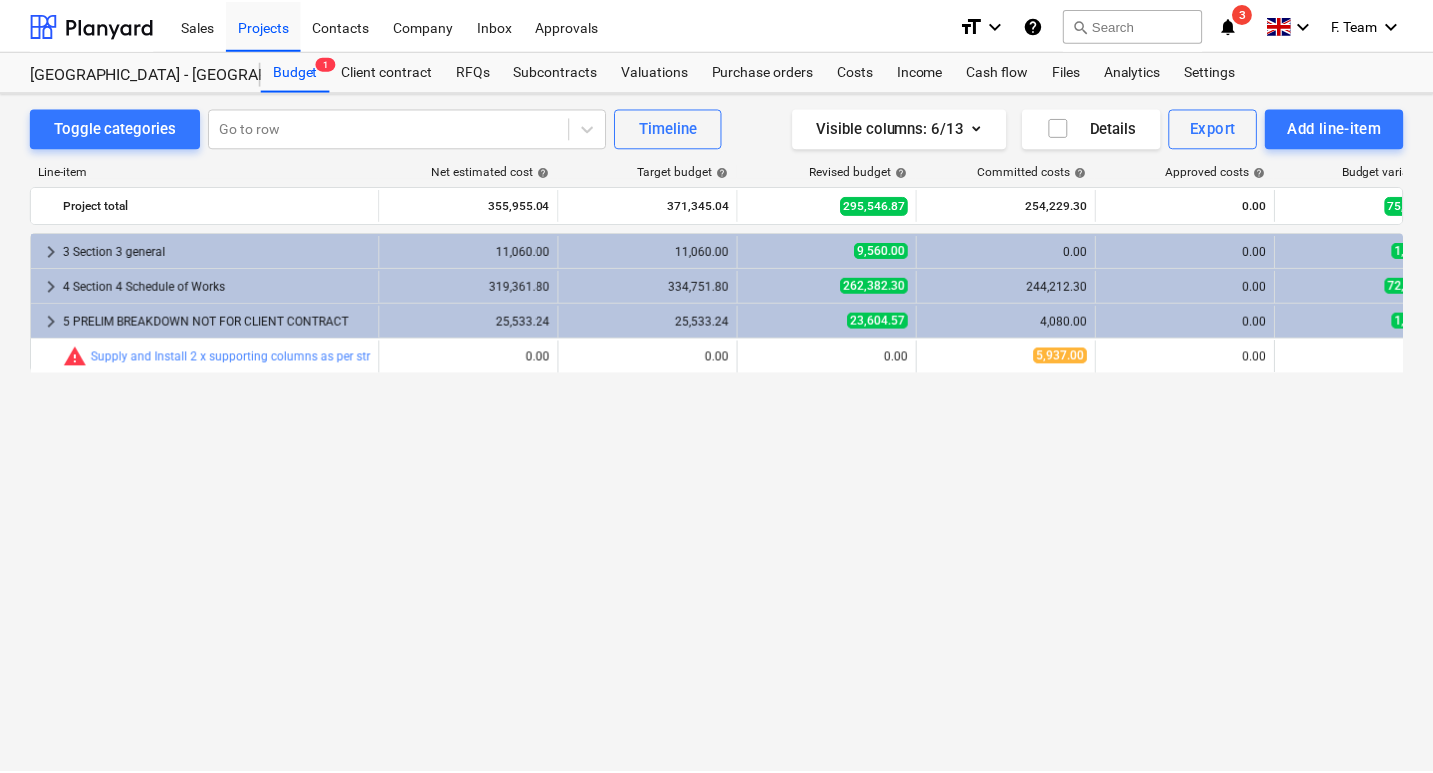 scroll, scrollTop: 0, scrollLeft: 0, axis: both 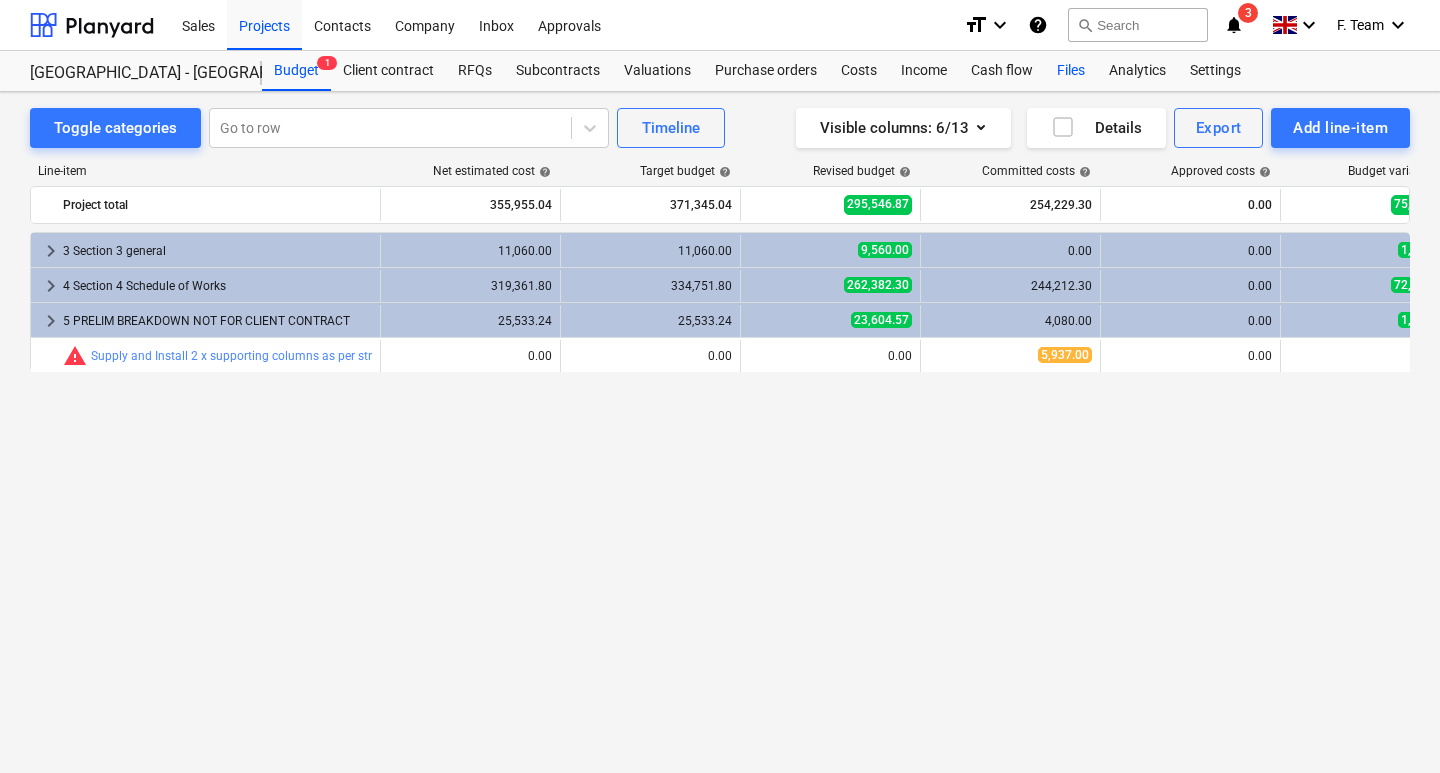 click on "Files" at bounding box center [1071, 71] 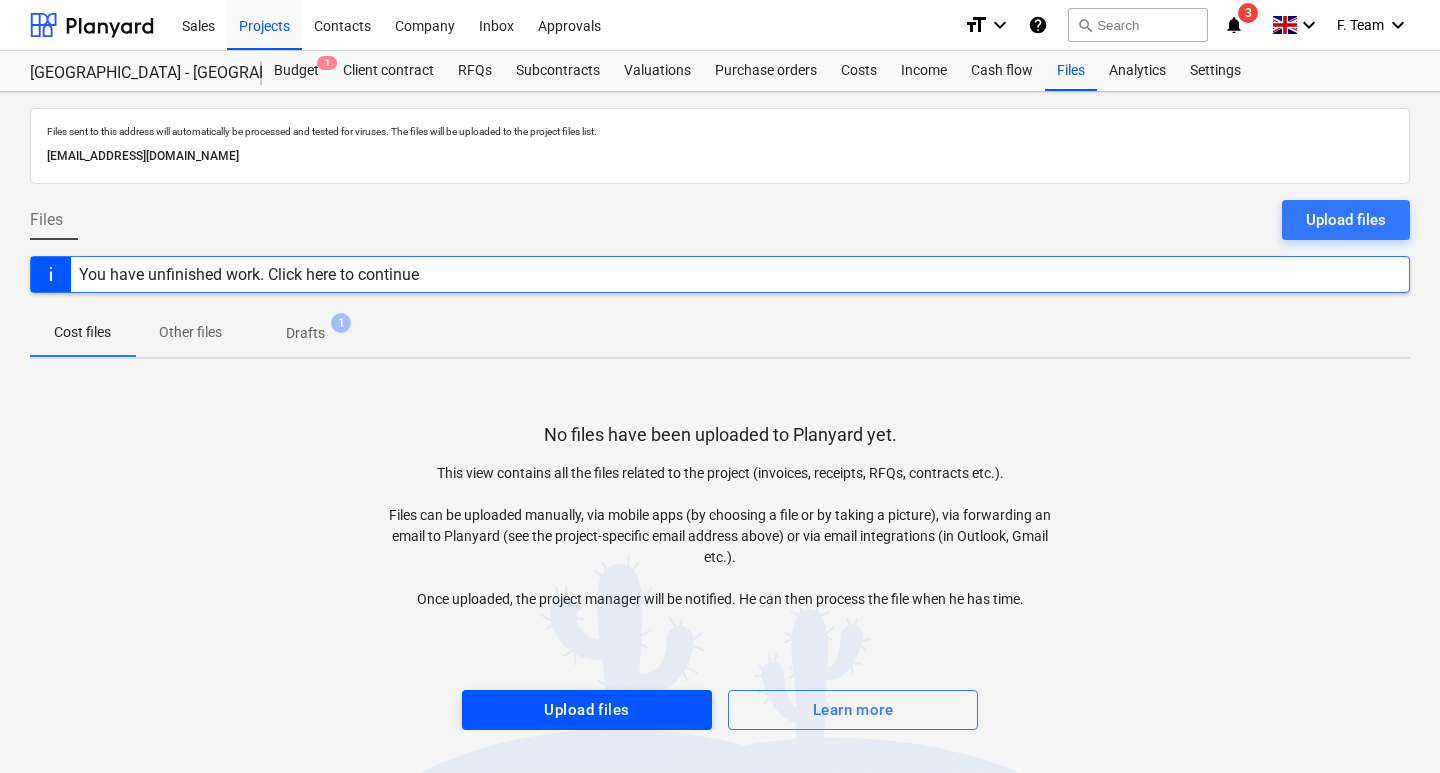 click on "Upload files" at bounding box center (586, 710) 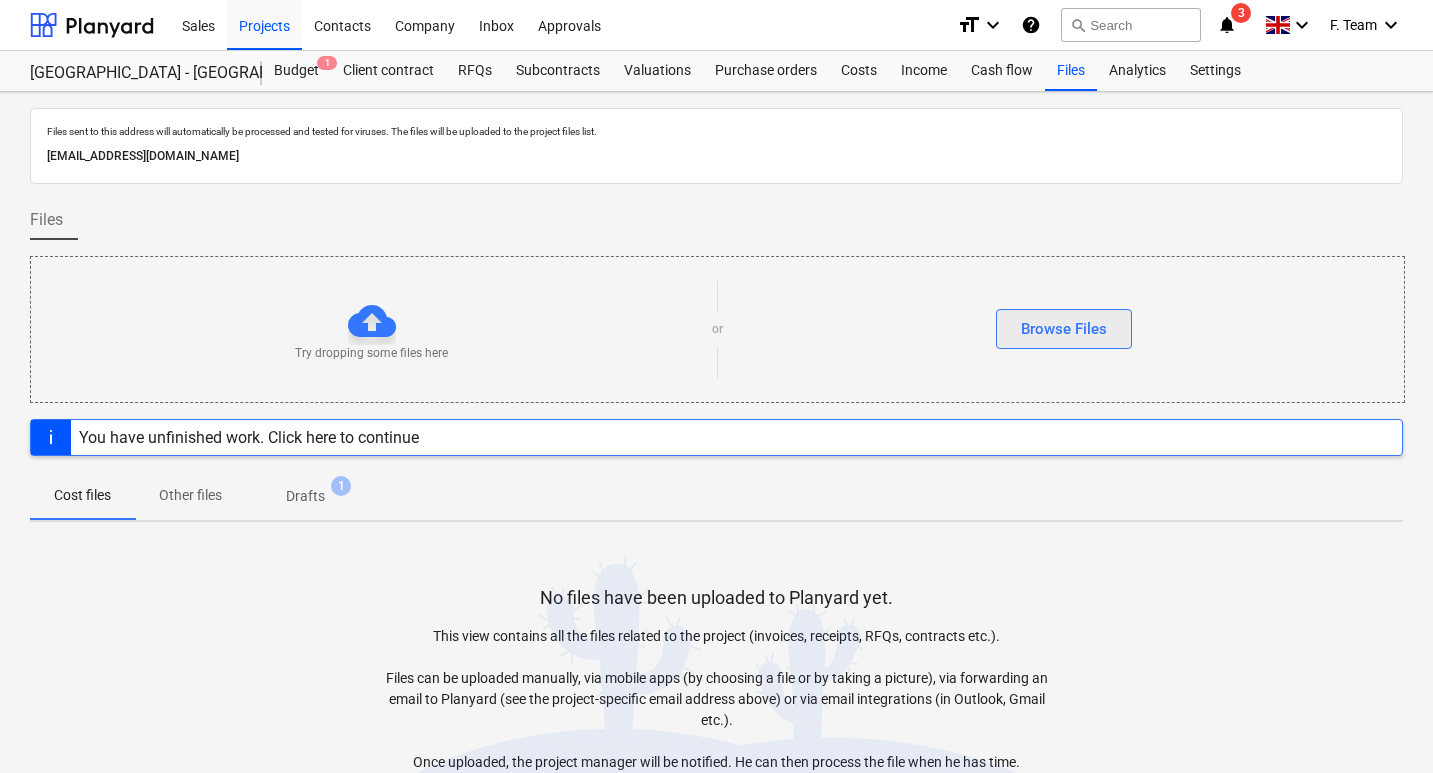 click on "Browse Files" at bounding box center [1064, 329] 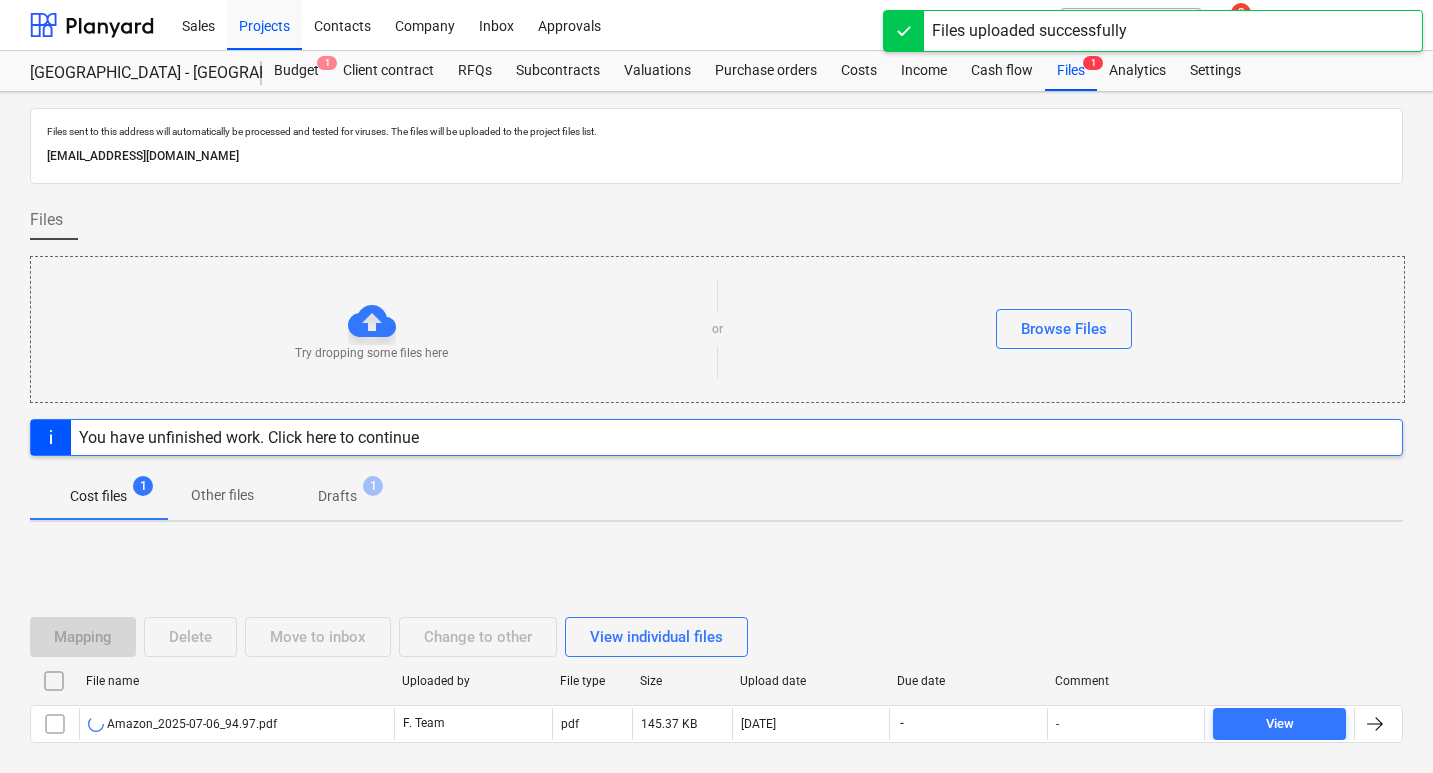 scroll, scrollTop: 97, scrollLeft: 0, axis: vertical 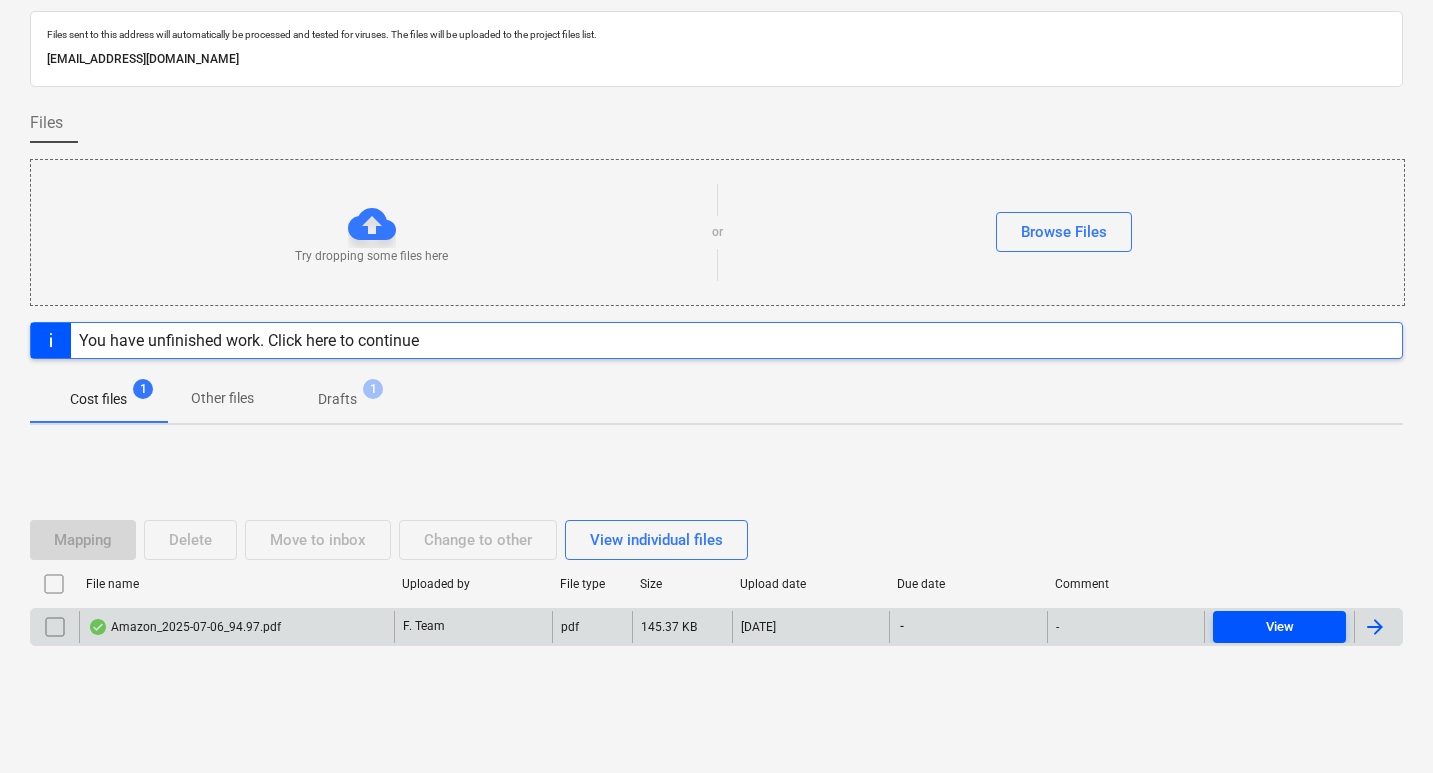 click on "View" at bounding box center (1279, 627) 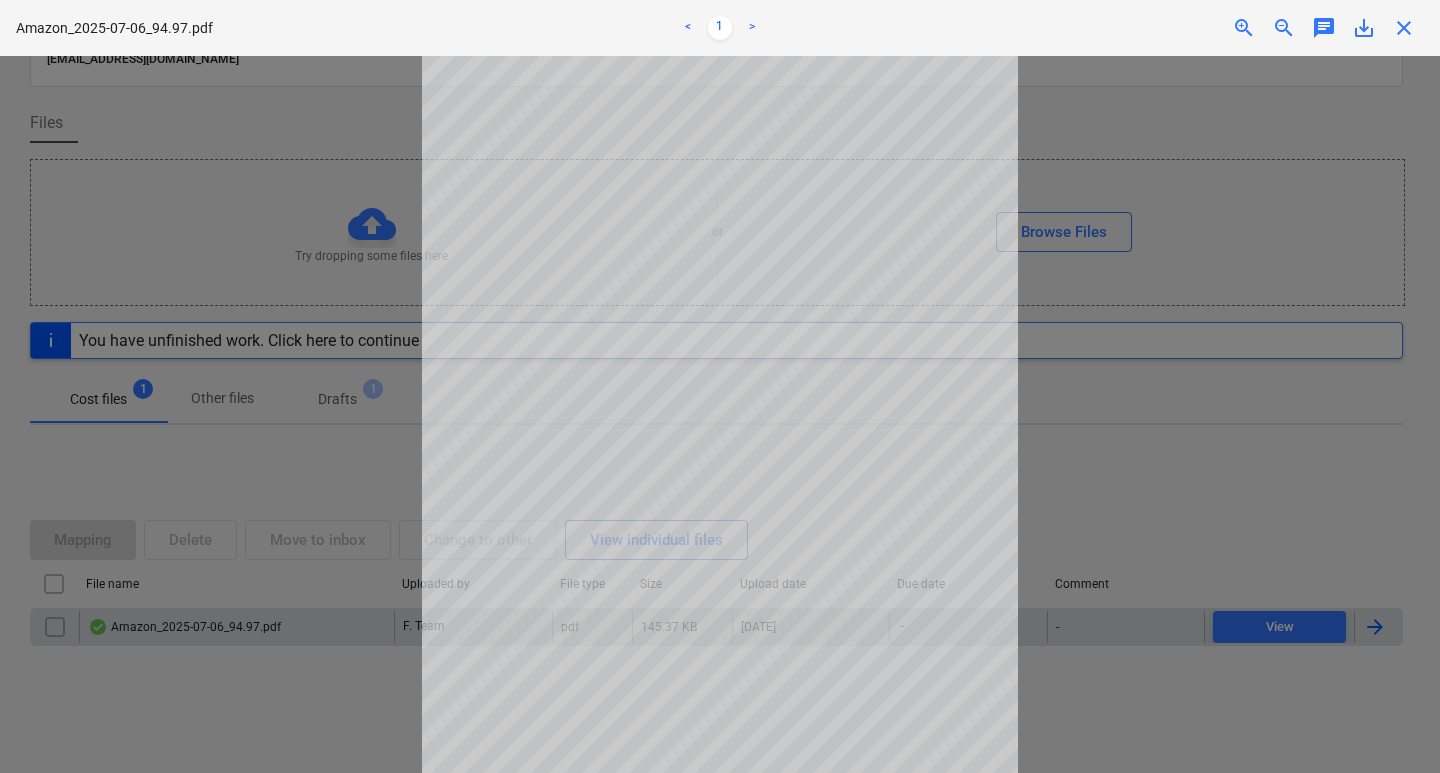 click at bounding box center [720, 414] 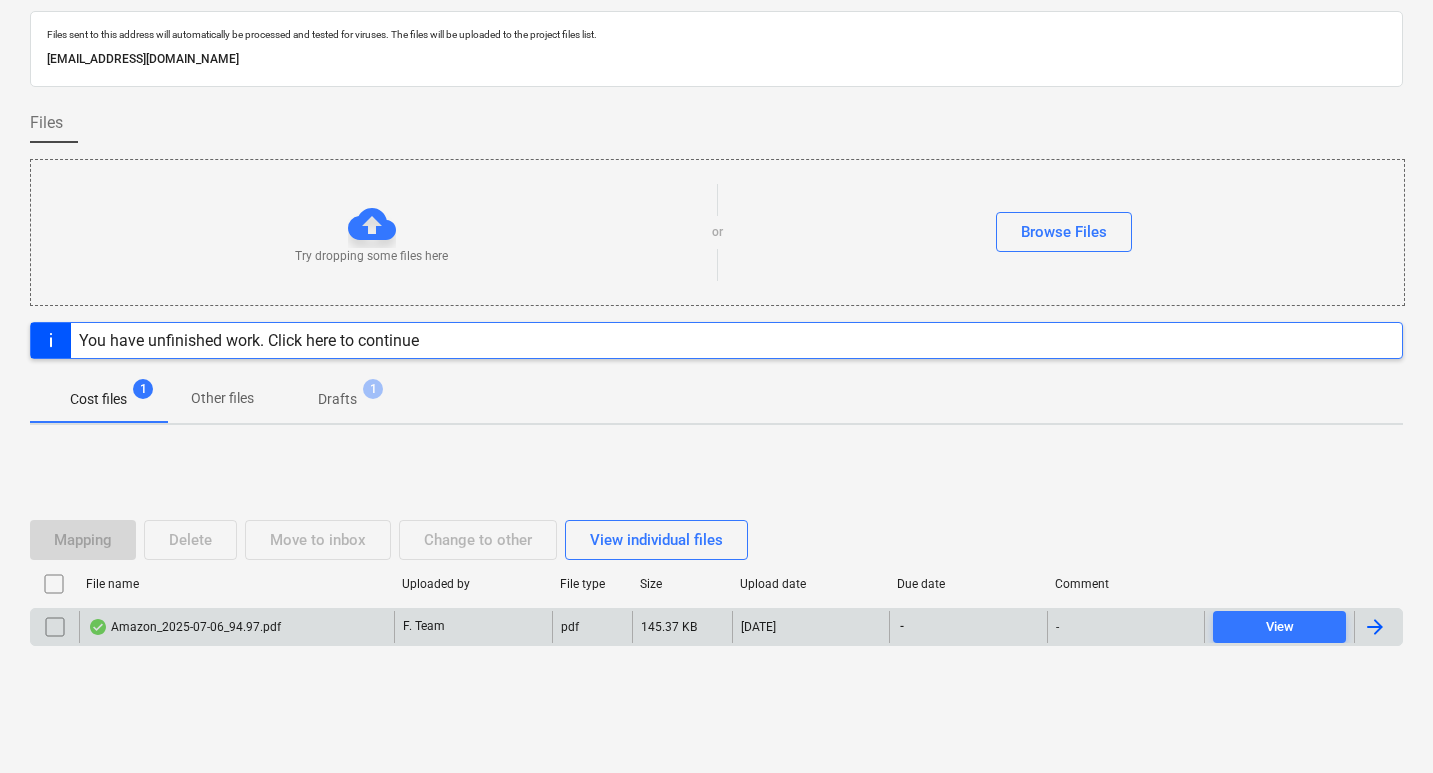 click on "Drafts" at bounding box center [337, 399] 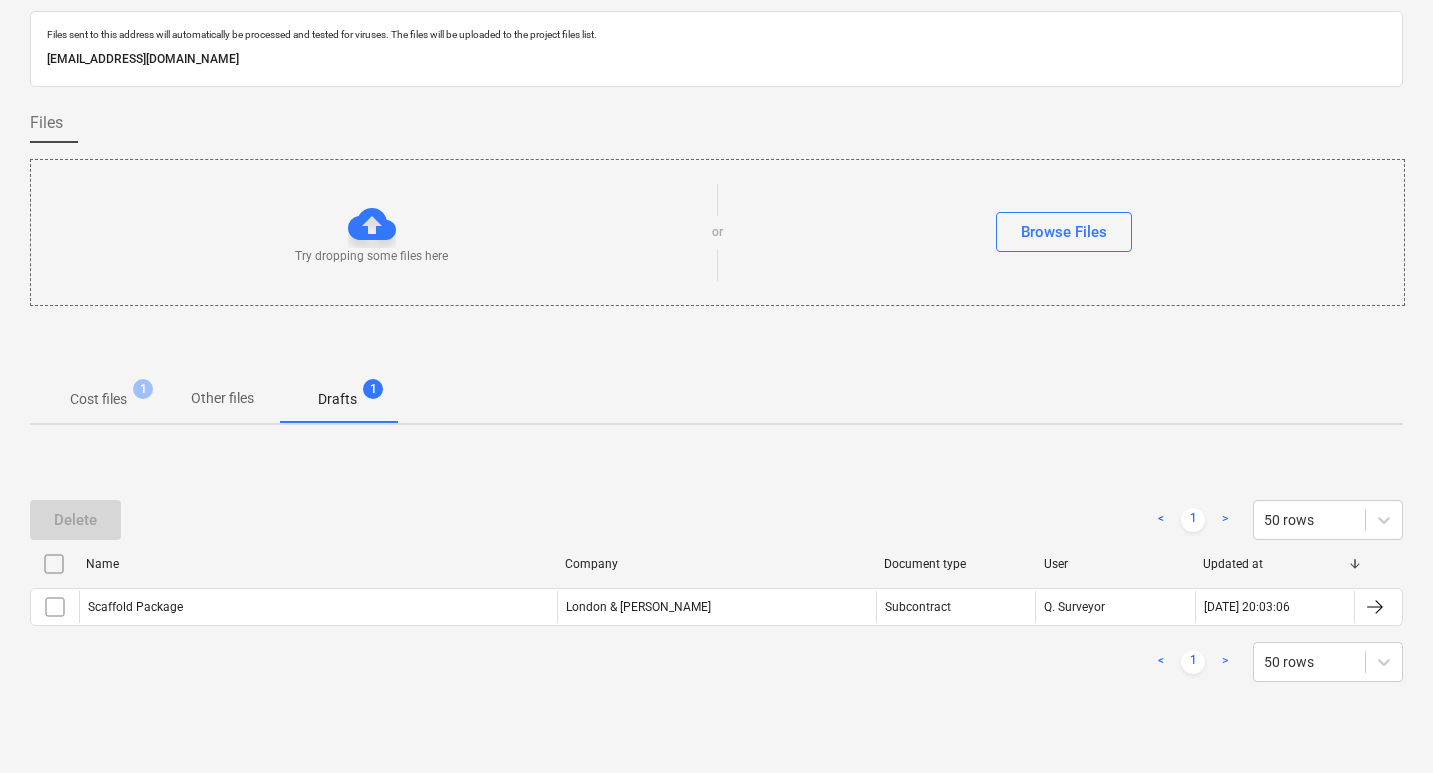 click on "Cost files 1" at bounding box center (98, 399) 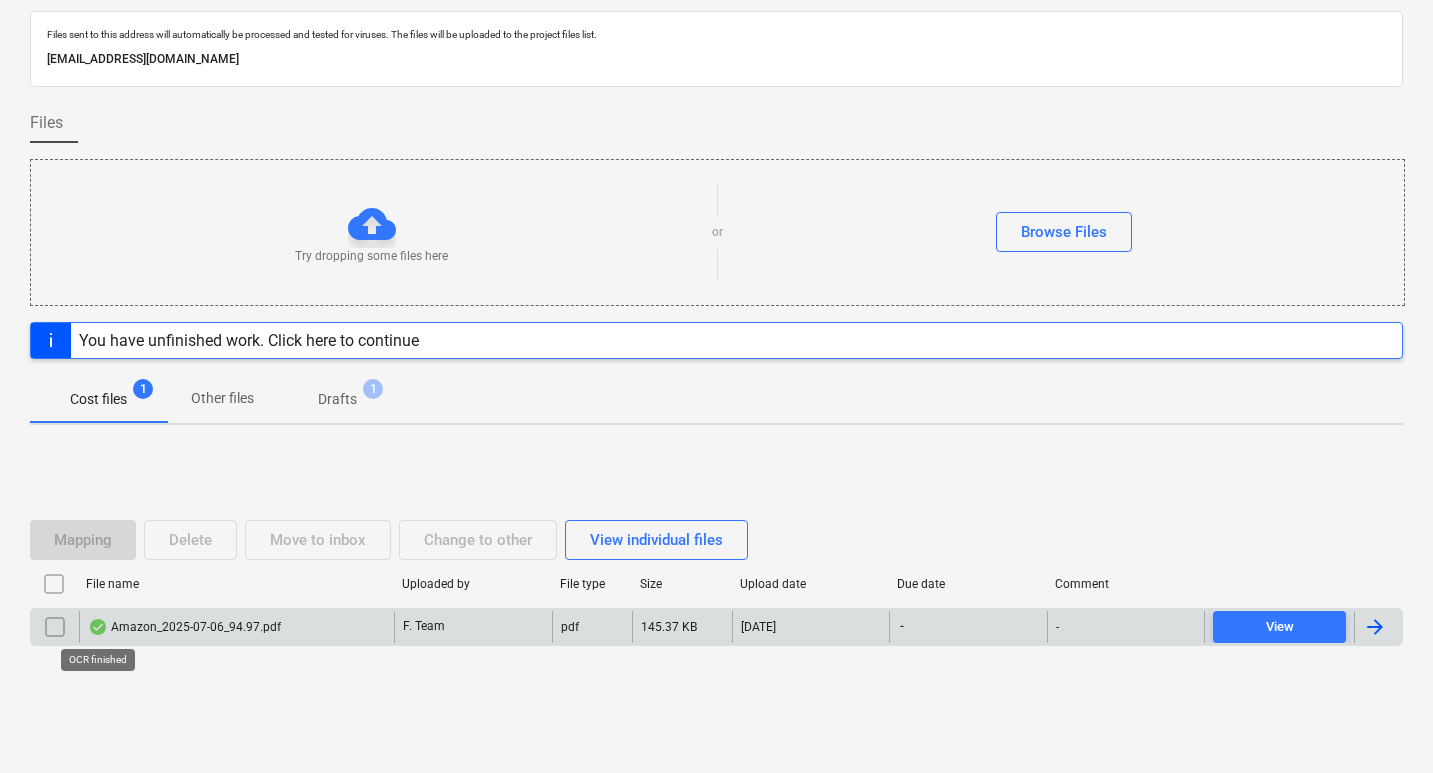click at bounding box center [98, 627] 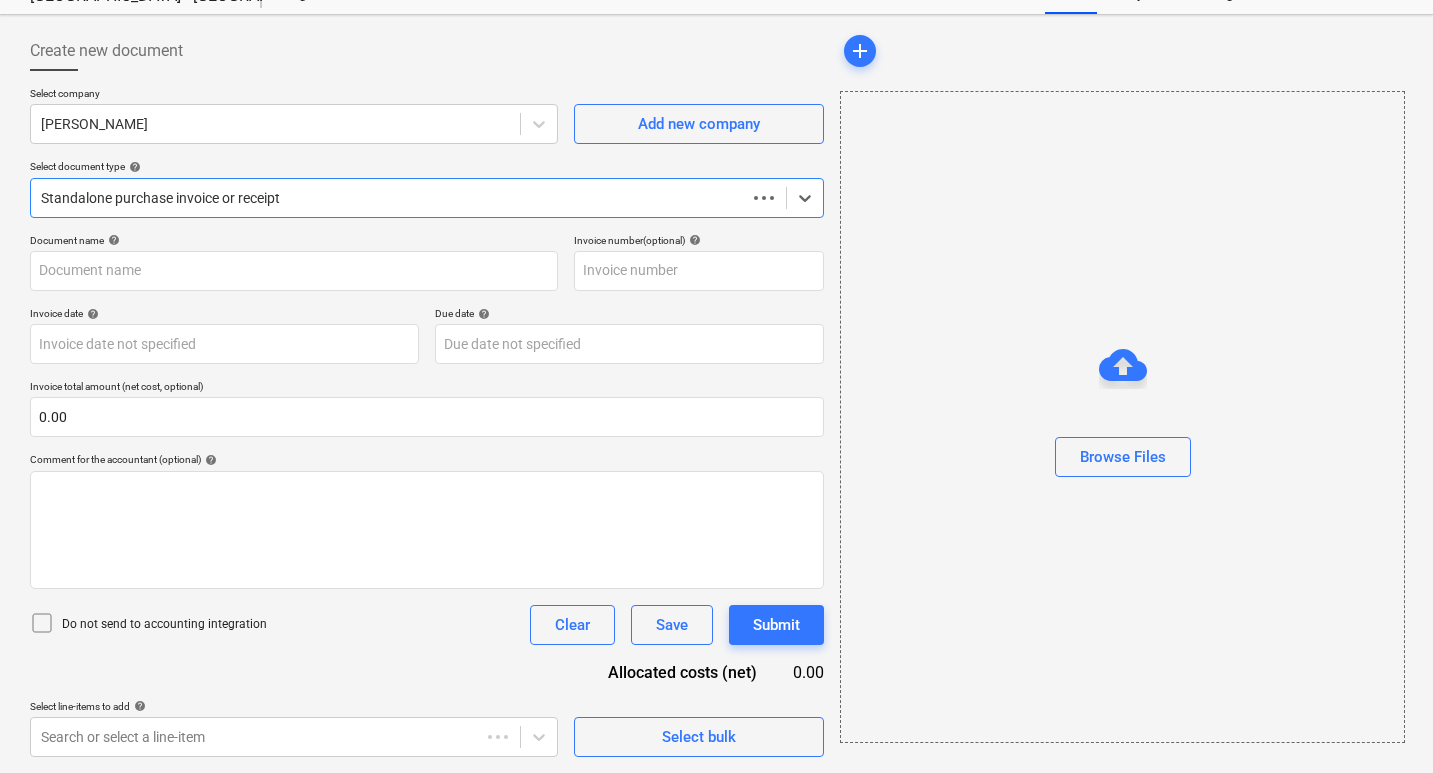 scroll, scrollTop: 77, scrollLeft: 0, axis: vertical 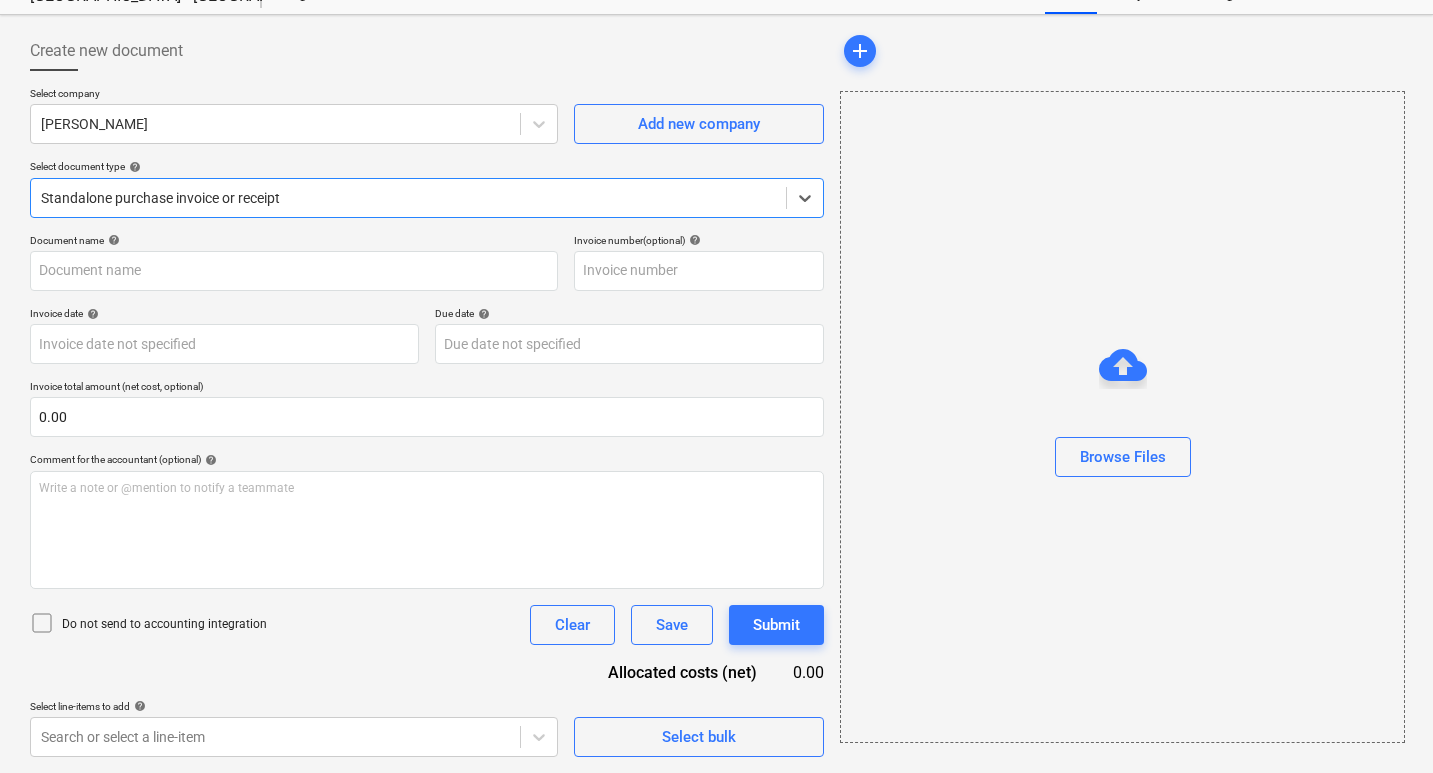 type on "Amazon_2025-07-06_94.97.pdf" 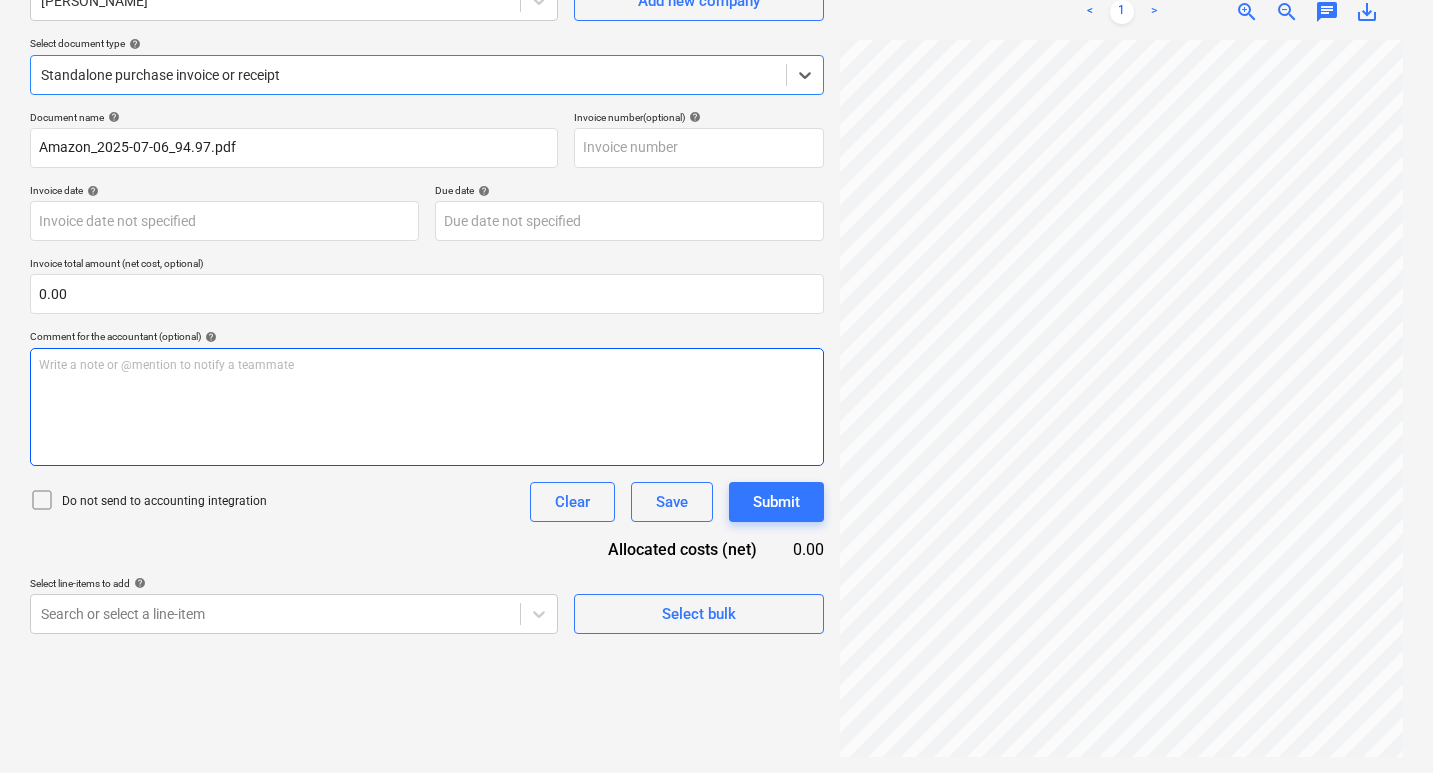 scroll, scrollTop: 0, scrollLeft: 0, axis: both 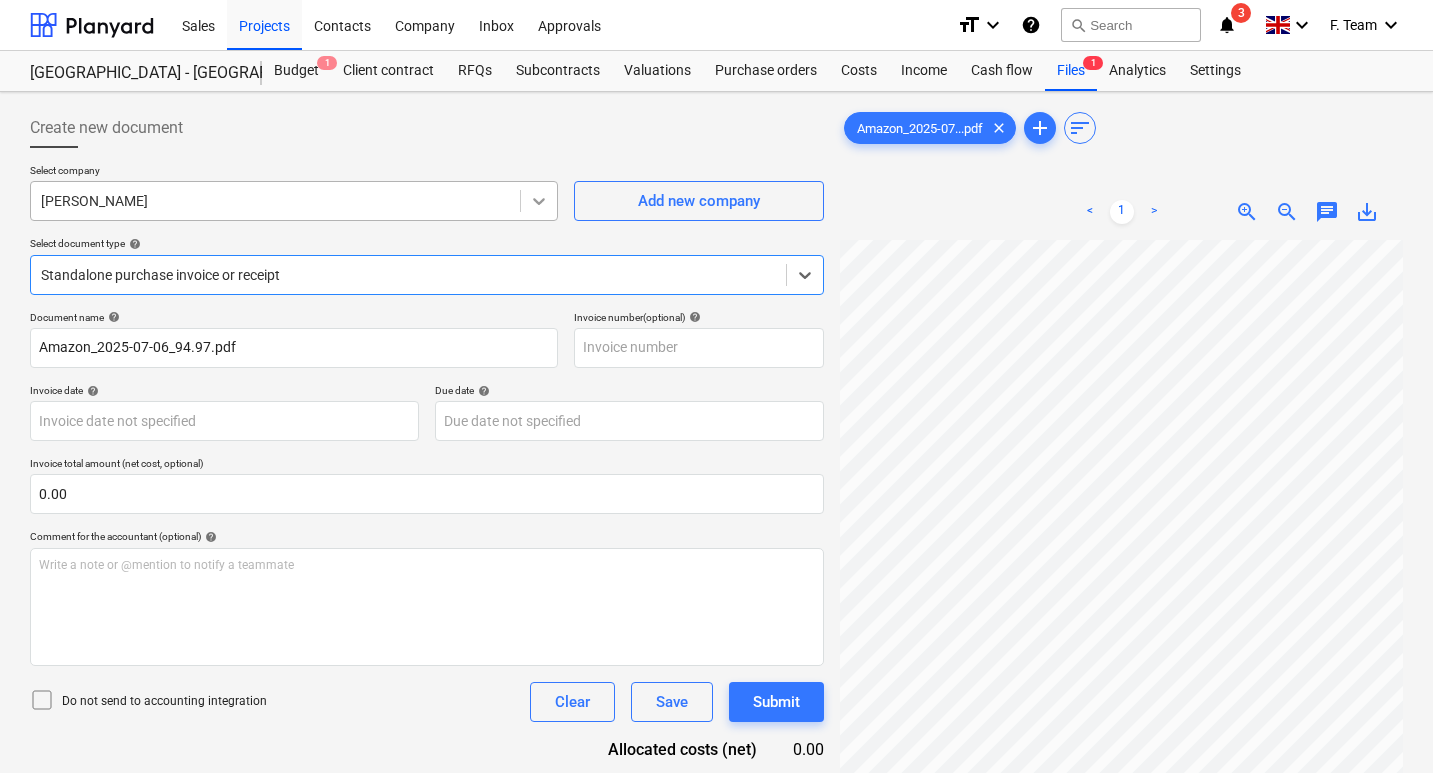 click 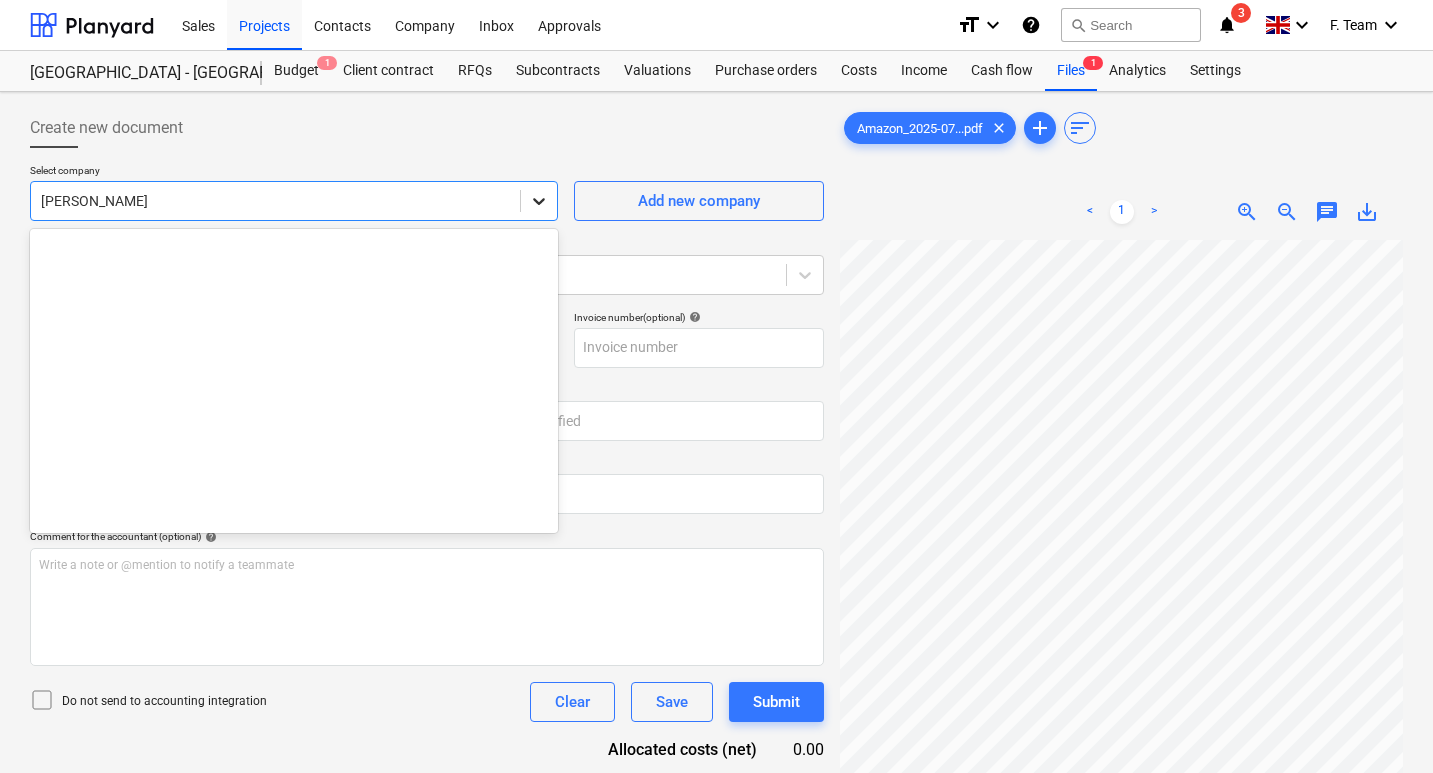 scroll, scrollTop: 6195, scrollLeft: 0, axis: vertical 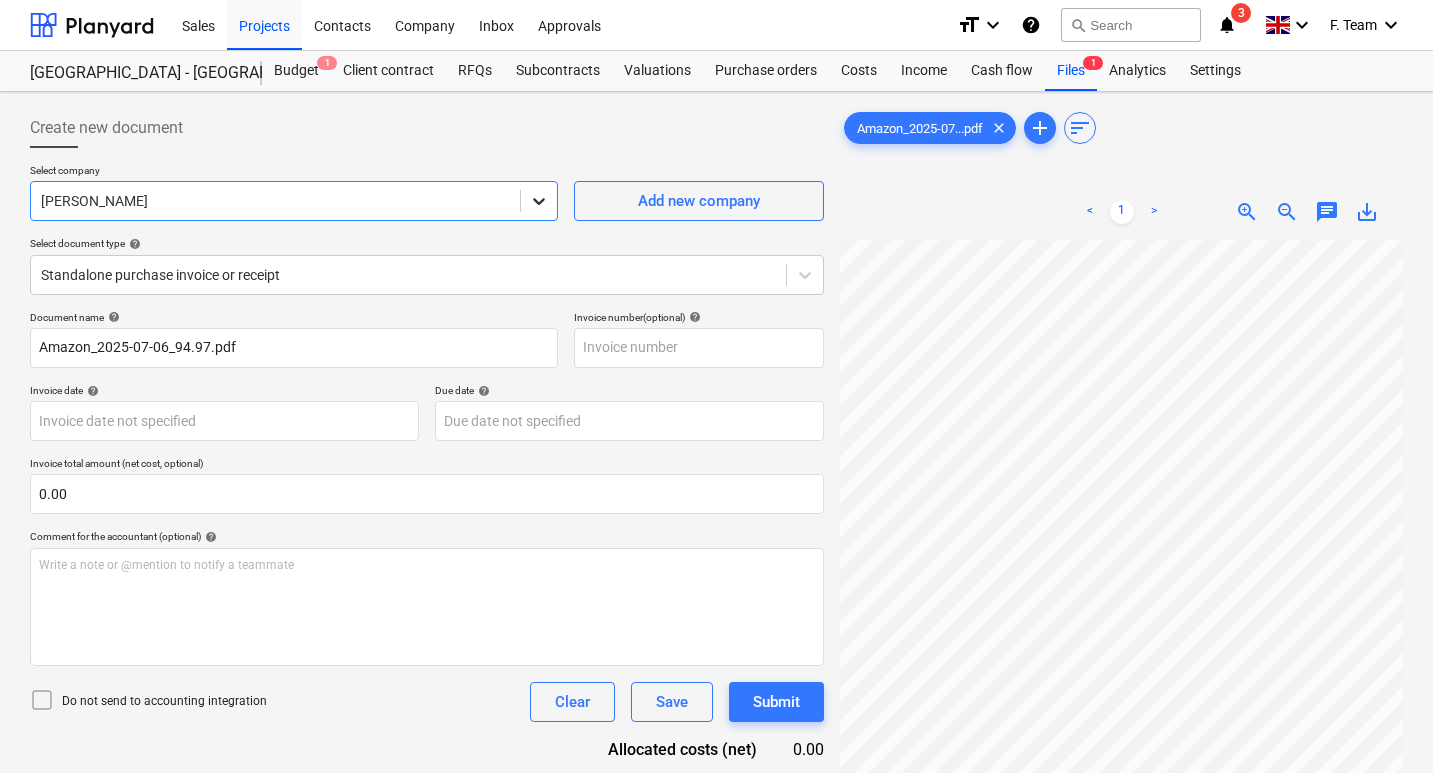 click 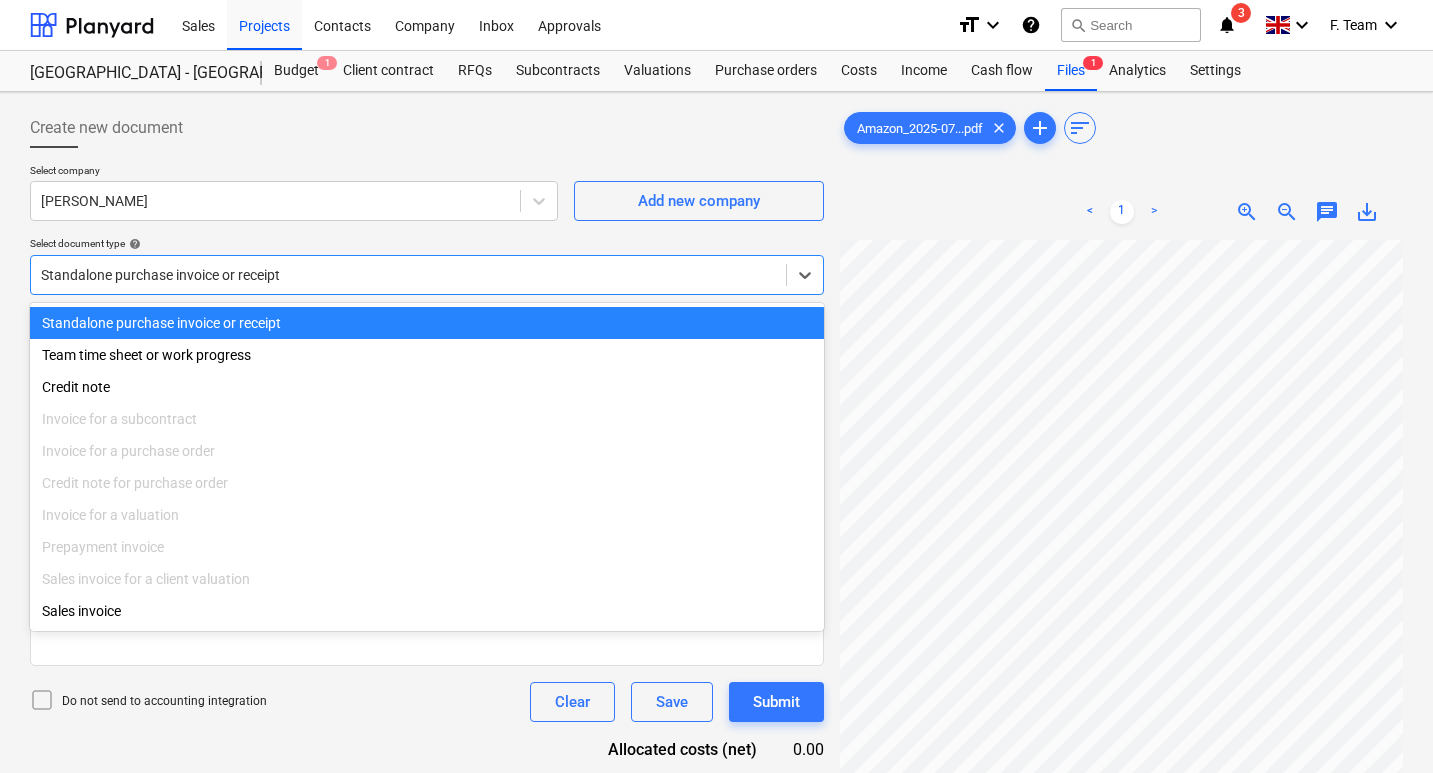 click at bounding box center [408, 275] 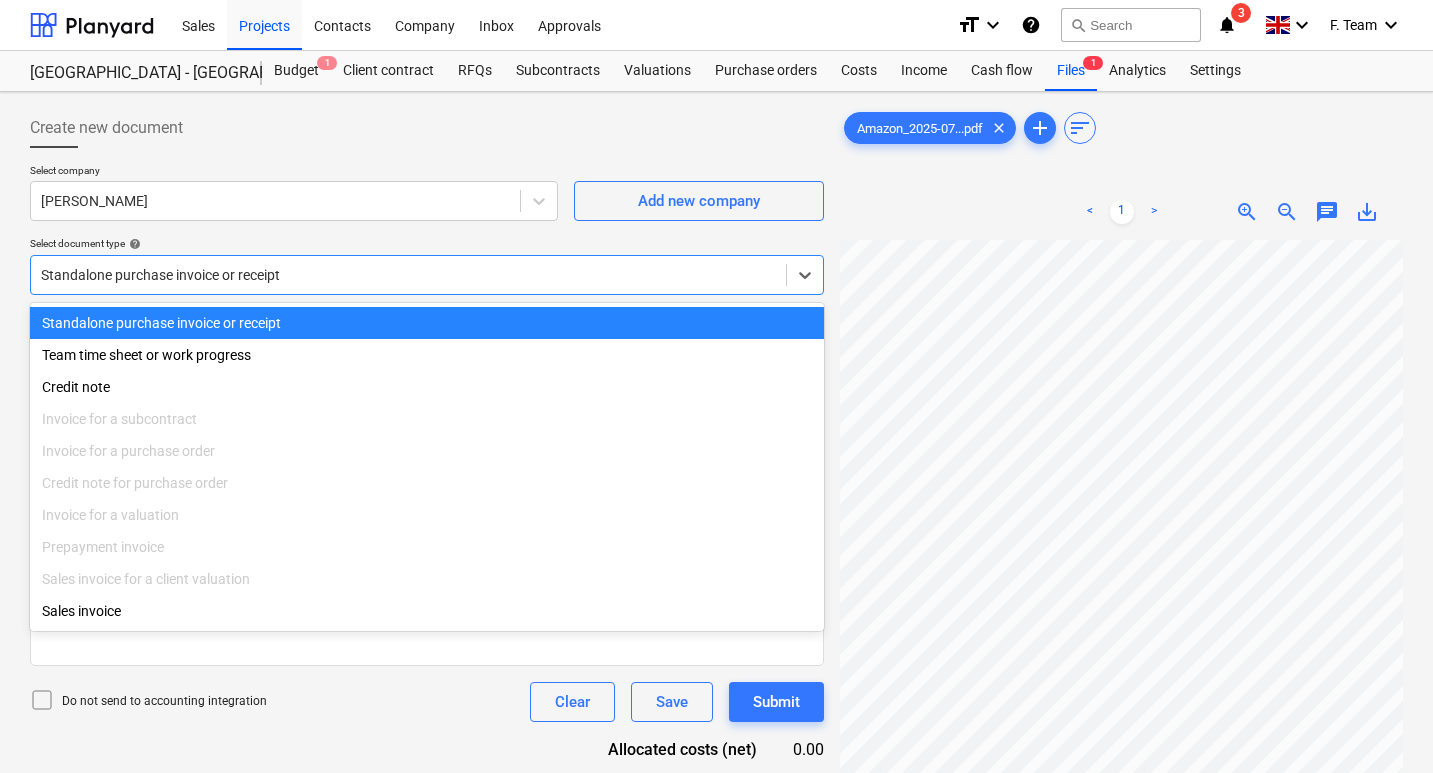 click on "Create new document Select company [PERSON_NAME]   Add new company Select document type help option Standalone purchase invoice or receipt selected, 1 of 10. 10 results available. Use Up and Down to choose options, press Enter to select the currently focused option, press Escape to exit the menu, press Tab to select the option and exit the menu. Standalone purchase invoice or receipt Document name help Amazon_2025-07-06_94.97.pdf Invoice number  (optional) help Invoice date help Press the down arrow key to interact with the calendar and
select a date. Press the question mark key to get the keyboard shortcuts for changing dates. Due date help Press the down arrow key to interact with the calendar and
select a date. Press the question mark key to get the keyboard shortcuts for changing dates. Invoice total amount (net cost, optional) 0.00 Comment for the accountant (optional) help Write a note or @mention to notify a teammate ﻿ Do not send to accounting integration Clear Save Submit Allocated costs (net)" at bounding box center [716, 532] 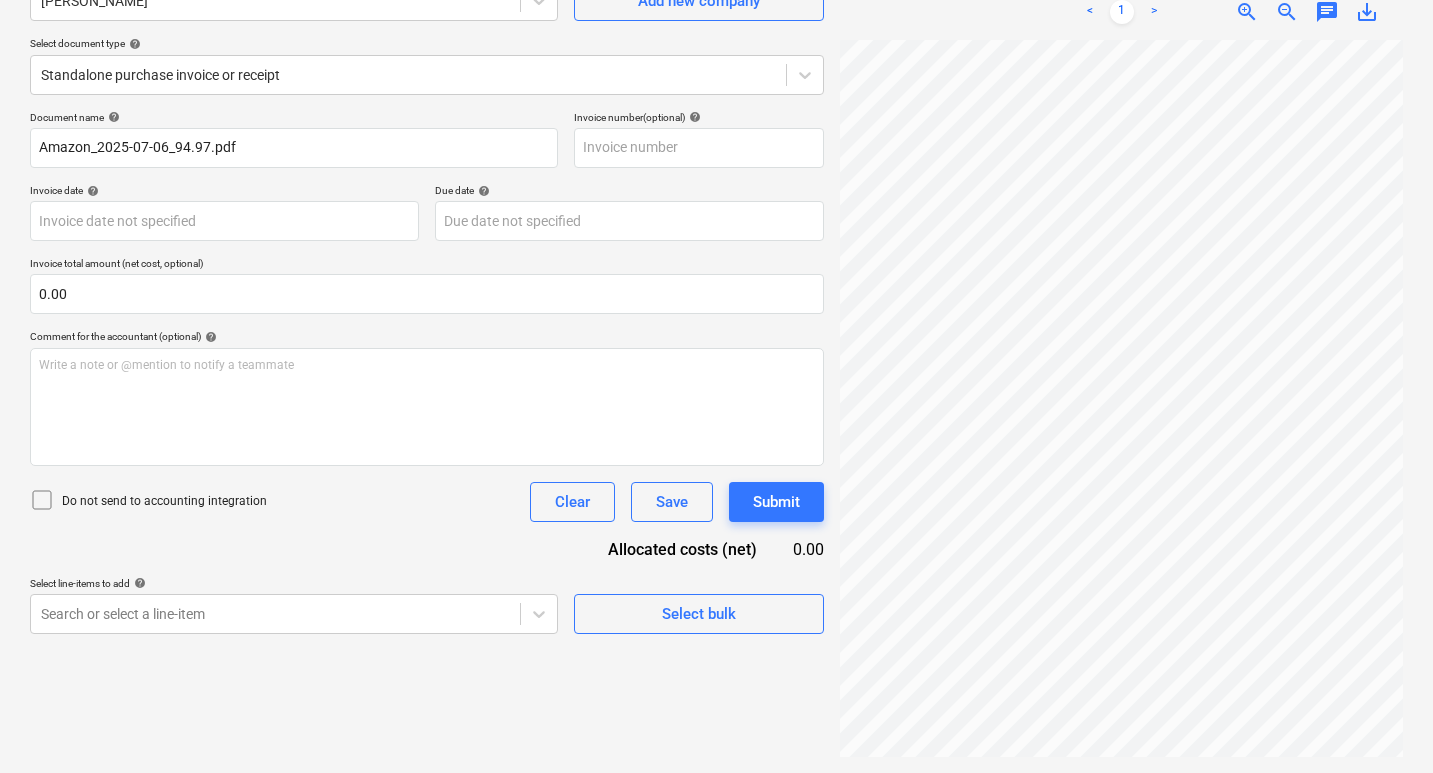scroll, scrollTop: 0, scrollLeft: 0, axis: both 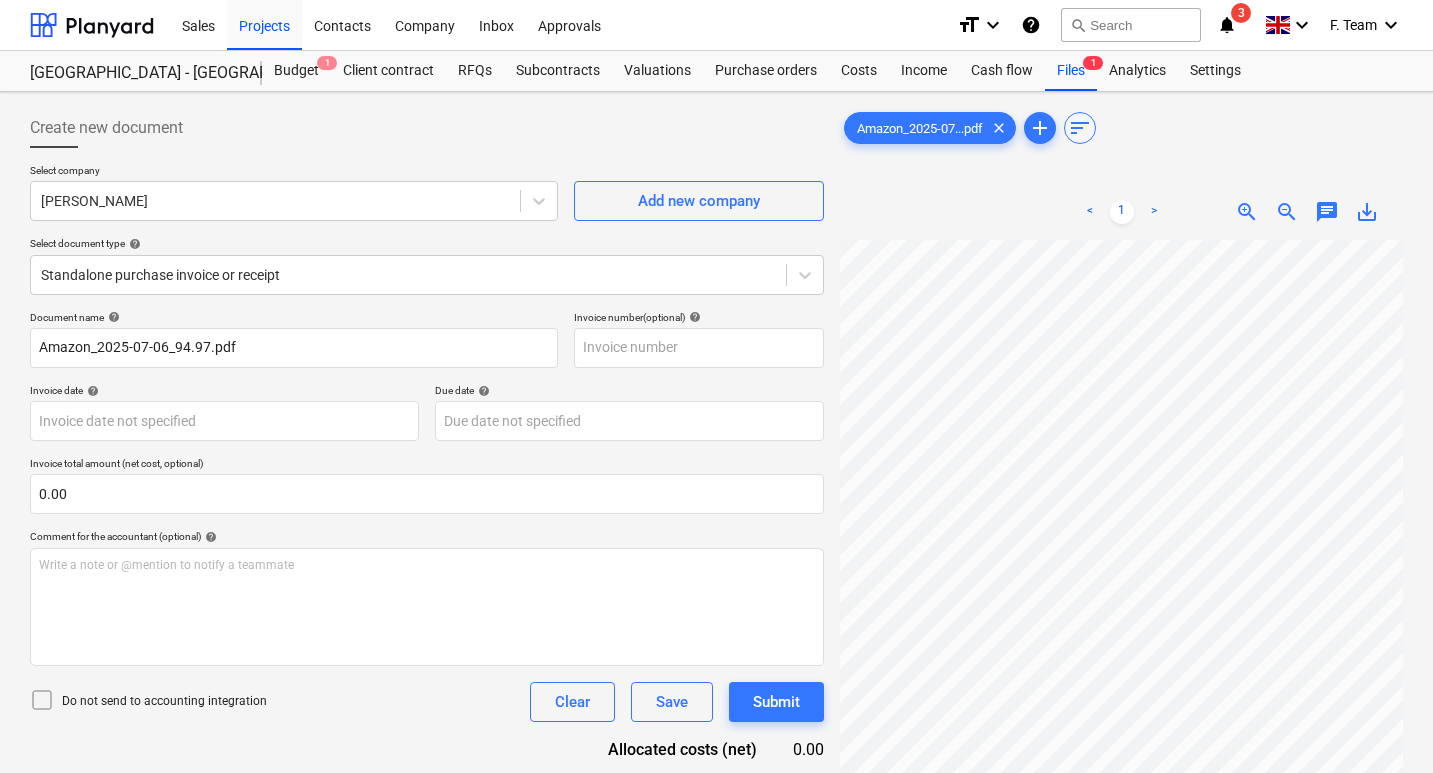click on "chat" at bounding box center (1327, 212) 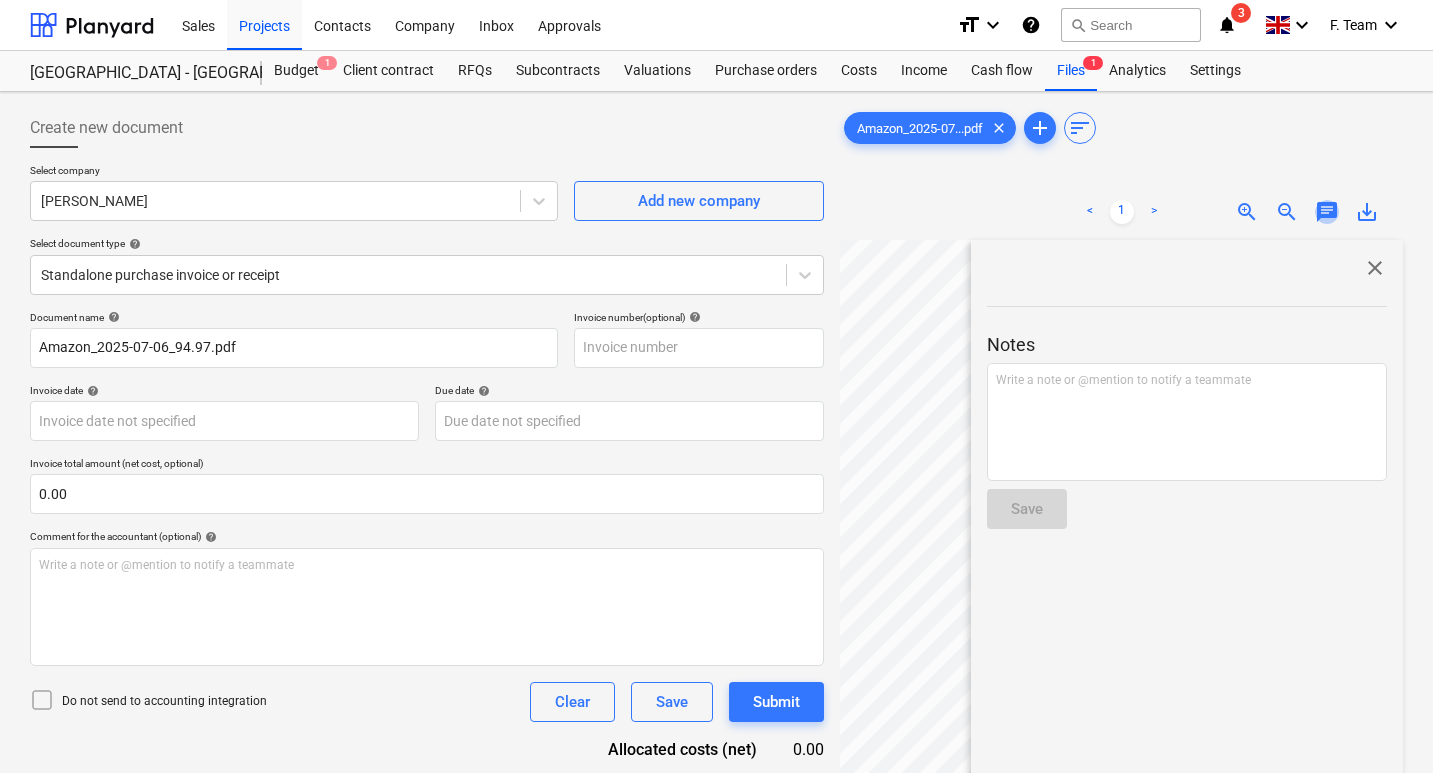 click on "chat" at bounding box center (1327, 212) 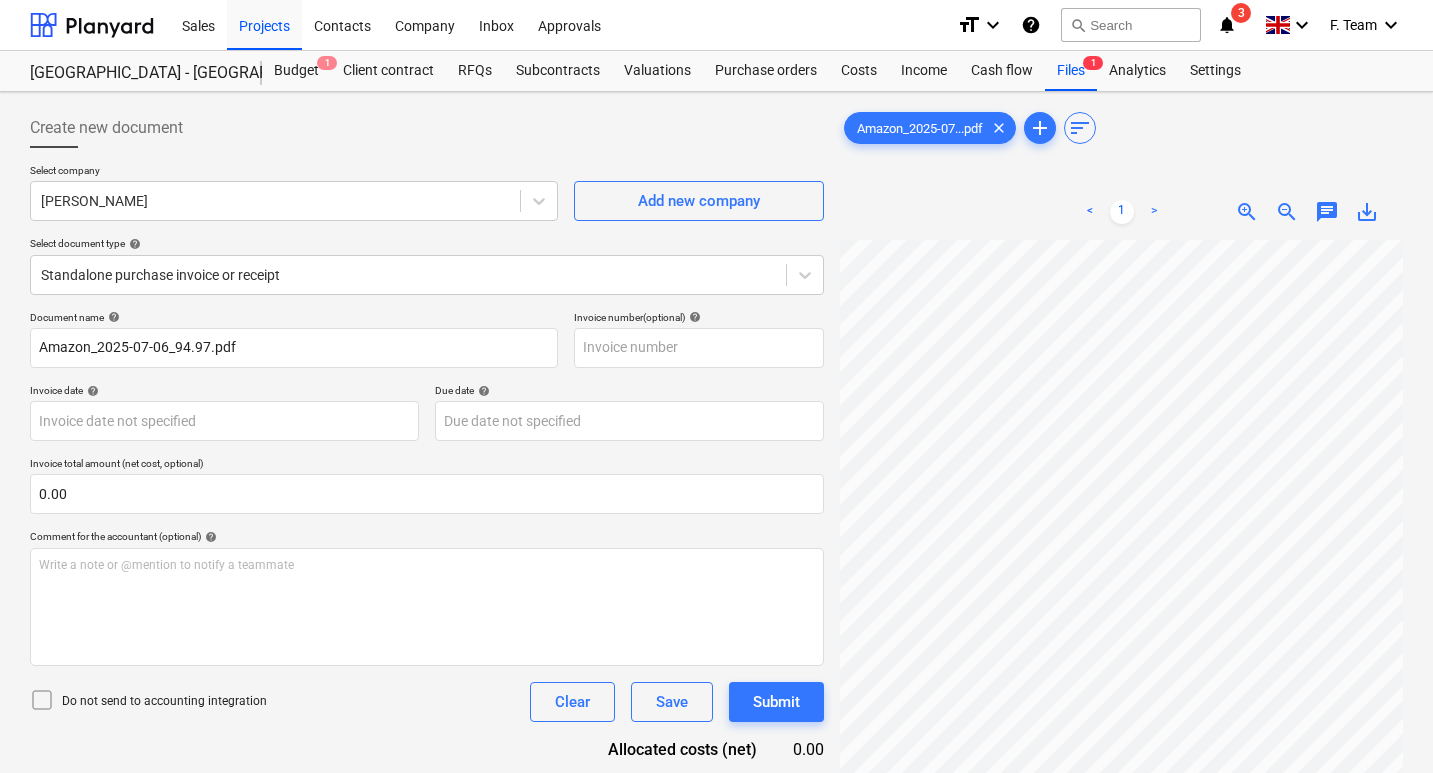 click on ">" at bounding box center [1154, 212] 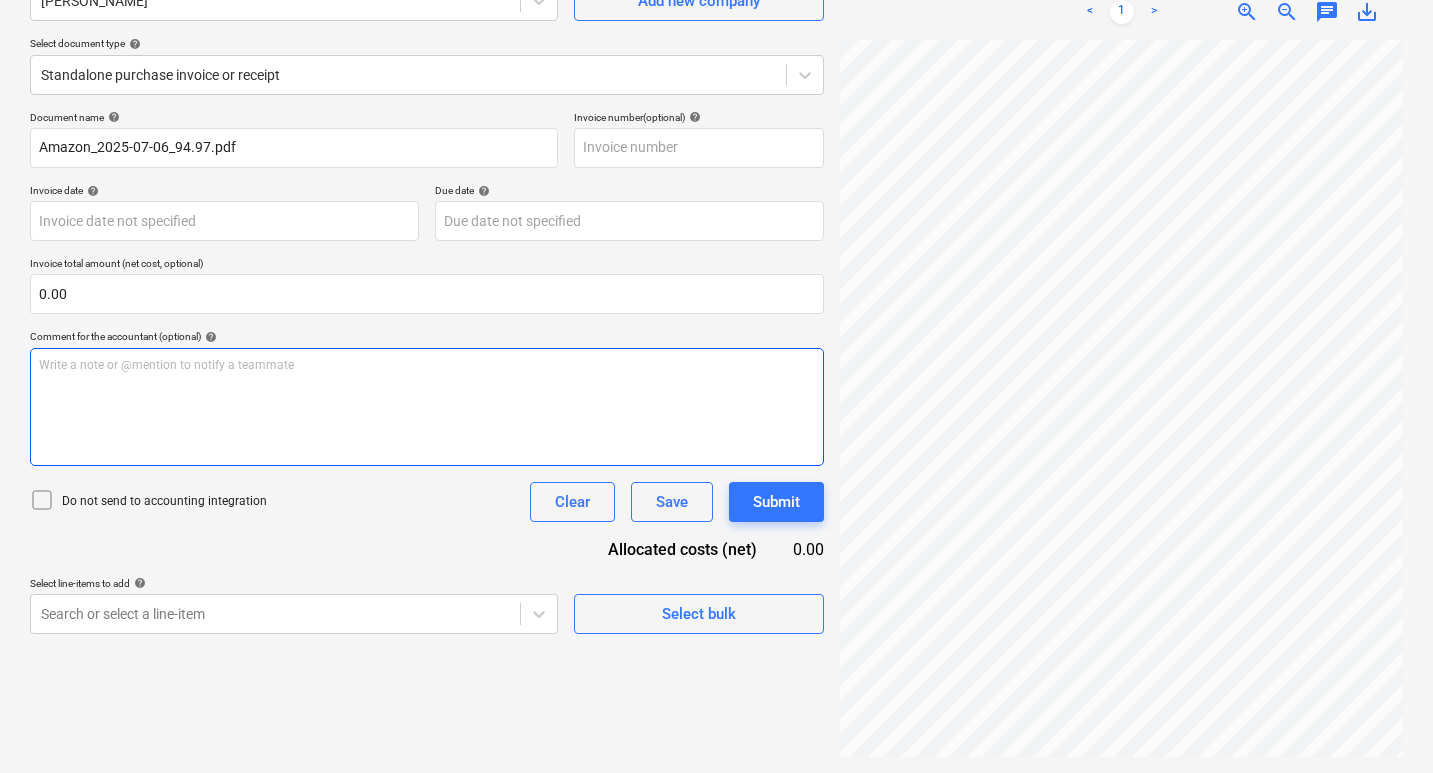 scroll, scrollTop: 0, scrollLeft: 0, axis: both 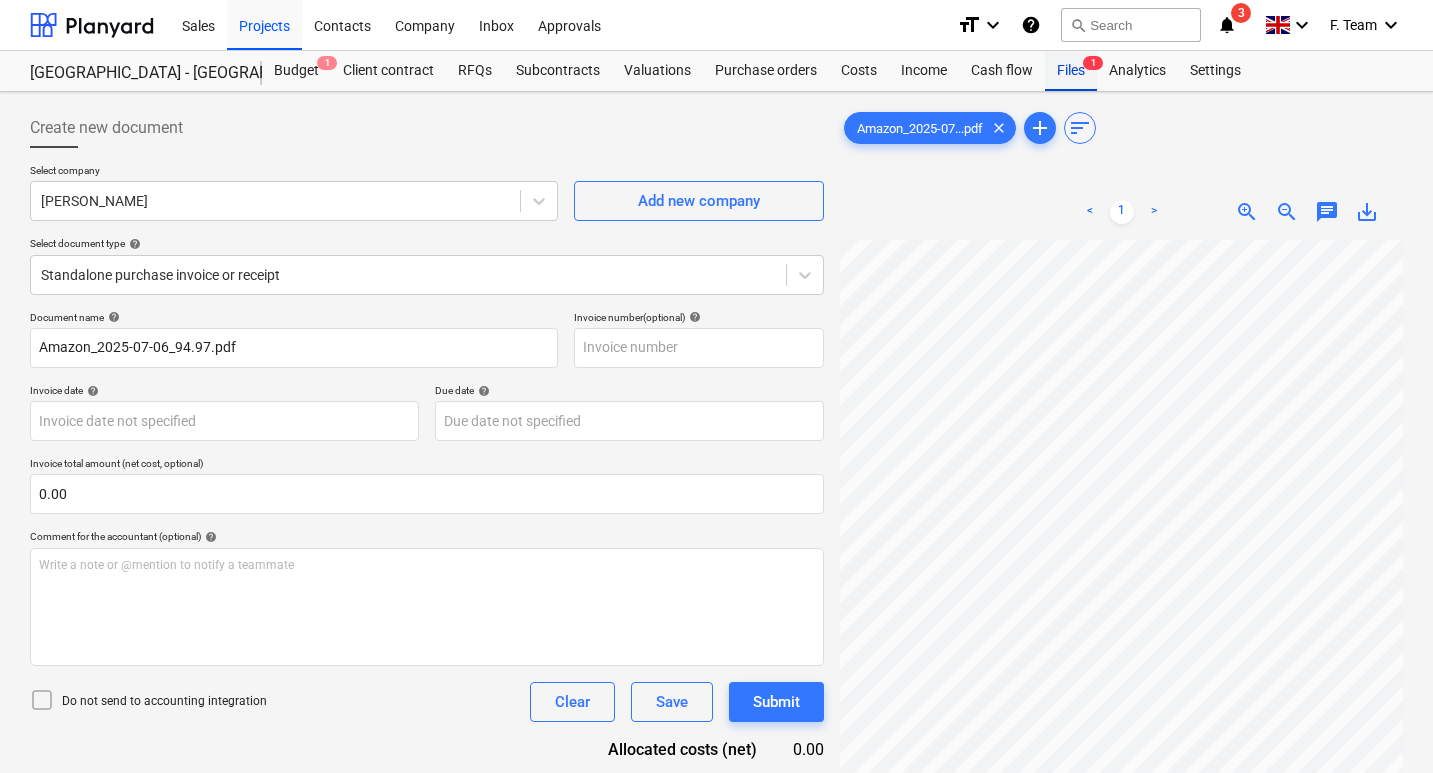 click on "Files 1" at bounding box center (1071, 71) 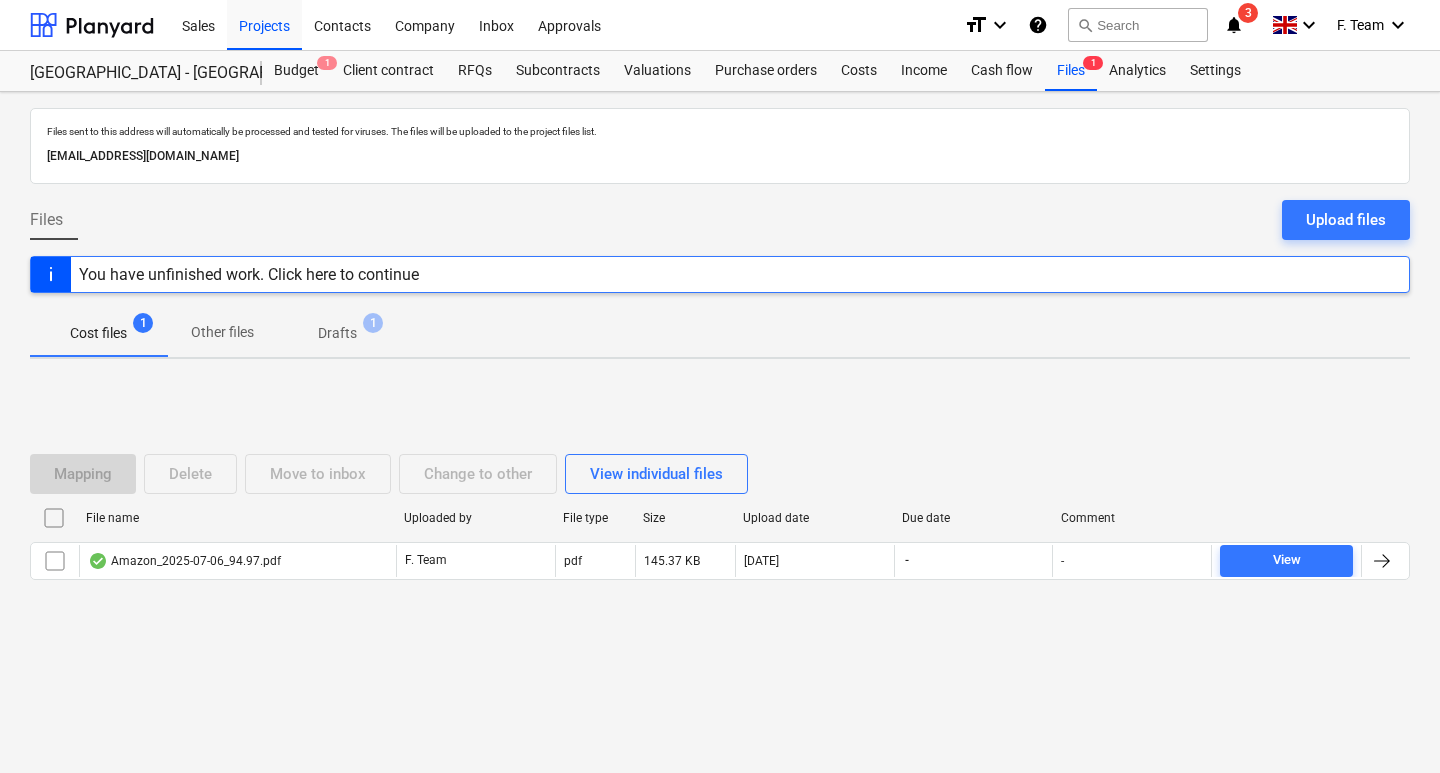 click on "Other files" at bounding box center [222, 332] 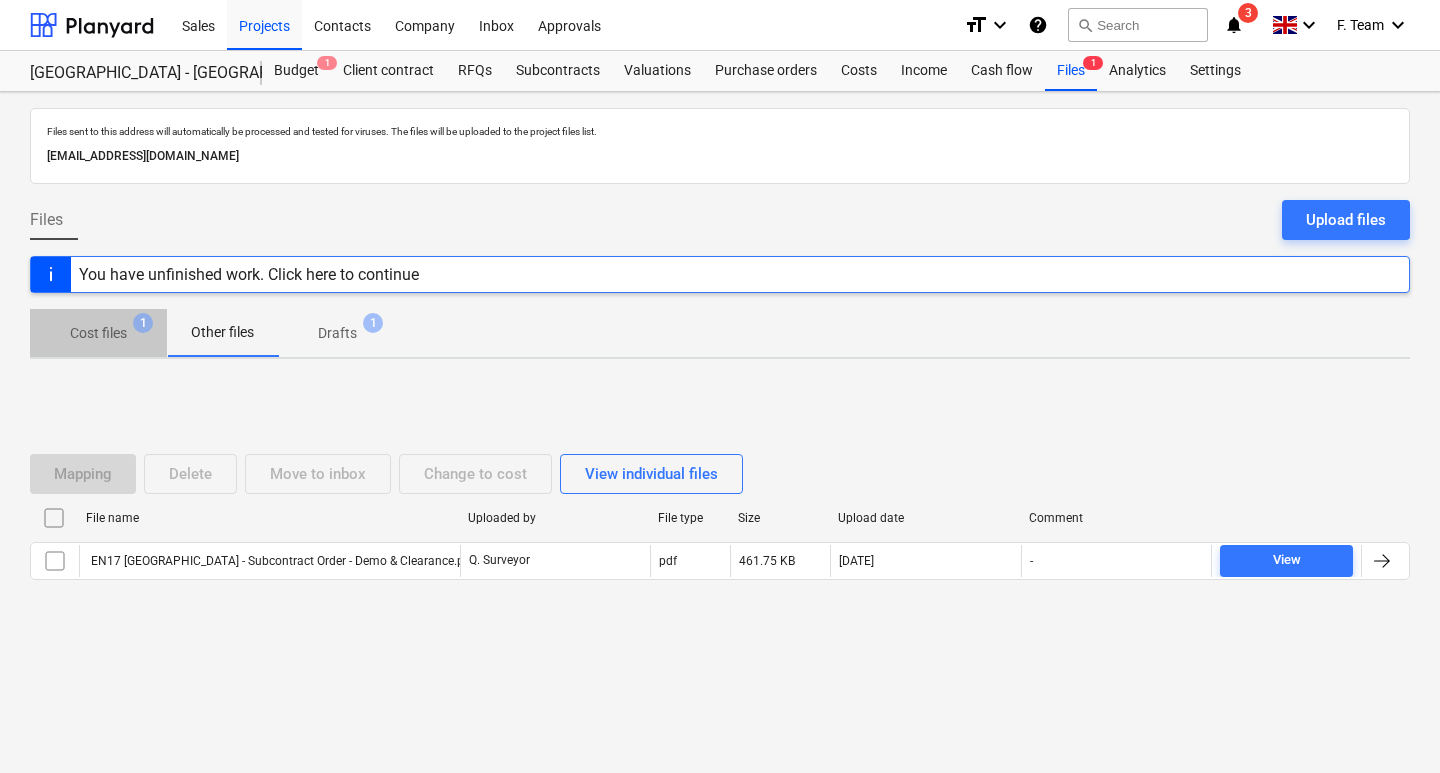 click on "Cost files 1" at bounding box center [98, 333] 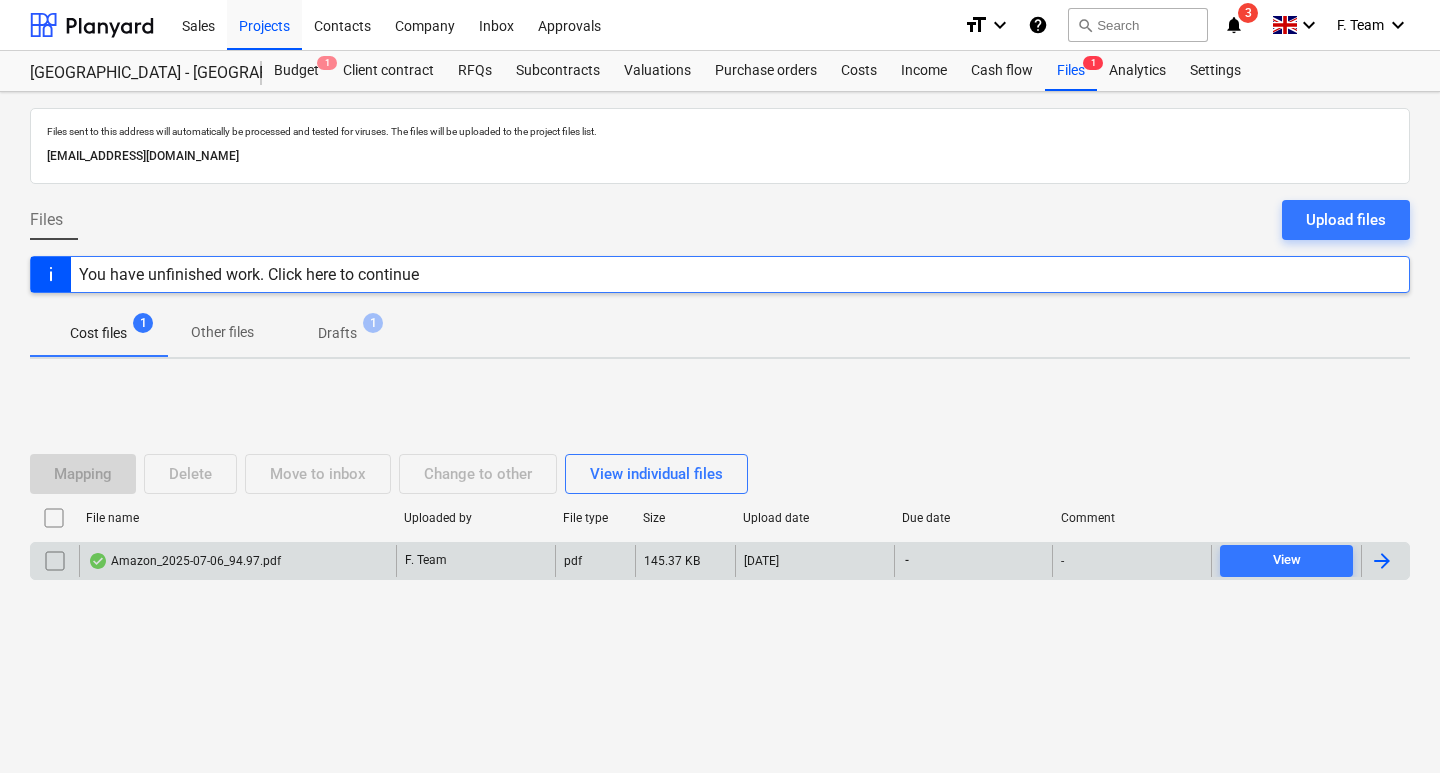 click on "145.37 KB" at bounding box center (685, 561) 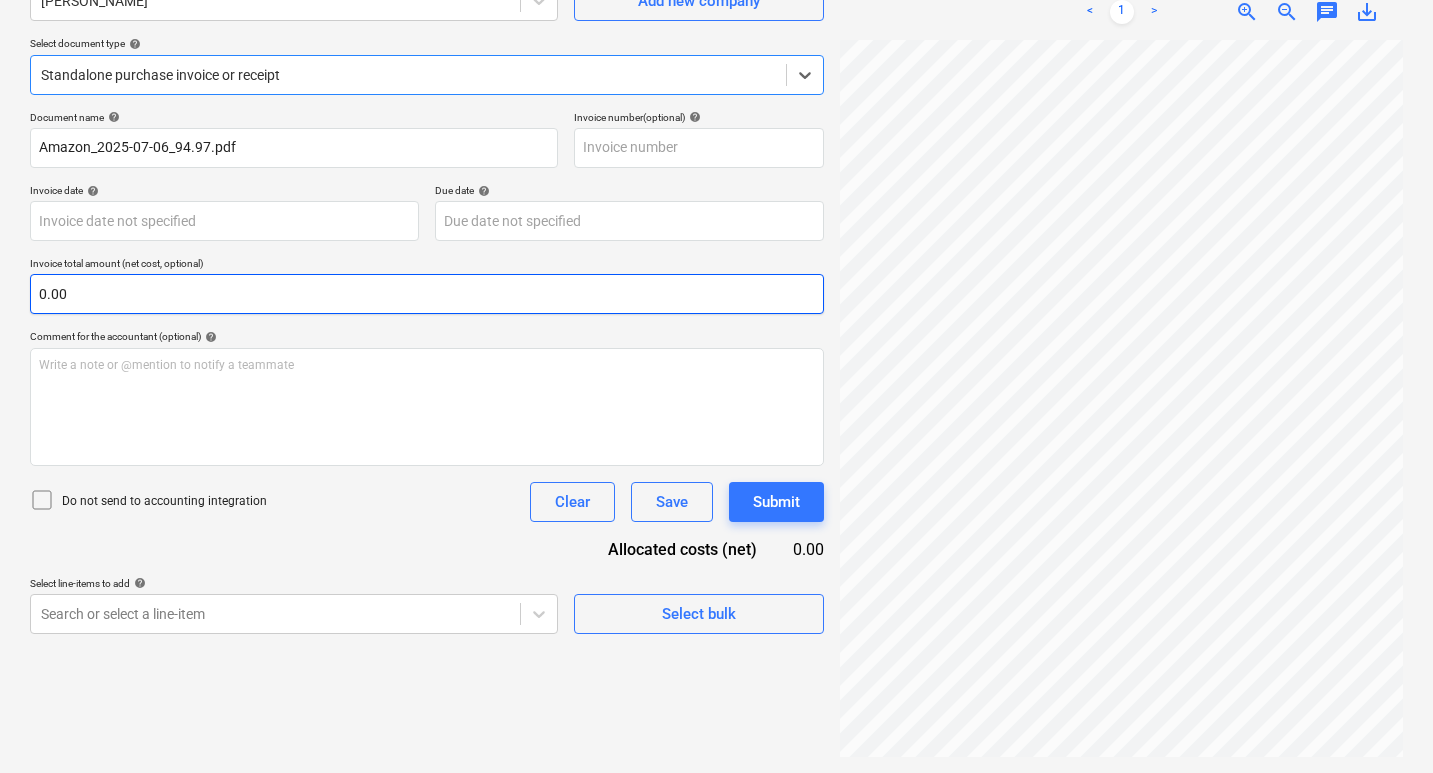 scroll, scrollTop: 0, scrollLeft: 0, axis: both 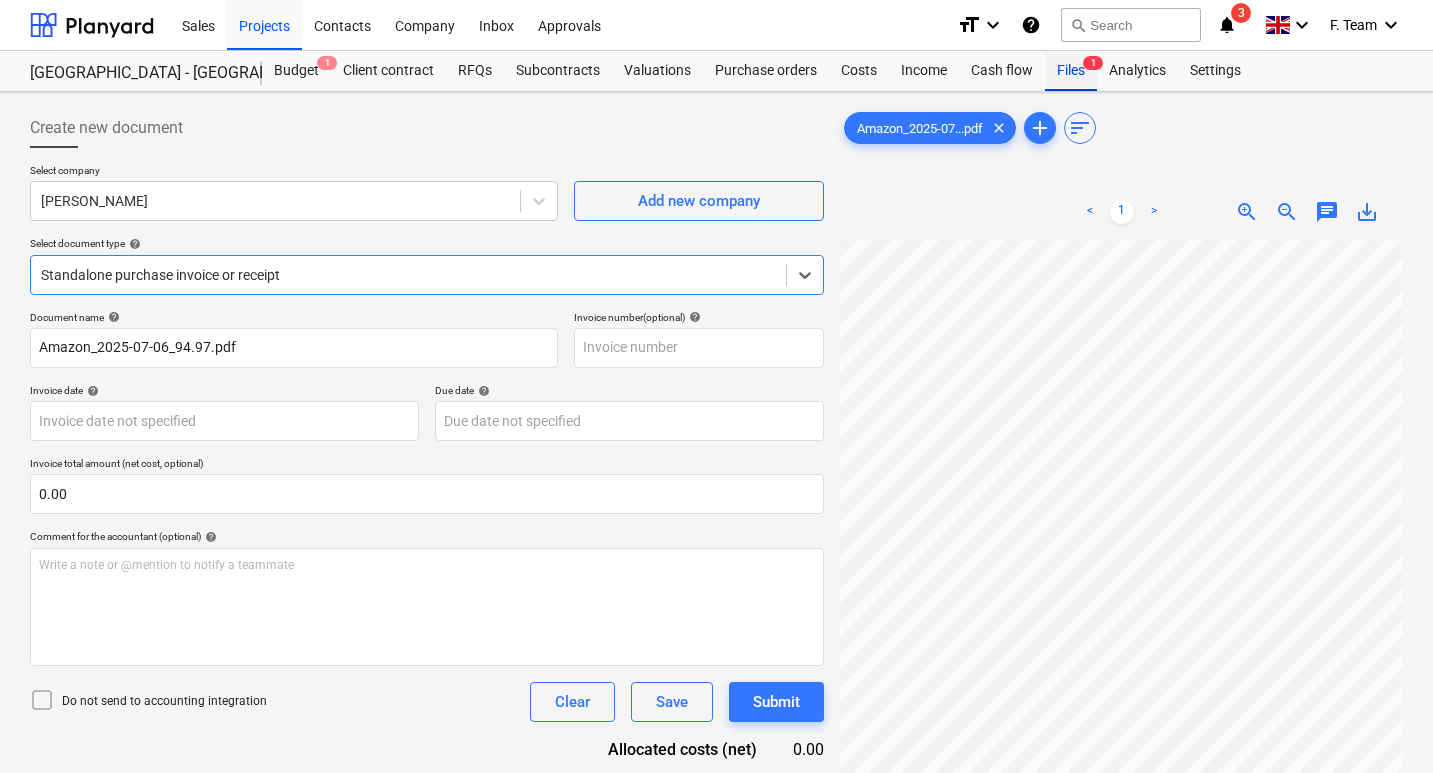 click on "Files 1" at bounding box center [1071, 71] 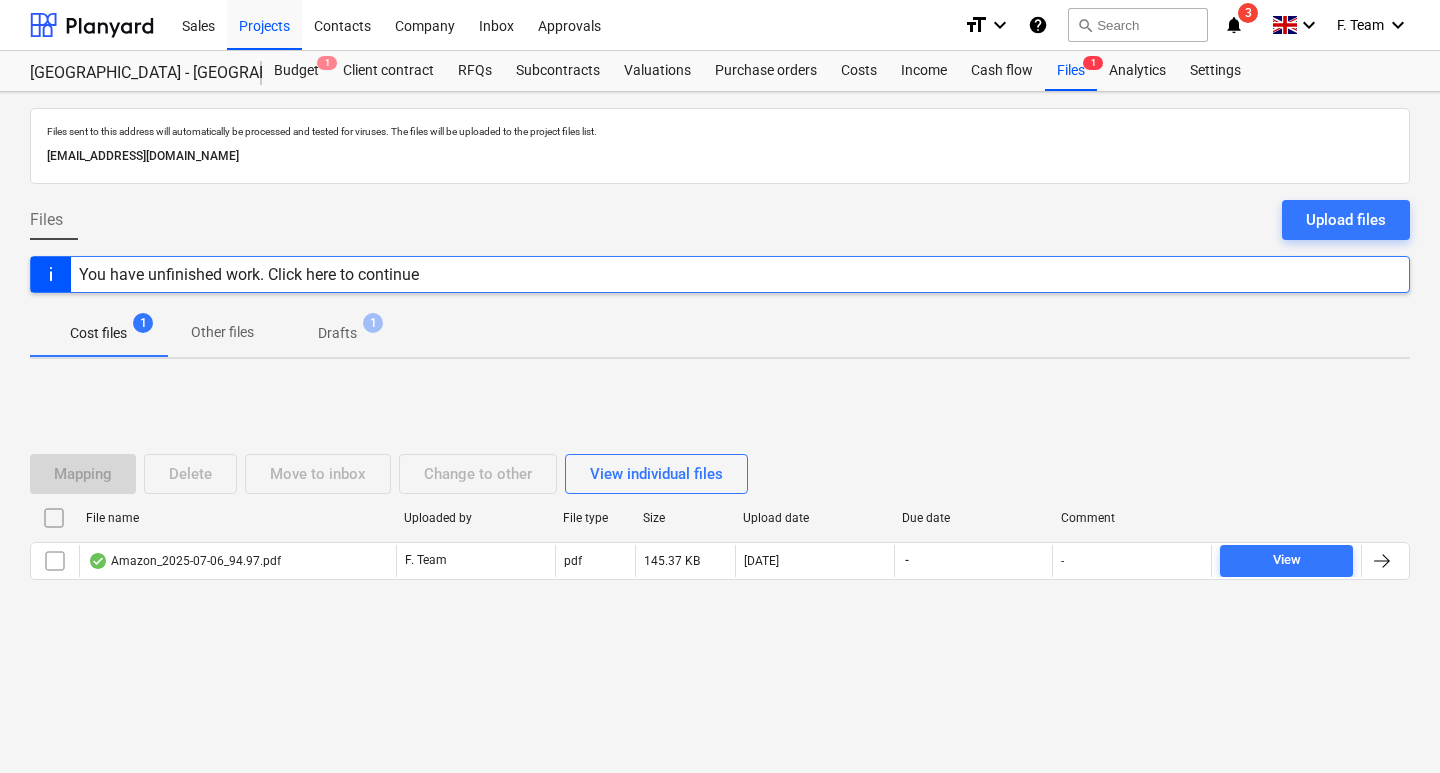 click on "Mapping Delete Move to inbox Change to other View individual files" at bounding box center (393, 474) 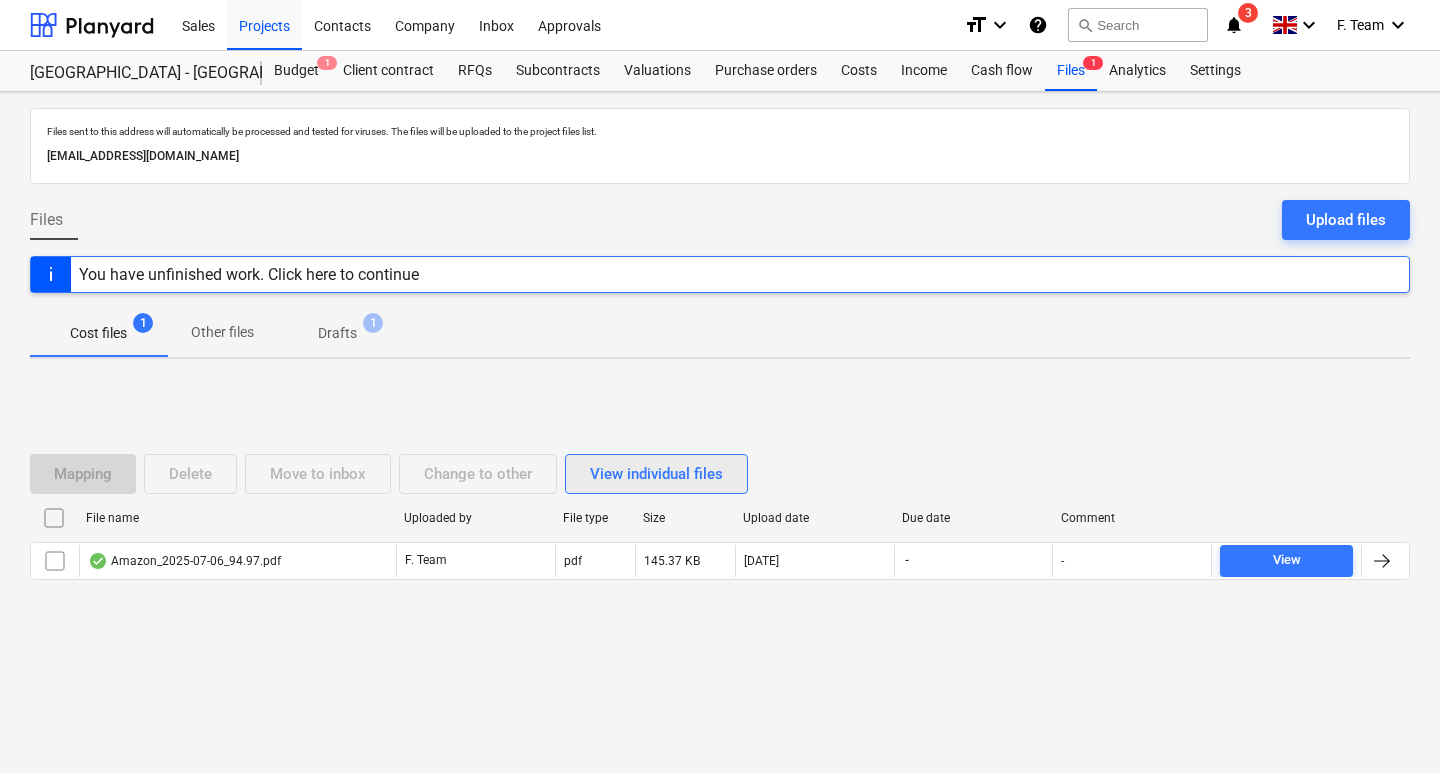click on "View individual files" at bounding box center [656, 474] 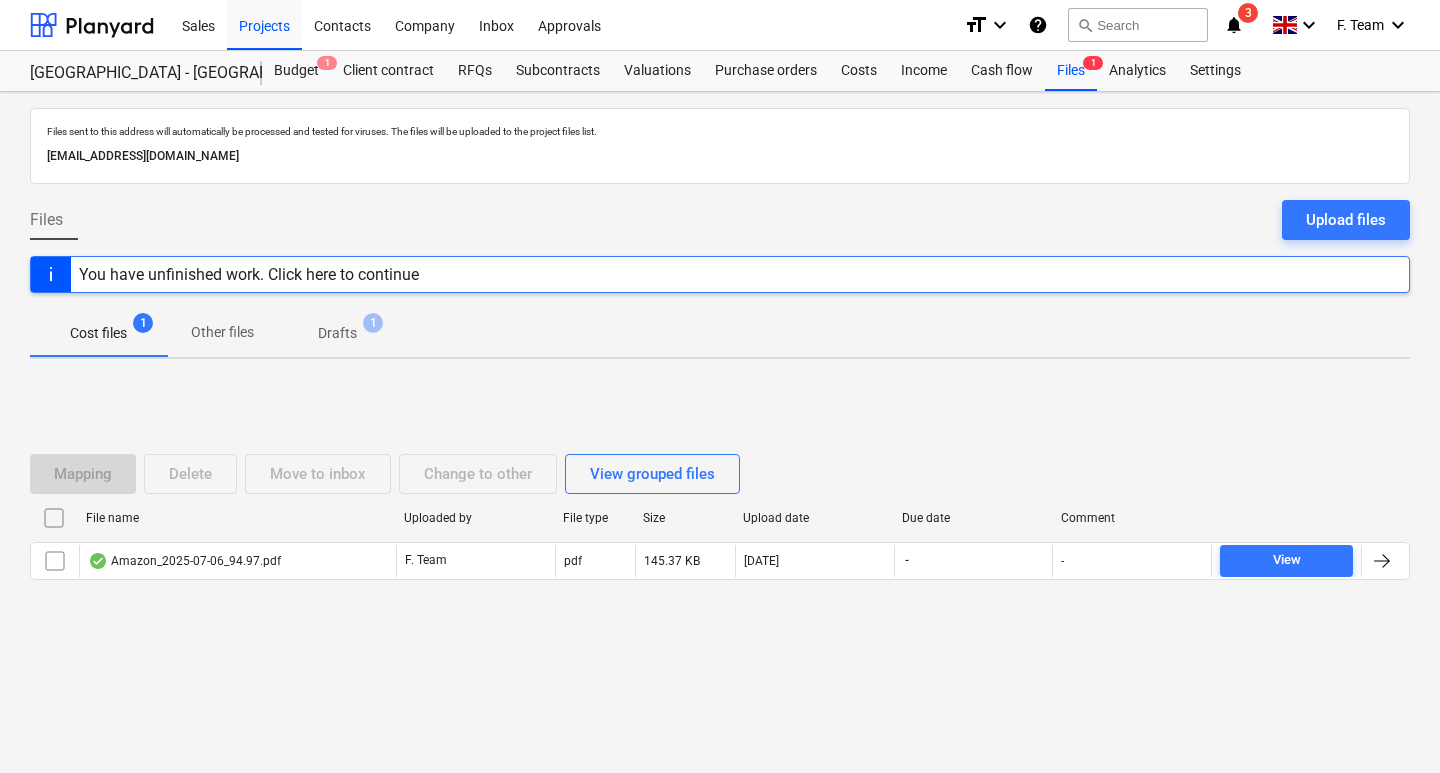 click on "Mapping Delete Move to inbox Change to other View grouped files" at bounding box center (389, 474) 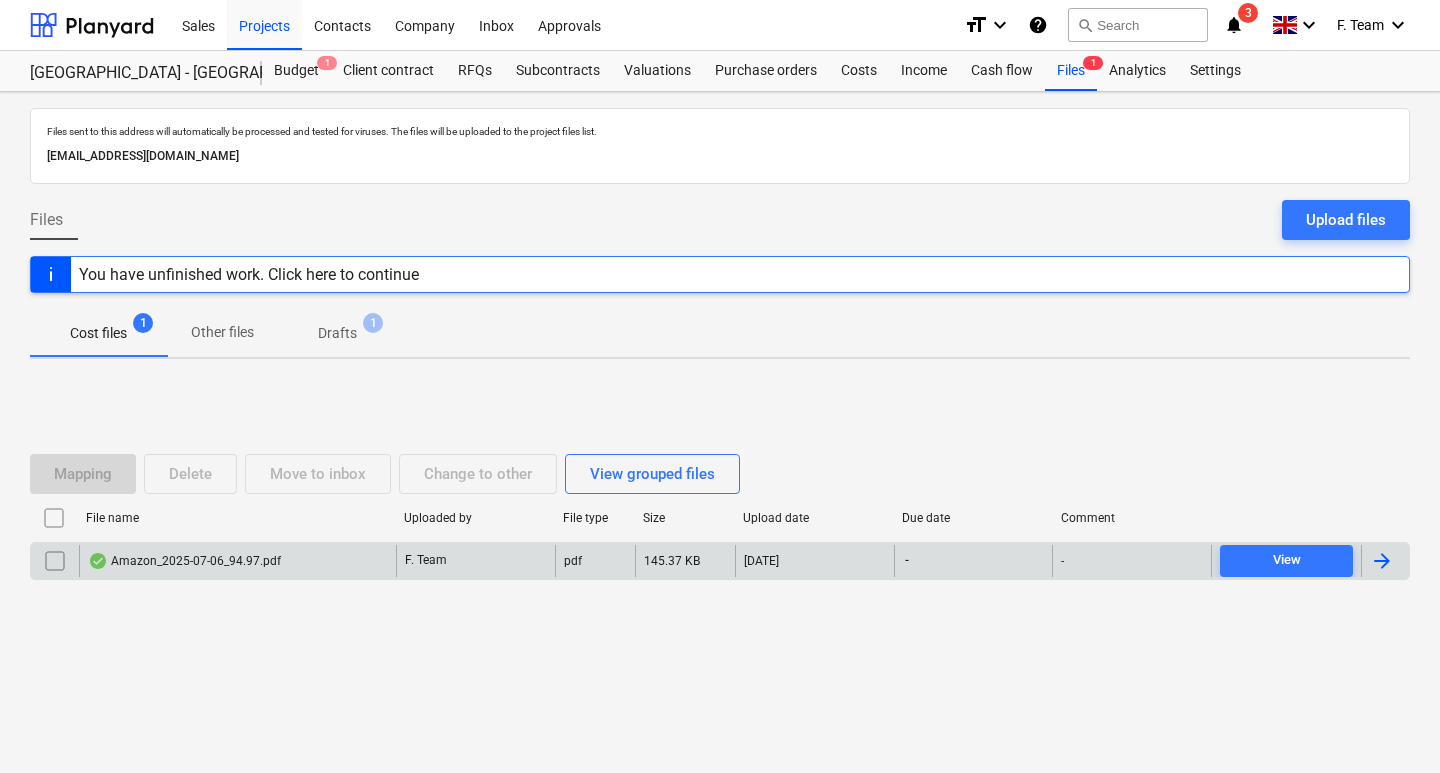 click at bounding box center [1382, 561] 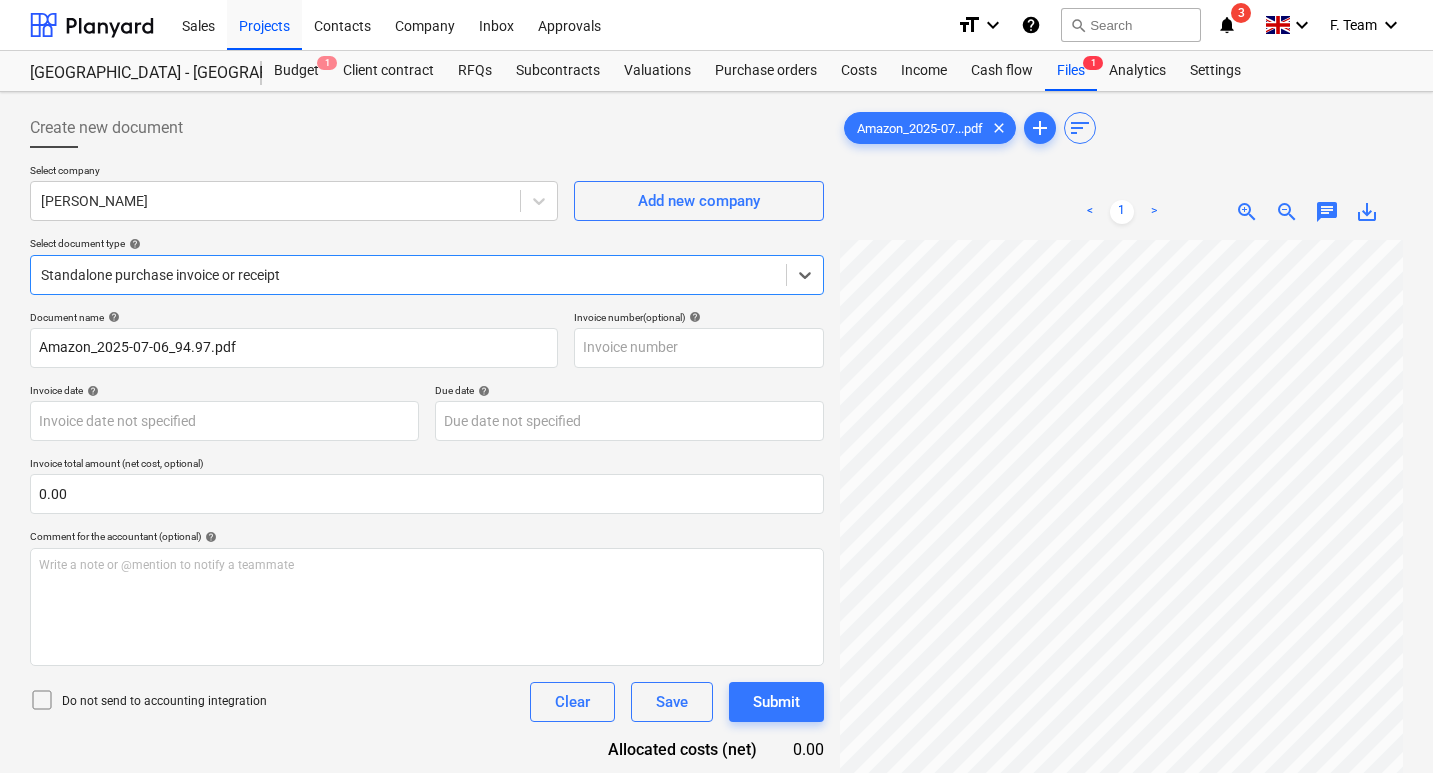 scroll, scrollTop: 140, scrollLeft: 0, axis: vertical 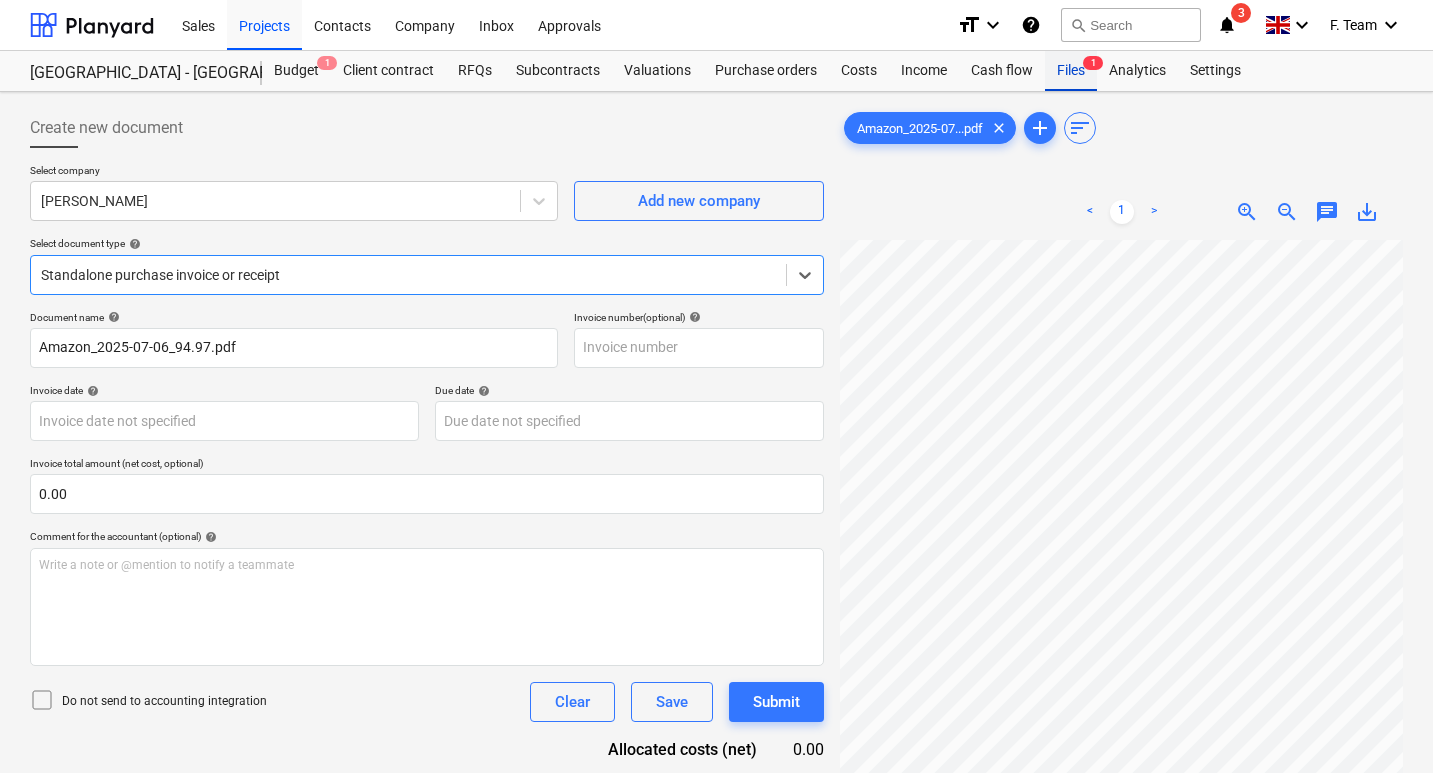 click on "Files 1" at bounding box center (1071, 71) 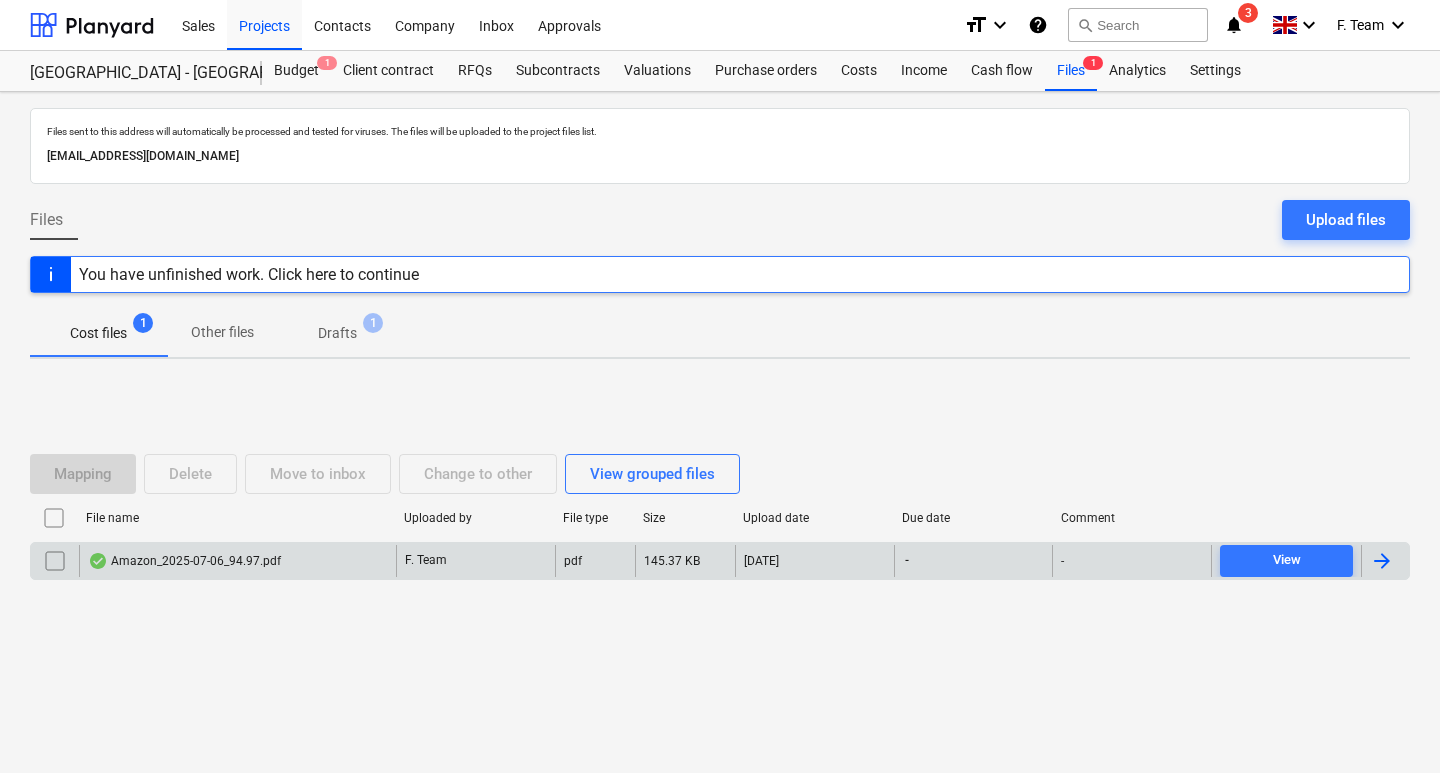 click at bounding box center [55, 561] 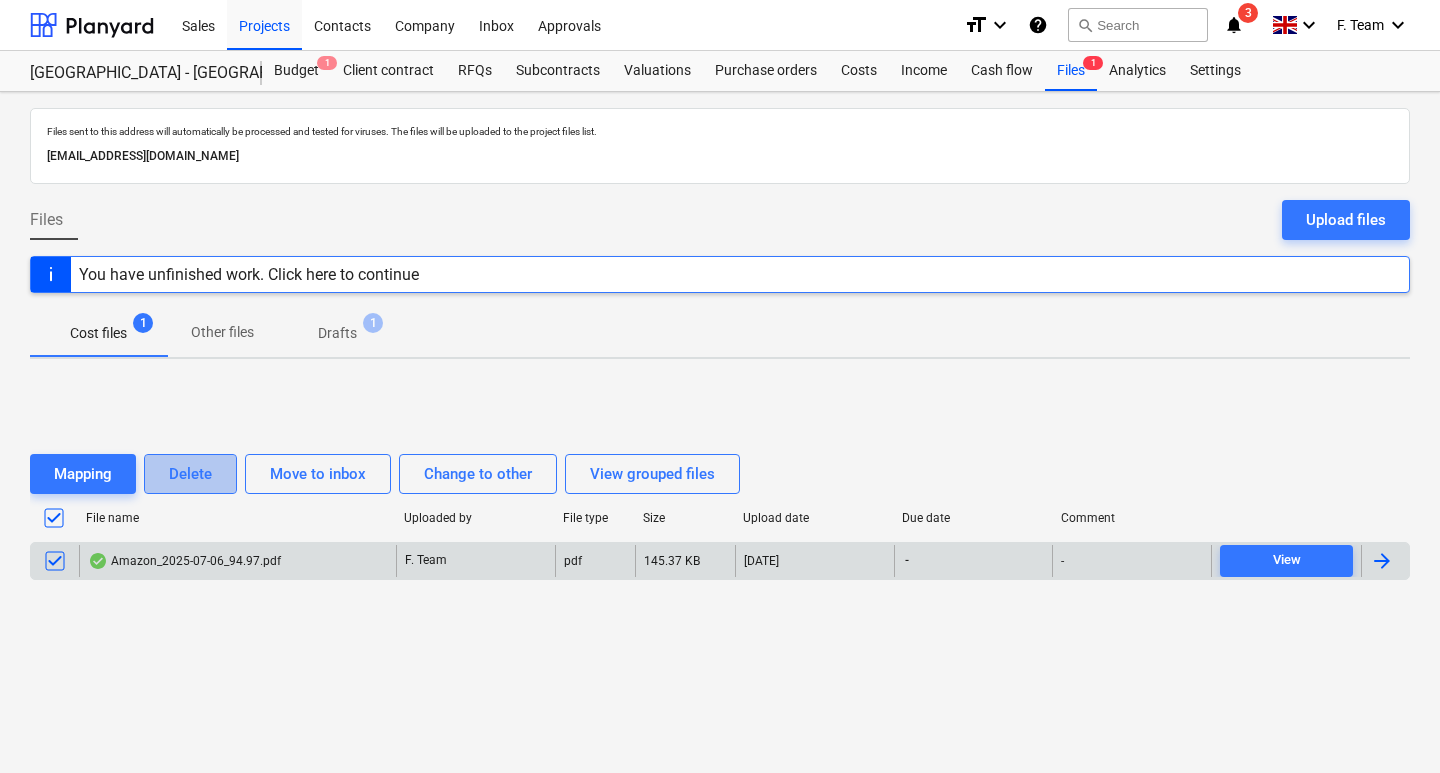 click on "Delete" at bounding box center [190, 474] 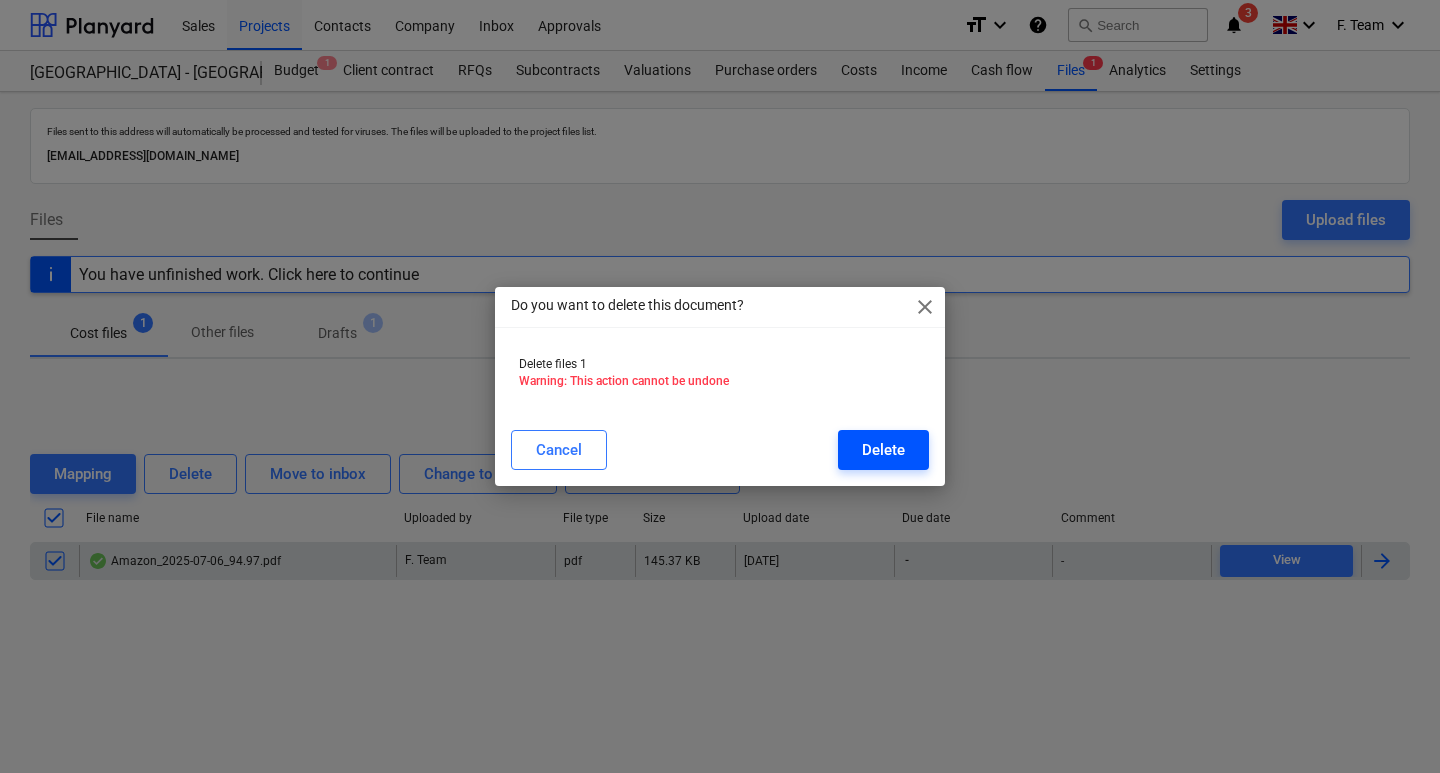 click on "Delete" at bounding box center (883, 450) 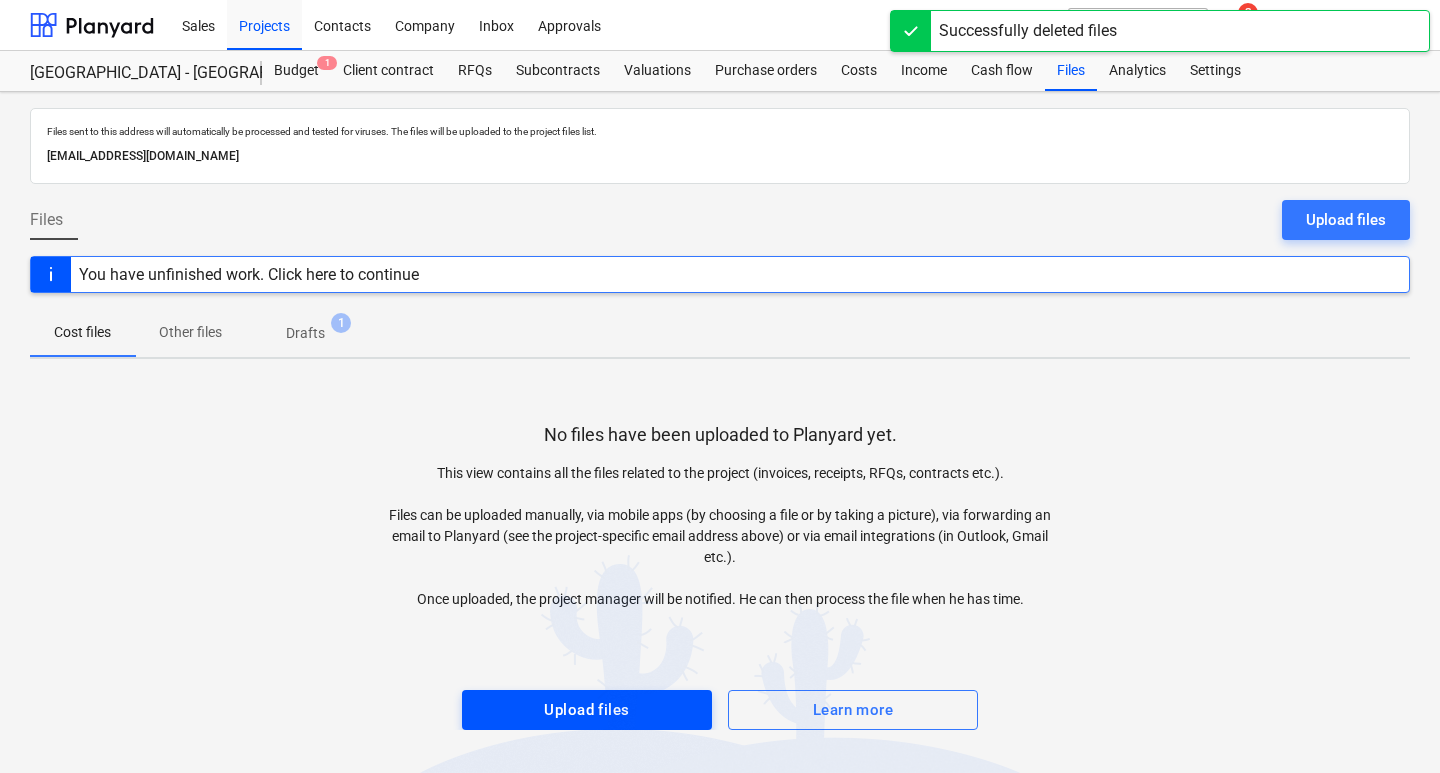 click on "Upload files" at bounding box center (587, 710) 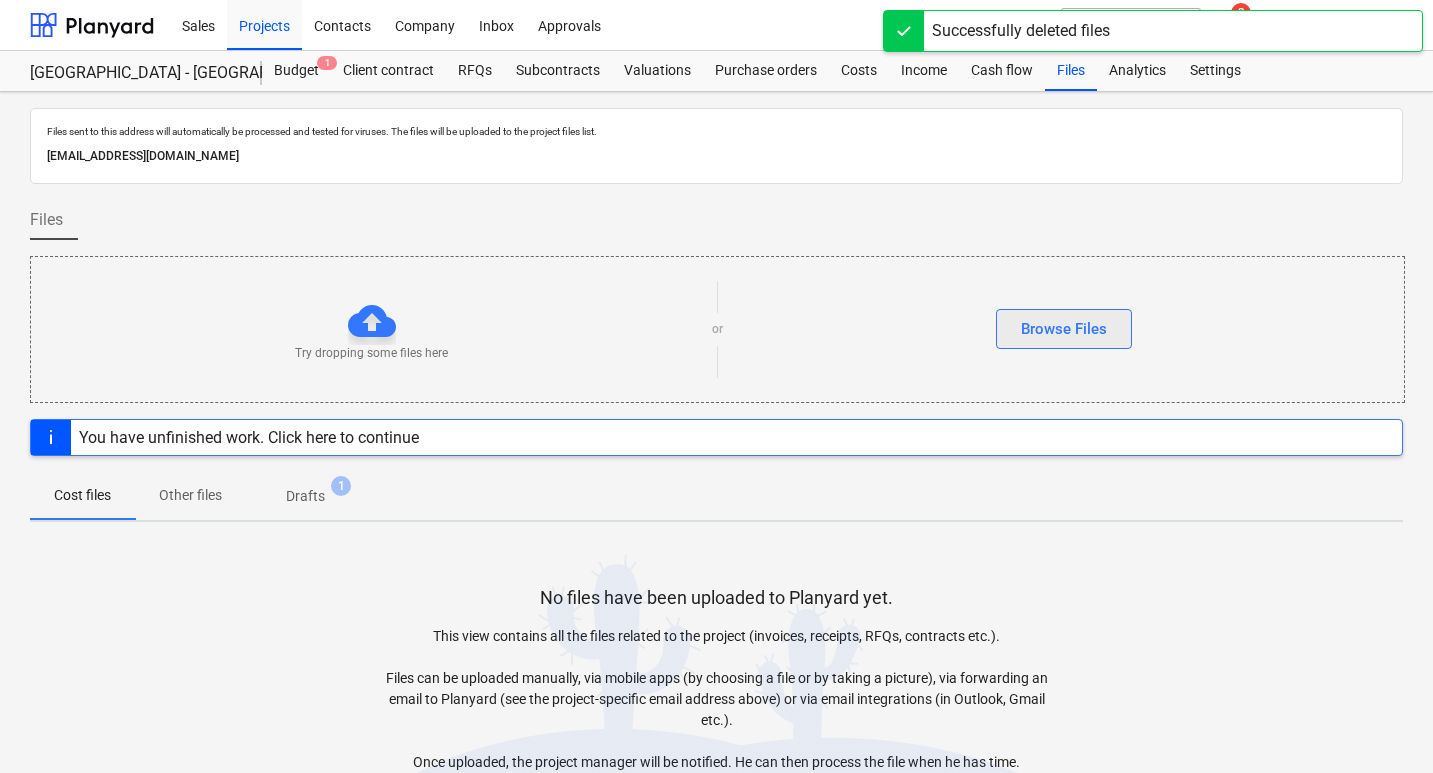 click on "Browse Files" at bounding box center [1064, 329] 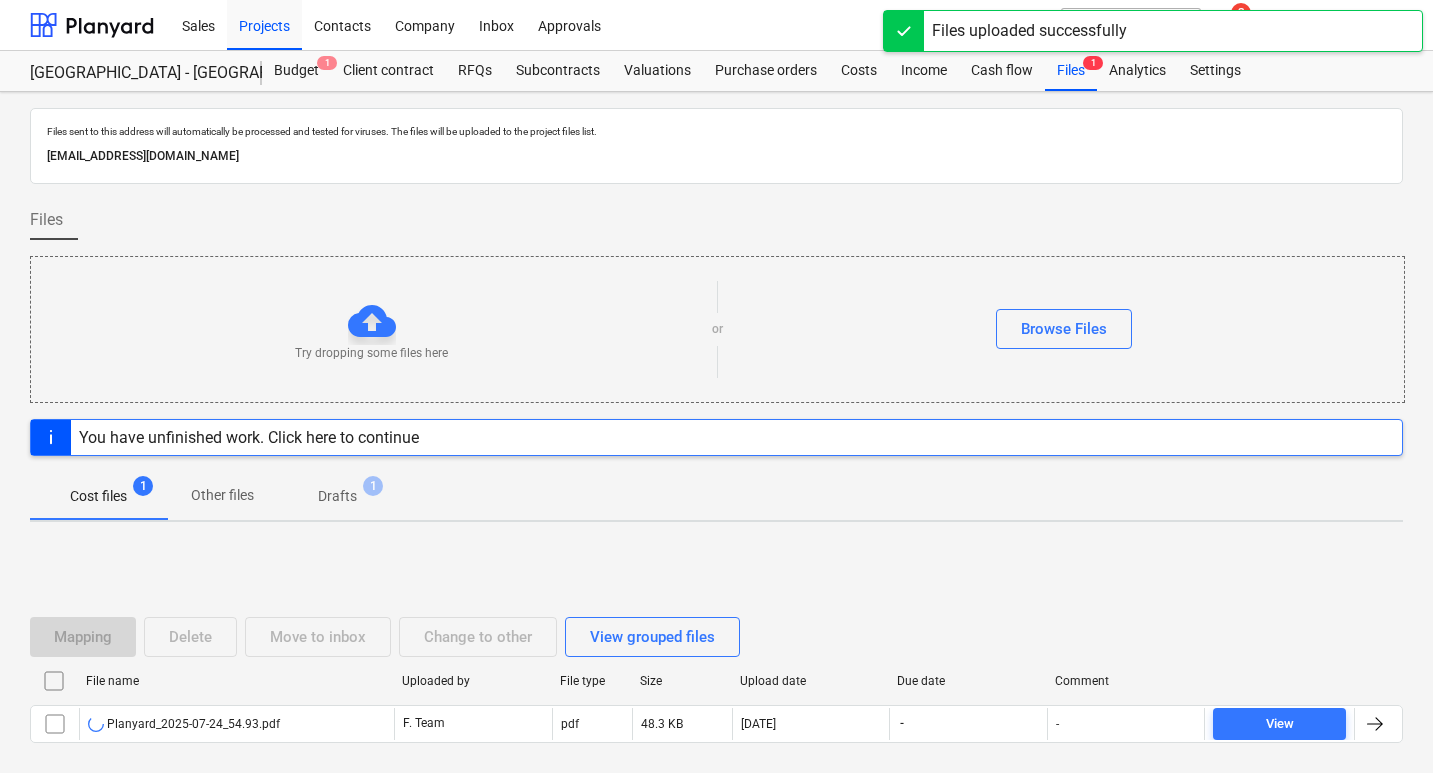 scroll, scrollTop: 97, scrollLeft: 0, axis: vertical 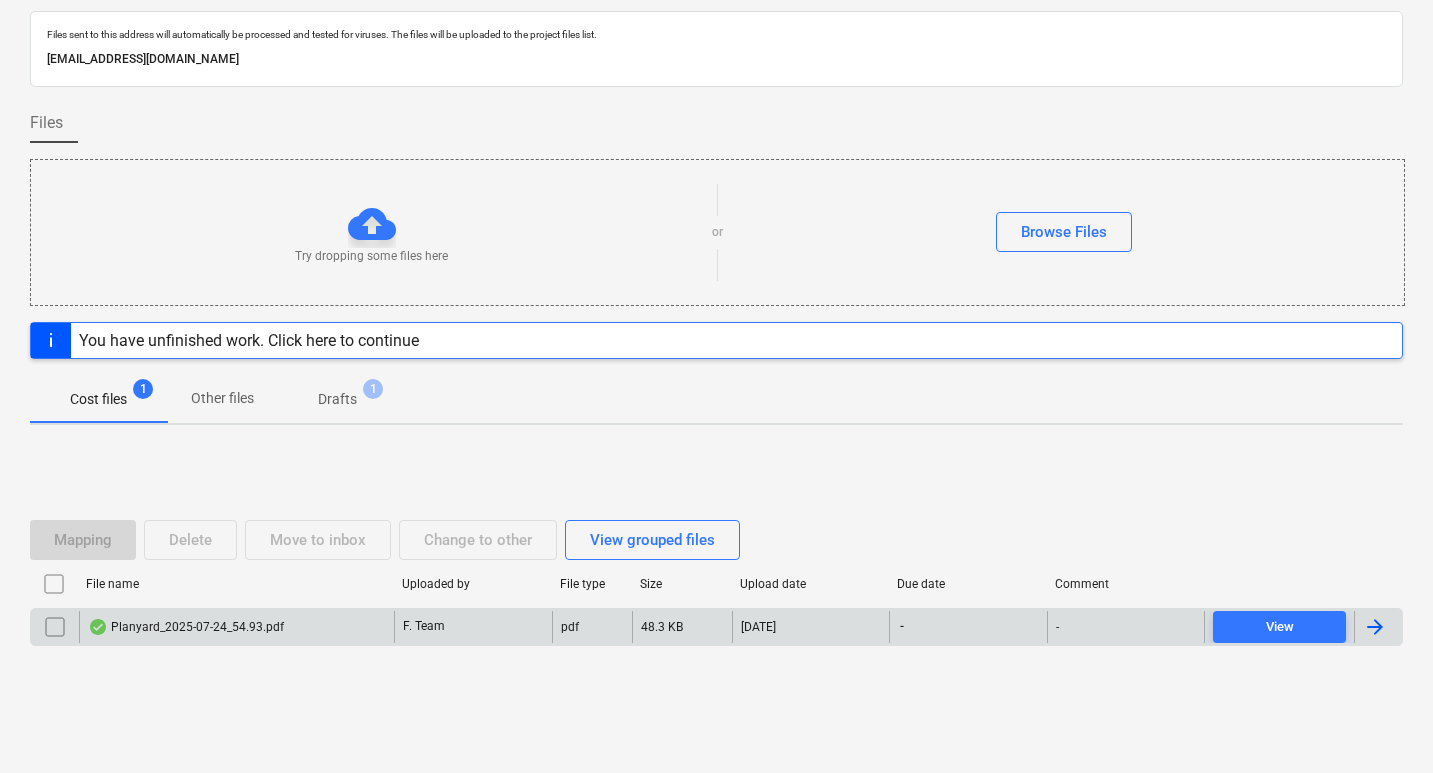 click at bounding box center [1375, 627] 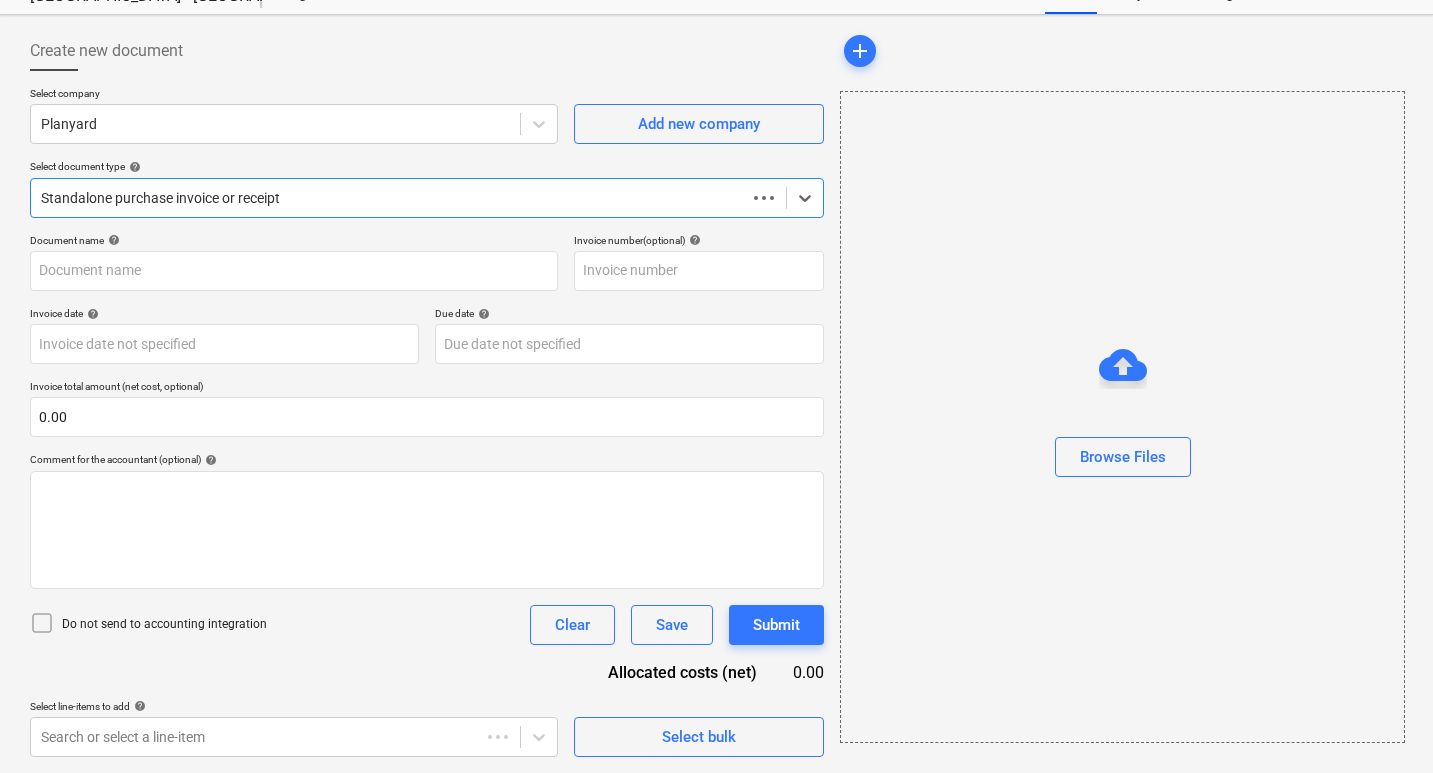 scroll, scrollTop: 77, scrollLeft: 0, axis: vertical 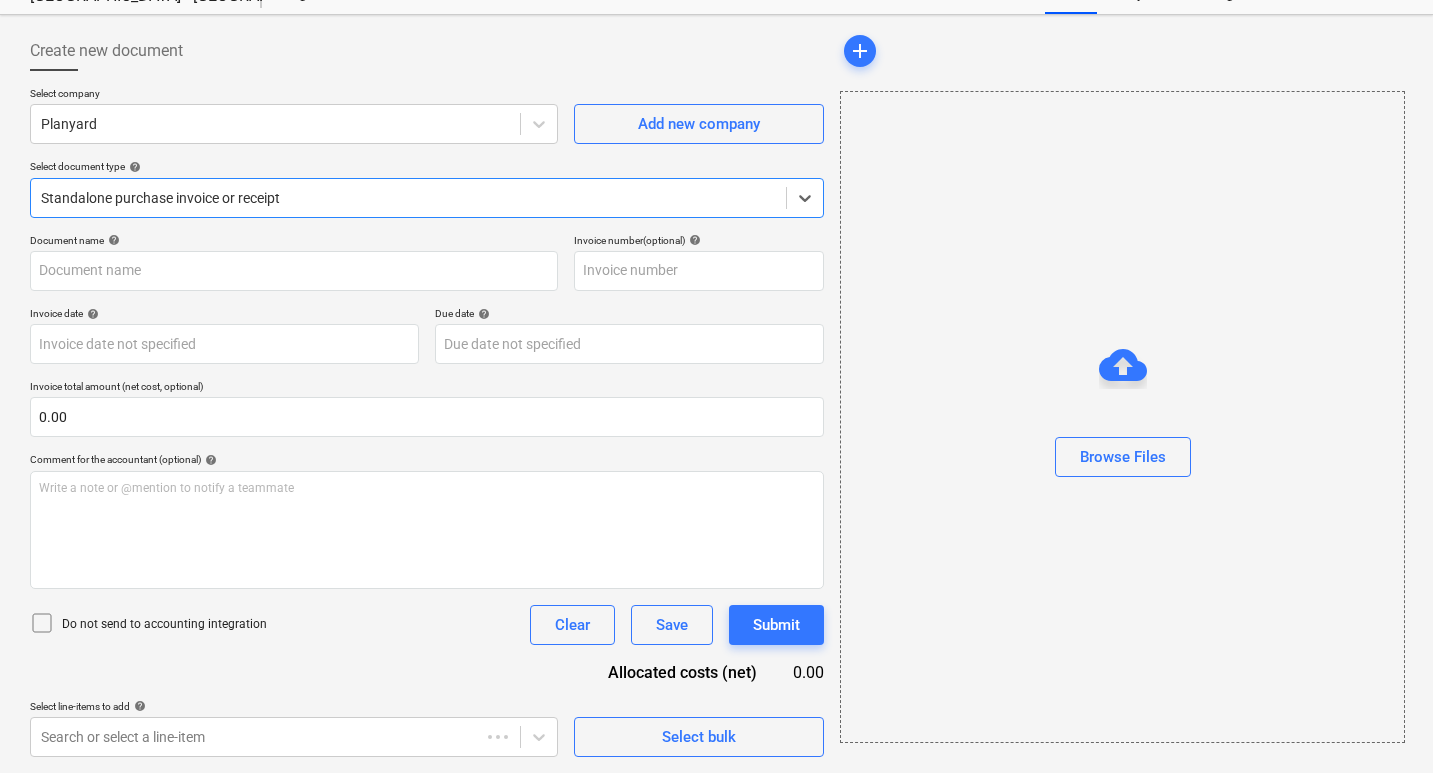 type on "2025072415689" 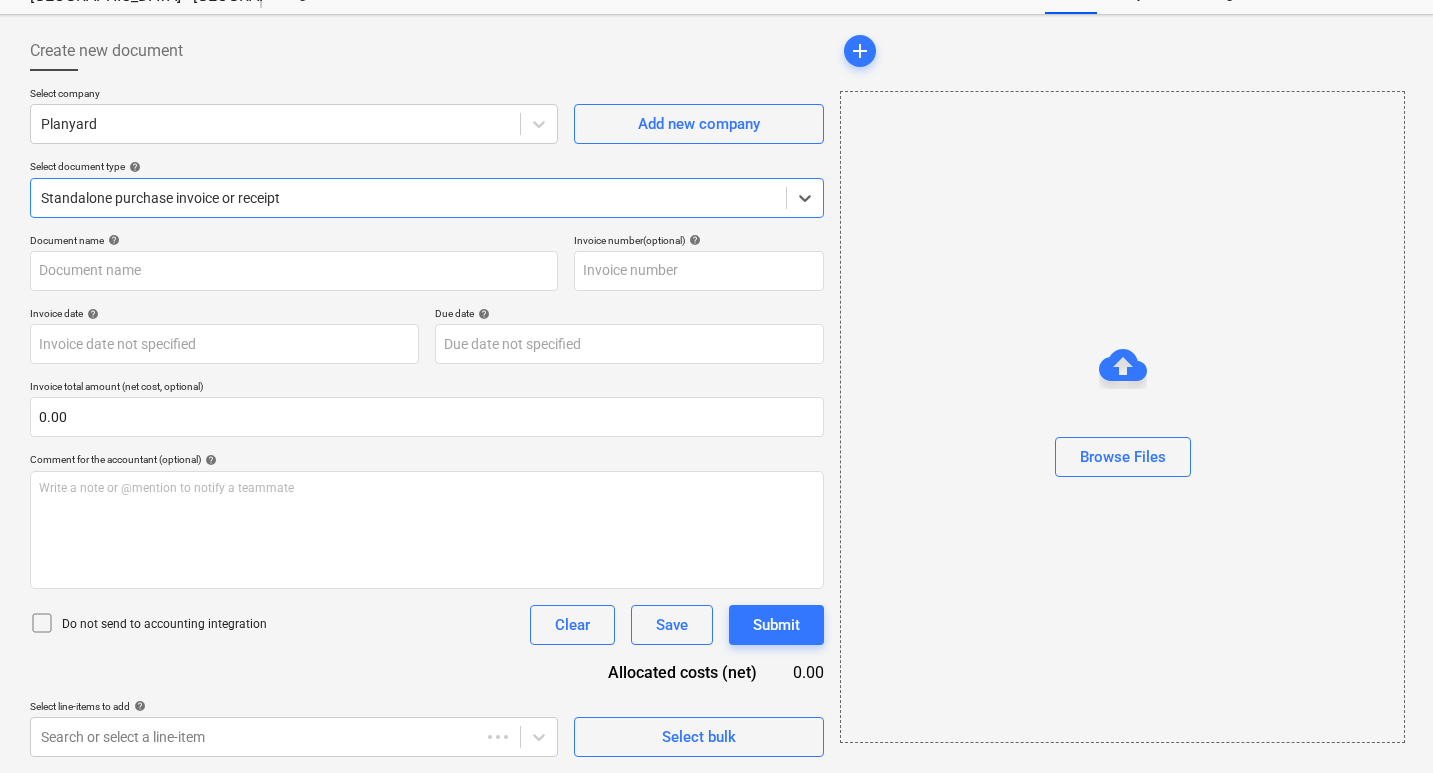 type on "2025072415689" 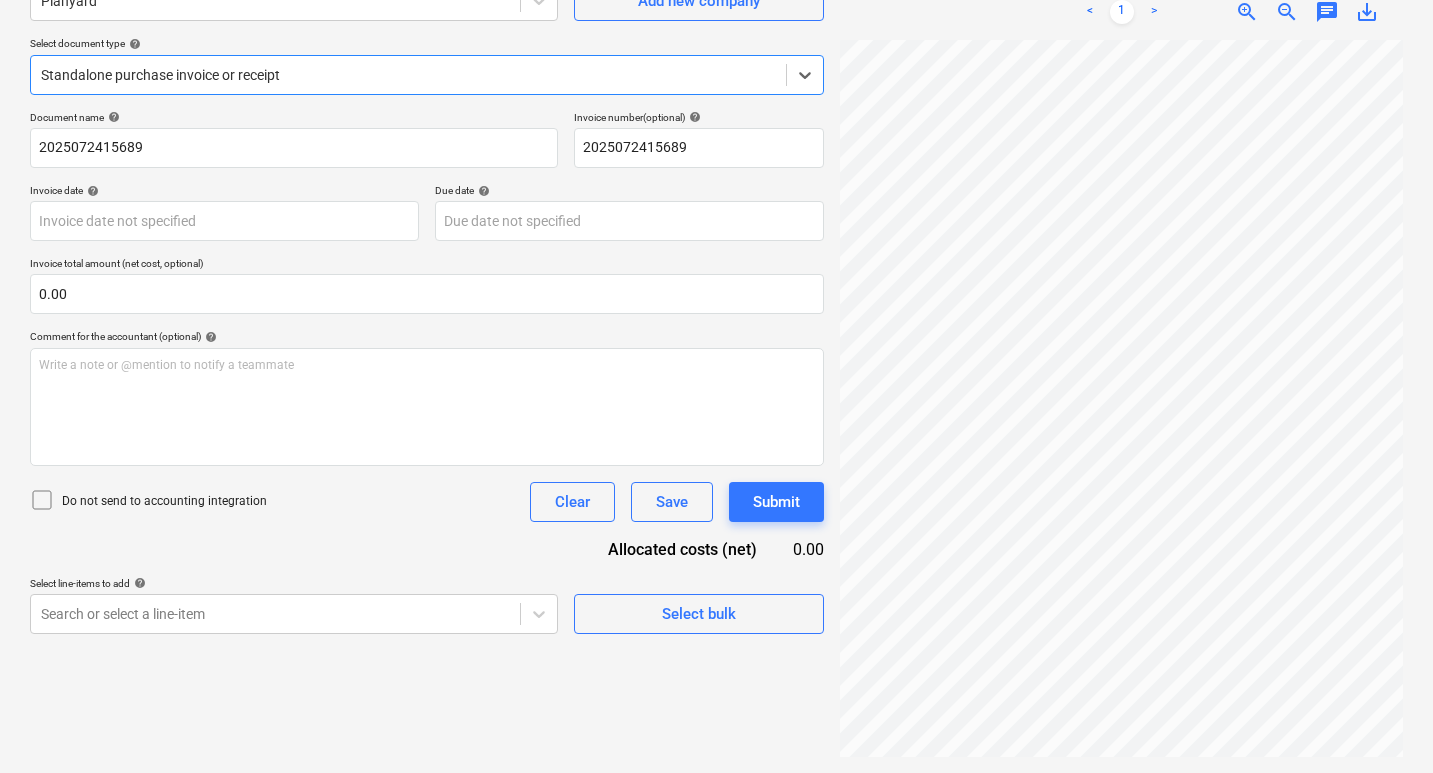 scroll, scrollTop: 100, scrollLeft: 0, axis: vertical 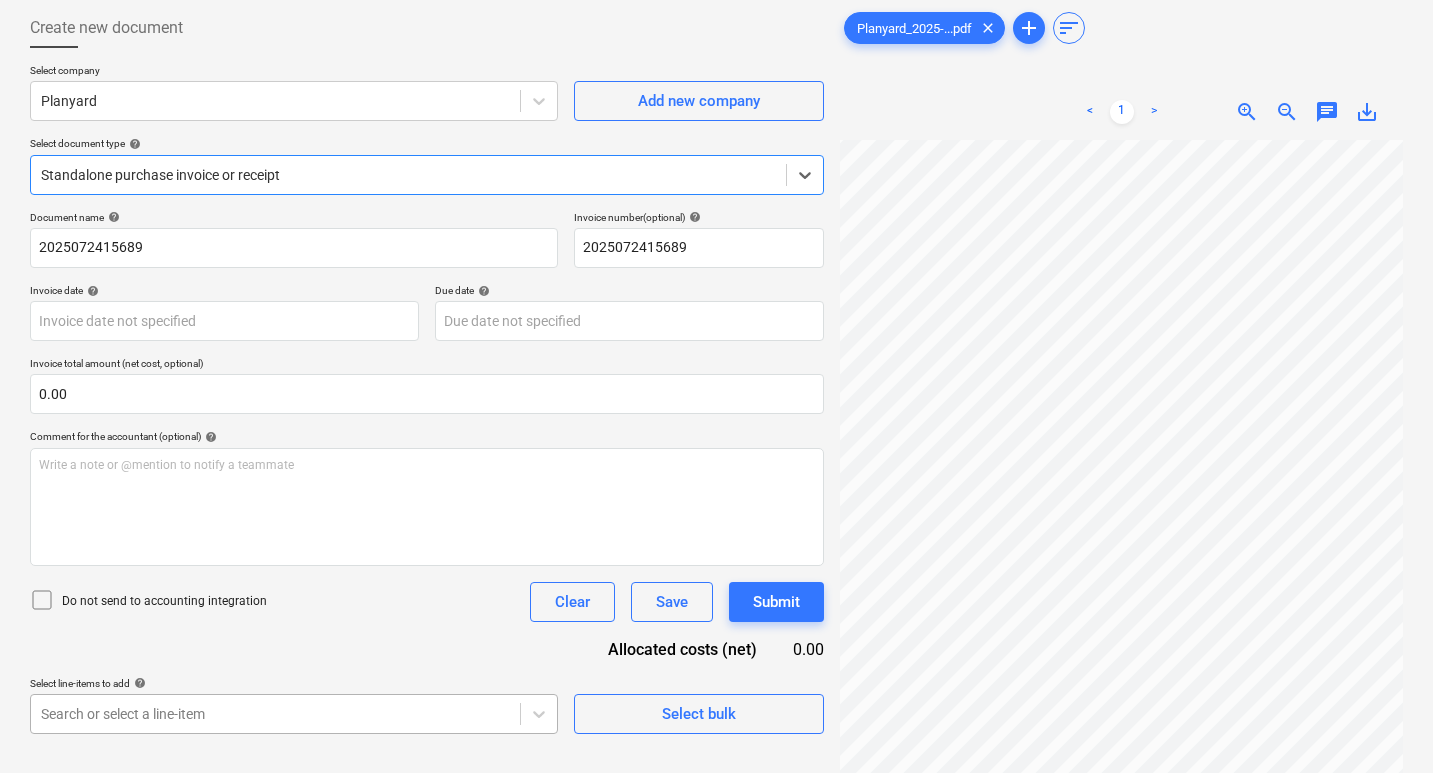 click on "Sales Projects Contacts Company Inbox Approvals format_size keyboard_arrow_down help search Search notifications 3 keyboard_arrow_down F. Team keyboard_arrow_down [GEOGRAPHIC_DATA] - [GEOGRAPHIC_DATA] ([PERSON_NAME][GEOGRAPHIC_DATA] and [GEOGRAPHIC_DATA]) Budget 1 Client contract RFQs Subcontracts Valuations Purchase orders Costs Income Cash flow Files 1 Analytics Settings Create new document Select company Planyard   Add new company Select document type help   Select is focused ,type to refine list, press Down to open the menu,  Standalone purchase invoice or receipt Document name help 2025072415689 Invoice number  (optional) help 2025072415689 Invoice date help Press the down arrow key to interact with the calendar and
select a date. Press the question mark key to get the keyboard shortcuts for changing dates. Due date help Press the down arrow key to interact with the calendar and
select a date. Press the question mark key to get the keyboard shortcuts for changing dates. 0.00 help ﻿ Clear Save Submit 0.00 <" at bounding box center [716, 286] 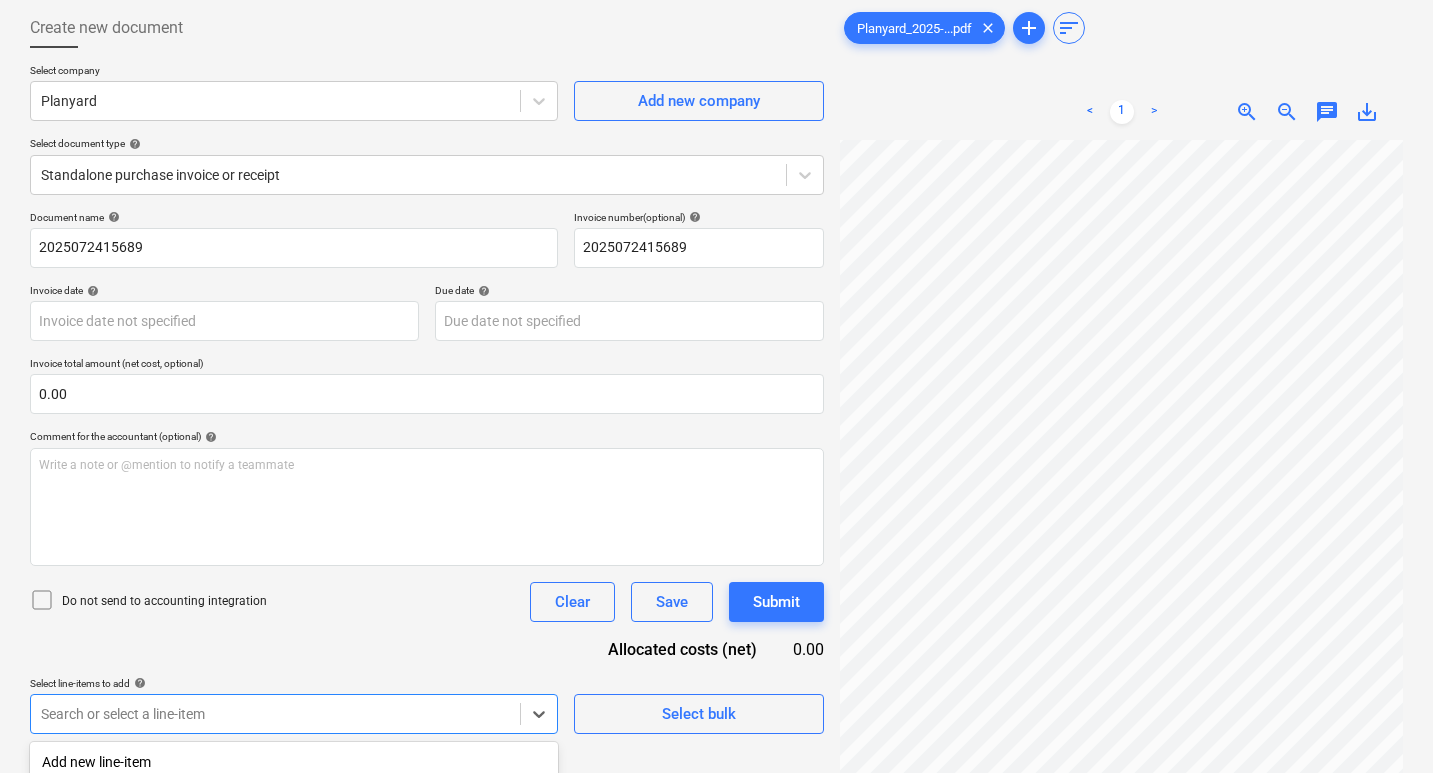 scroll, scrollTop: 373, scrollLeft: 0, axis: vertical 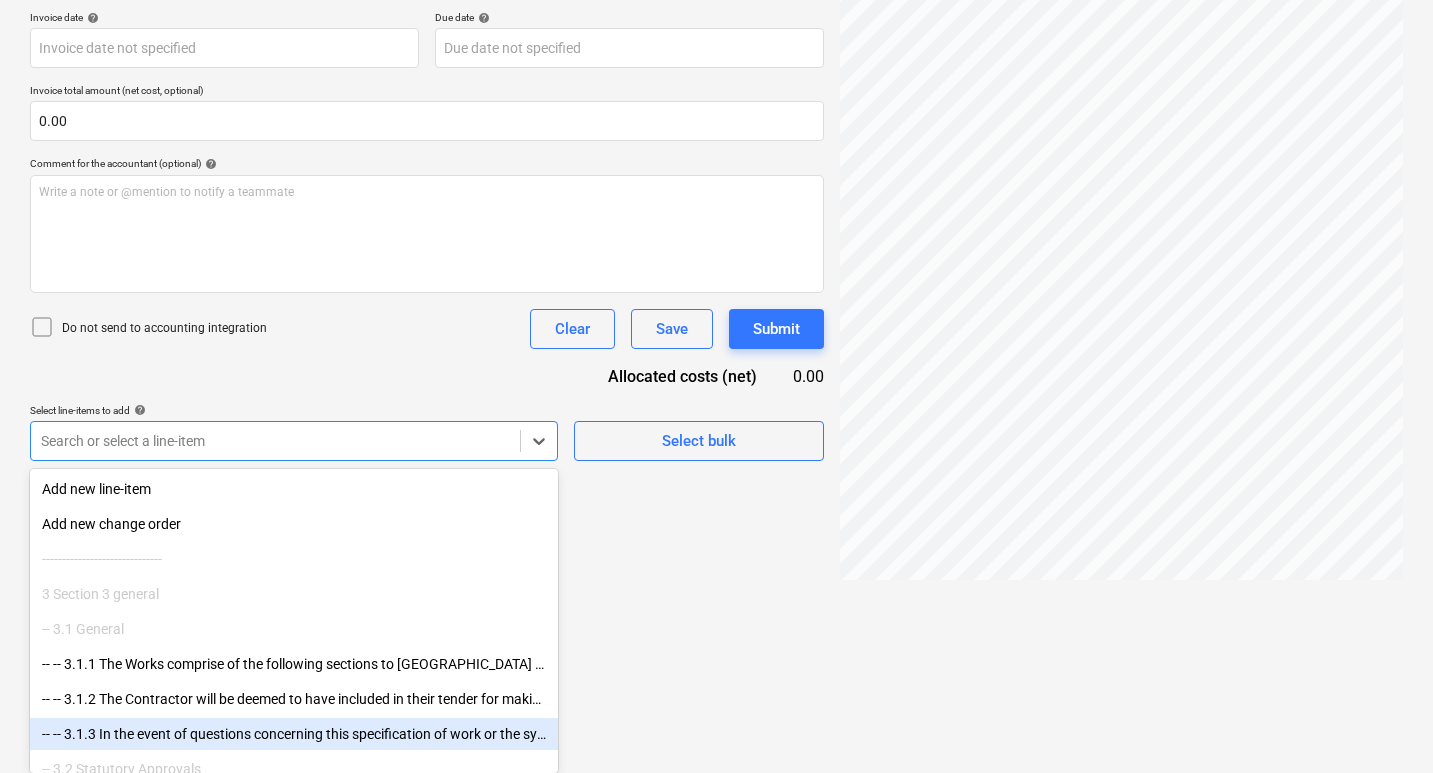 click on "-- --  3.1.3 In the event of questions concerning this specification of work or the systems to be used the contractor should contact the following Contract Administrator (CA) representatives: [PERSON_NAME] (020 8294 1000)" at bounding box center [294, 734] 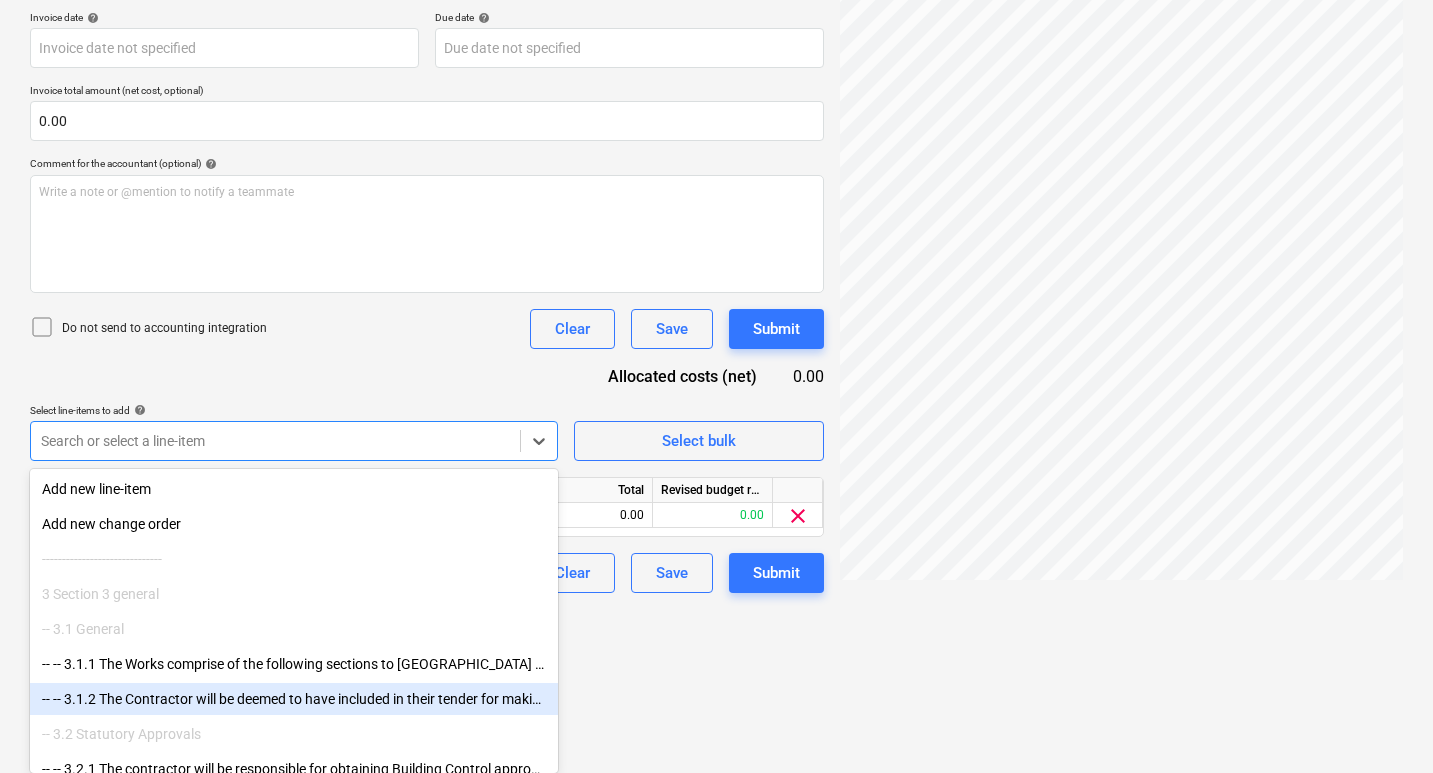 scroll, scrollTop: 209, scrollLeft: 0, axis: vertical 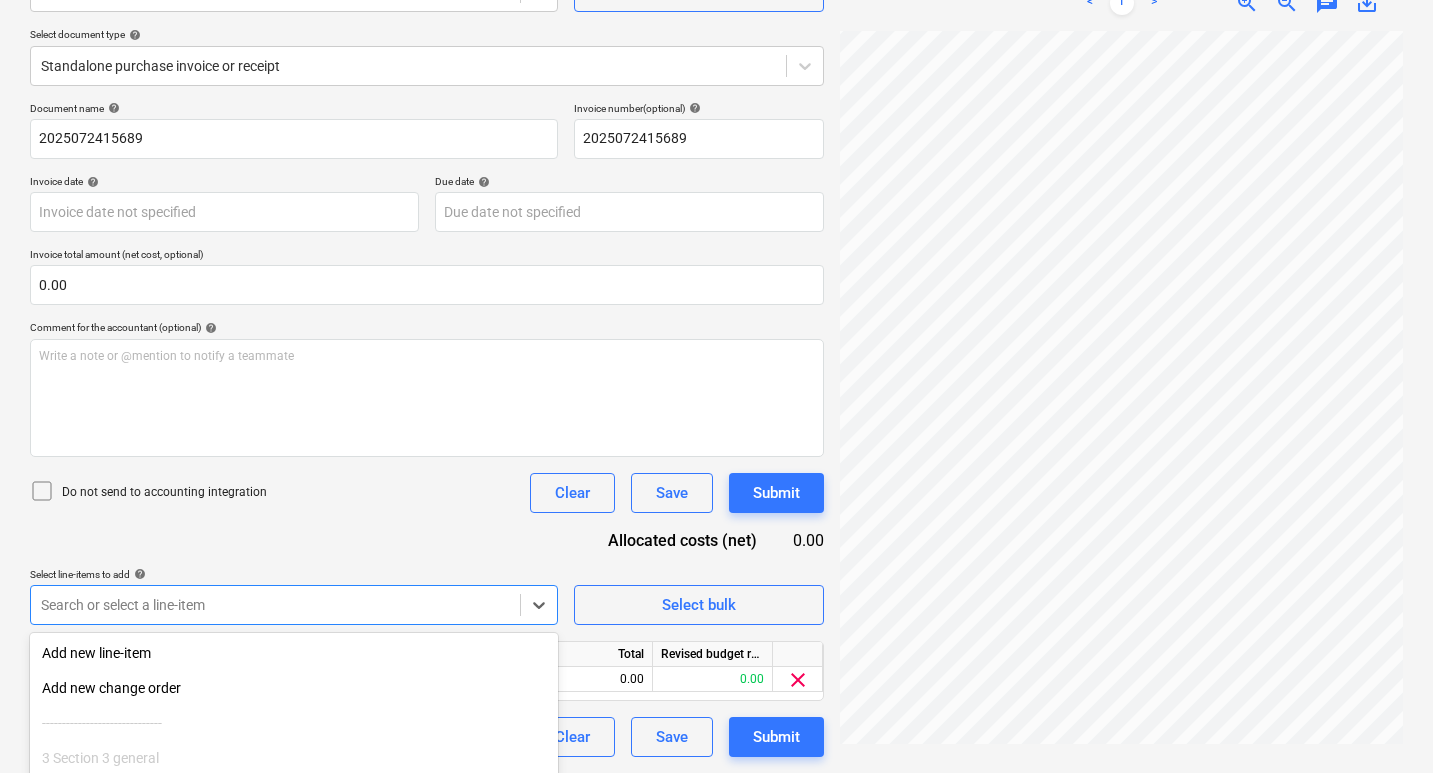 click on "Sales Projects Contacts Company Inbox Approvals format_size keyboard_arrow_down help search Search notifications 3 keyboard_arrow_down F. Team keyboard_arrow_down [GEOGRAPHIC_DATA] - [GEOGRAPHIC_DATA] ([PERSON_NAME][GEOGRAPHIC_DATA]) Budget 1 Client contract RFQs Subcontracts Valuations Purchase orders Costs Income Cash flow Files 1 Analytics Settings Create new document Select company Planyard   Add new company Select document type help Standalone purchase invoice or receipt Document name help 2025072415689 Invoice number  (optional) help 2025072415689 Invoice date help Press the down arrow key to interact with the calendar and
select a date. Press the question mark key to get the keyboard shortcuts for changing dates. Due date help Press the down arrow key to interact with the calendar and
select a date. Press the question mark key to get the keyboard shortcuts for changing dates. Invoice total amount (net cost, optional) 0.00 Comment for the accountant (optional) help ﻿ Clear Save" at bounding box center (716, 177) 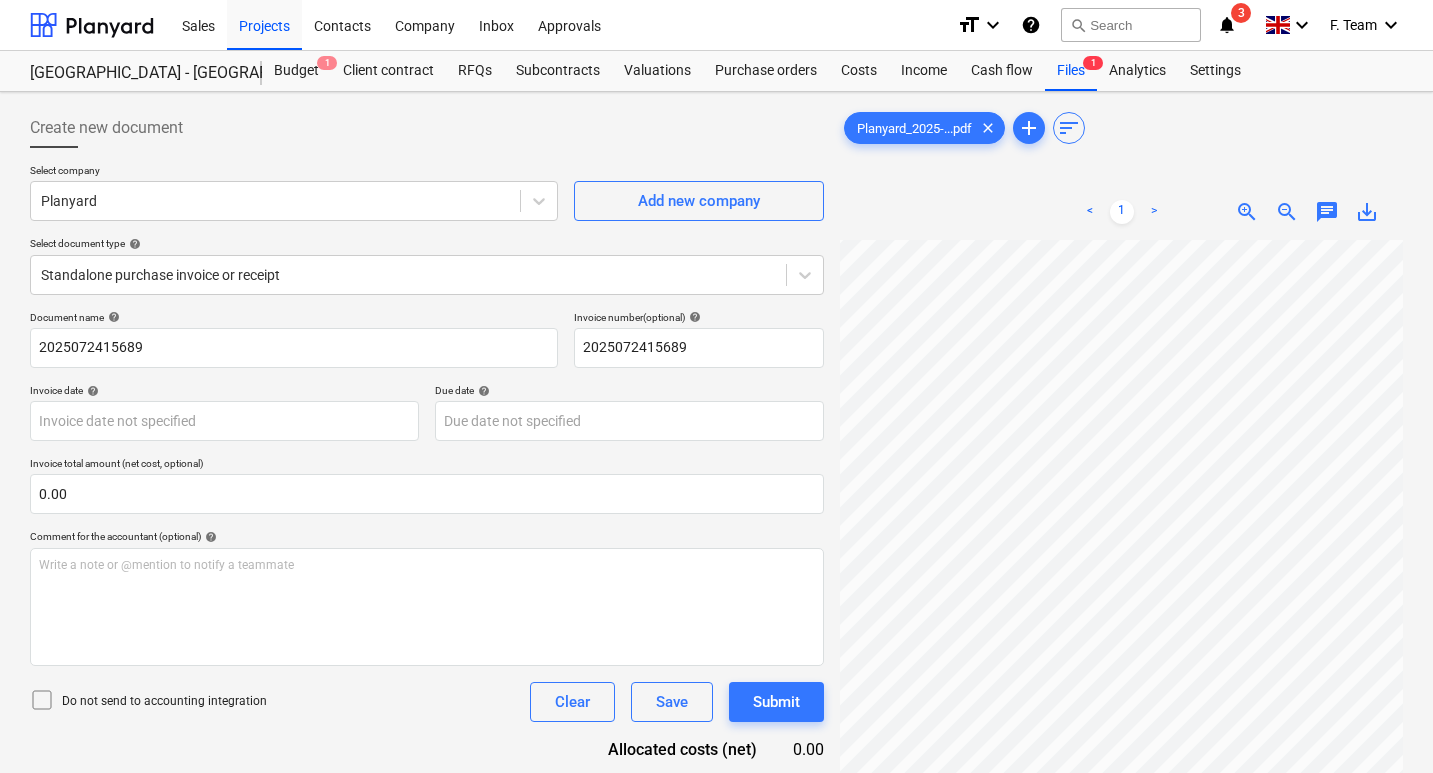 scroll, scrollTop: 209, scrollLeft: 0, axis: vertical 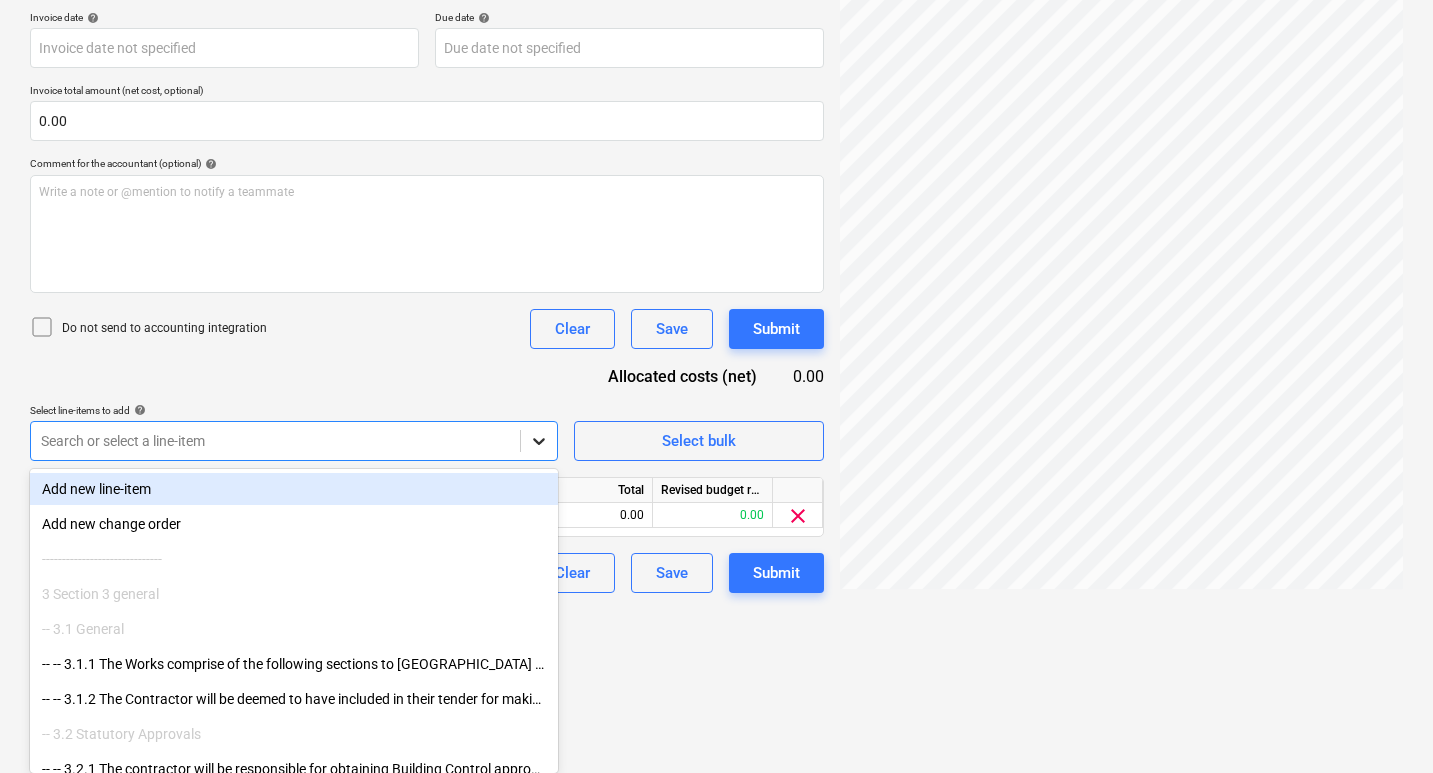 click on "Sales Projects Contacts Company Inbox Approvals format_size keyboard_arrow_down help search Search notifications 3 keyboard_arrow_down F. Team keyboard_arrow_down [GEOGRAPHIC_DATA] - [GEOGRAPHIC_DATA] ([PERSON_NAME][GEOGRAPHIC_DATA]) Budget 1 Client contract RFQs Subcontracts Valuations Purchase orders Costs Income Cash flow Files 1 Analytics Settings Create new document Select company Planyard   Add new company Select document type help Standalone purchase invoice or receipt Document name help 2025072415689 Invoice number  (optional) help 2025072415689 Invoice date help Press the down arrow key to interact with the calendar and
select a date. Press the question mark key to get the keyboard shortcuts for changing dates. Due date help Press the down arrow key to interact with the calendar and
select a date. Press the question mark key to get the keyboard shortcuts for changing dates. Invoice total amount (net cost, optional) 0.00 Comment for the accountant (optional) help ﻿ Clear Save 0.00" at bounding box center (716, 13) 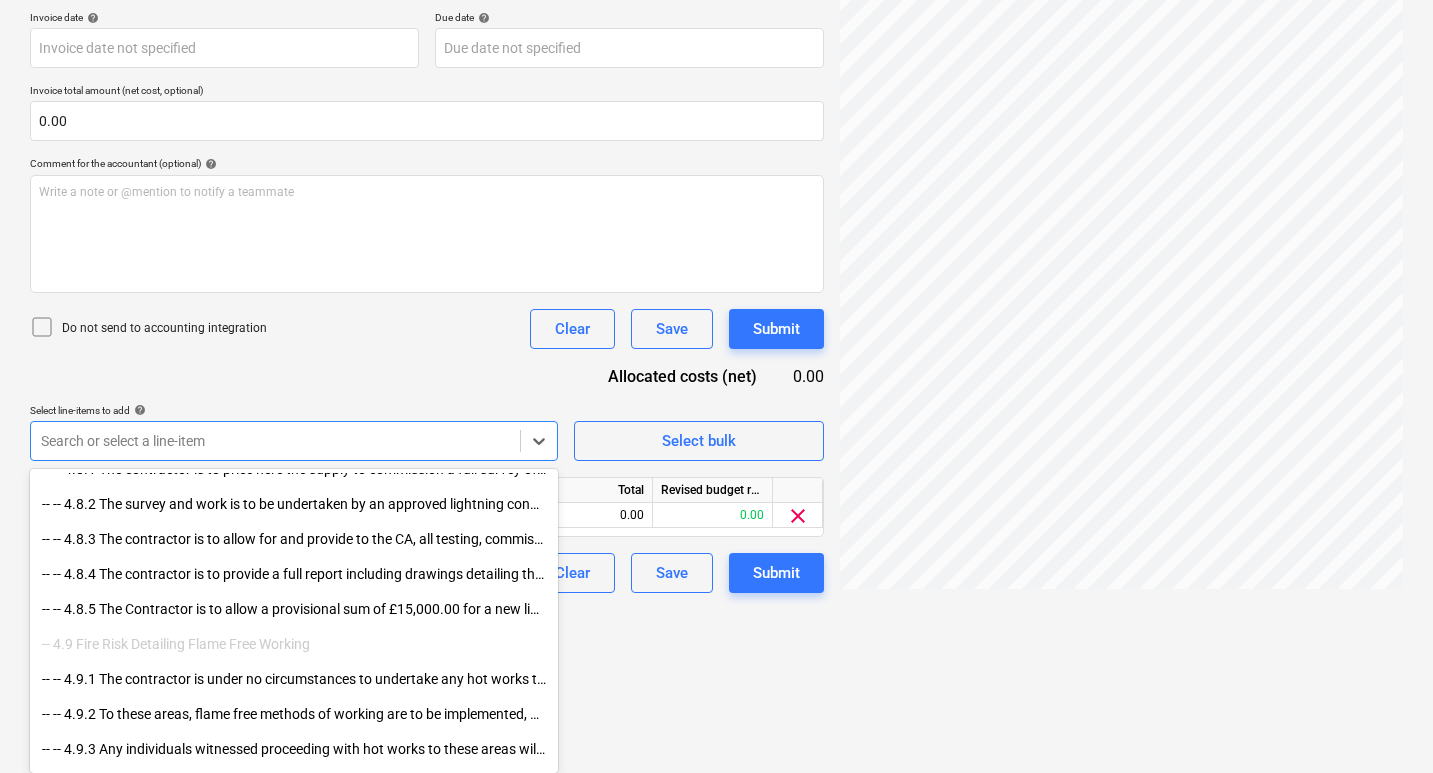 scroll, scrollTop: 8310, scrollLeft: 0, axis: vertical 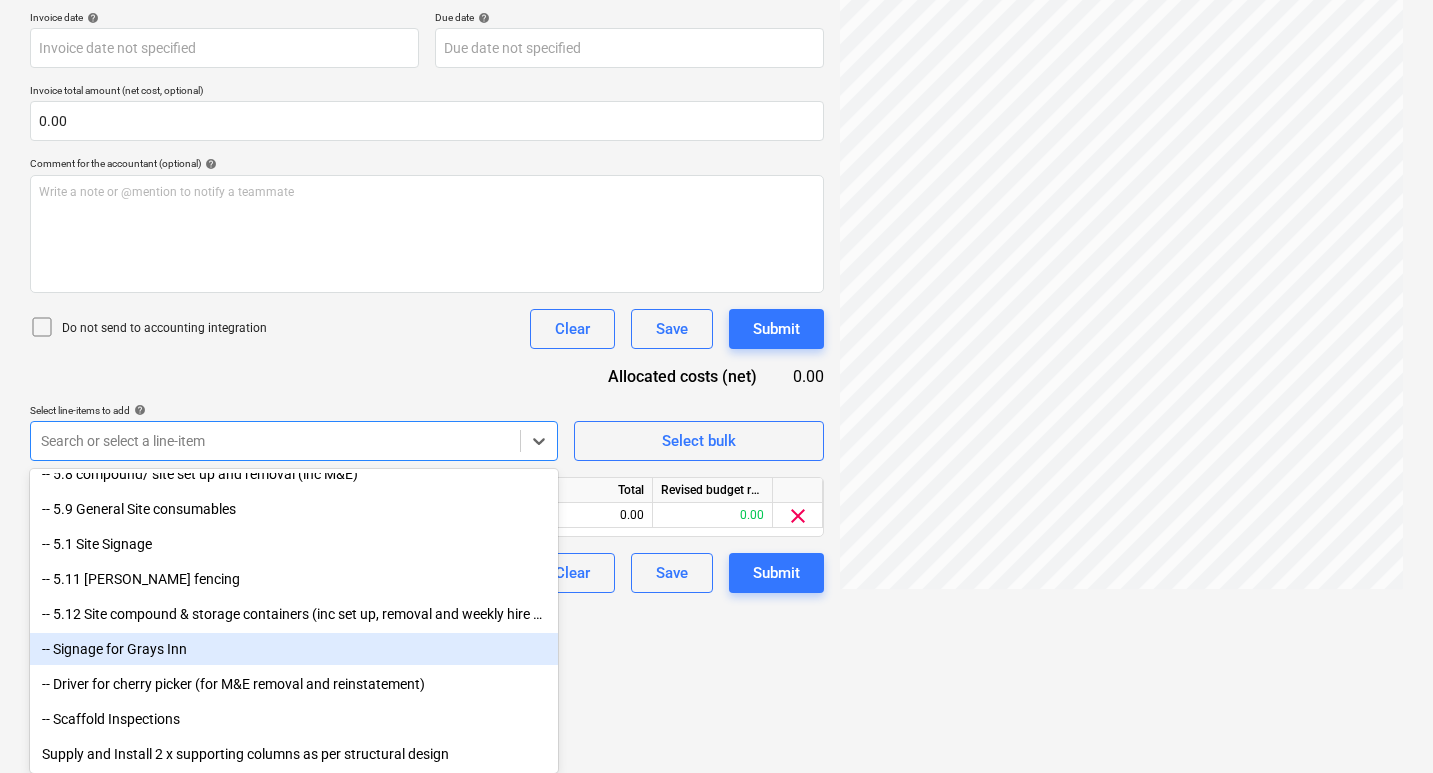 click on "Sales Projects Contacts Company Inbox Approvals format_size keyboard_arrow_down help search Search notifications 3 keyboard_arrow_down F. Team keyboard_arrow_down [GEOGRAPHIC_DATA] - [GEOGRAPHIC_DATA] ([PERSON_NAME][GEOGRAPHIC_DATA]) Budget 1 Client contract RFQs Subcontracts Valuations Purchase orders Costs Income Cash flow Files 1 Analytics Settings Create new document Select company Planyard   Add new company Select document type help Standalone purchase invoice or receipt Document name help 2025072415689 Invoice number  (optional) help 2025072415689 Invoice date help Press the down arrow key to interact with the calendar and
select a date. Press the question mark key to get the keyboard shortcuts for changing dates. Due date help Press the down arrow key to interact with the calendar and
select a date. Press the question mark key to get the keyboard shortcuts for changing dates. Invoice total amount (net cost, optional) 0.00 Comment for the accountant (optional) help ﻿ Clear Save" at bounding box center (716, 13) 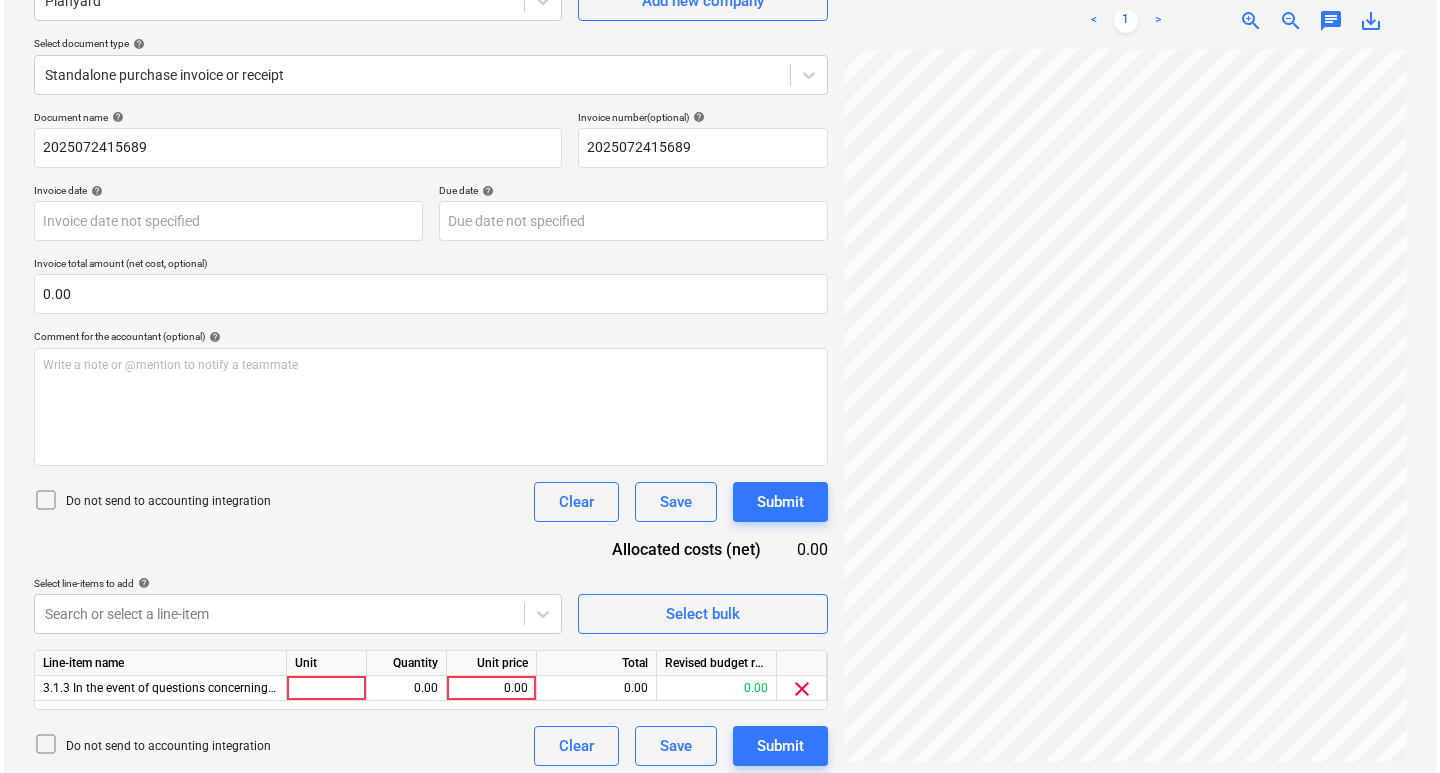 scroll, scrollTop: 0, scrollLeft: 0, axis: both 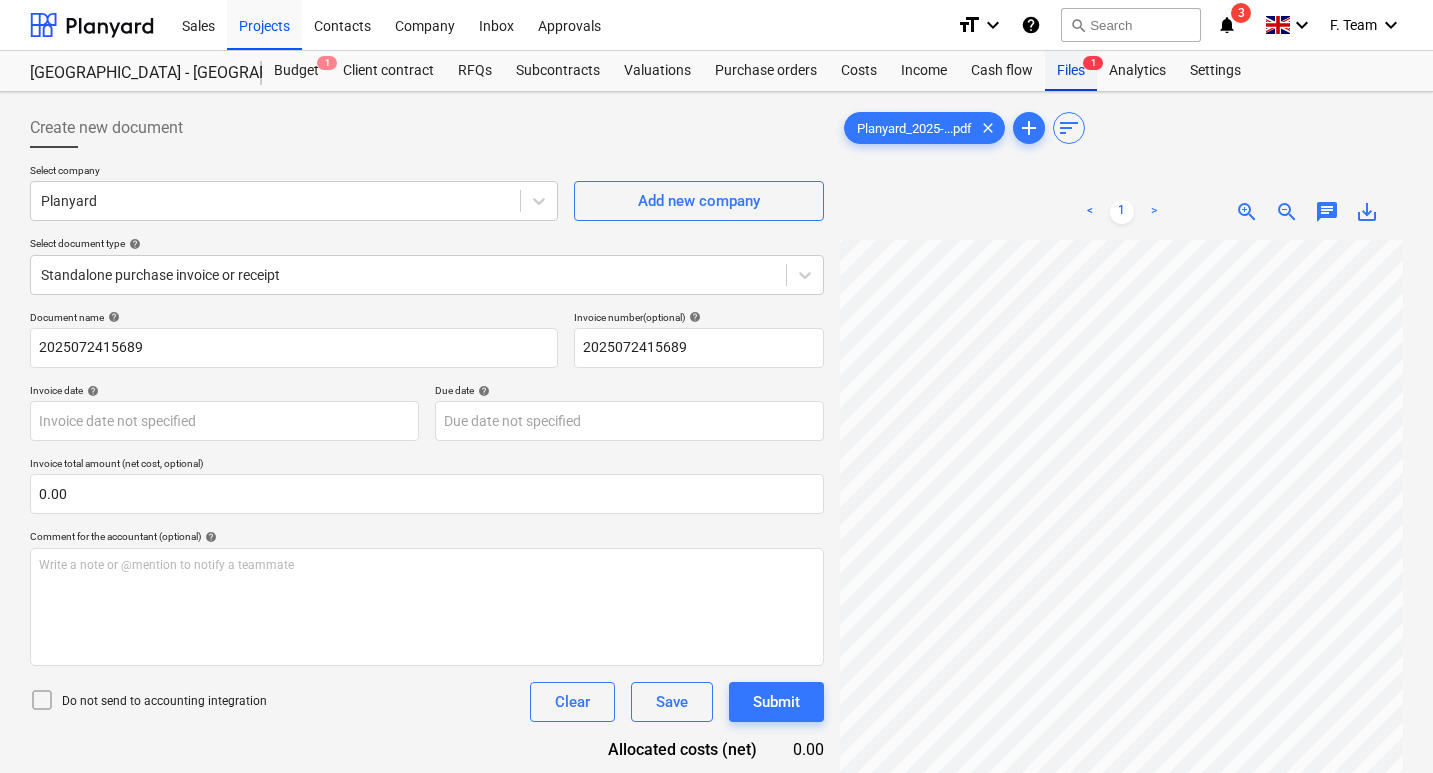 click on "Files 1" at bounding box center [1071, 71] 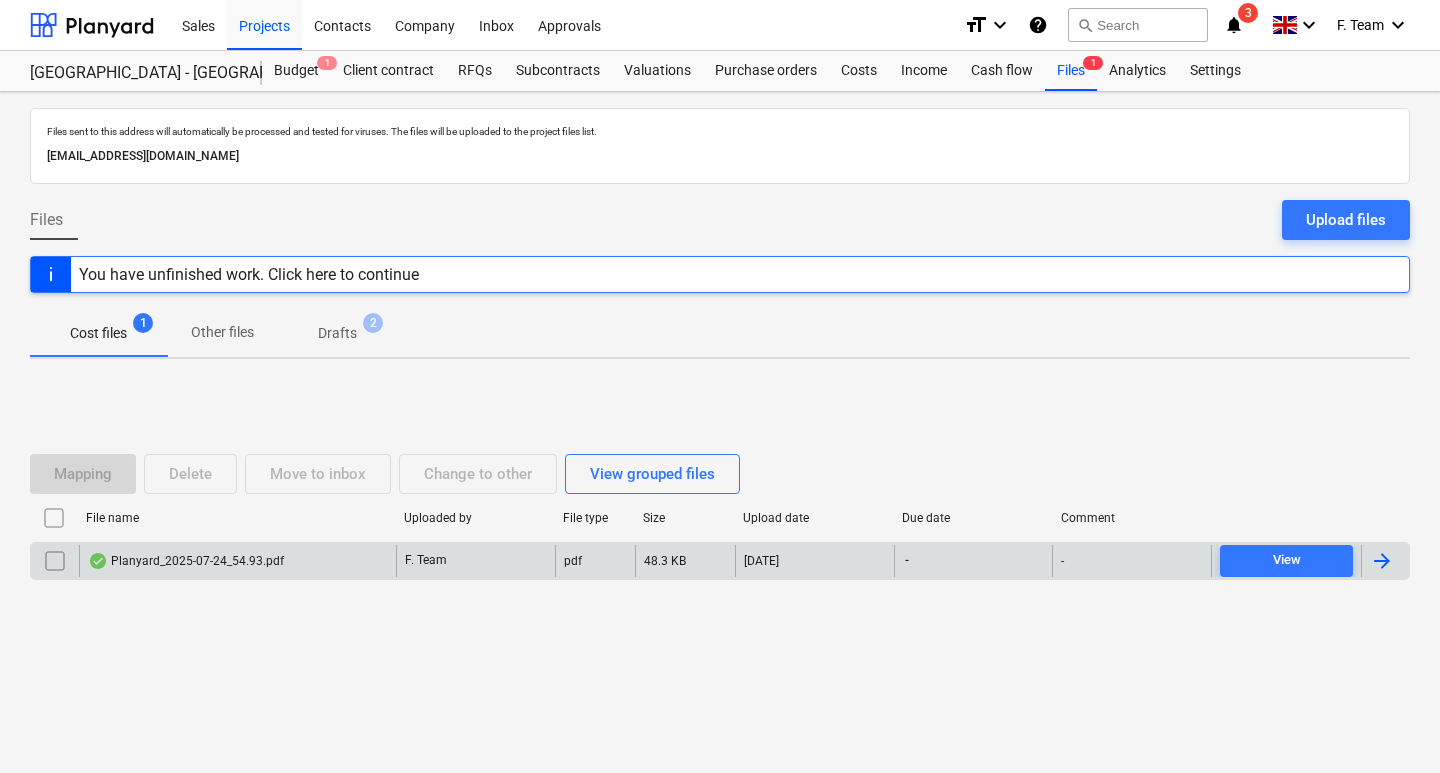 click at bounding box center [55, 561] 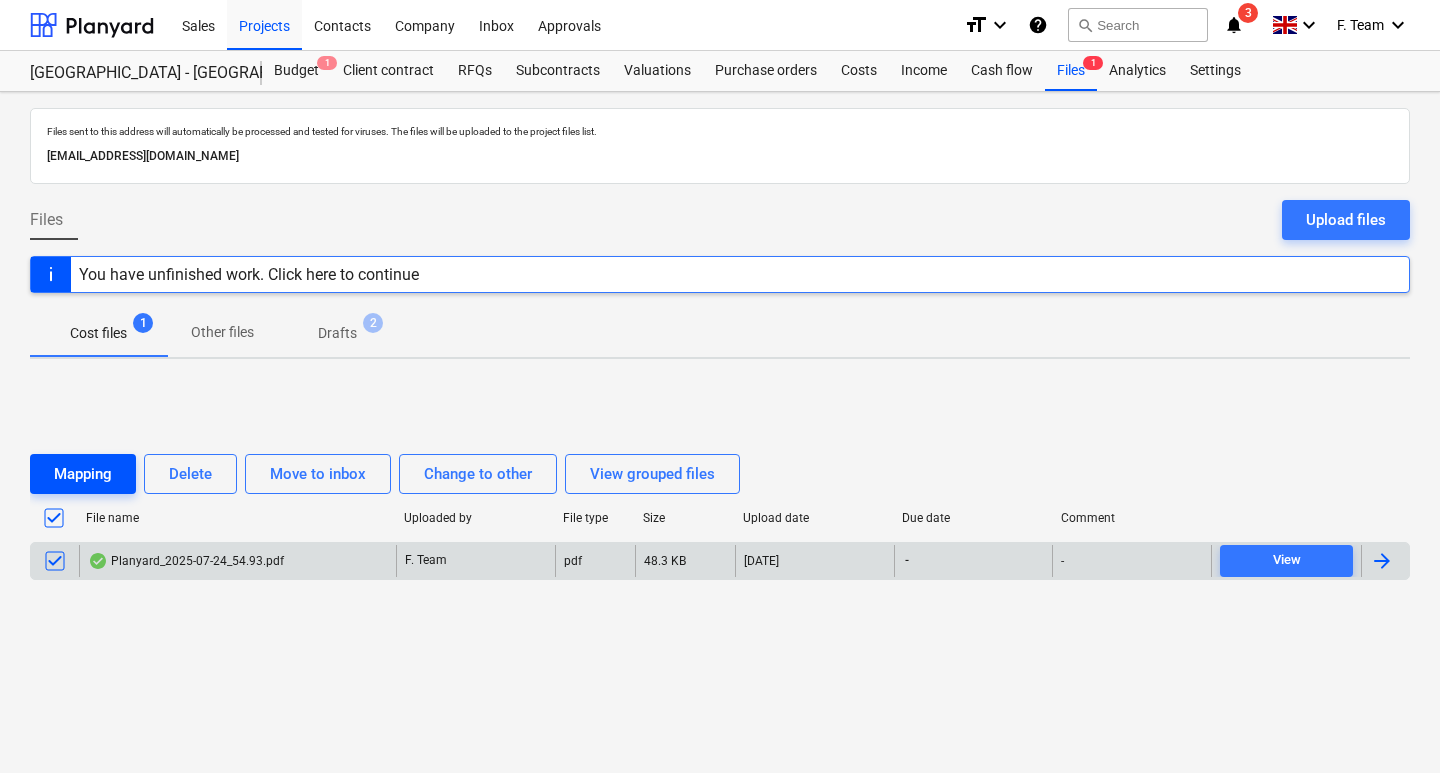 click on "Mapping" at bounding box center [83, 474] 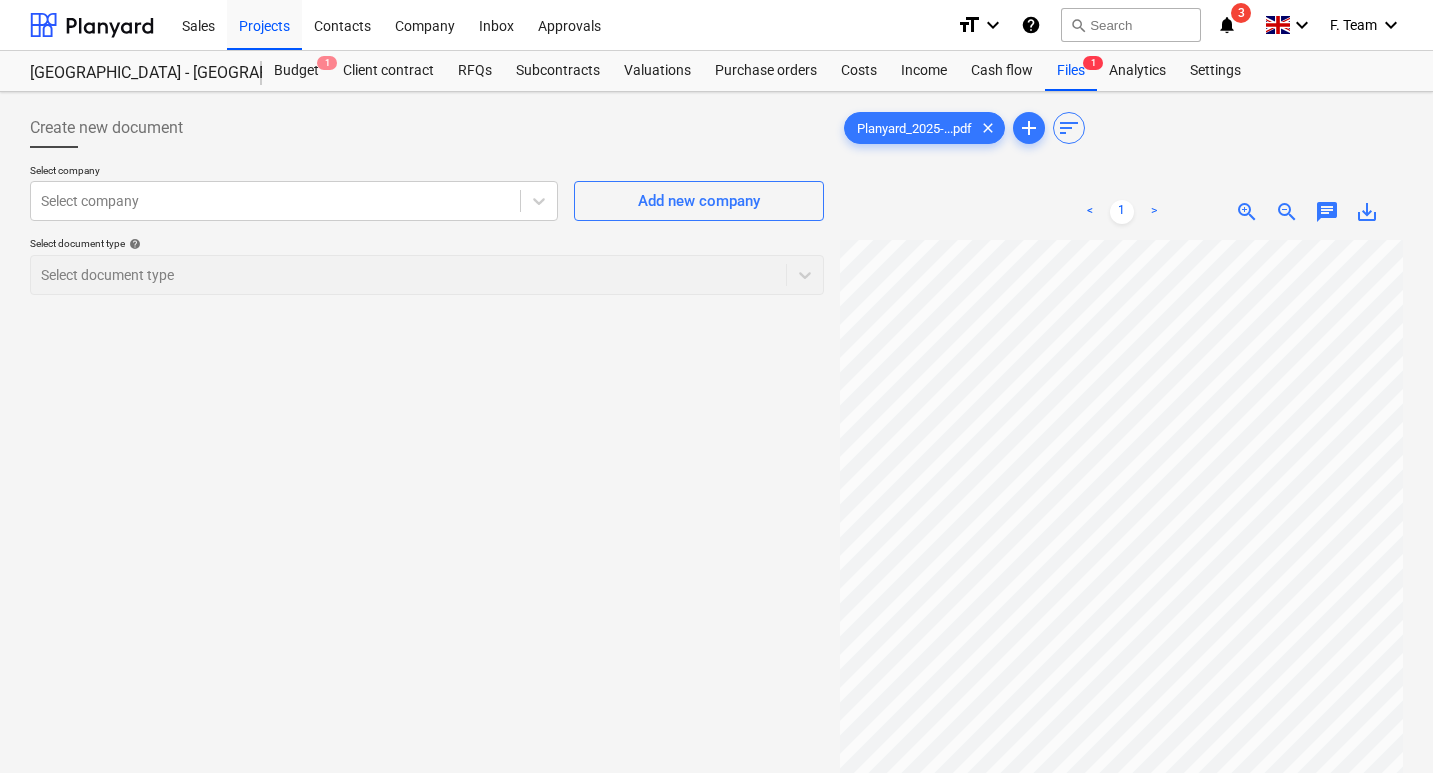 click on "Select document type help Select document type" at bounding box center (427, 265) 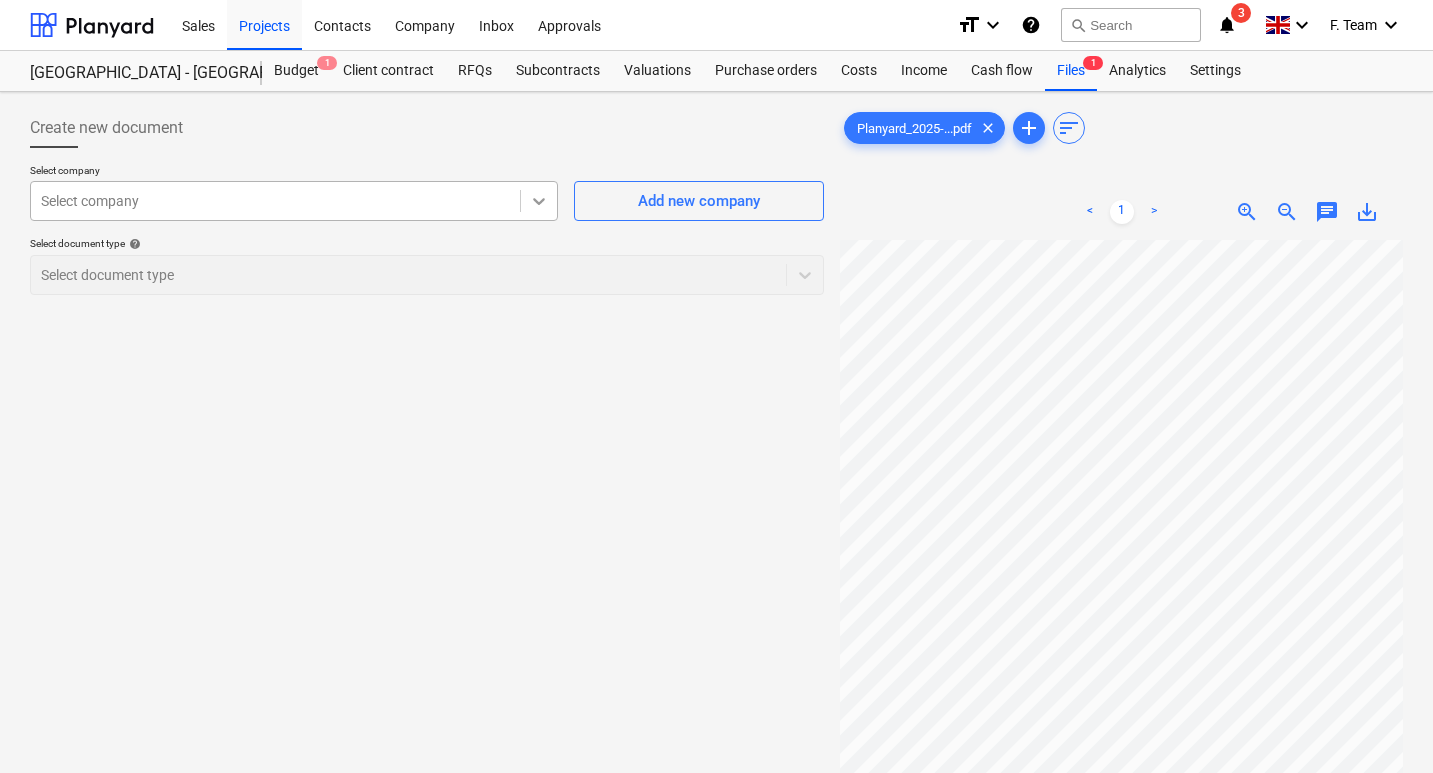 click 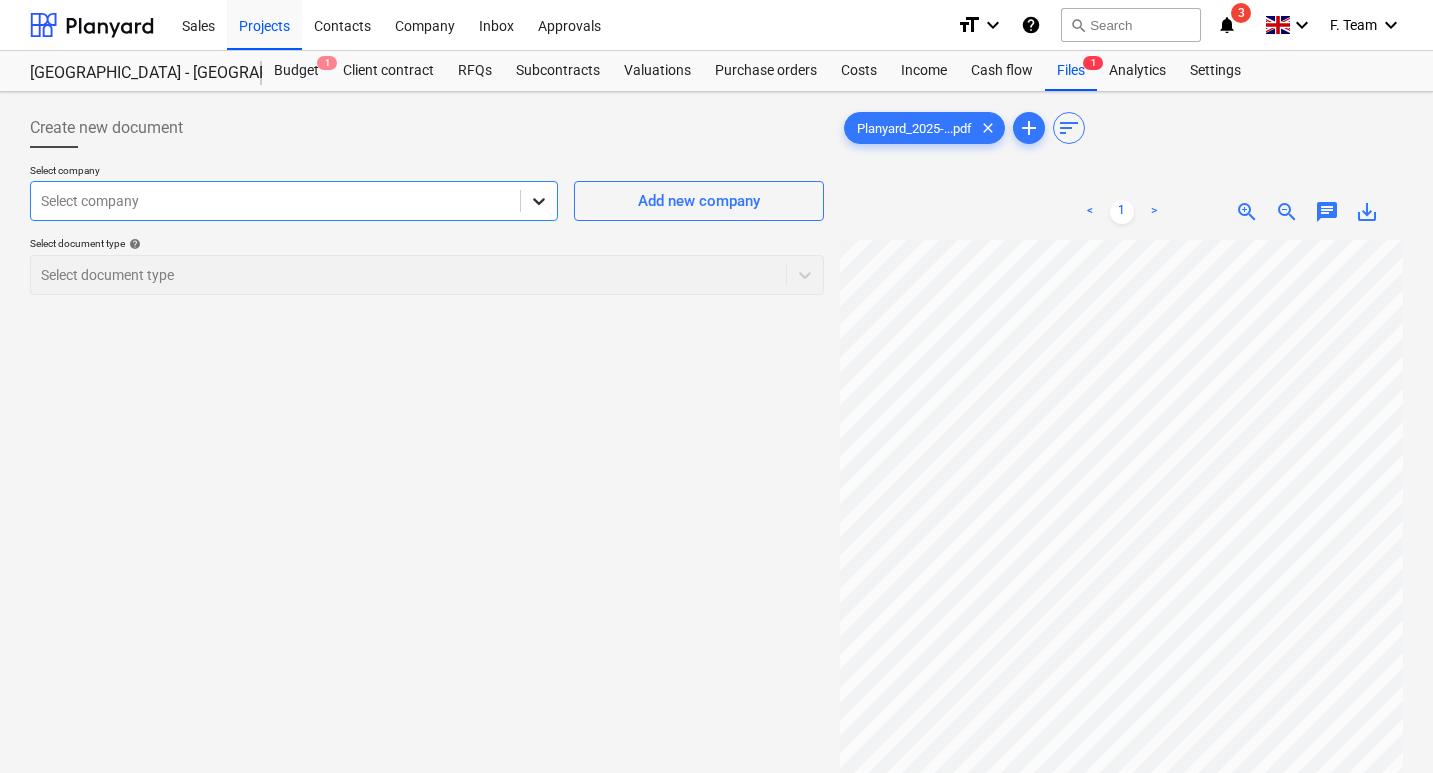click 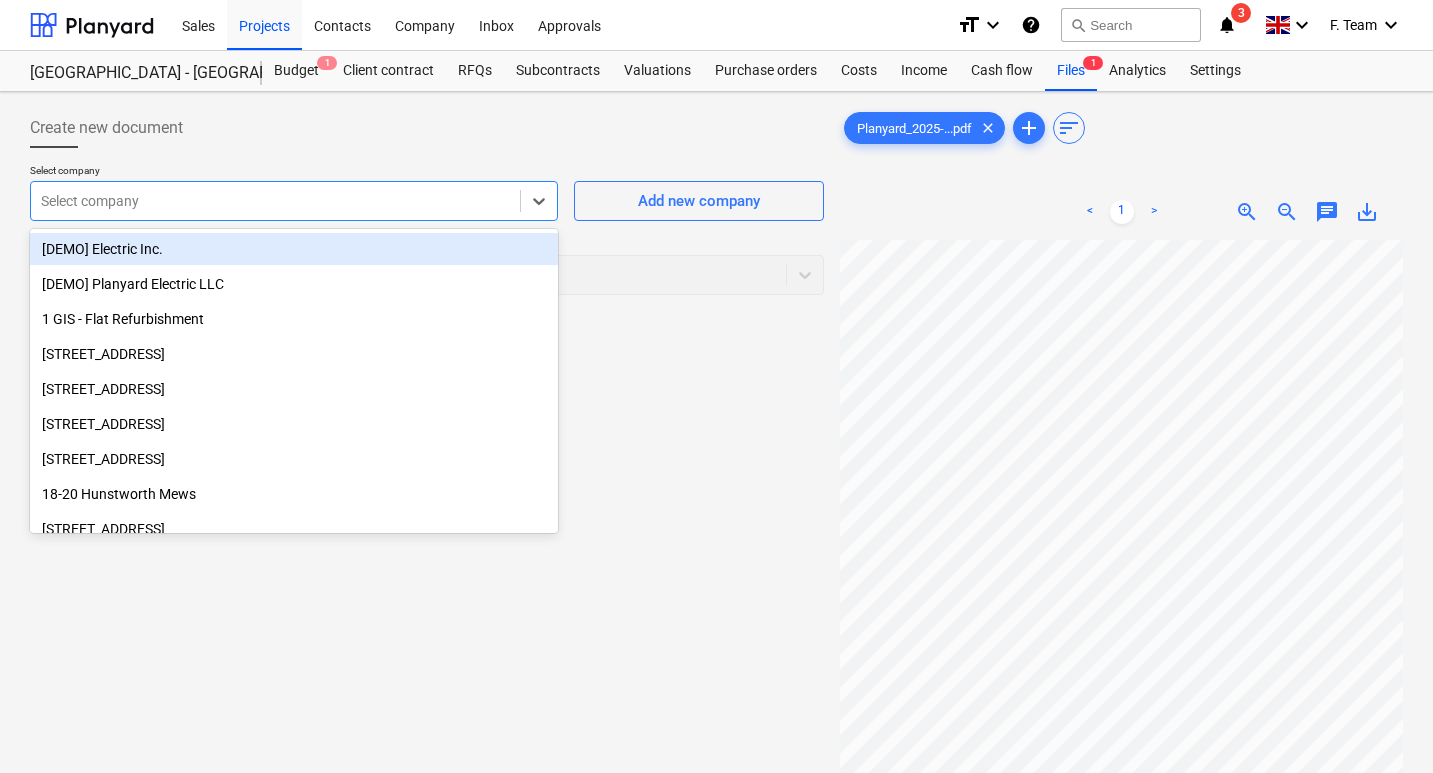 click at bounding box center (275, 201) 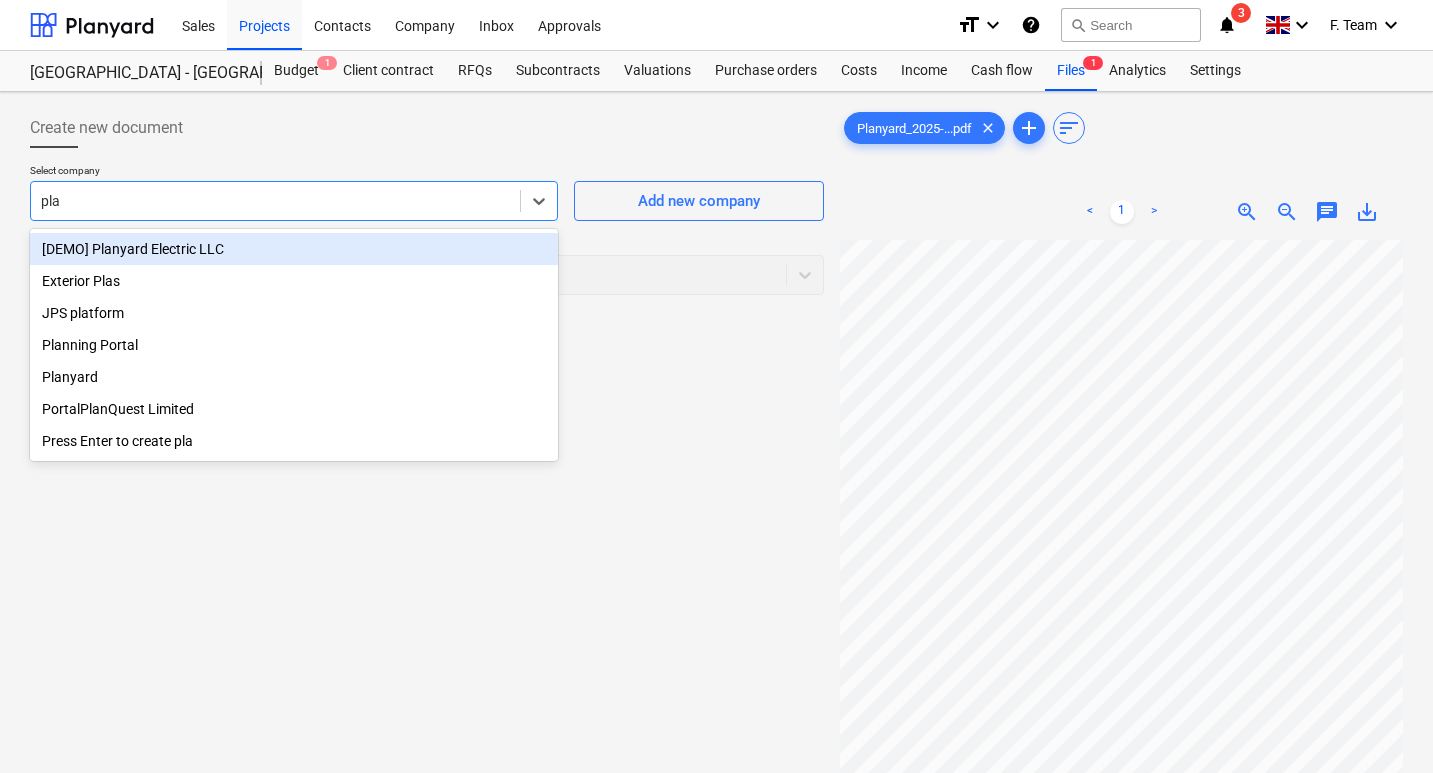 type on "pla" 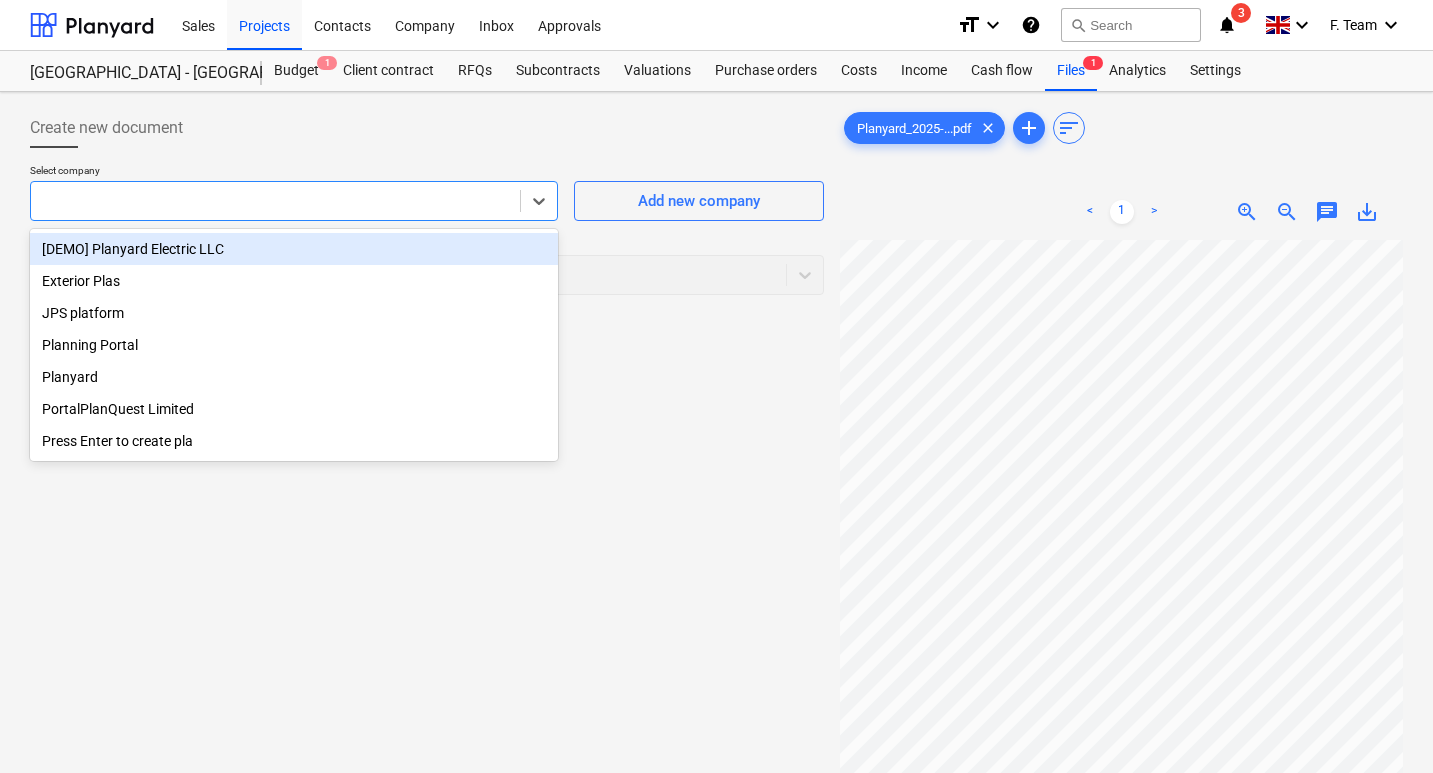 click on "Create new document Select company option [DEMO] Planyard Electric LLC   focused, 1 of 7. 7 results available for search term pla. Use Up and Down to choose options, press Enter to select the currently focused option, press Escape to exit the menu, press Tab to select the option and exit the menu. Add new company Select document type help Select document type" at bounding box center (427, 532) 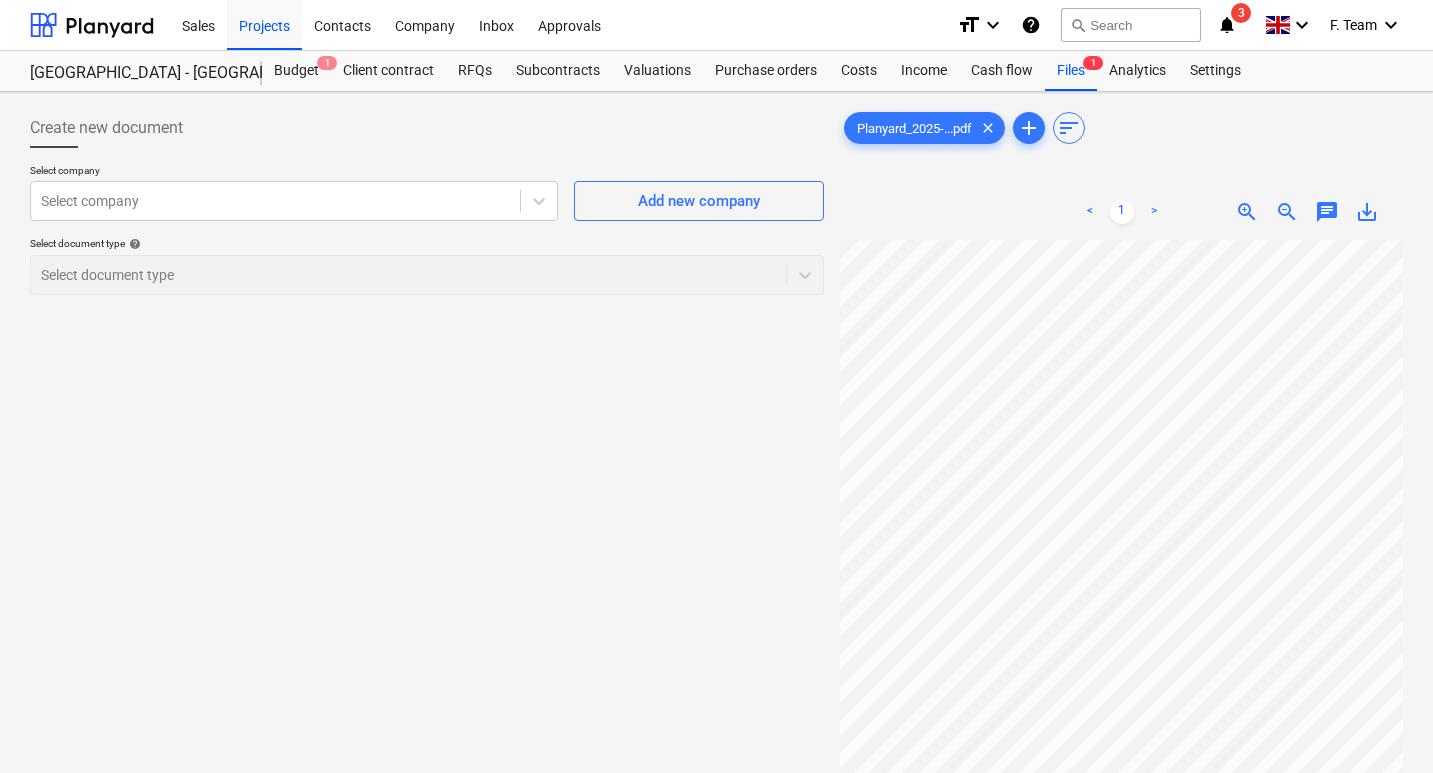click on "Select document type help Select document type" at bounding box center (427, 265) 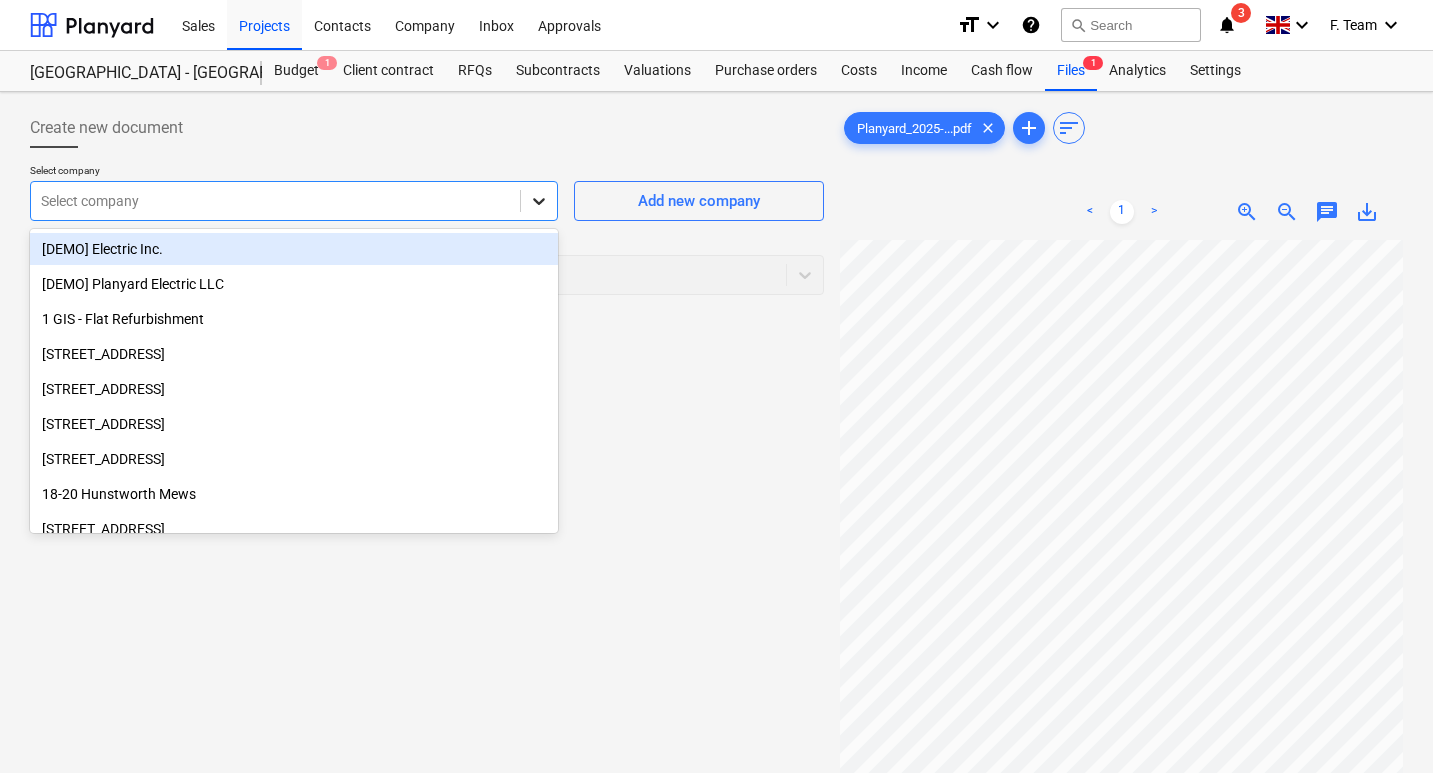 click at bounding box center (539, 201) 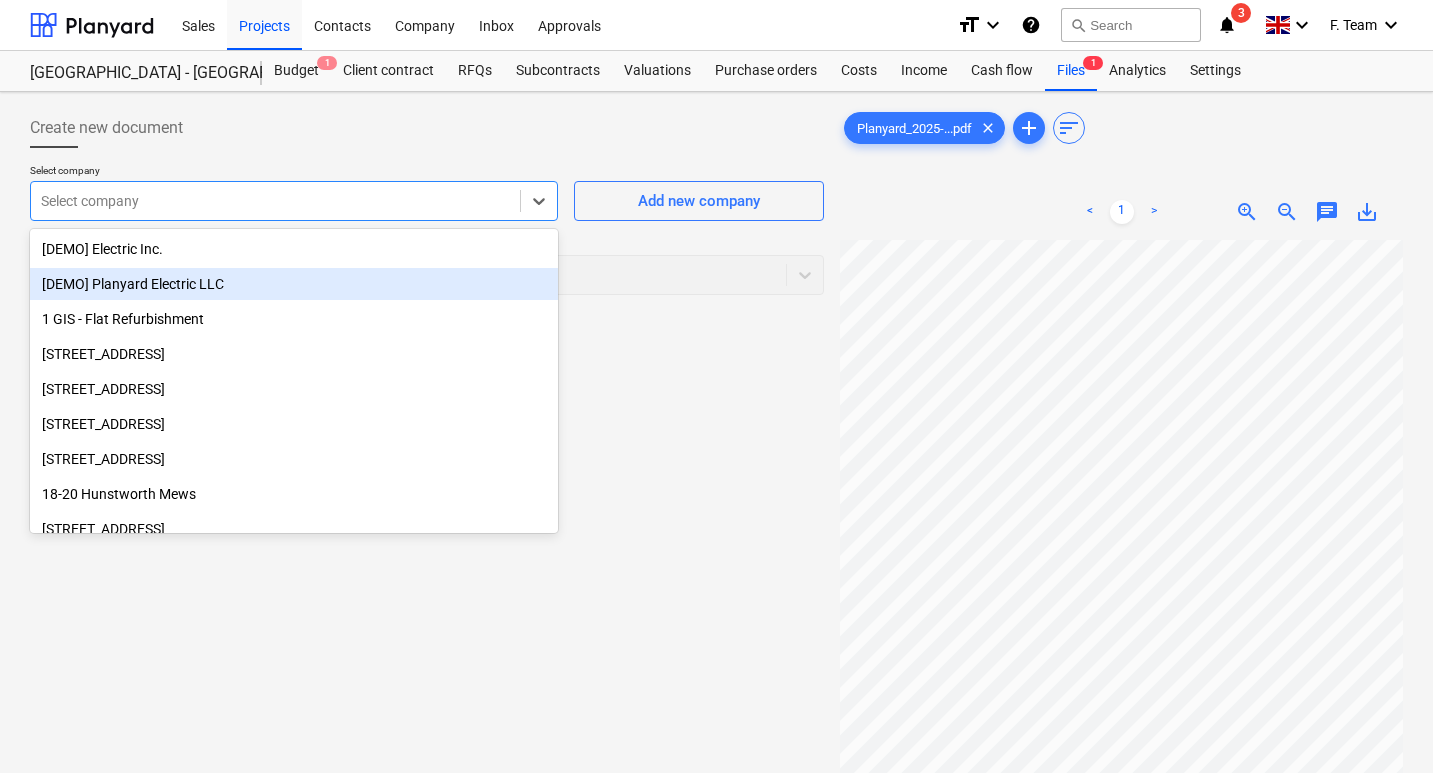 click on "Create new document Select company option [DEMO] Planyard Electric LLC   focused, 2 of 333. 333 results available. Use Up and Down to choose options, press Enter to select the currently focused option, press Escape to exit the menu, press Tab to select the option and exit the menu. Select company Add new company Select document type help Select document type" at bounding box center (427, 532) 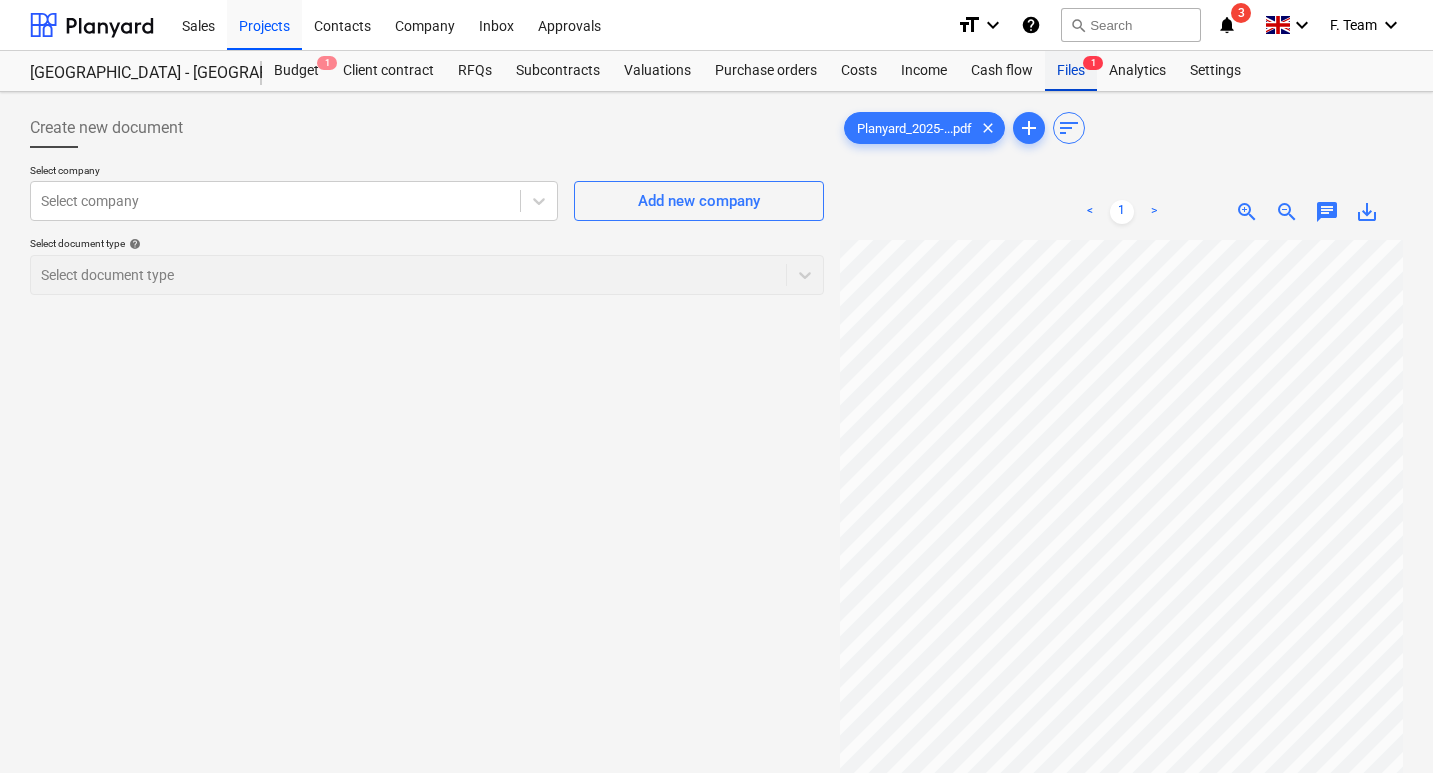 click on "Files 1" at bounding box center [1071, 71] 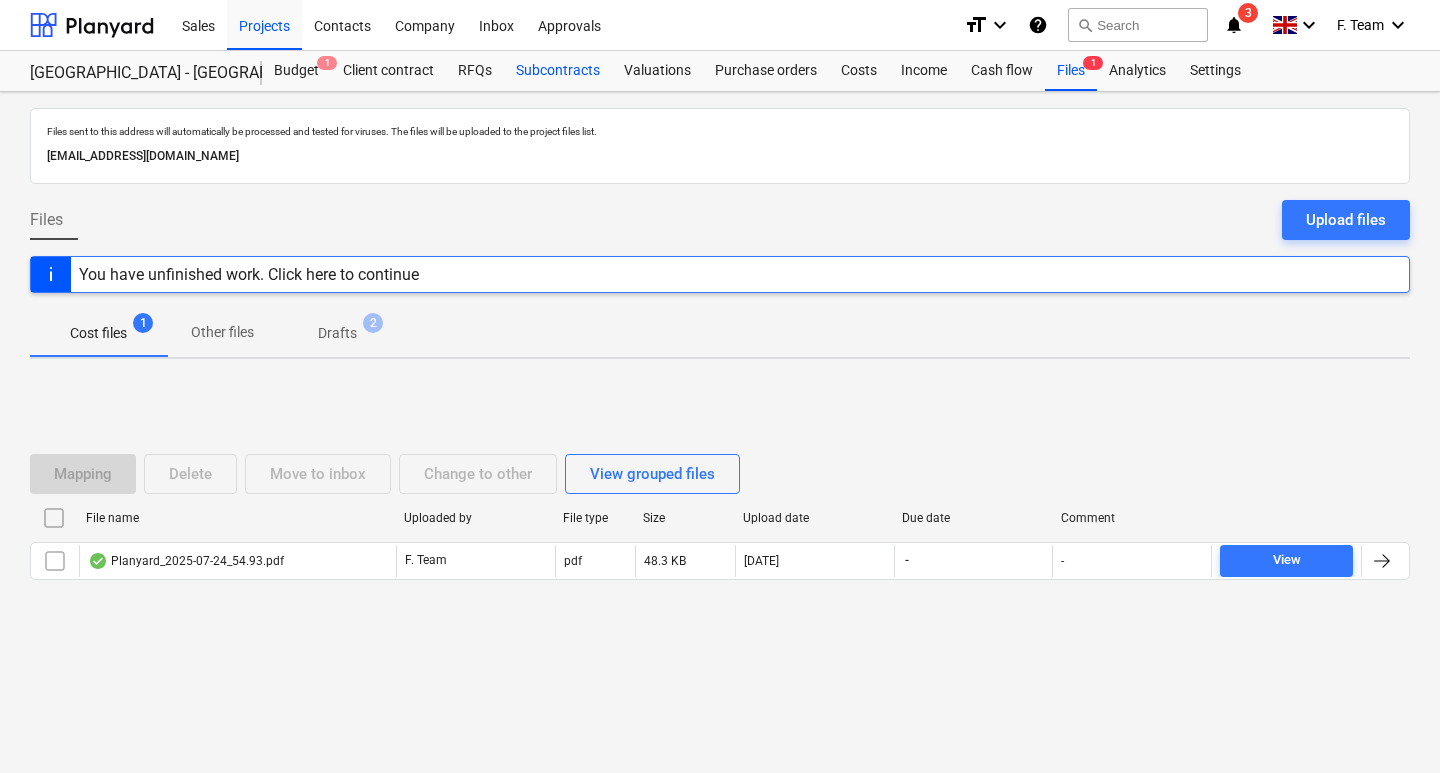 click on "Subcontracts" at bounding box center [558, 71] 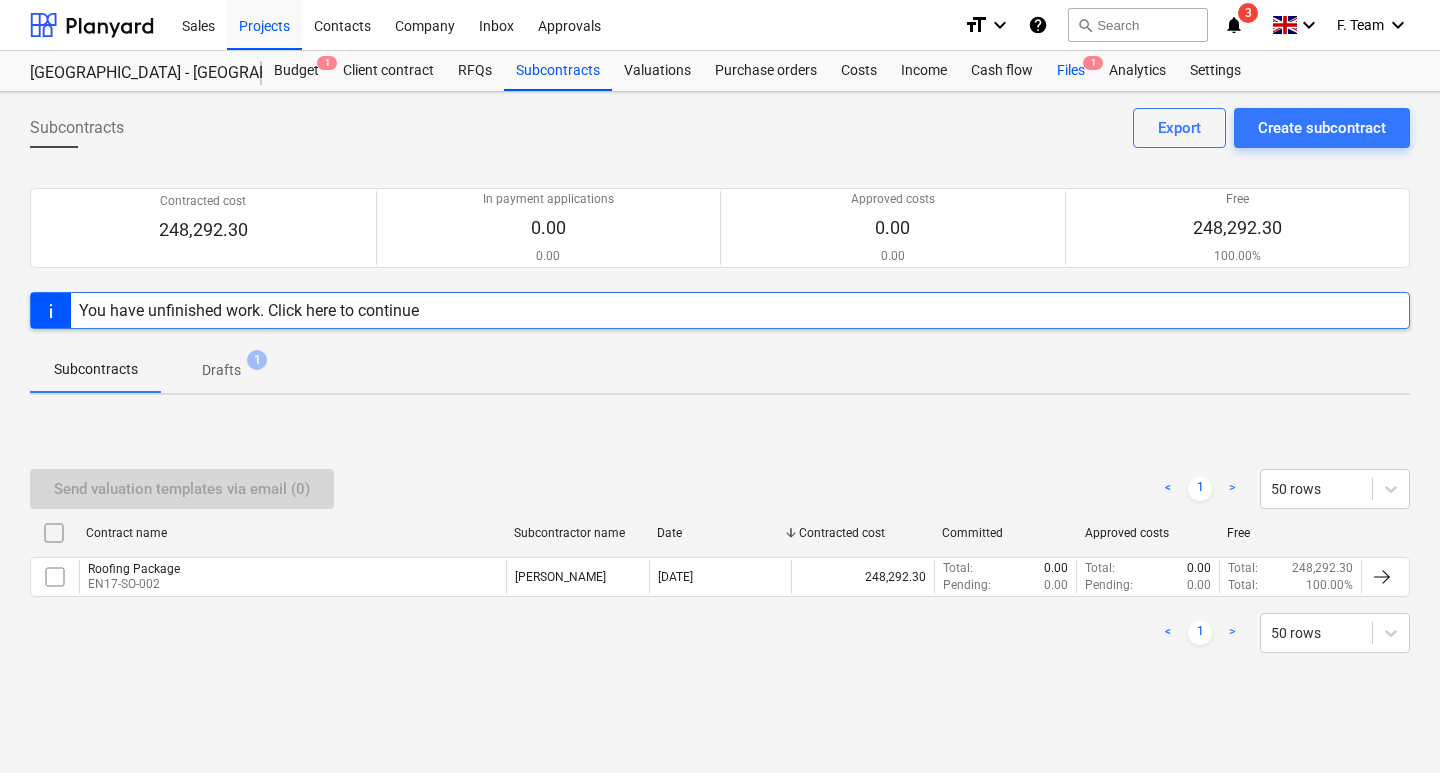 click on "Files 1" at bounding box center [1071, 71] 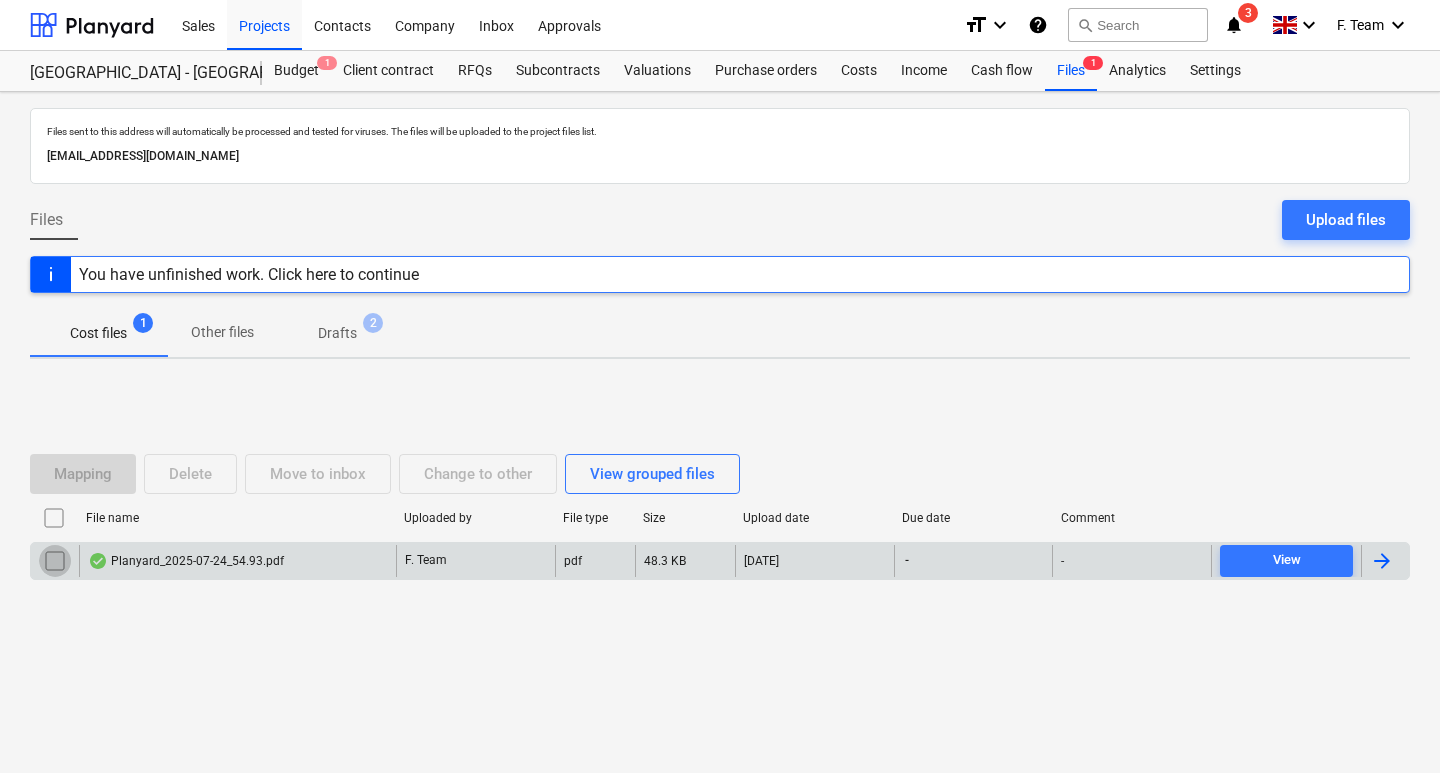 click at bounding box center (55, 561) 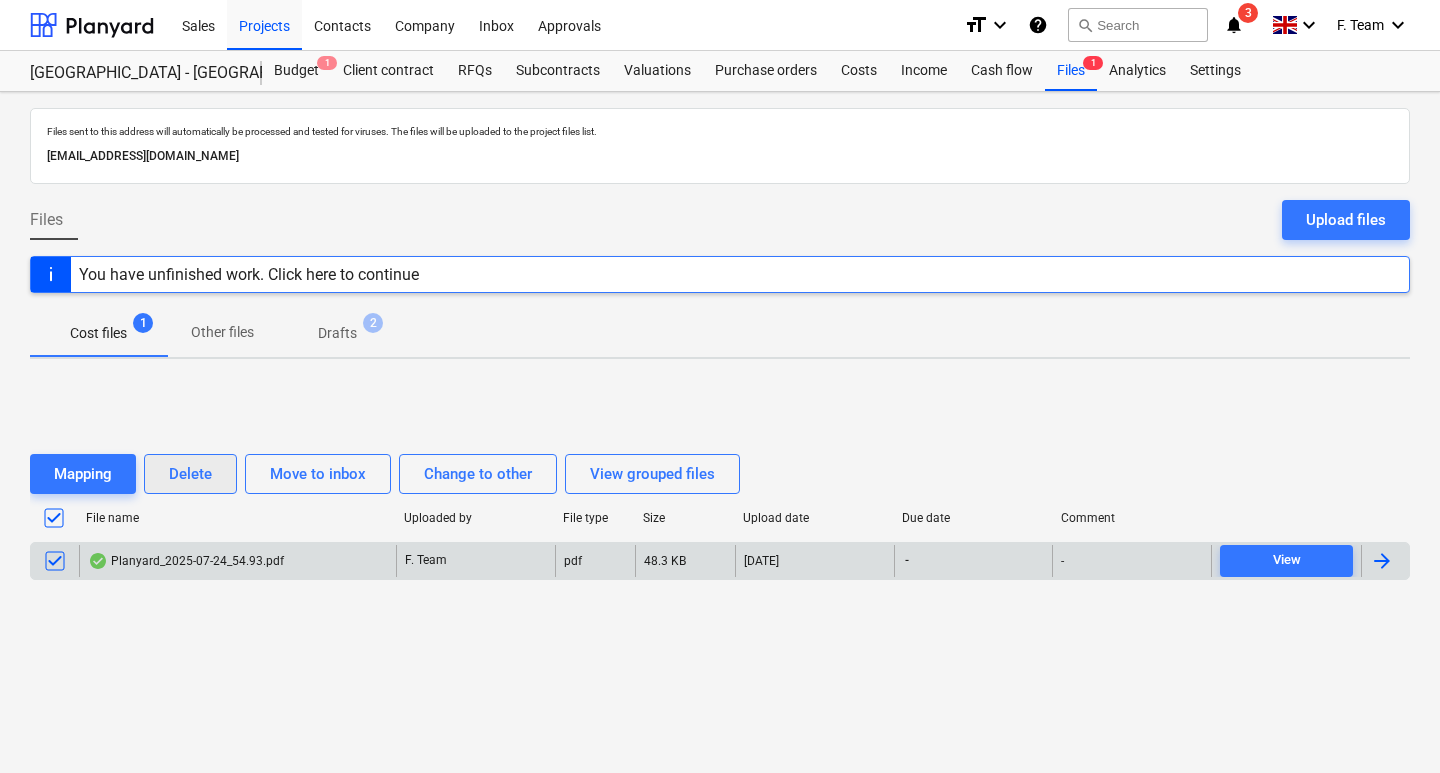 click on "Delete" at bounding box center (190, 474) 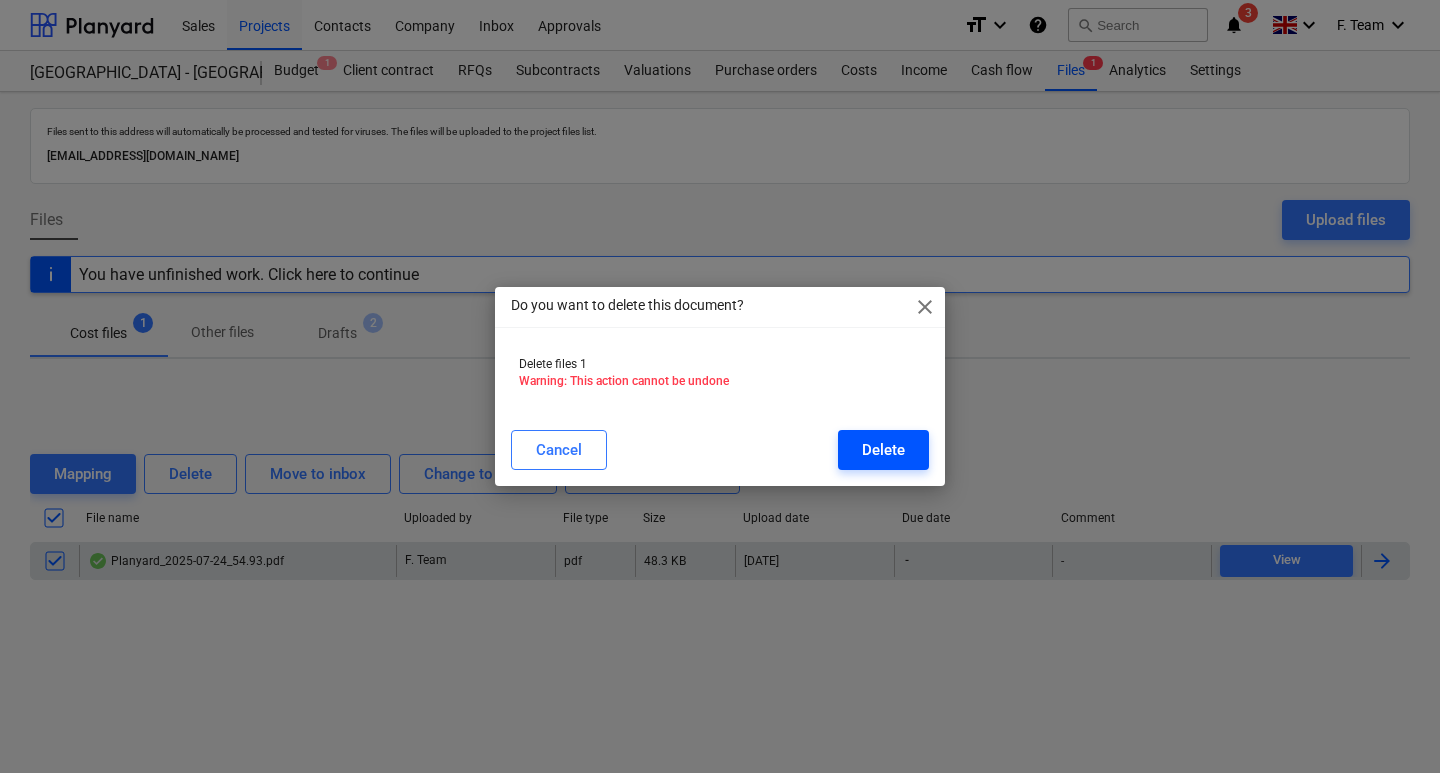click on "Delete" at bounding box center [883, 450] 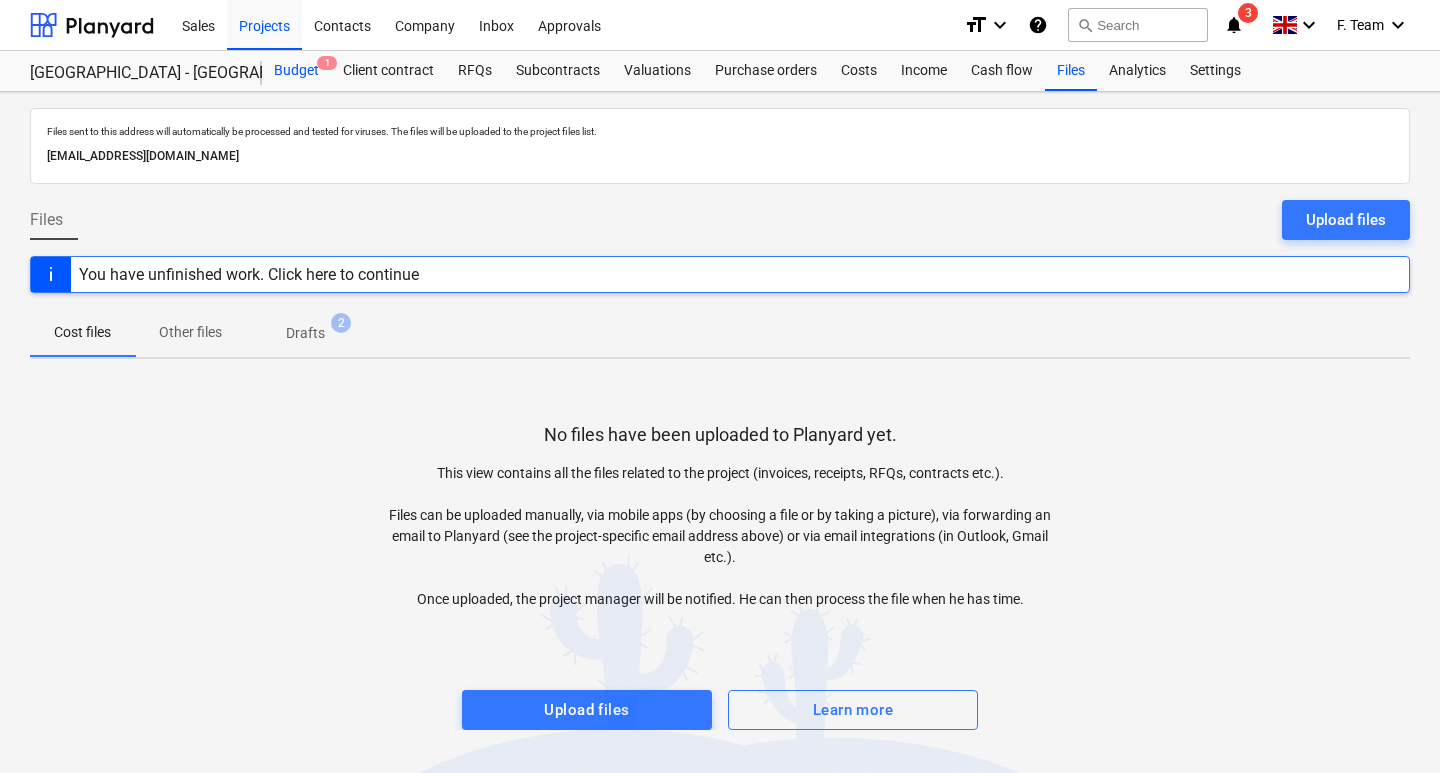 click on "Budget 1" at bounding box center [296, 71] 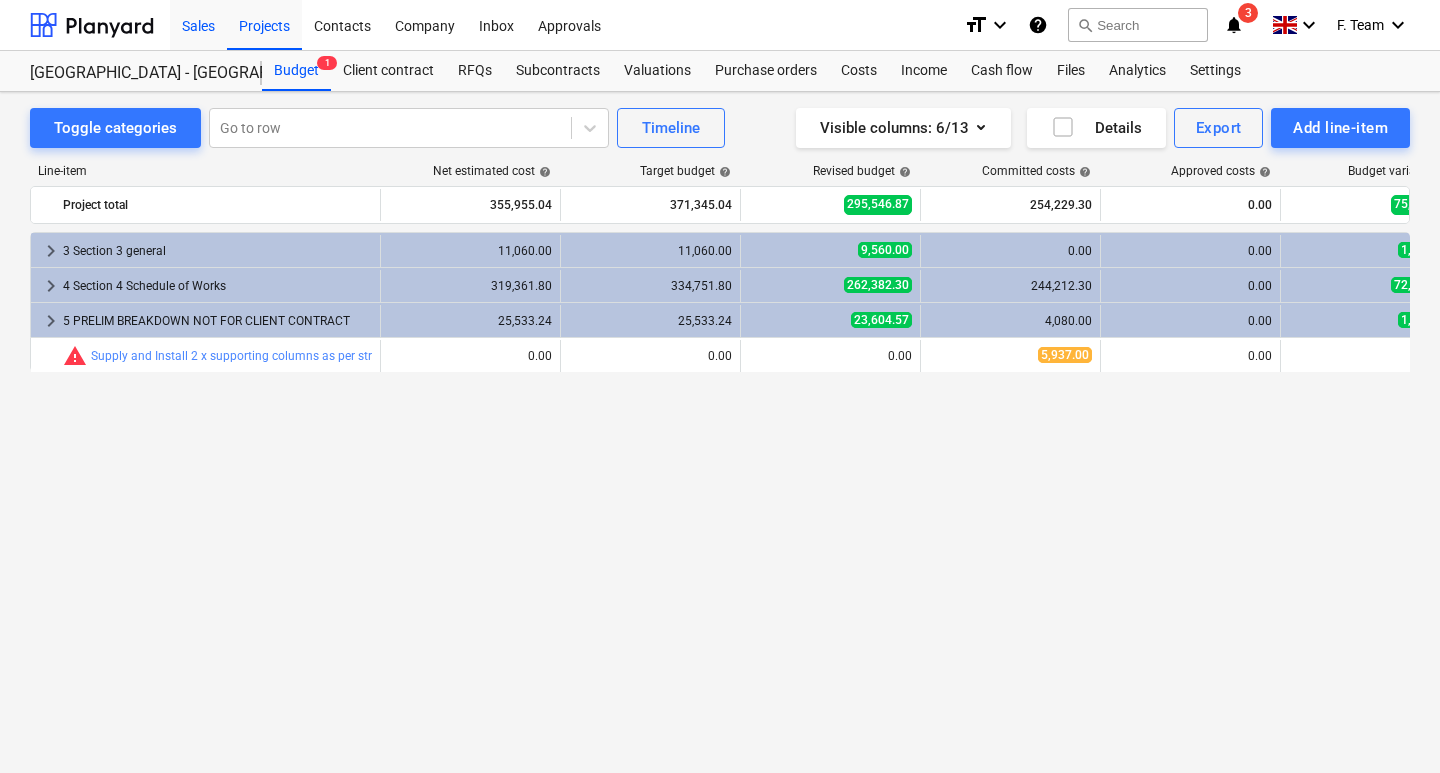 click on "Sales" at bounding box center [198, 24] 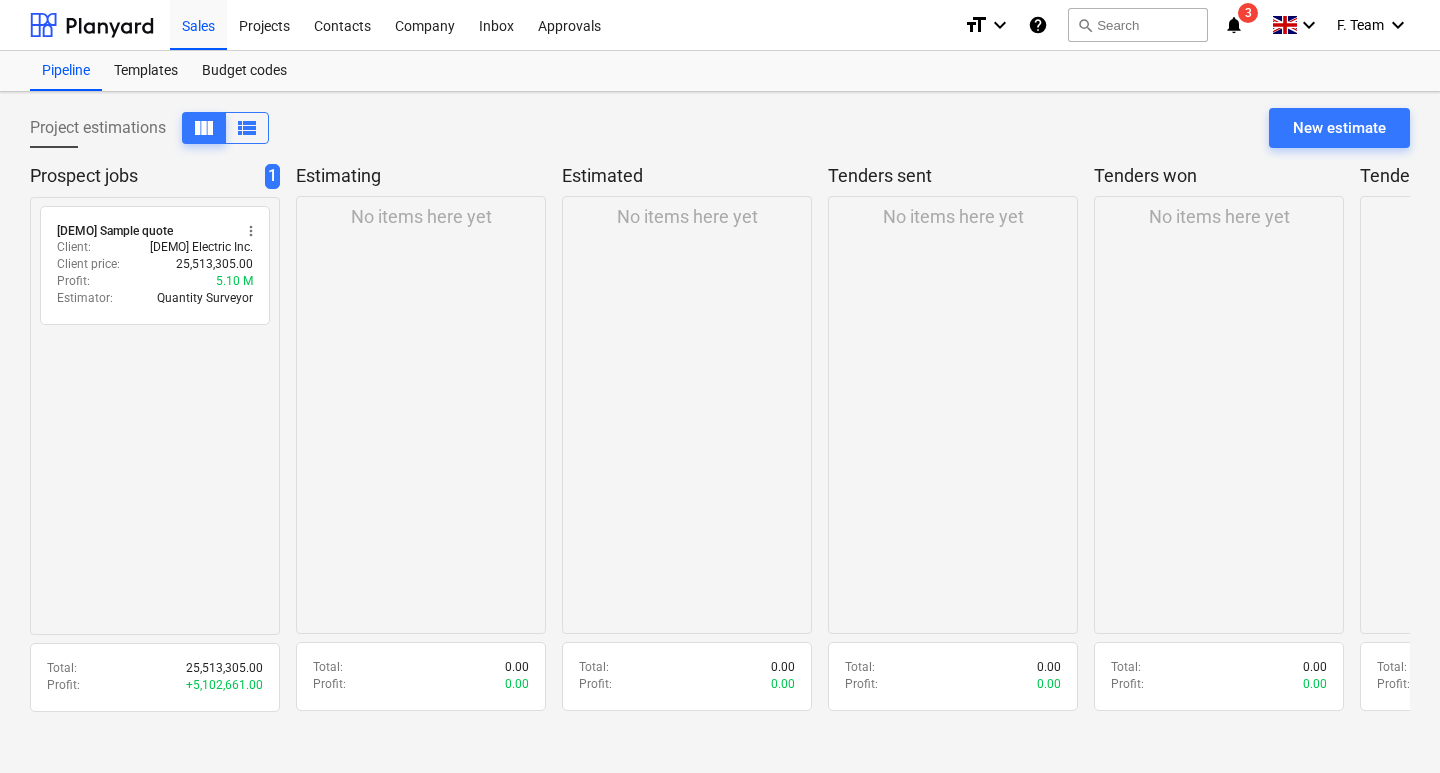 drag, startPoint x: 824, startPoint y: 126, endPoint x: 765, endPoint y: 115, distance: 60.016663 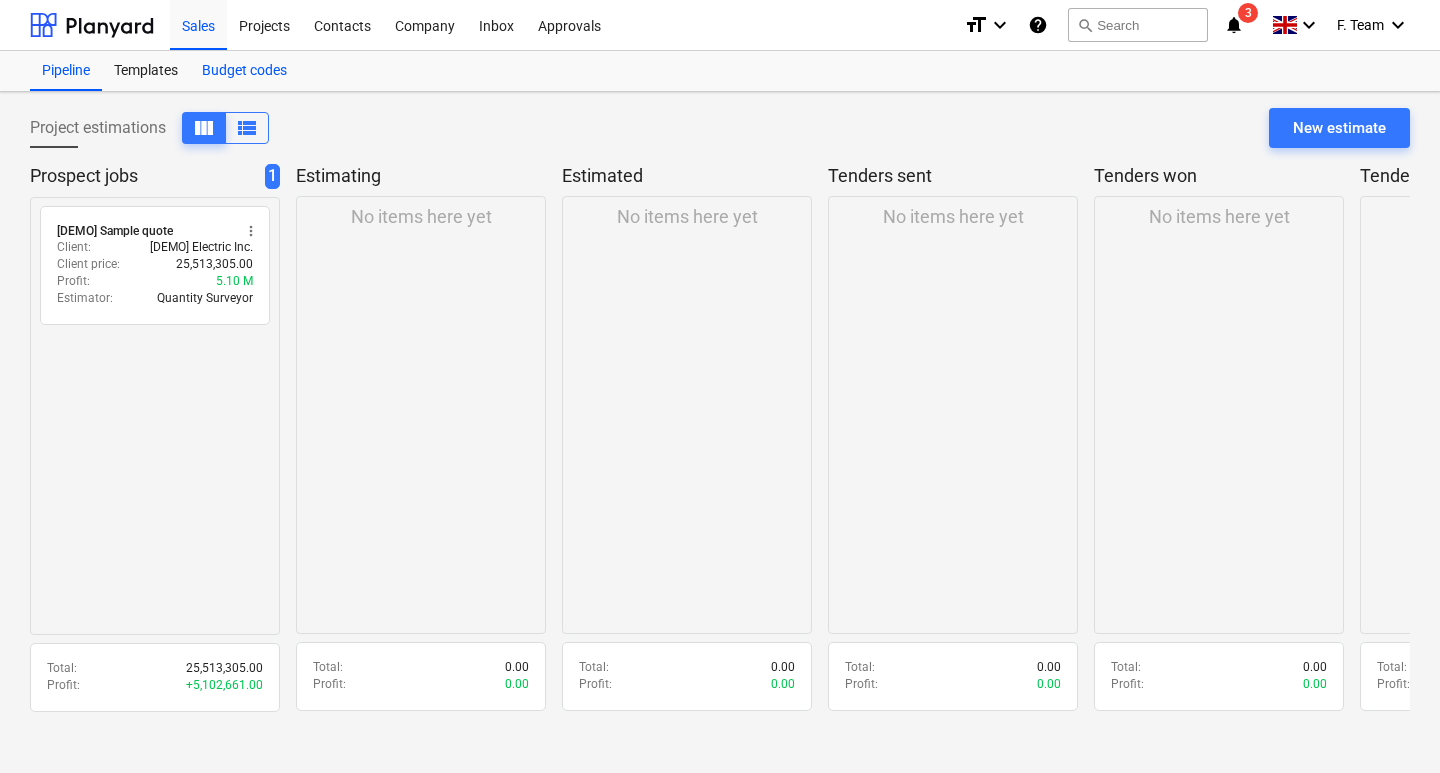 click on "Budget codes" at bounding box center [244, 71] 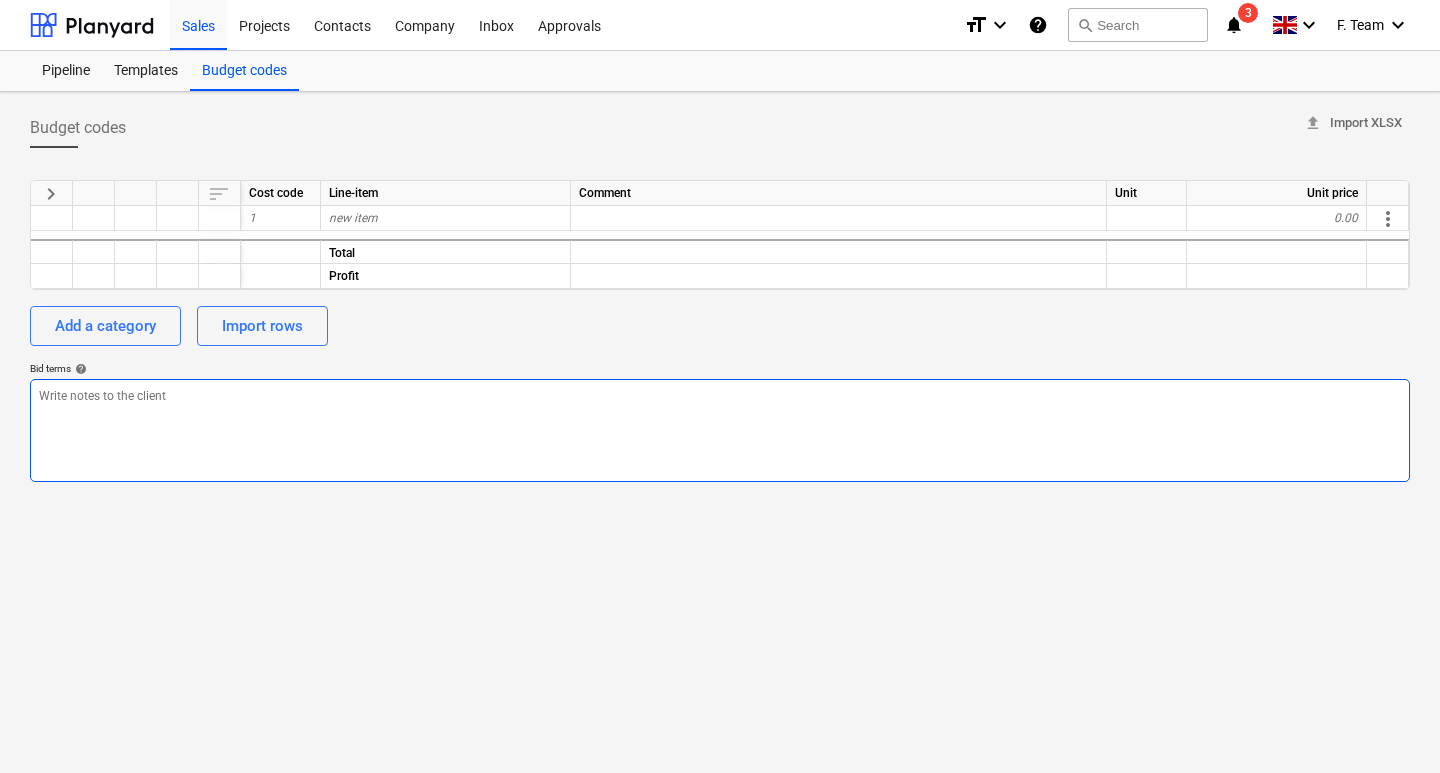 click at bounding box center (720, 430) 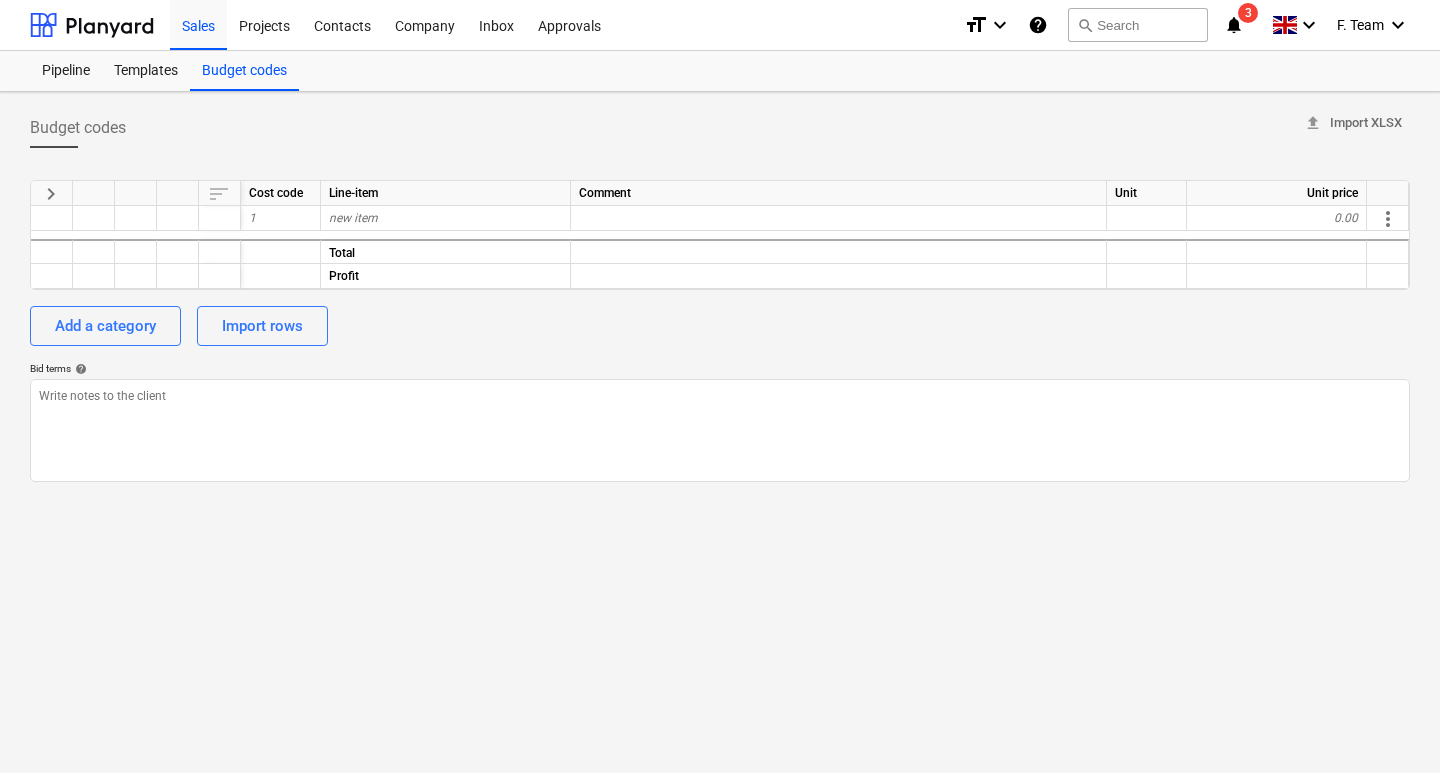 click on "keyboard_arrow_right sort Cost code Line-item Comment Unit Unit price 1 new item 0.00 more_vert Total Profit Add a category Import rows Bid terms help" at bounding box center [720, 323] 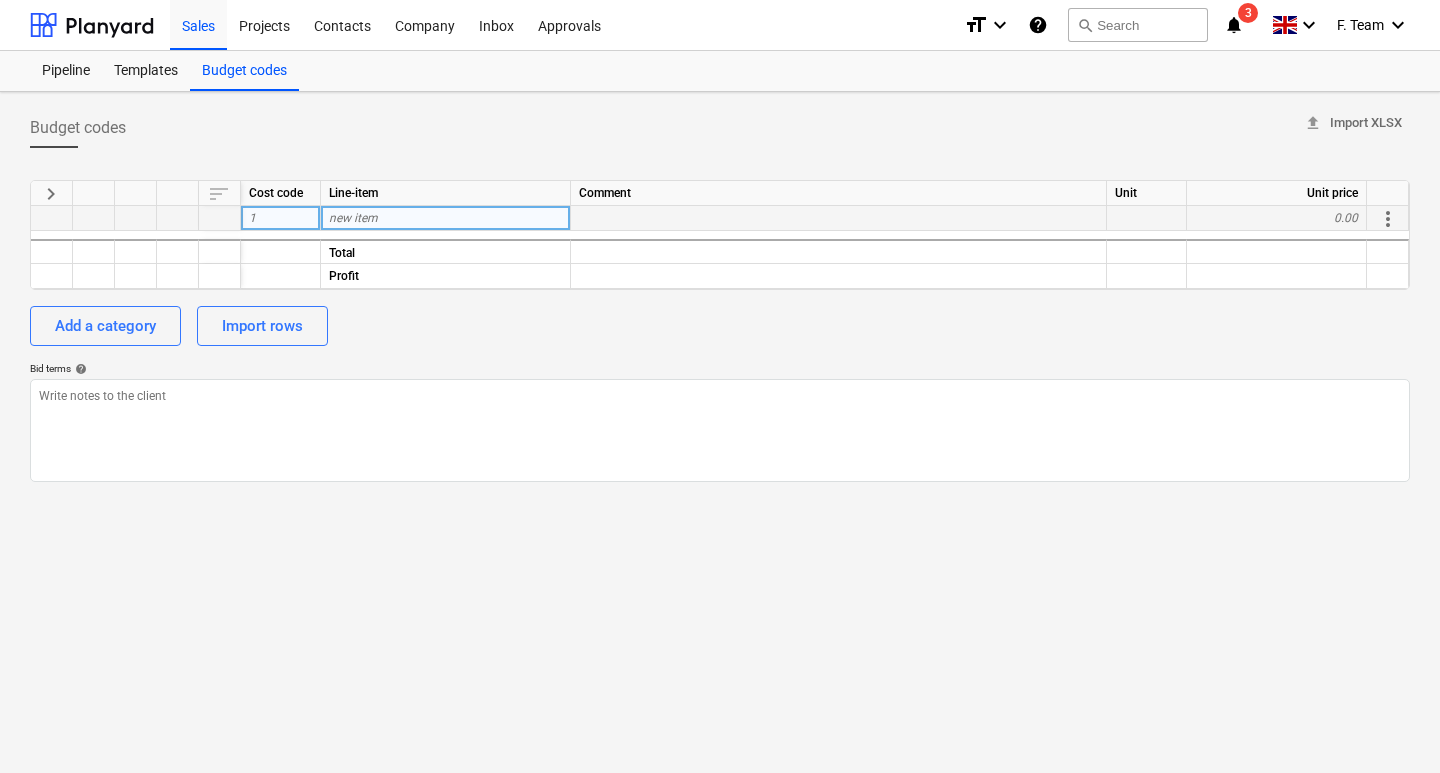 click on "more_vert" at bounding box center [1388, 219] 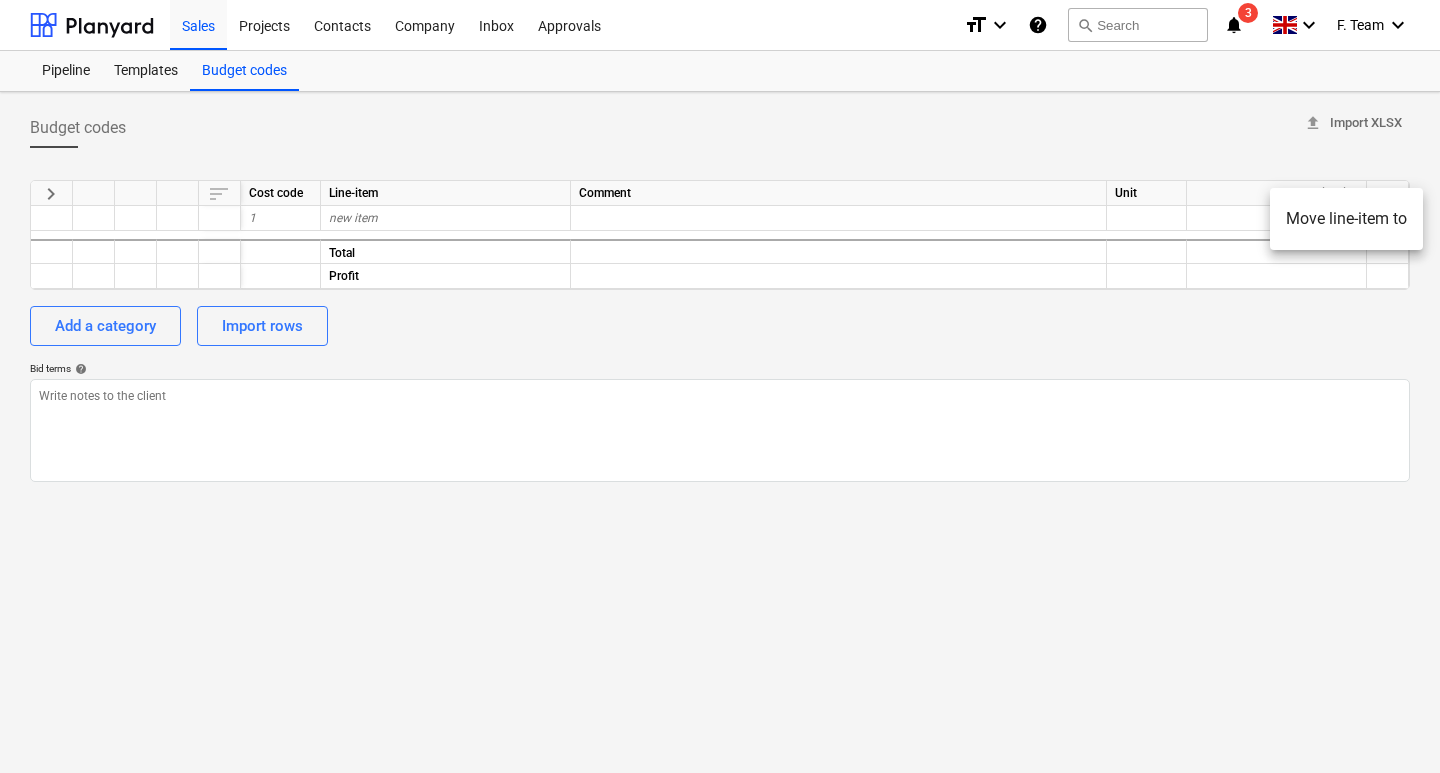 click at bounding box center (720, 386) 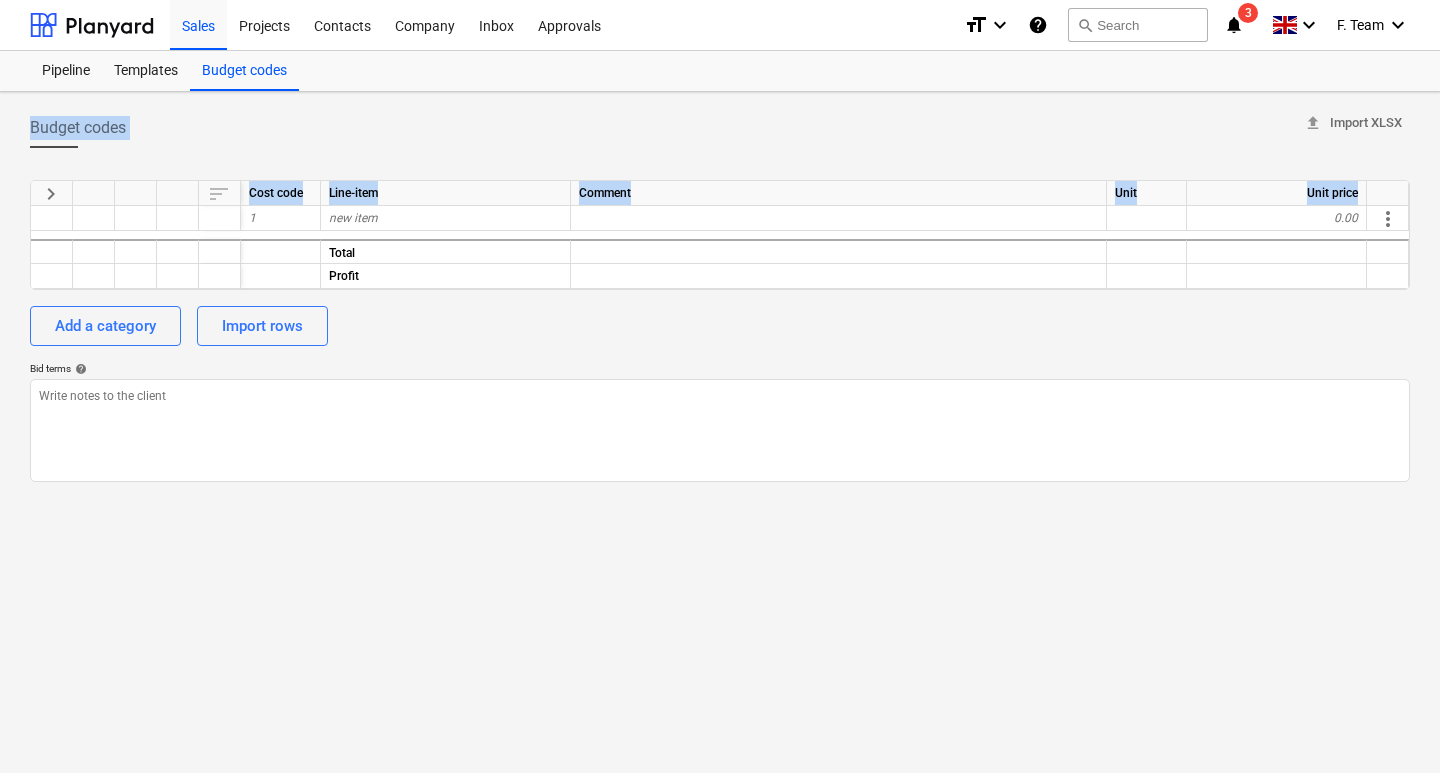 drag, startPoint x: 43, startPoint y: 214, endPoint x: 223, endPoint y: 131, distance: 198.21452 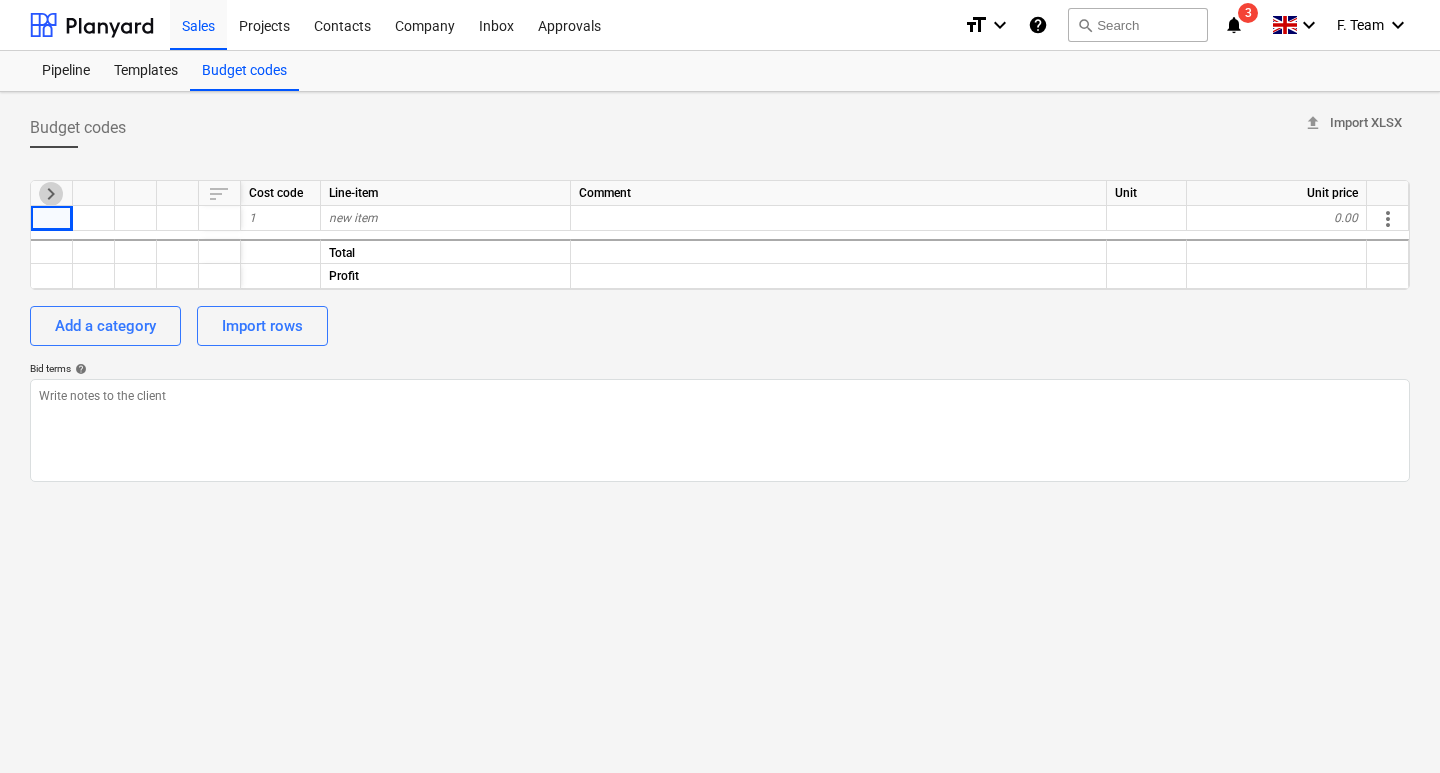 drag, startPoint x: 50, startPoint y: 192, endPoint x: 390, endPoint y: 190, distance: 340.0059 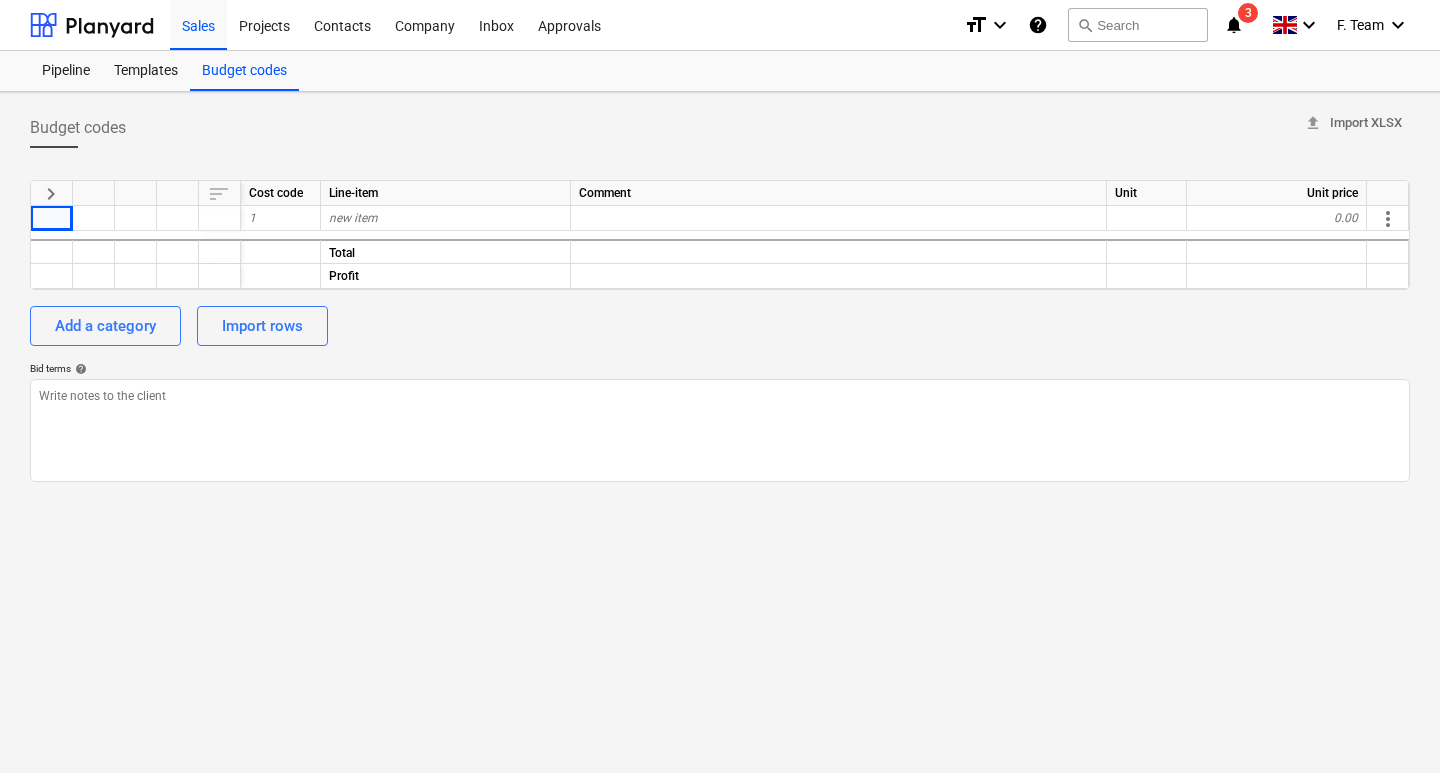 click on "keyboard_arrow_right sort Cost code Line-item Comment Unit Unit price 1 new item 0.00 more_vert Total Profit Add a category Import rows Bid terms help" at bounding box center (720, 323) 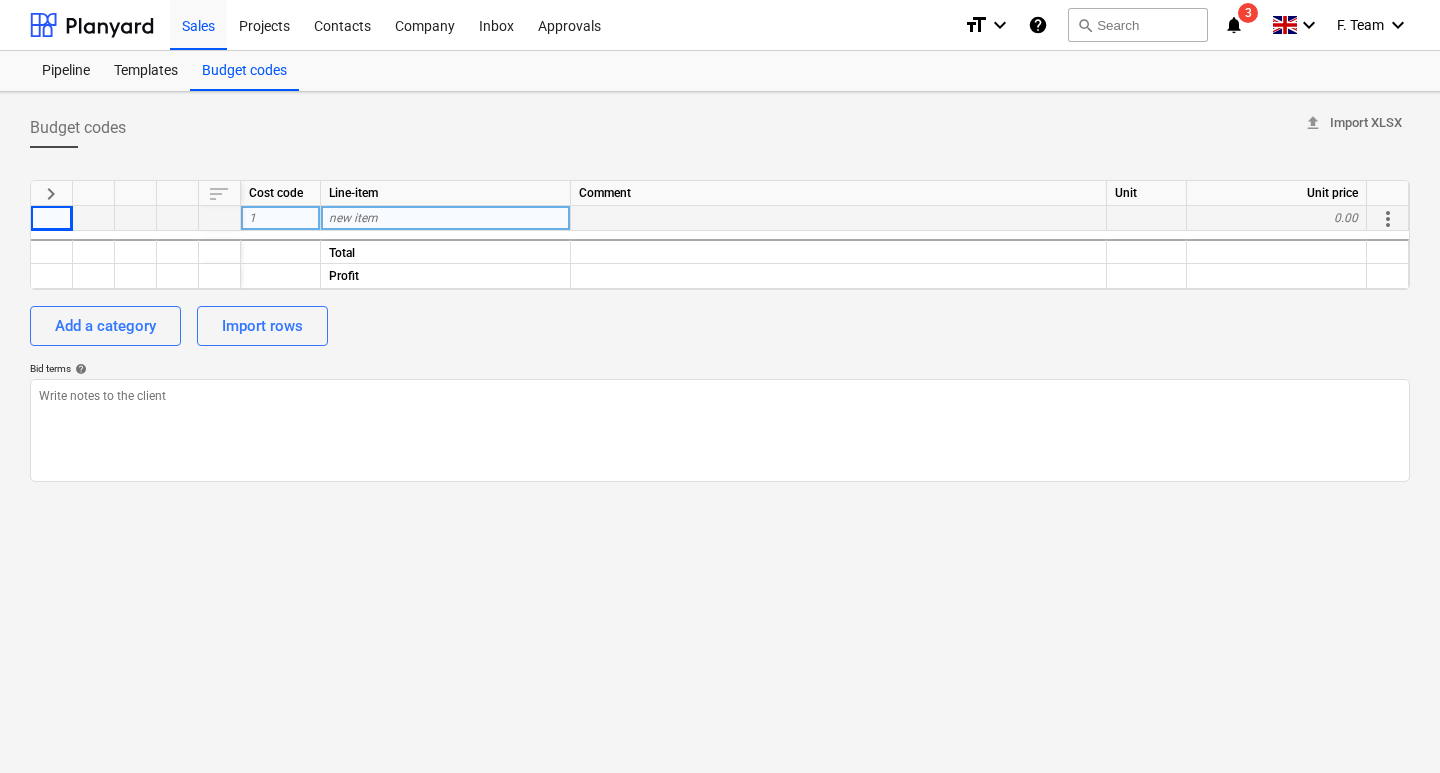 click at bounding box center [52, 218] 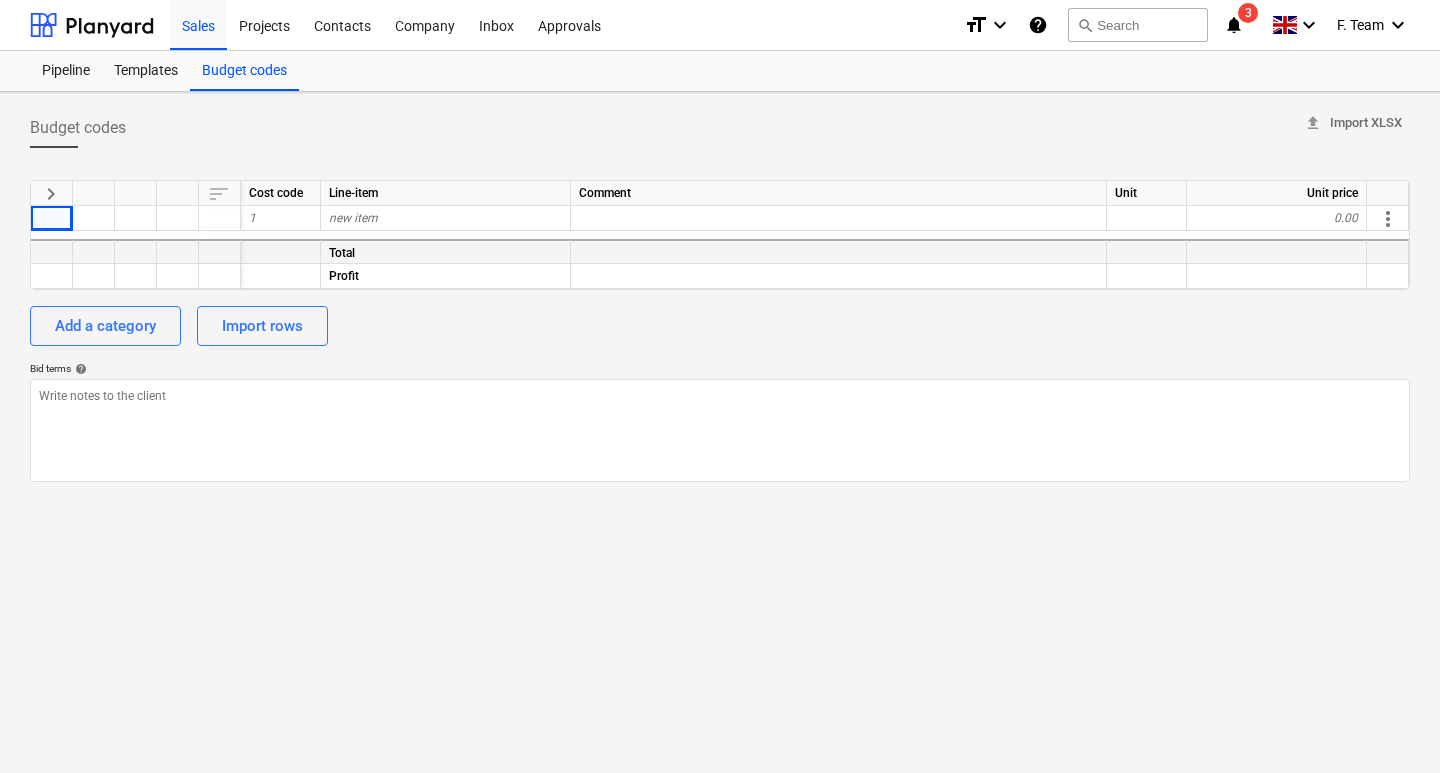 click at bounding box center [178, 251] 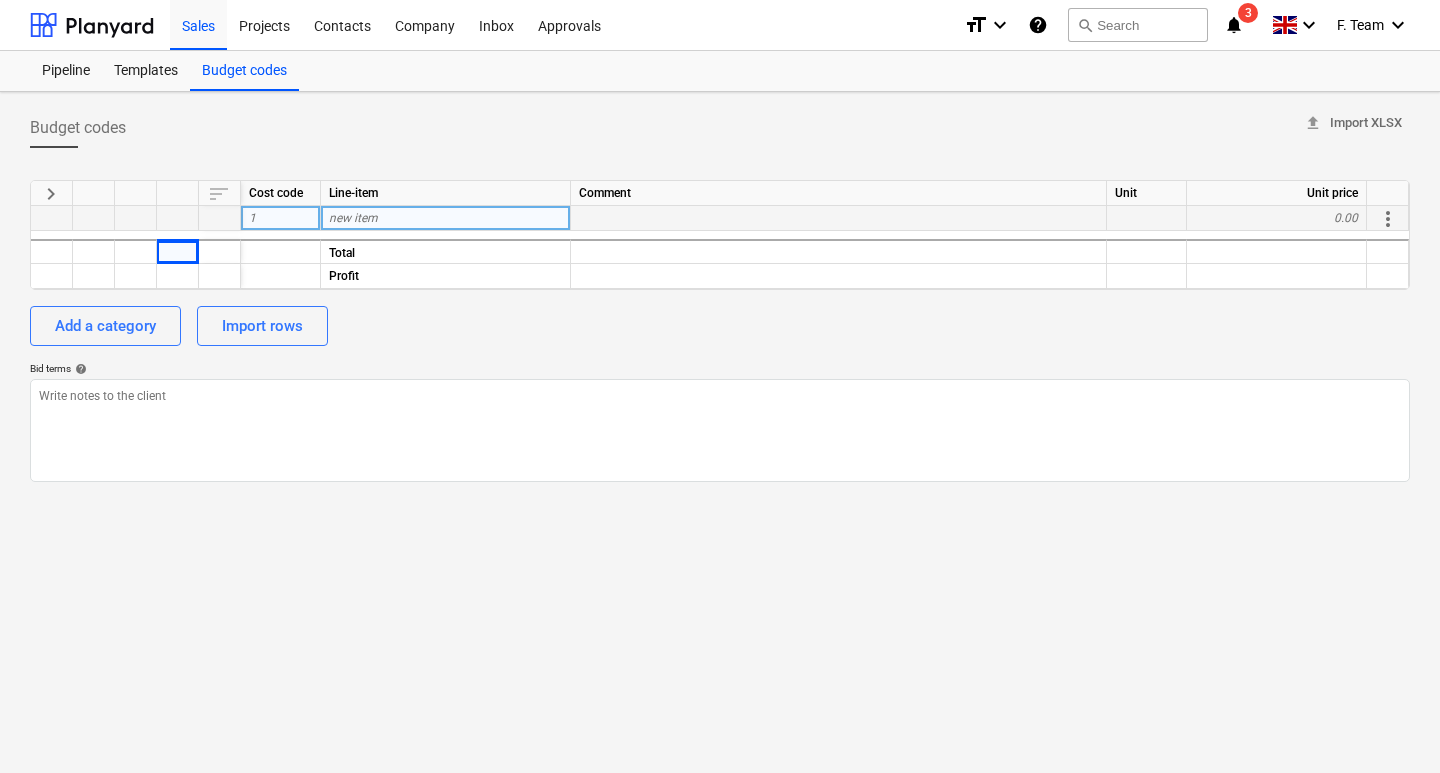 click at bounding box center [220, 218] 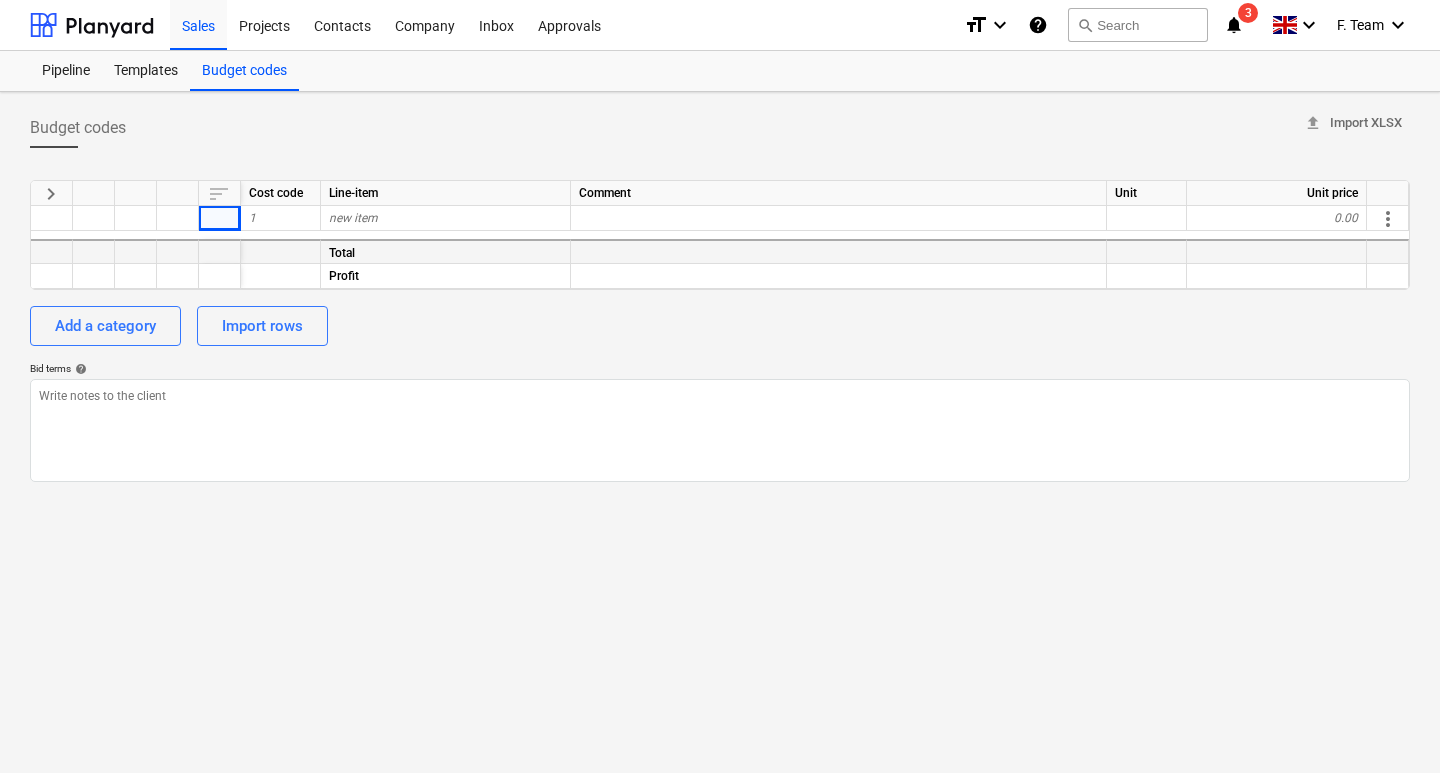 click at bounding box center (220, 251) 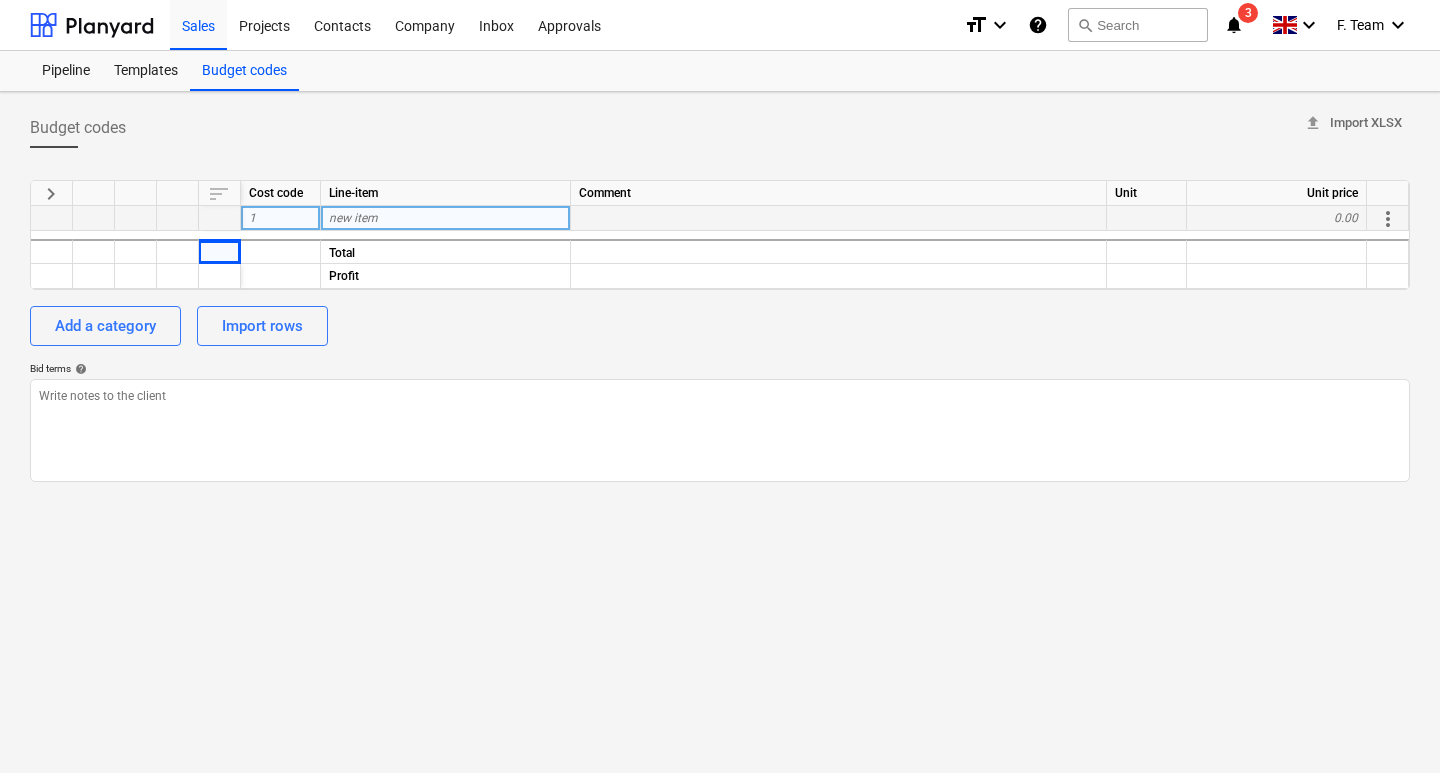 click on "1" at bounding box center [281, 218] 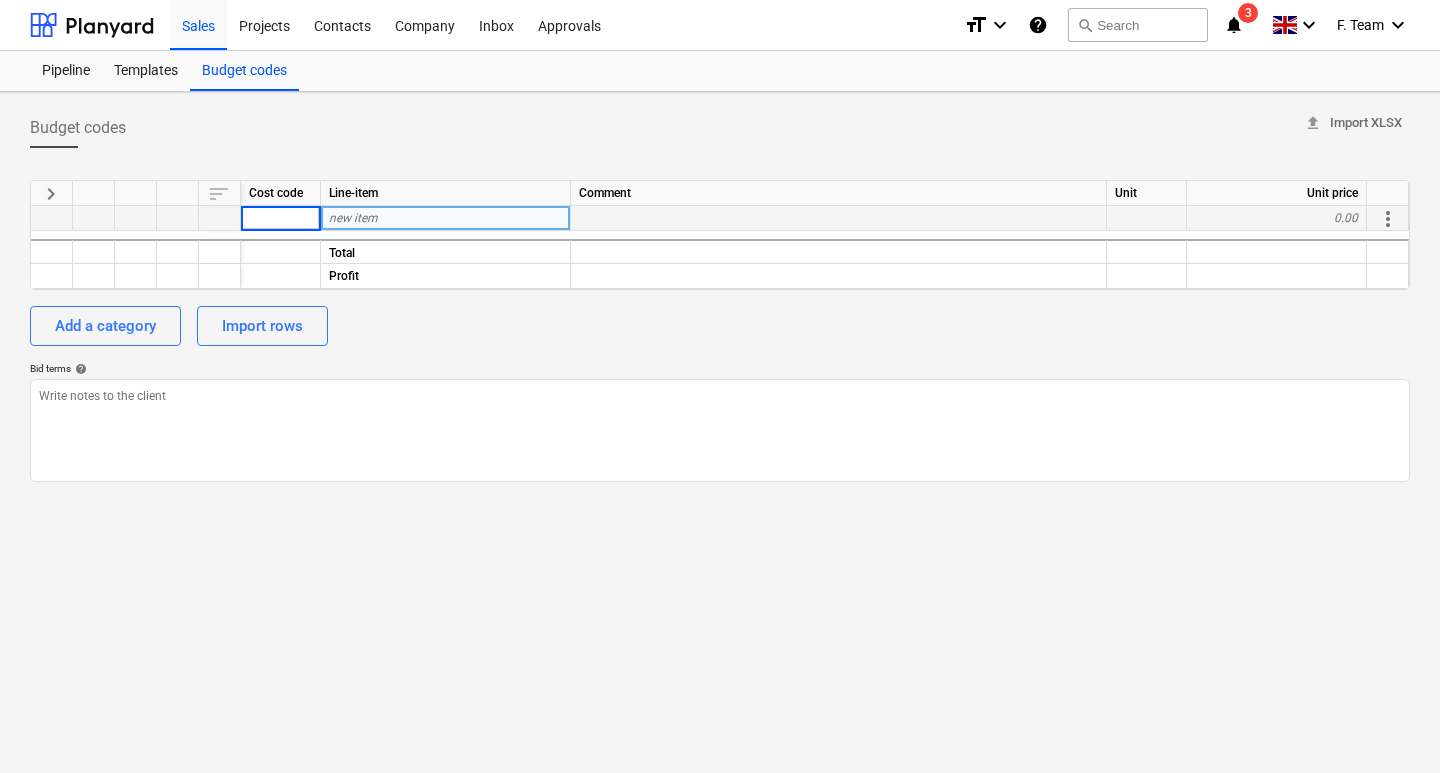 click at bounding box center (280, 218) 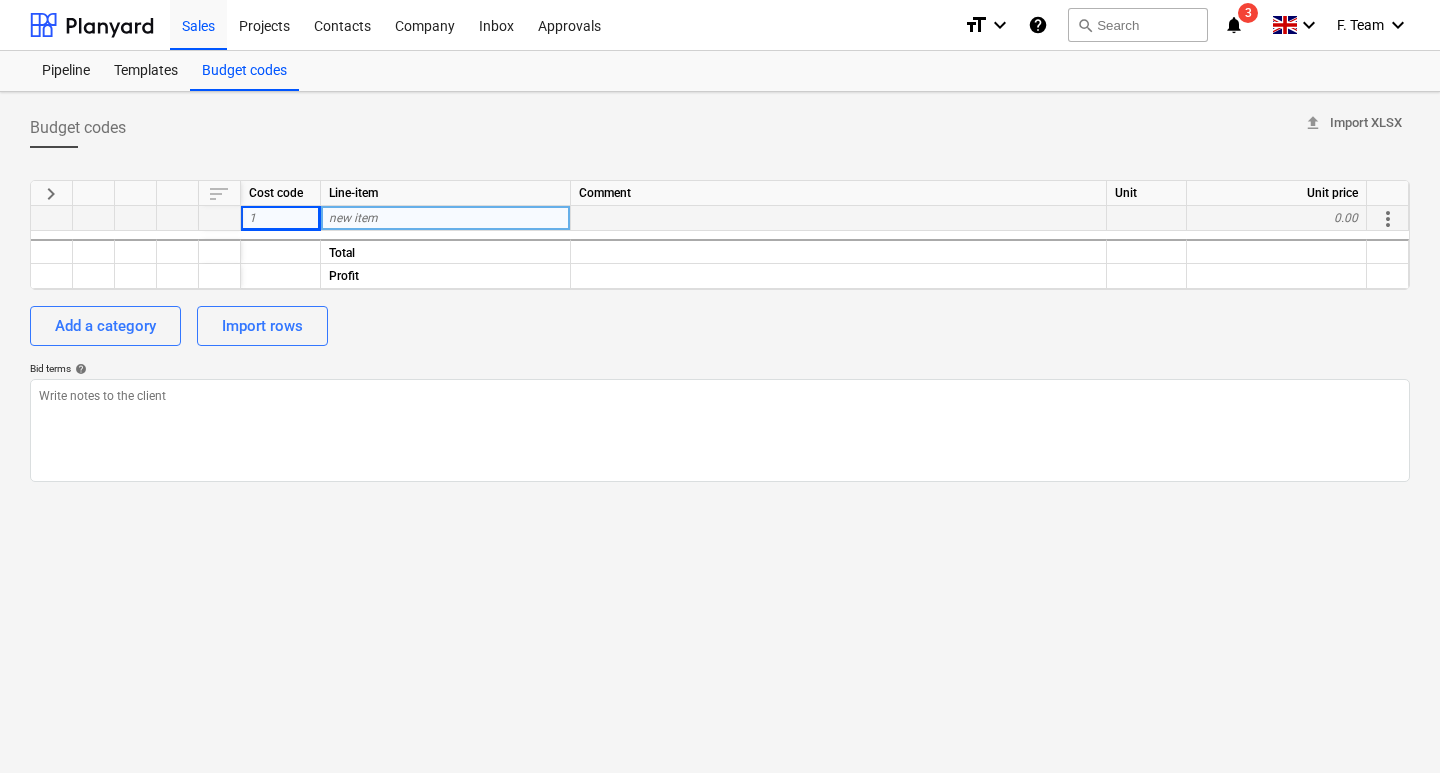 click on "new item" at bounding box center (353, 218) 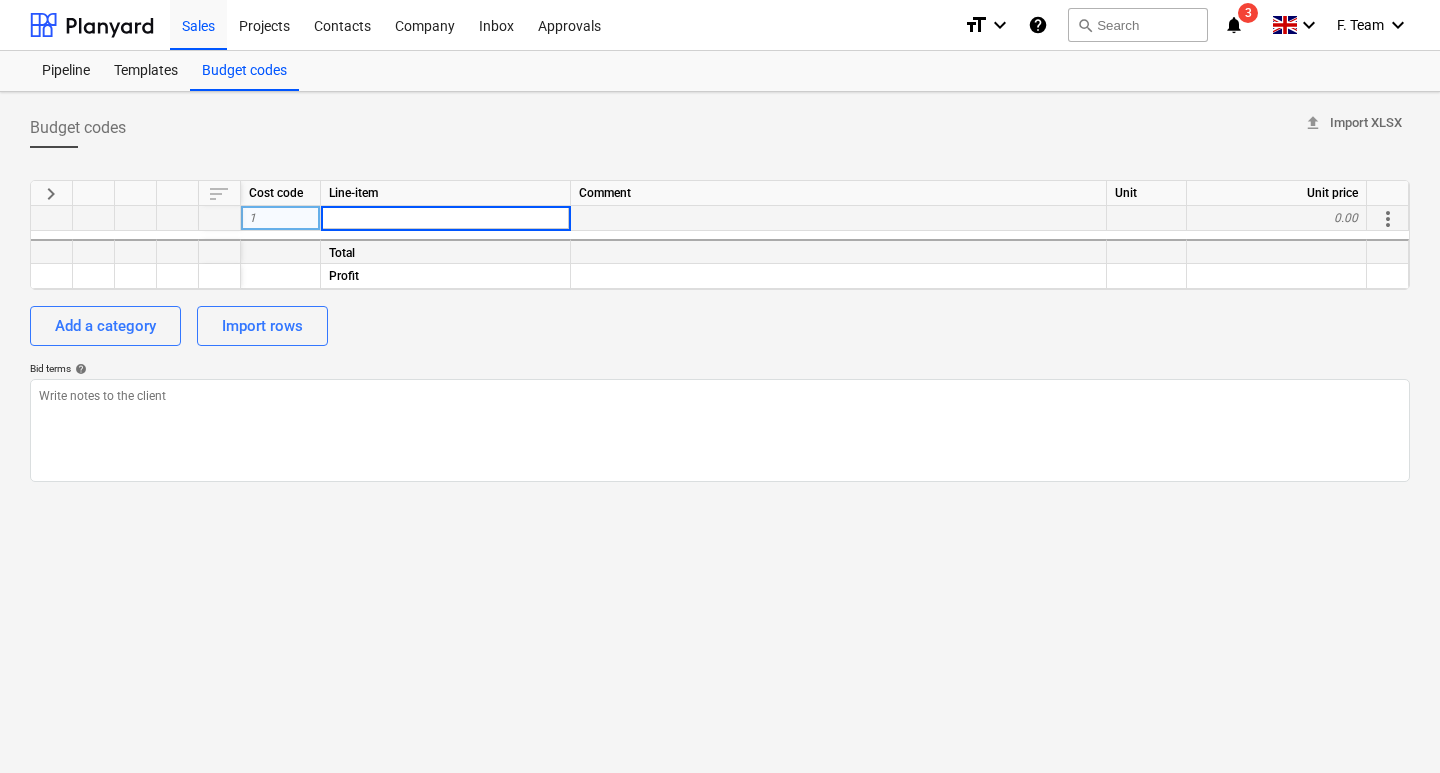 click on "Total" at bounding box center [446, 251] 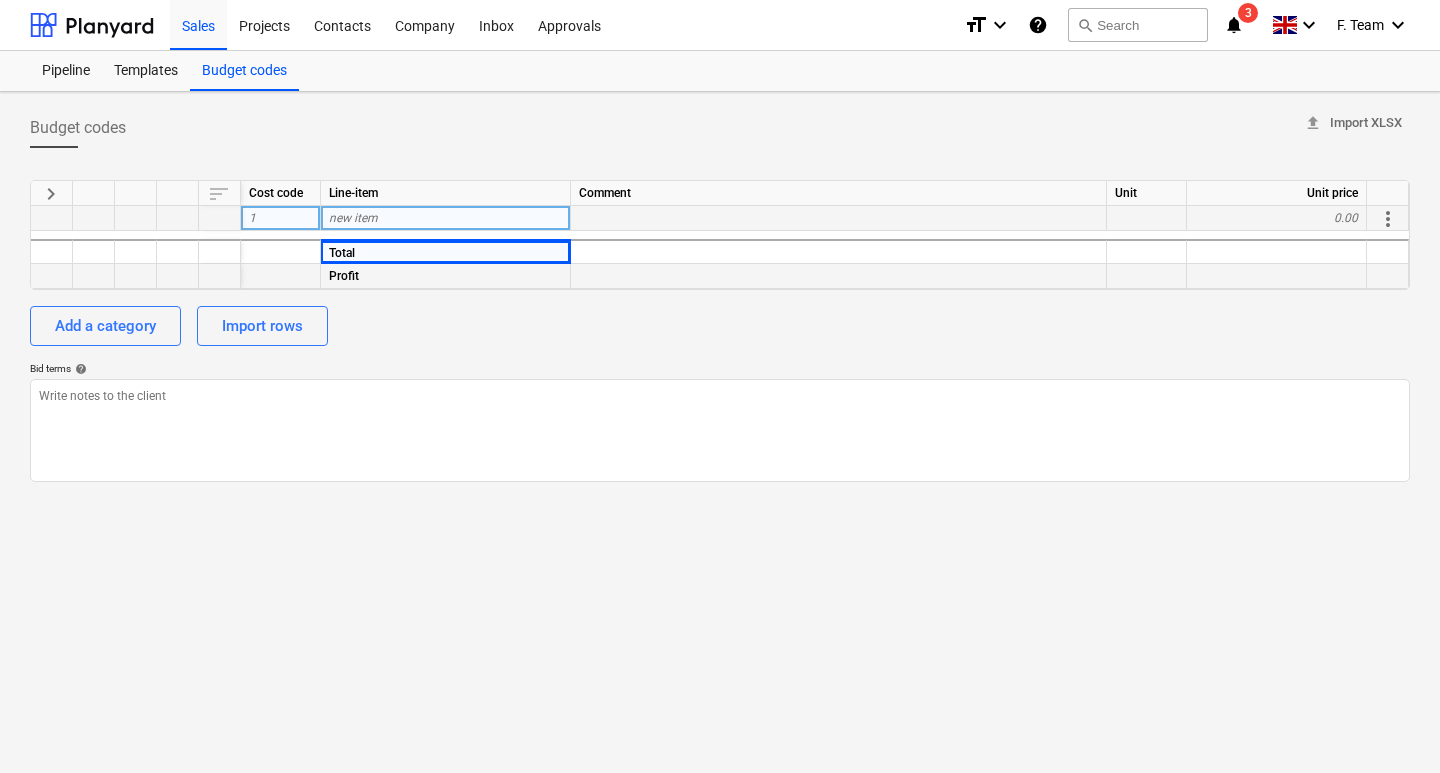 click on "Profit" at bounding box center [446, 276] 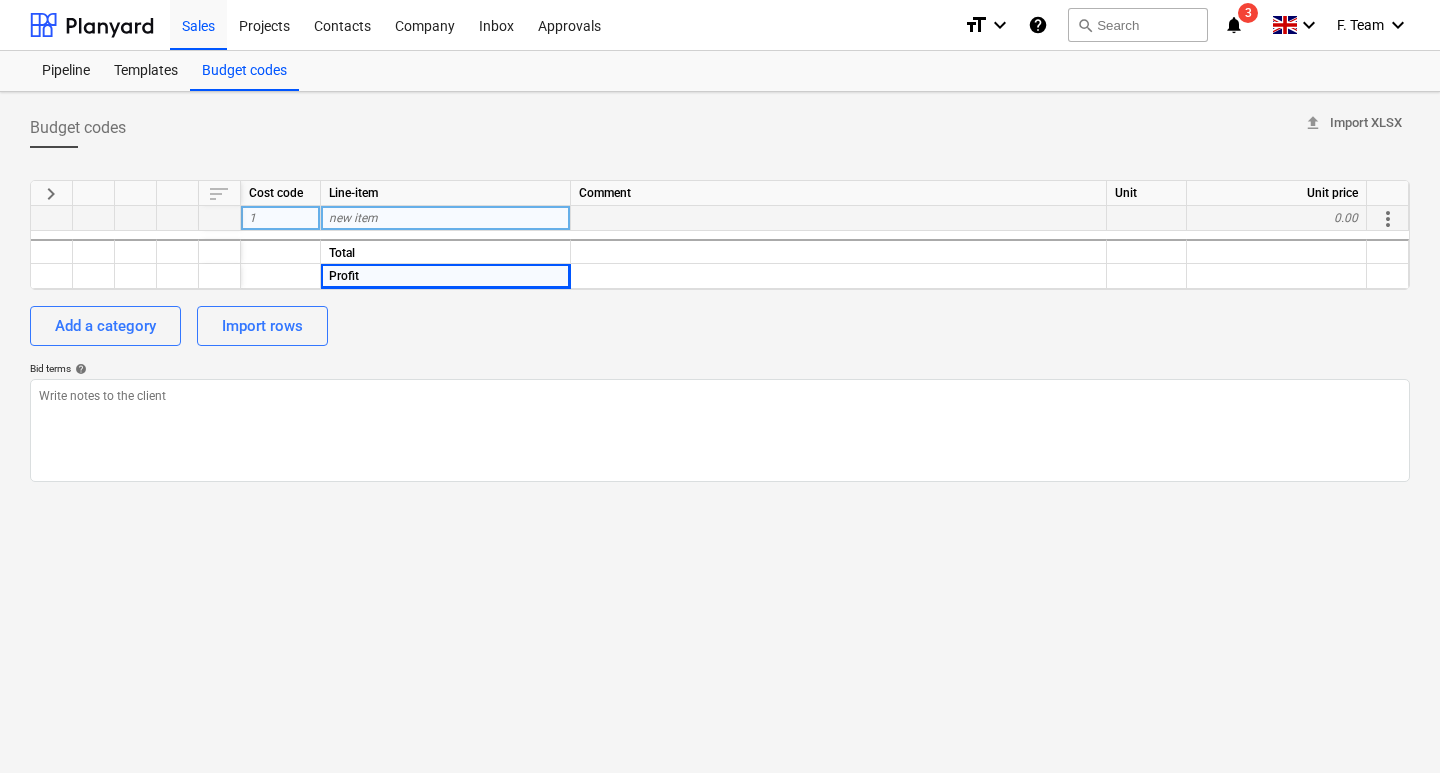 click on "Add a category Import rows" at bounding box center (720, 326) 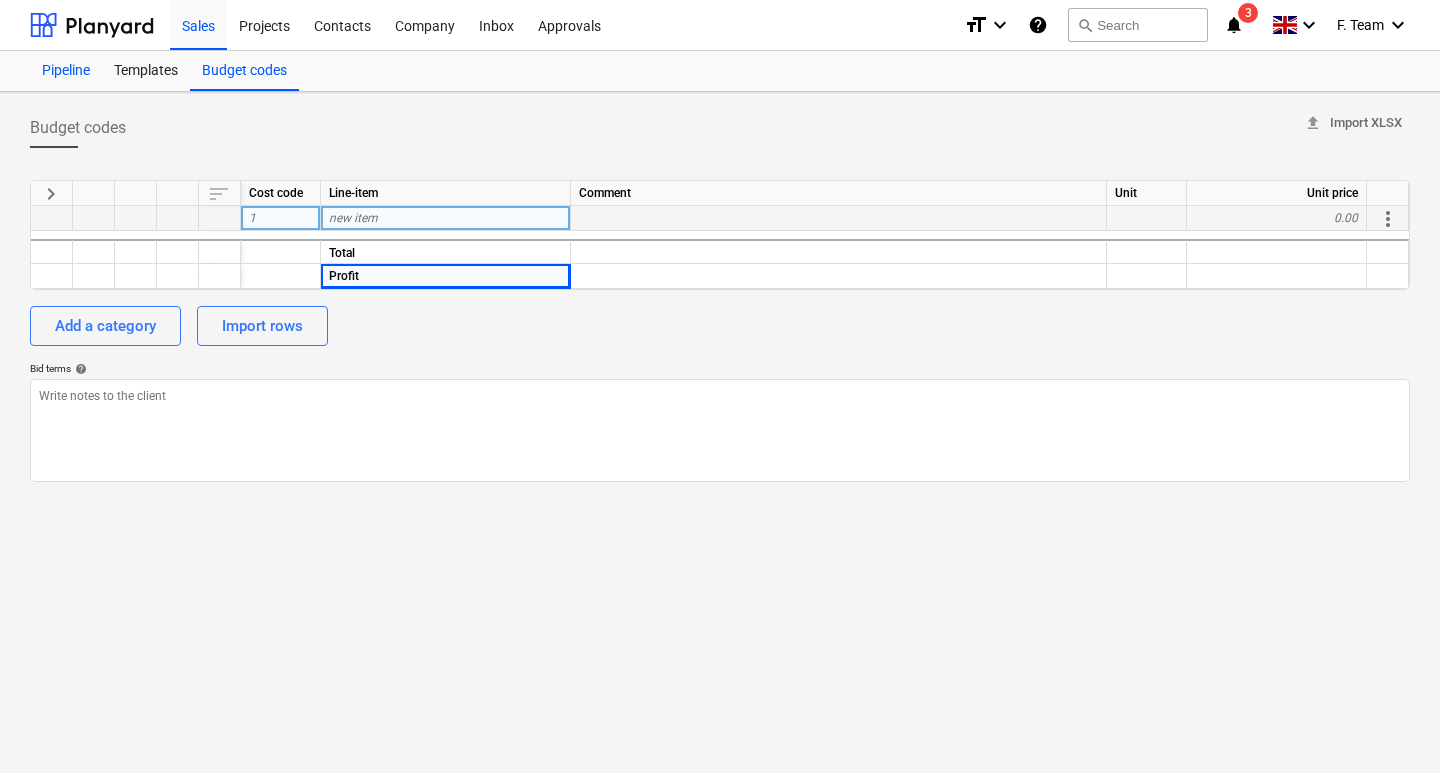 click on "Pipeline" at bounding box center [66, 71] 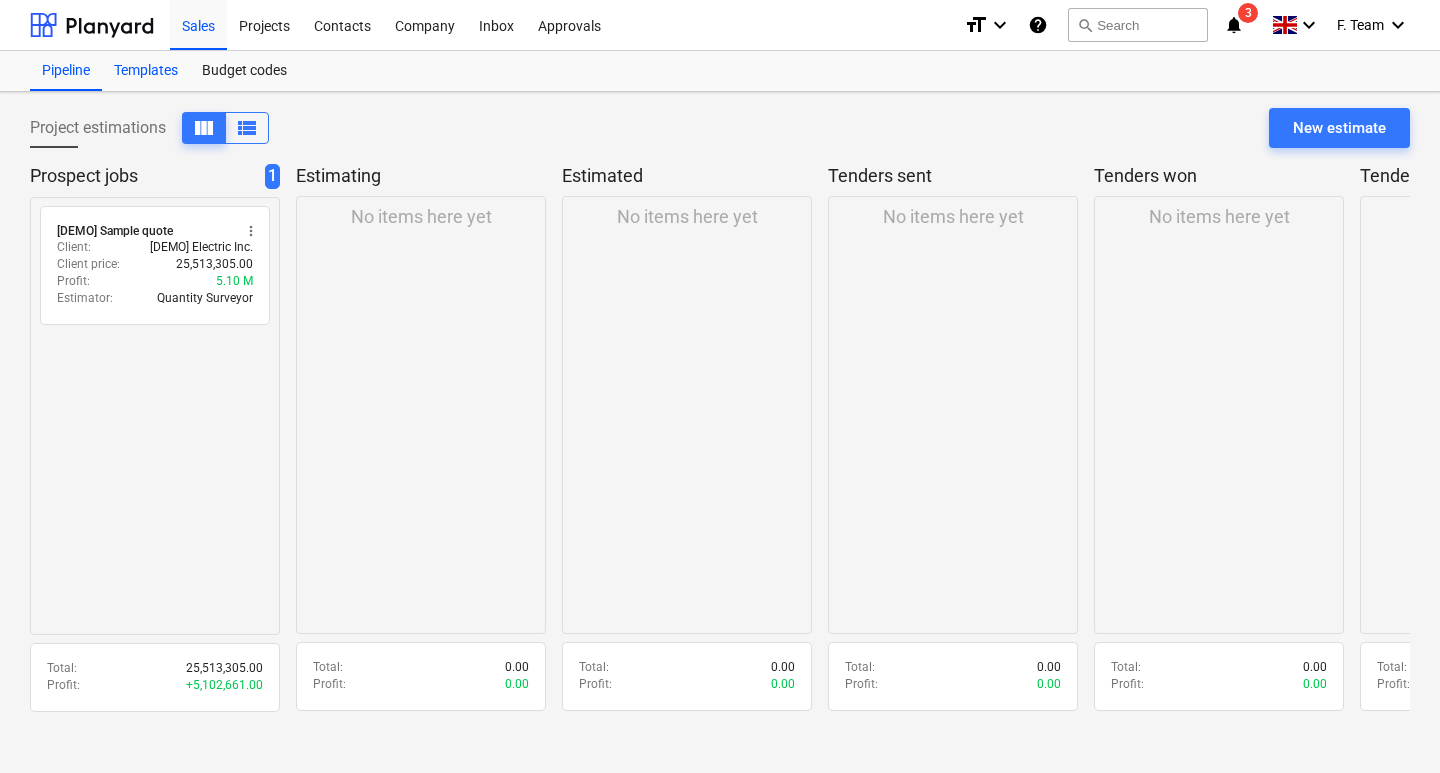 click on "Templates" at bounding box center (146, 71) 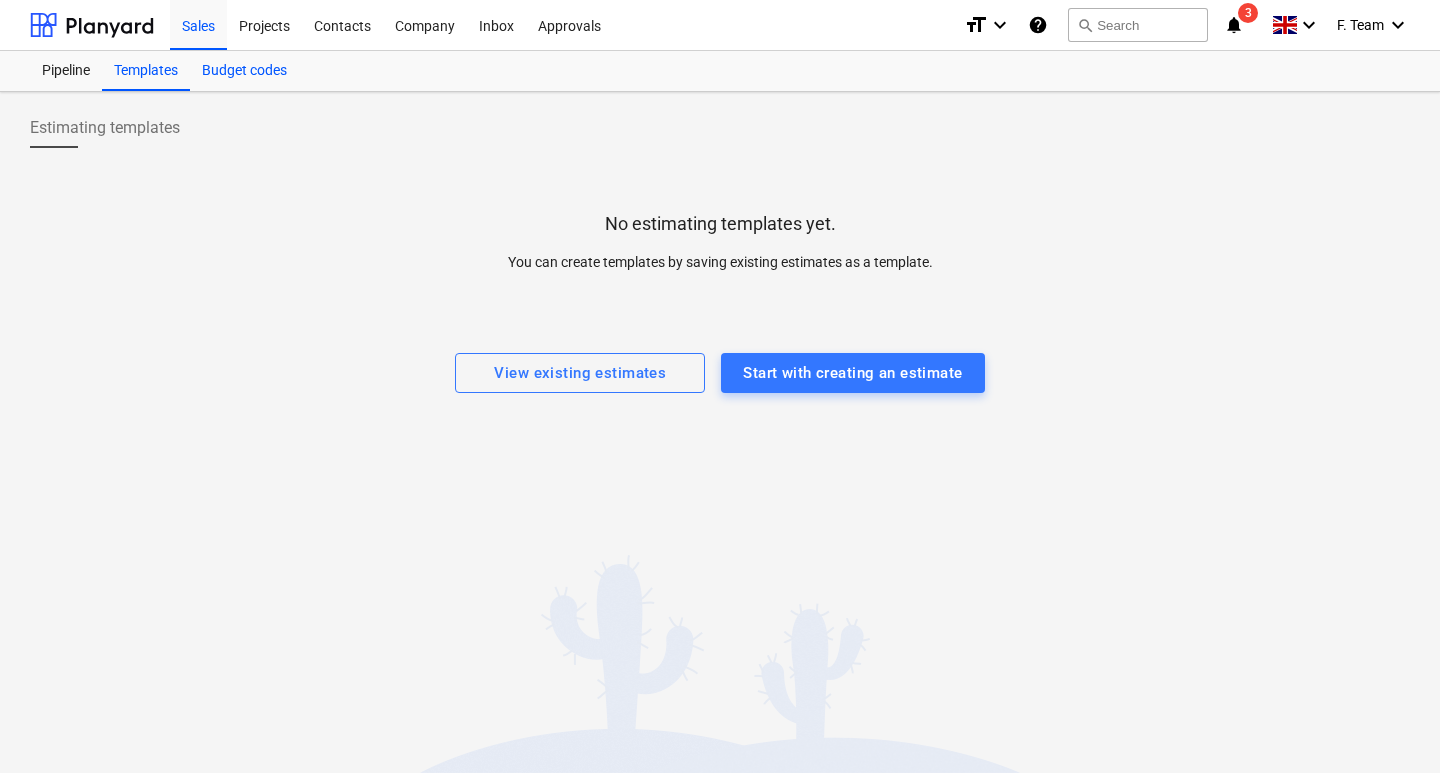 click on "Budget codes" at bounding box center [244, 71] 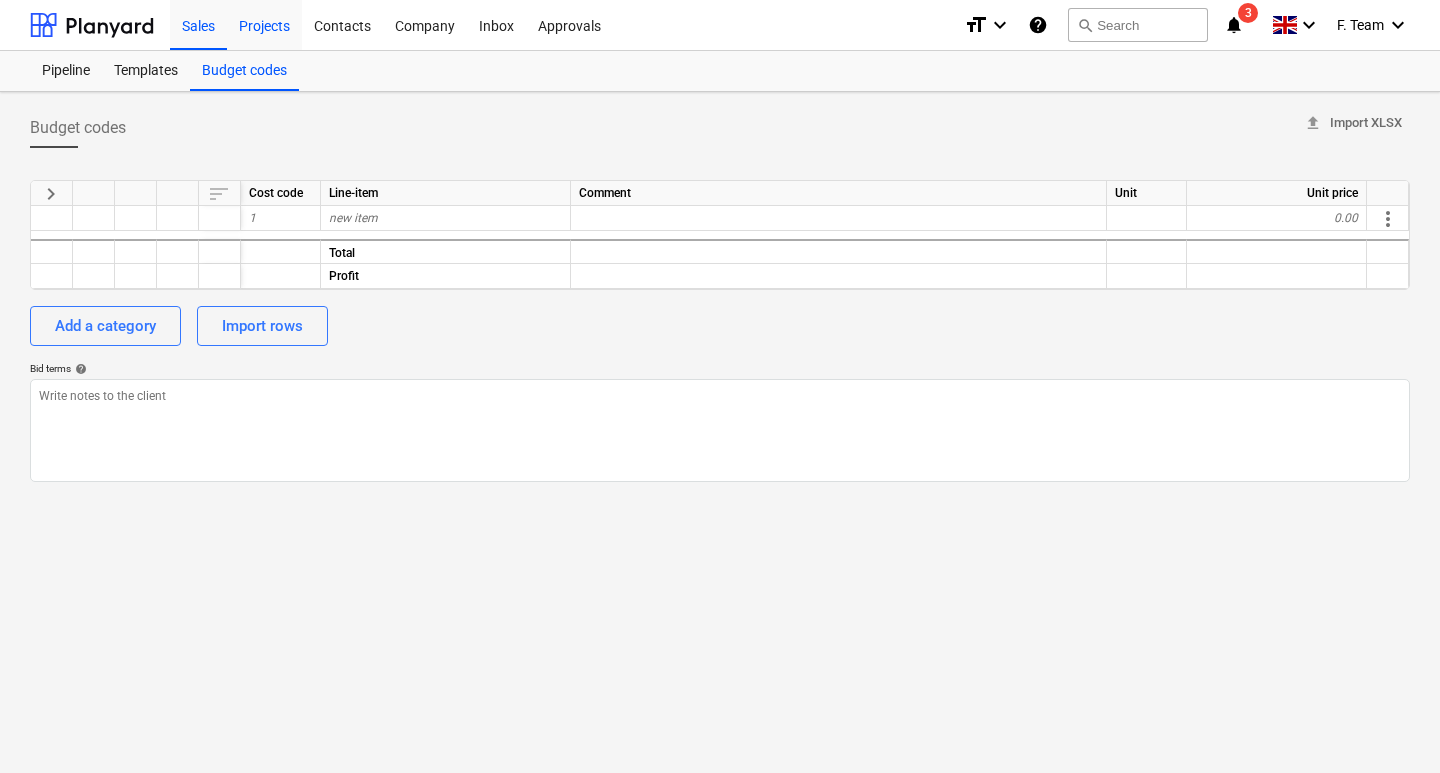 click on "Projects" at bounding box center [264, 24] 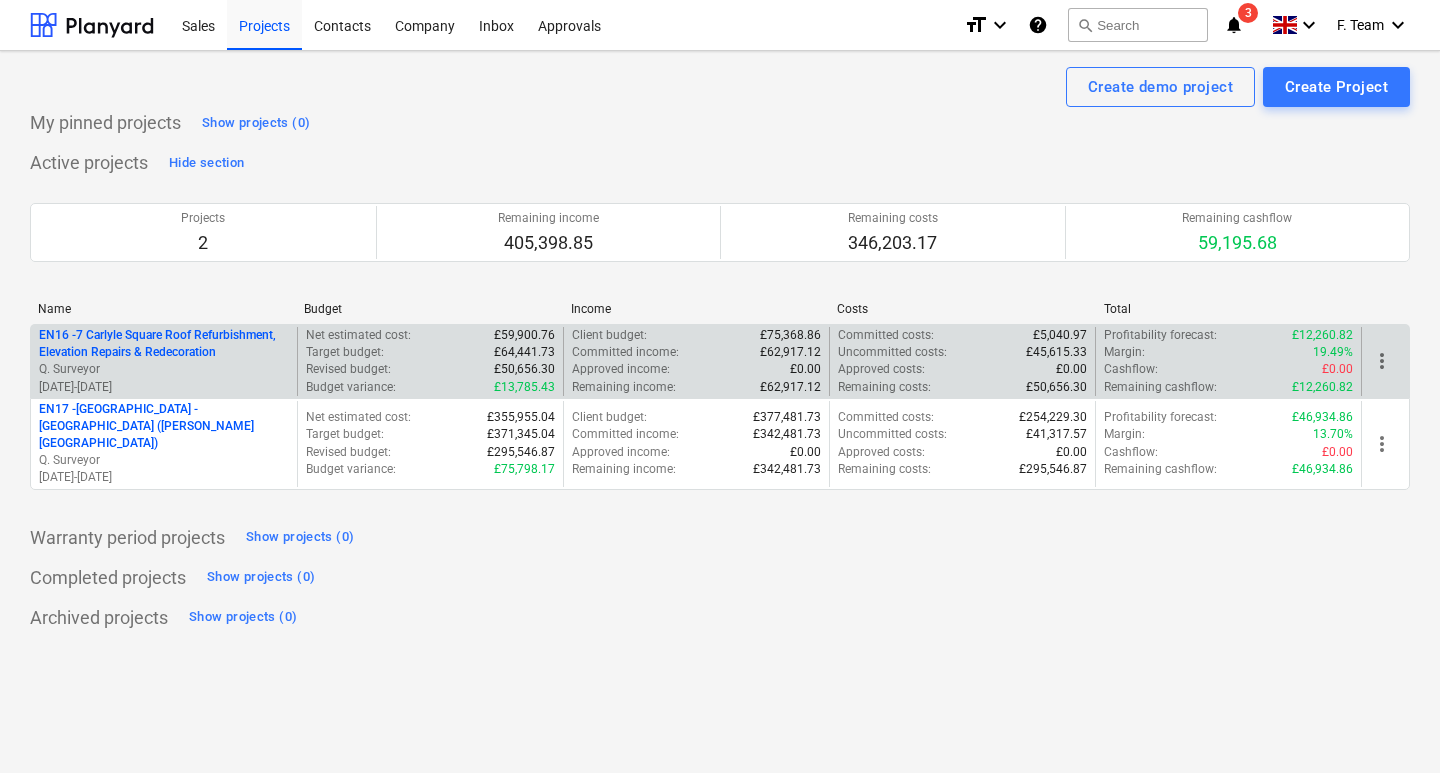 click on "EN16 -  7 Carlyle Square Roof Refurbishment, Elevation Repairs & Redecoration" at bounding box center (164, 344) 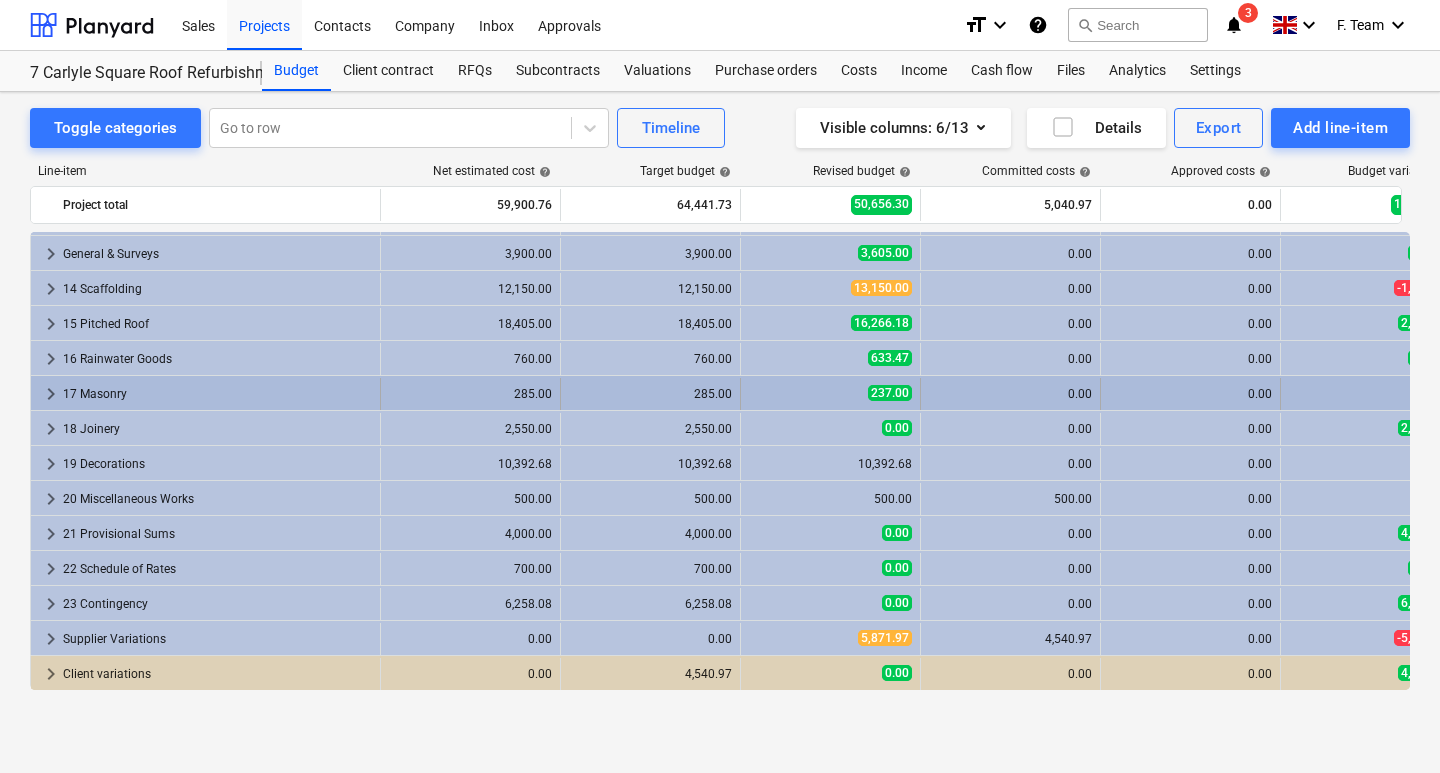 scroll, scrollTop: 0, scrollLeft: 0, axis: both 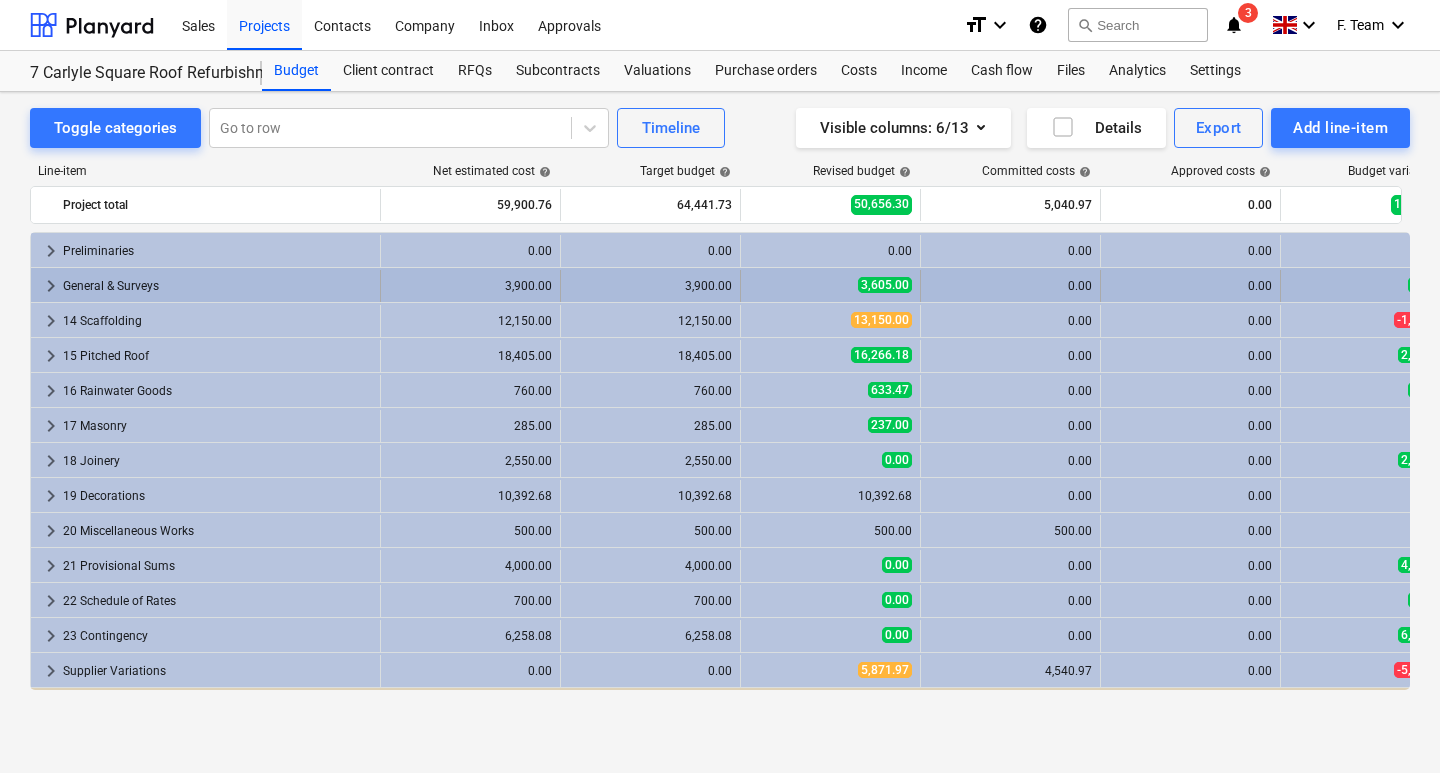 click on "keyboard_arrow_right" at bounding box center (51, 286) 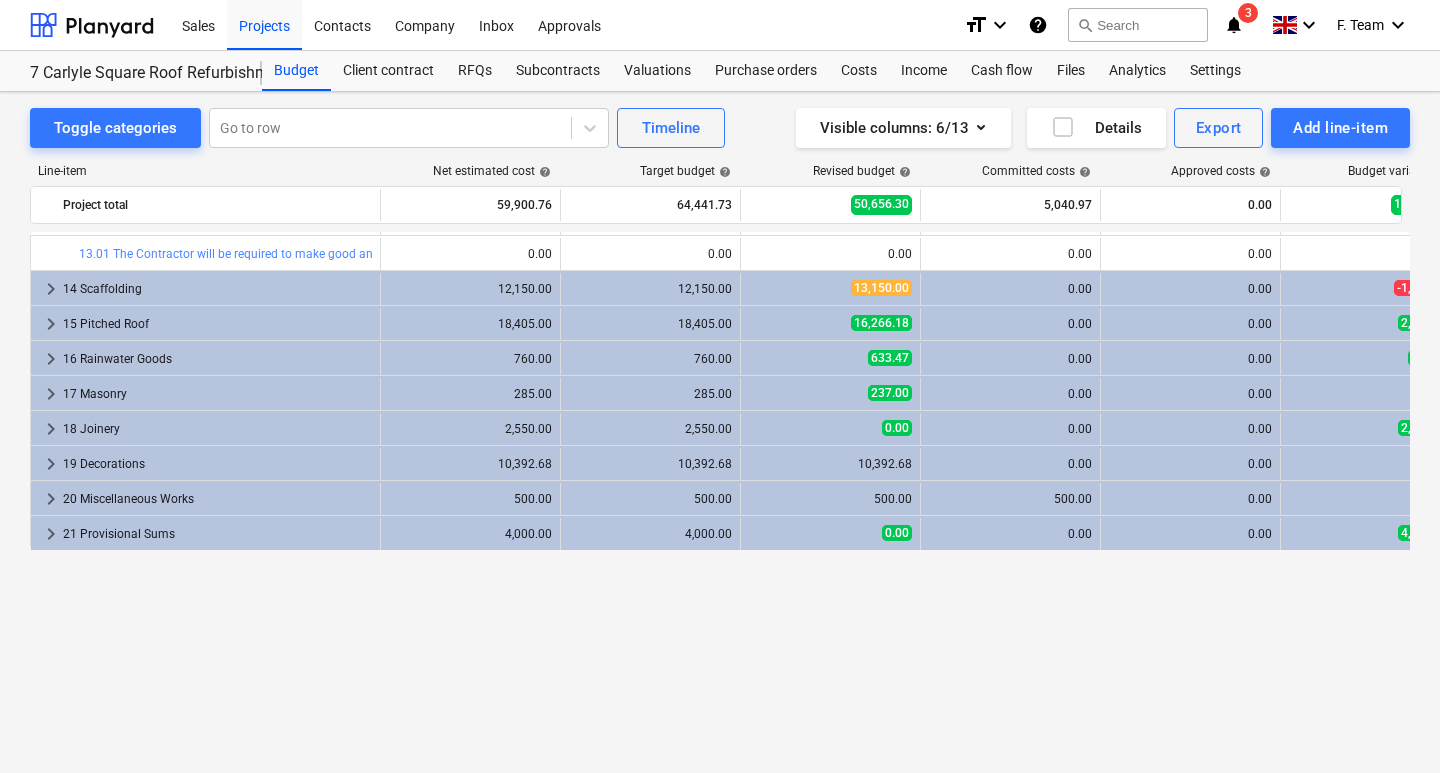 scroll, scrollTop: 0, scrollLeft: 0, axis: both 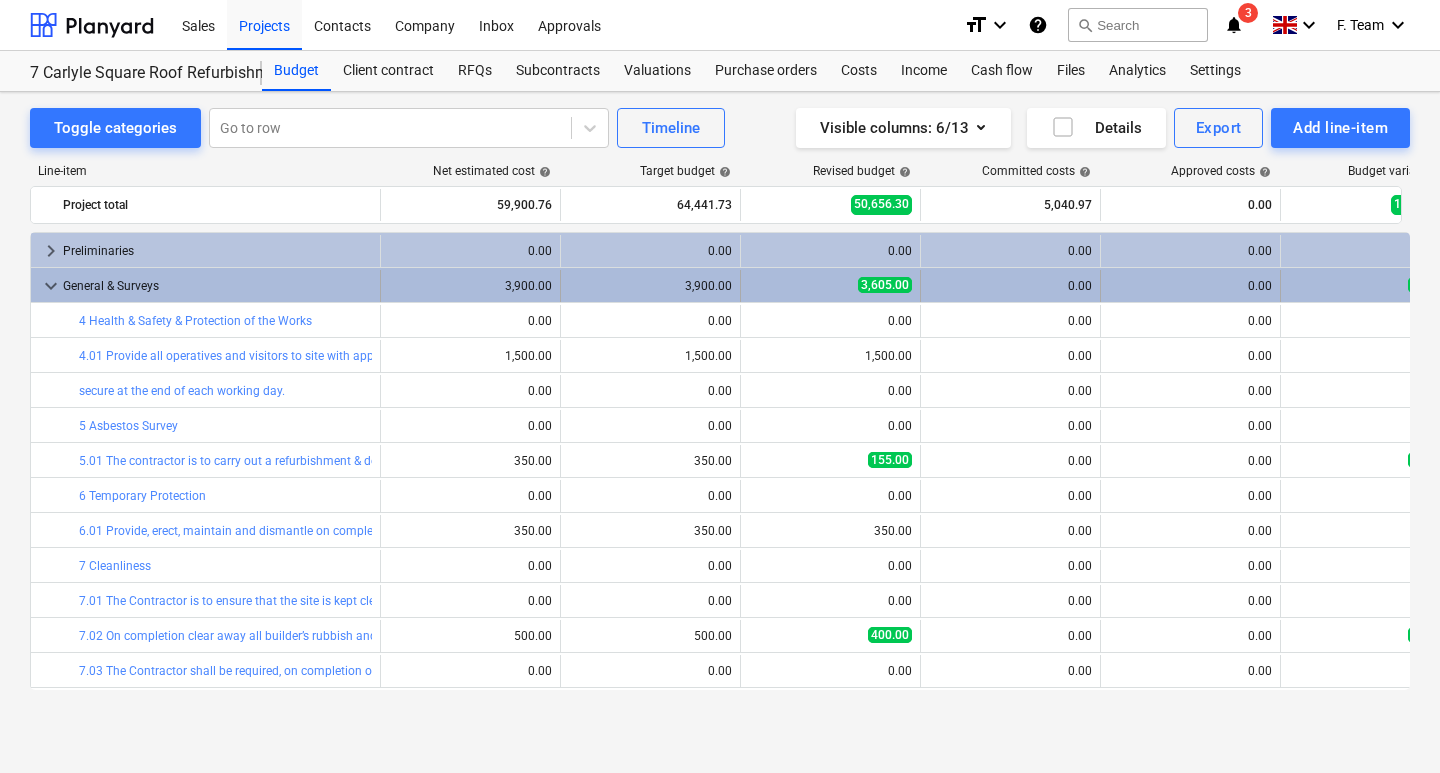 click on "keyboard_arrow_down" at bounding box center [51, 286] 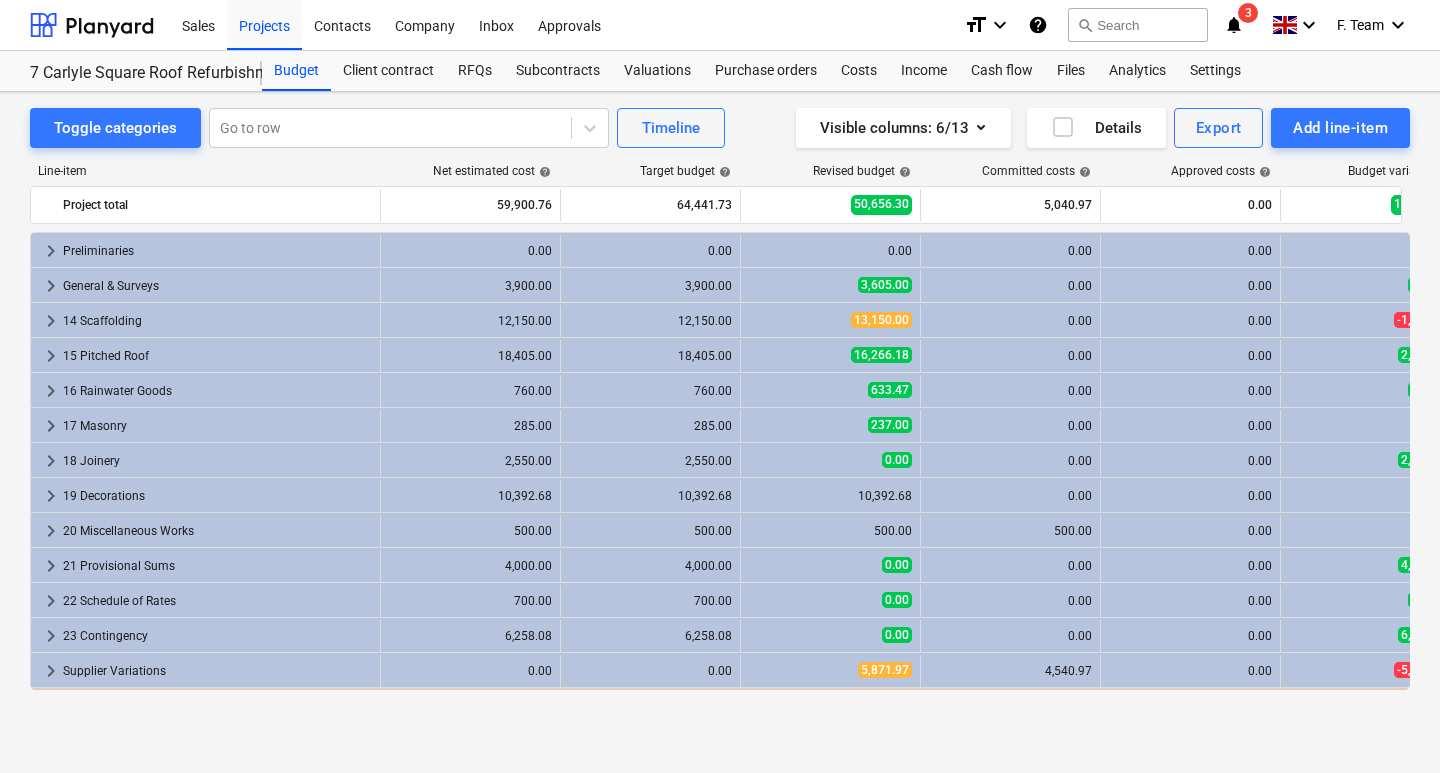 click on "Toggle categories Go to row Timeline Visible columns :   6/13 Details Export Add line-item Line-item Net estimated cost help Target budget help Revised budget help Committed costs help Approved costs help Budget variance help Project total 59,900.76 64,441.73 50,656.30 5,040.97 0.00 13,785.43 more_vert keyboard_arrow_right  Preliminaries 0.00 0.00 0.00 0.00 0.00 0.00 more_vert keyboard_arrow_right  General & Surveys 3,900.00 3,900.00 3,605.00 0.00 0.00 295.00 more_vert keyboard_arrow_right 14 Scaffolding 12,150.00 12,150.00 13,150.00 0.00 0.00 -1,000.00 more_vert keyboard_arrow_right 15 Pitched Roof 18,405.00 18,405.00 16,266.18 0.00 0.00 2,138.82 more_vert keyboard_arrow_right 16 Rainwater Goods 760.00 760.00 633.47 0.00 0.00 126.53 more_vert keyboard_arrow_right 17 Masonry 285.00 285.00 237.00 0.00 0.00 48.00 more_vert keyboard_arrow_right 18 Joinery 2,550.00 2,550.00 0.00 0.00 0.00 2,550.00 more_vert keyboard_arrow_right 19 Decorations 10,392.68 10,392.68 10,392.68 0.00 0.00 0.00 more_vert 500.00 500.00" at bounding box center [720, 411] 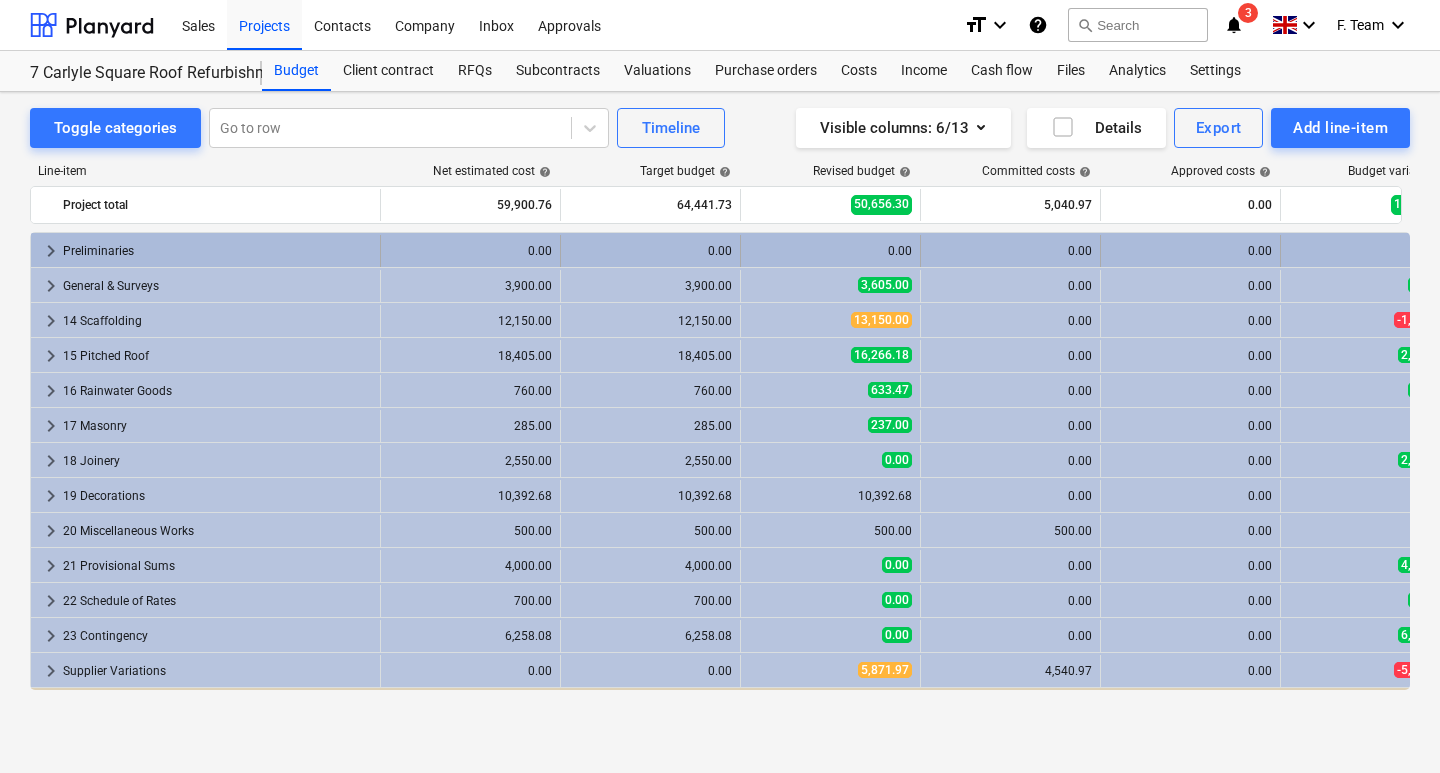 click on "keyboard_arrow_right" at bounding box center [51, 251] 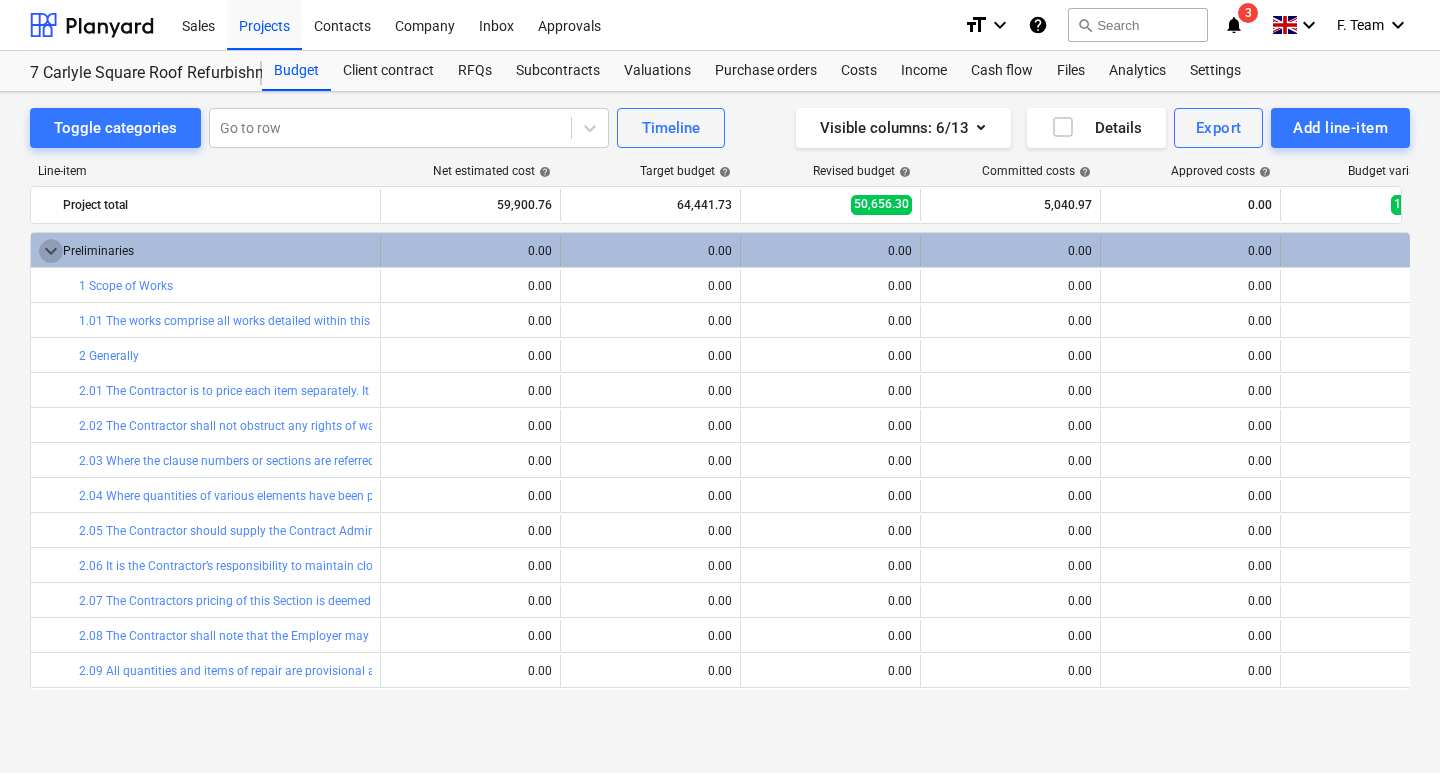 click on "keyboard_arrow_down" at bounding box center [51, 251] 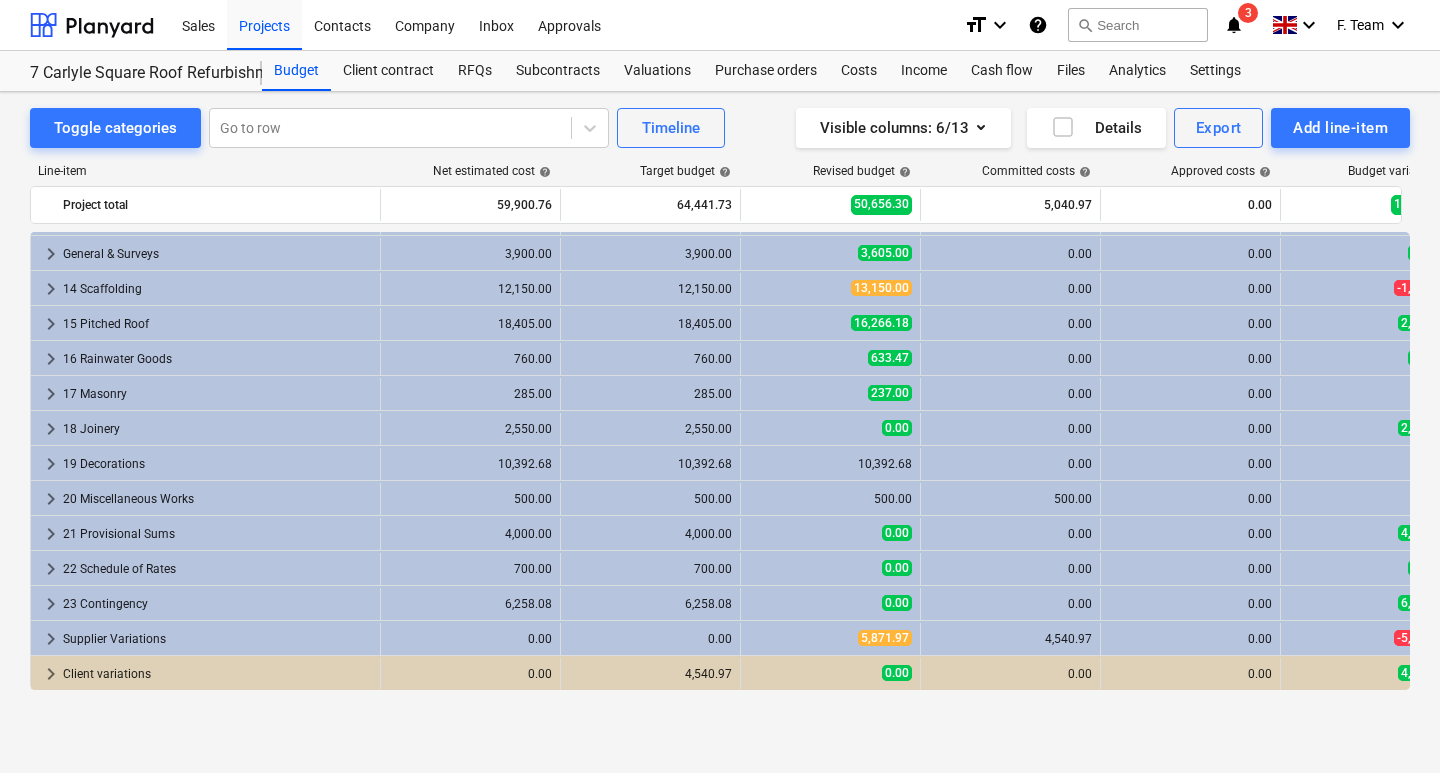 scroll, scrollTop: 0, scrollLeft: 0, axis: both 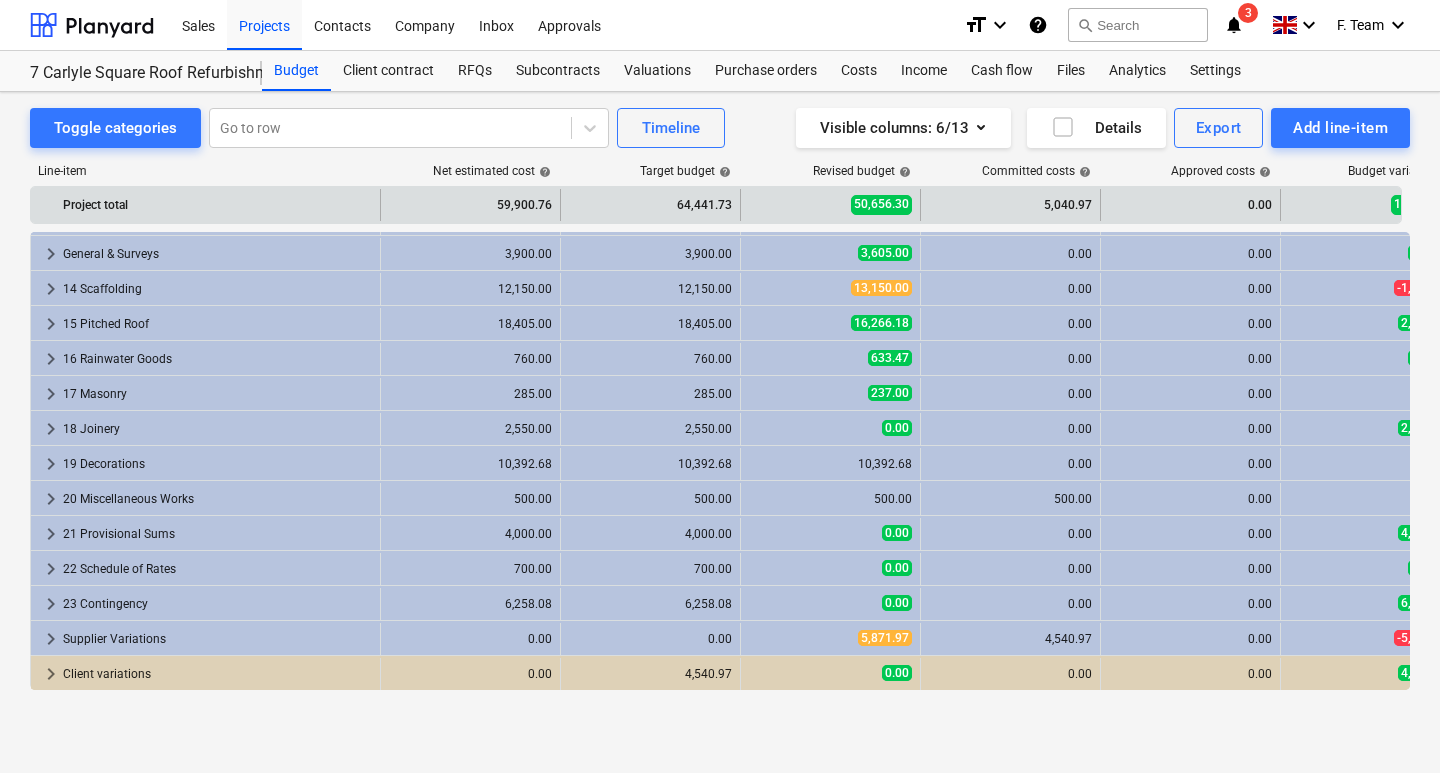 click on "5,040.97" at bounding box center (1010, 205) 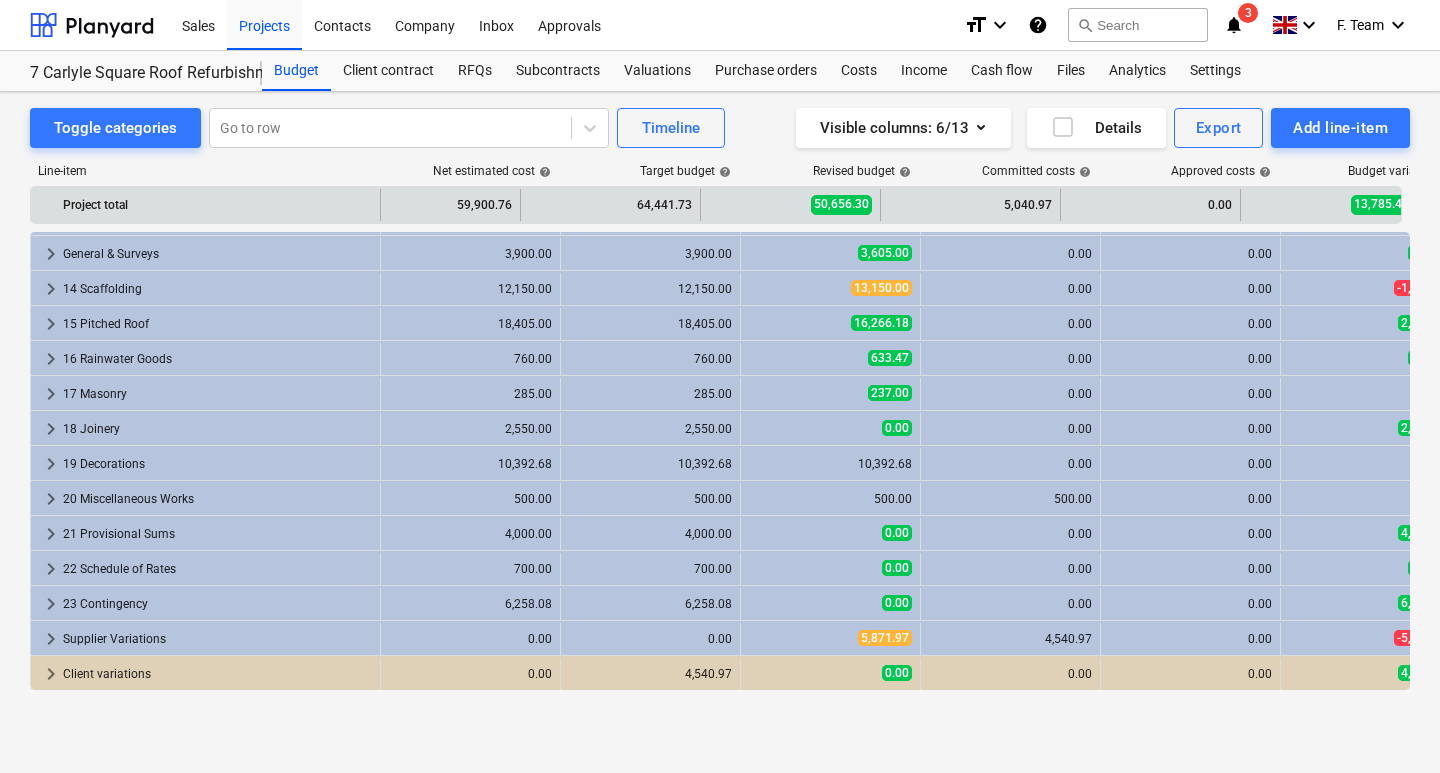 scroll, scrollTop: 0, scrollLeft: 40, axis: horizontal 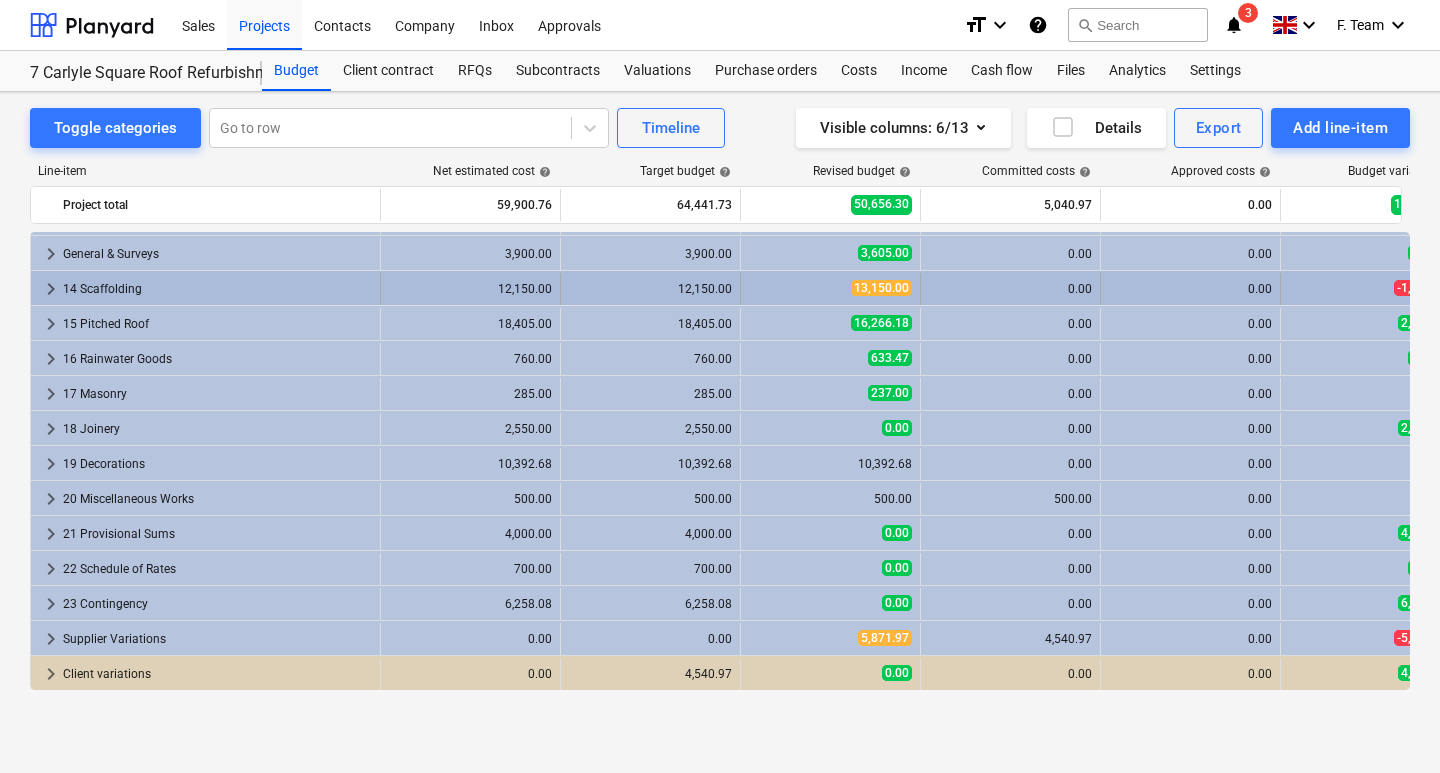 click on "keyboard_arrow_right" at bounding box center (51, 289) 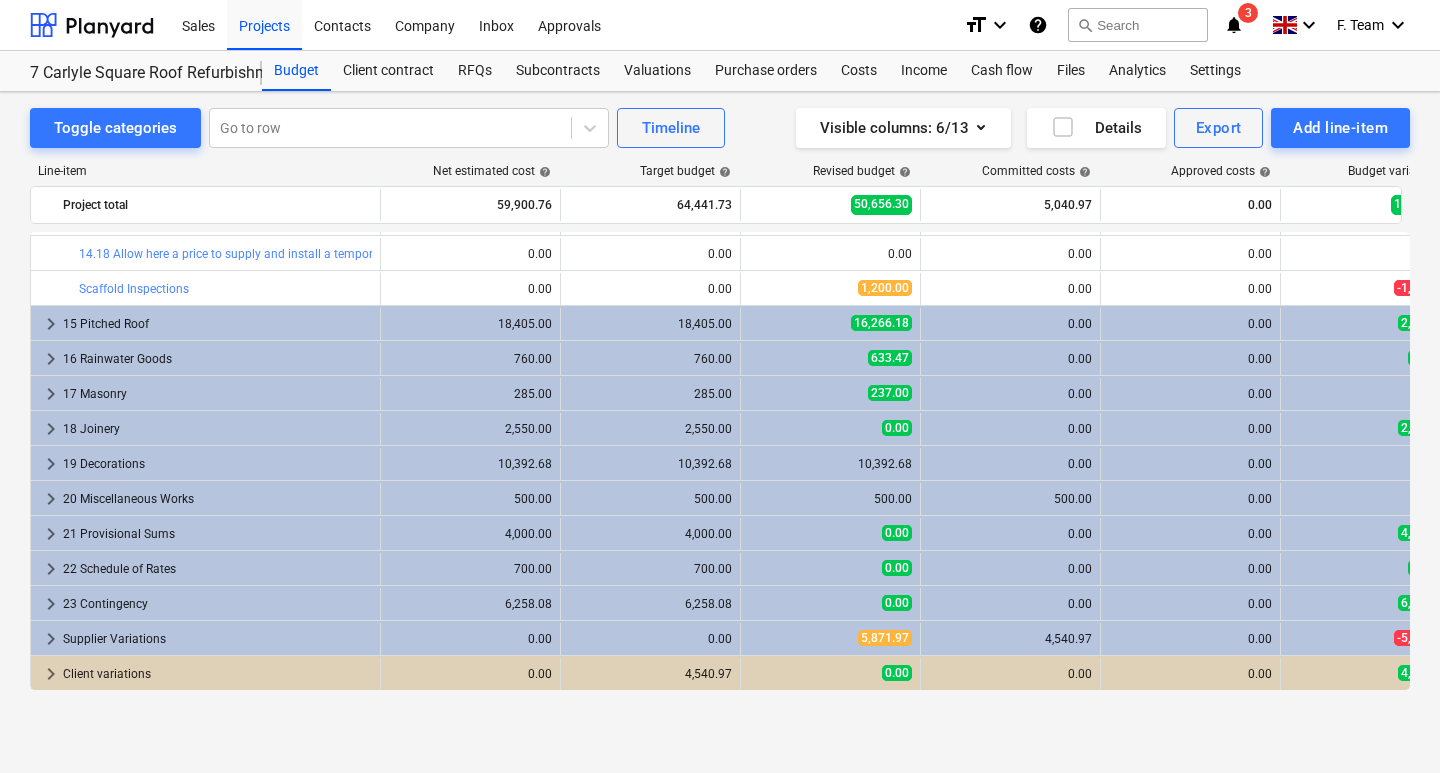 scroll, scrollTop: 497, scrollLeft: 0, axis: vertical 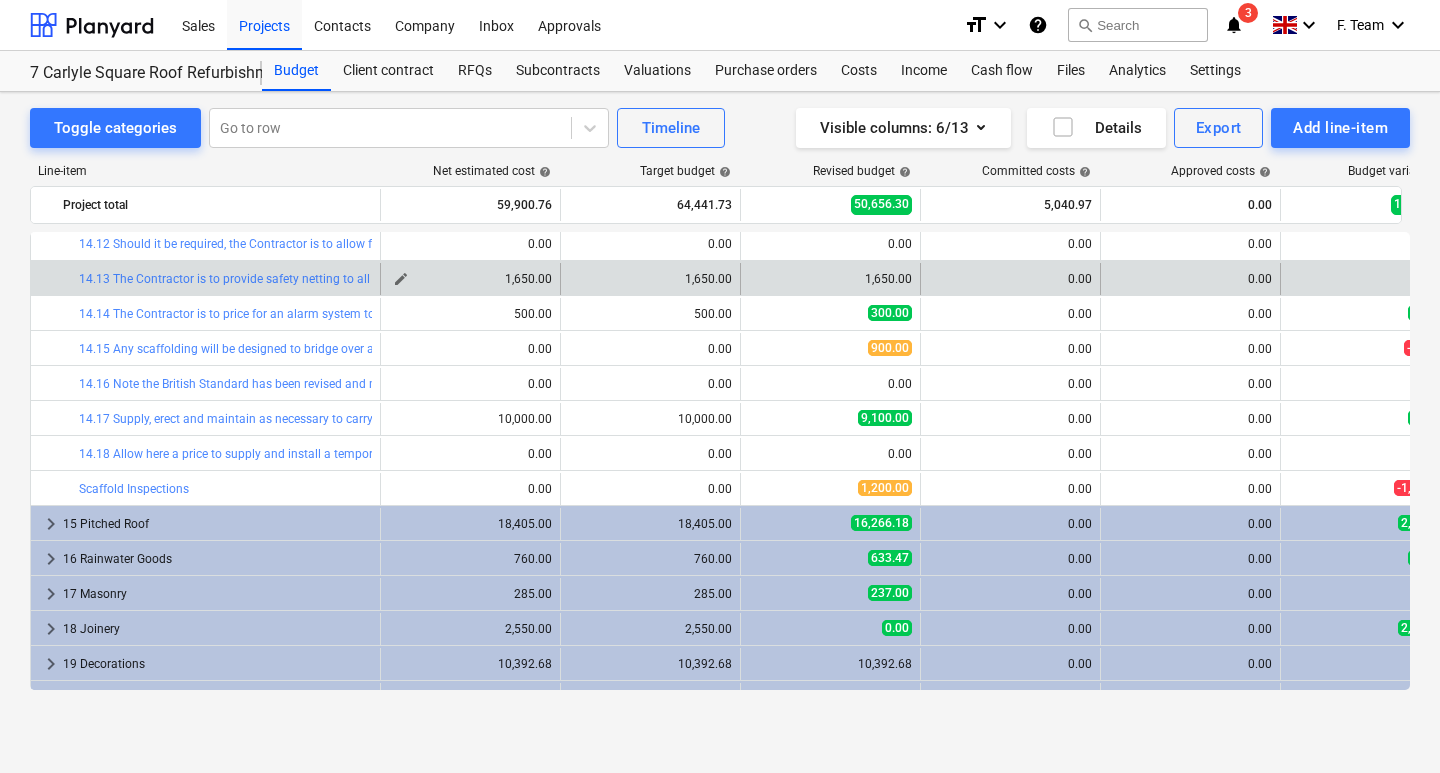 click on "1,650.00" at bounding box center [470, 279] 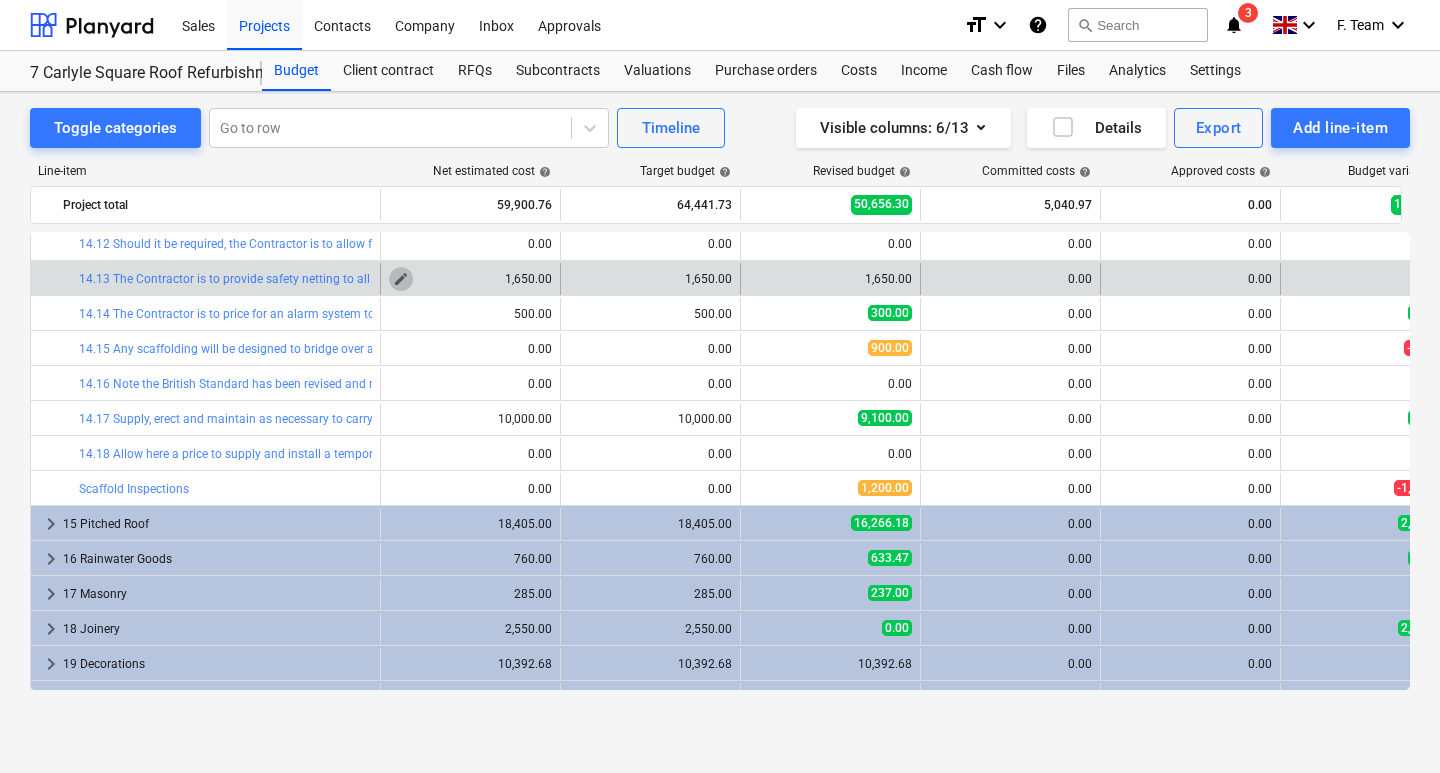 click on "edit" at bounding box center [401, 279] 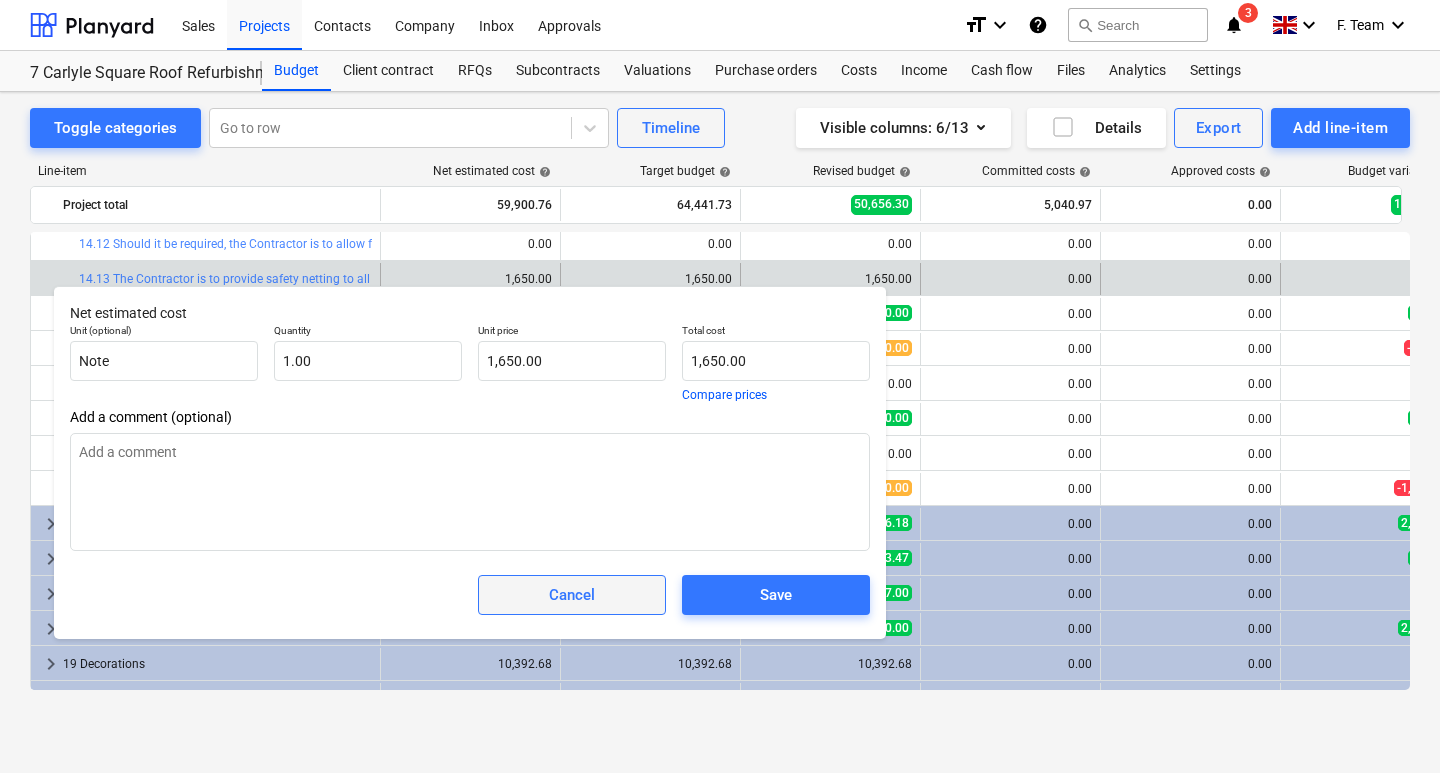 click on "Cancel" at bounding box center [572, 595] 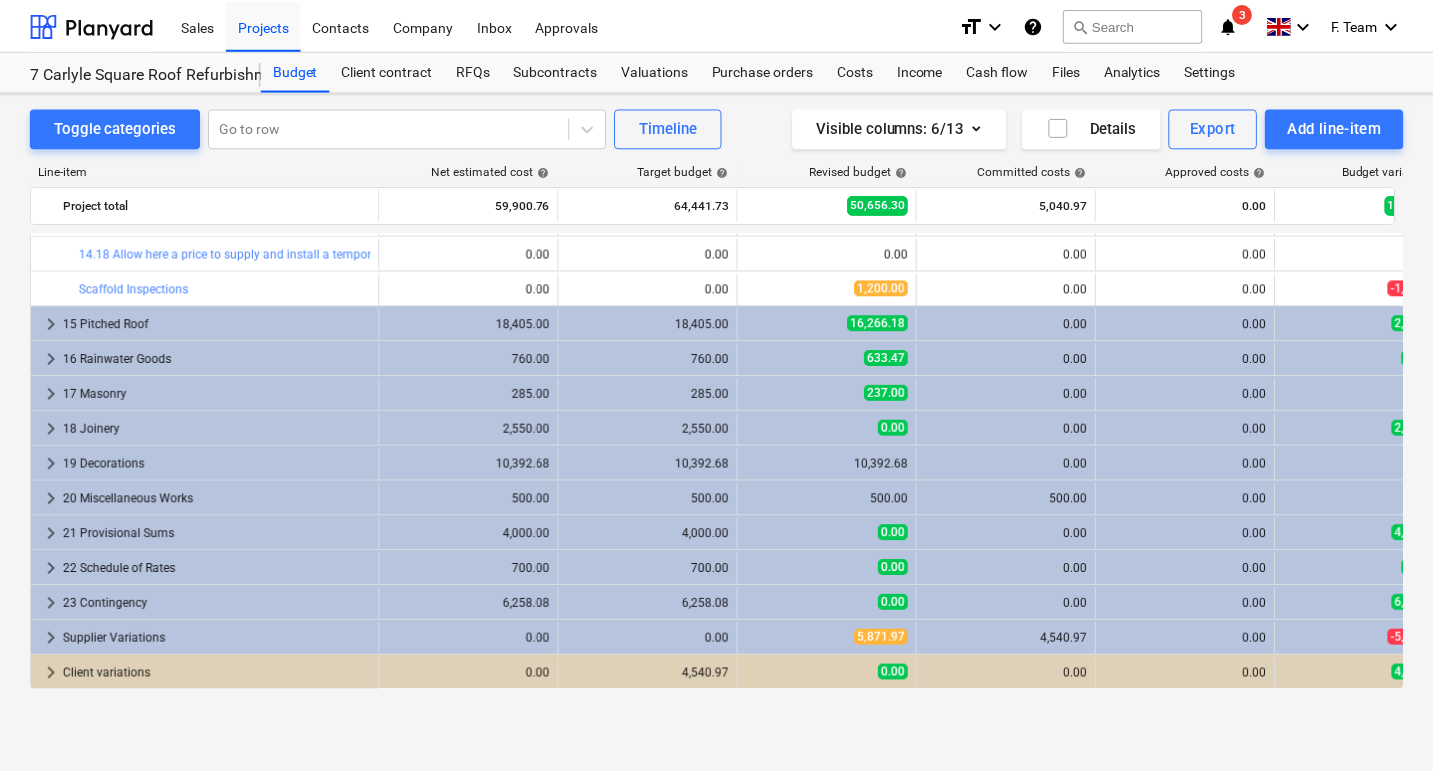 scroll, scrollTop: 0, scrollLeft: 0, axis: both 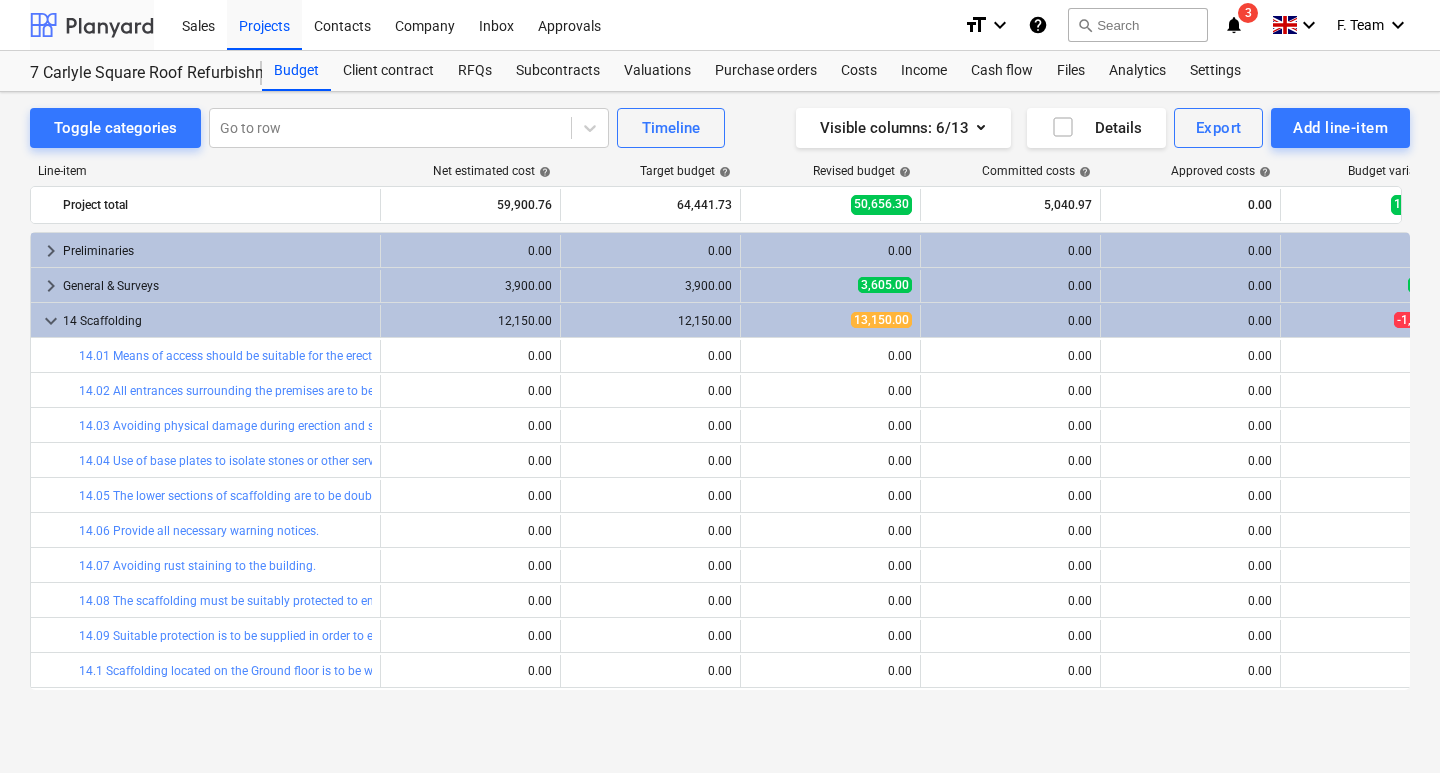 click at bounding box center [92, 25] 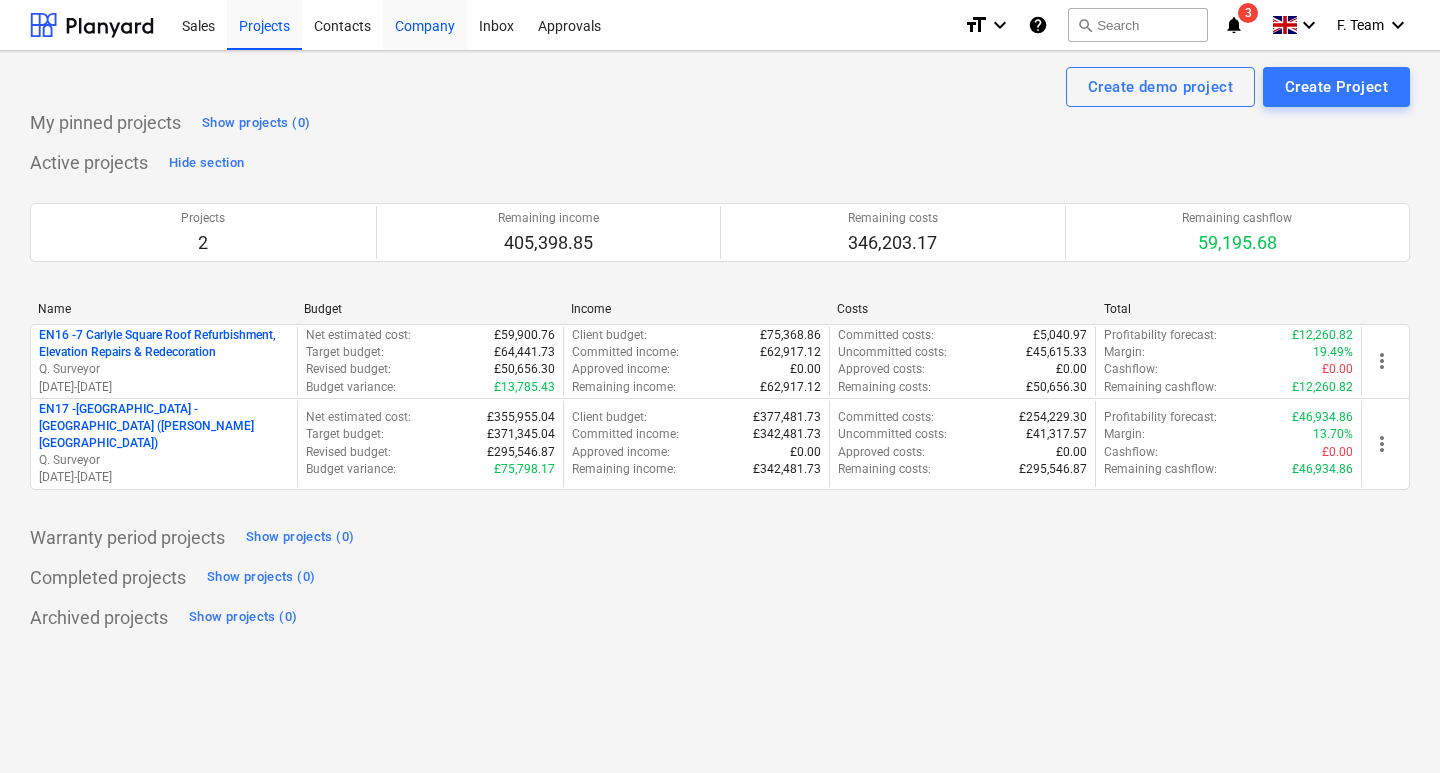 click on "Company" at bounding box center [425, 24] 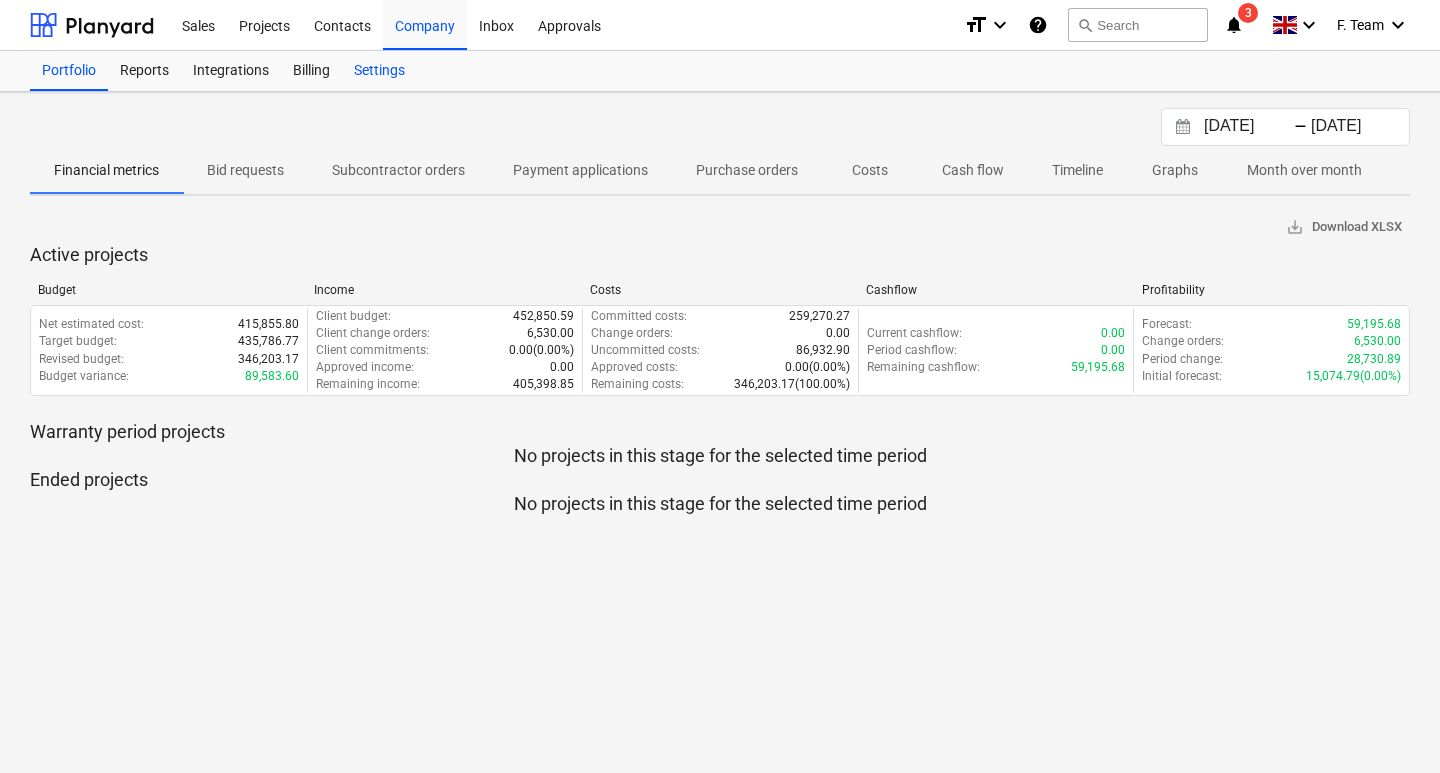 click on "Settings" at bounding box center [379, 71] 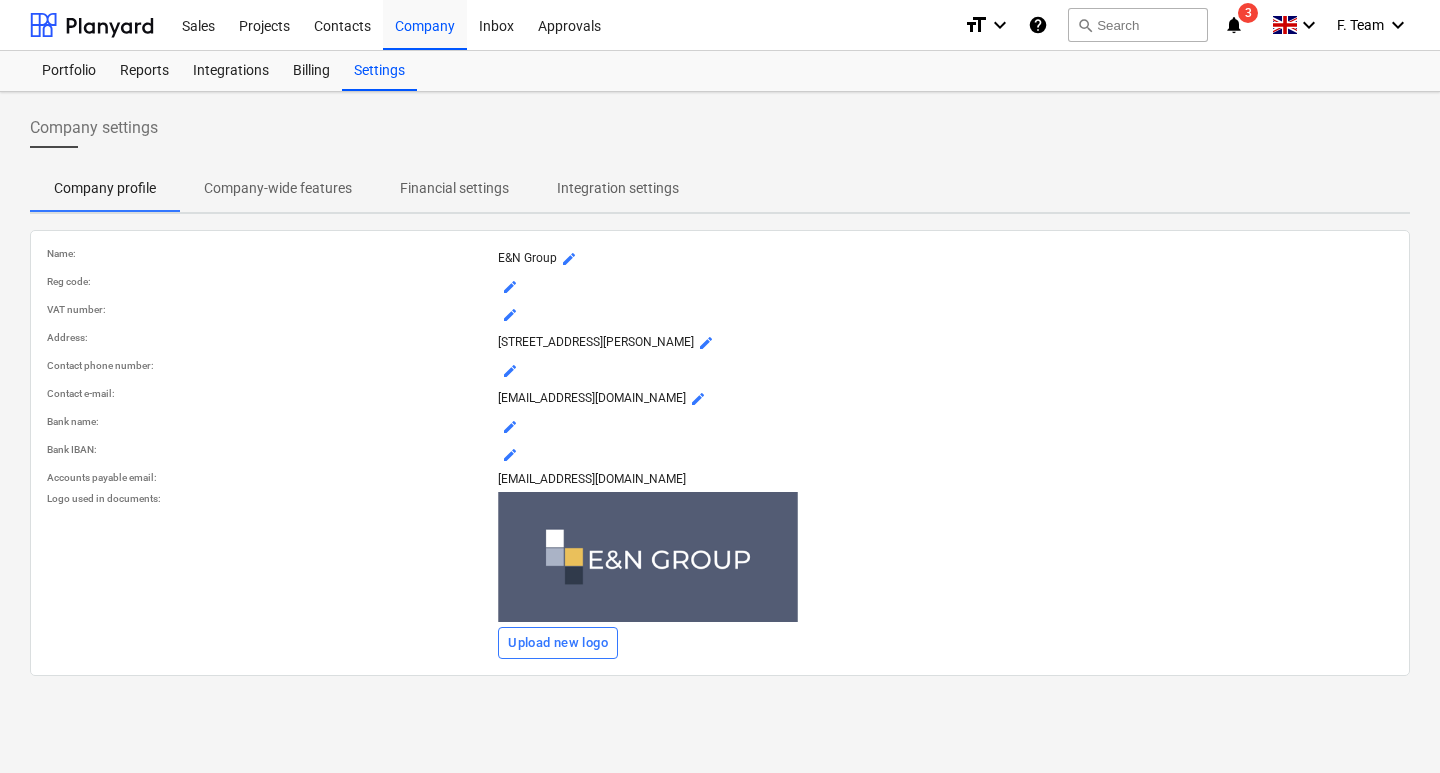 click on "Integration settings" at bounding box center (618, 188) 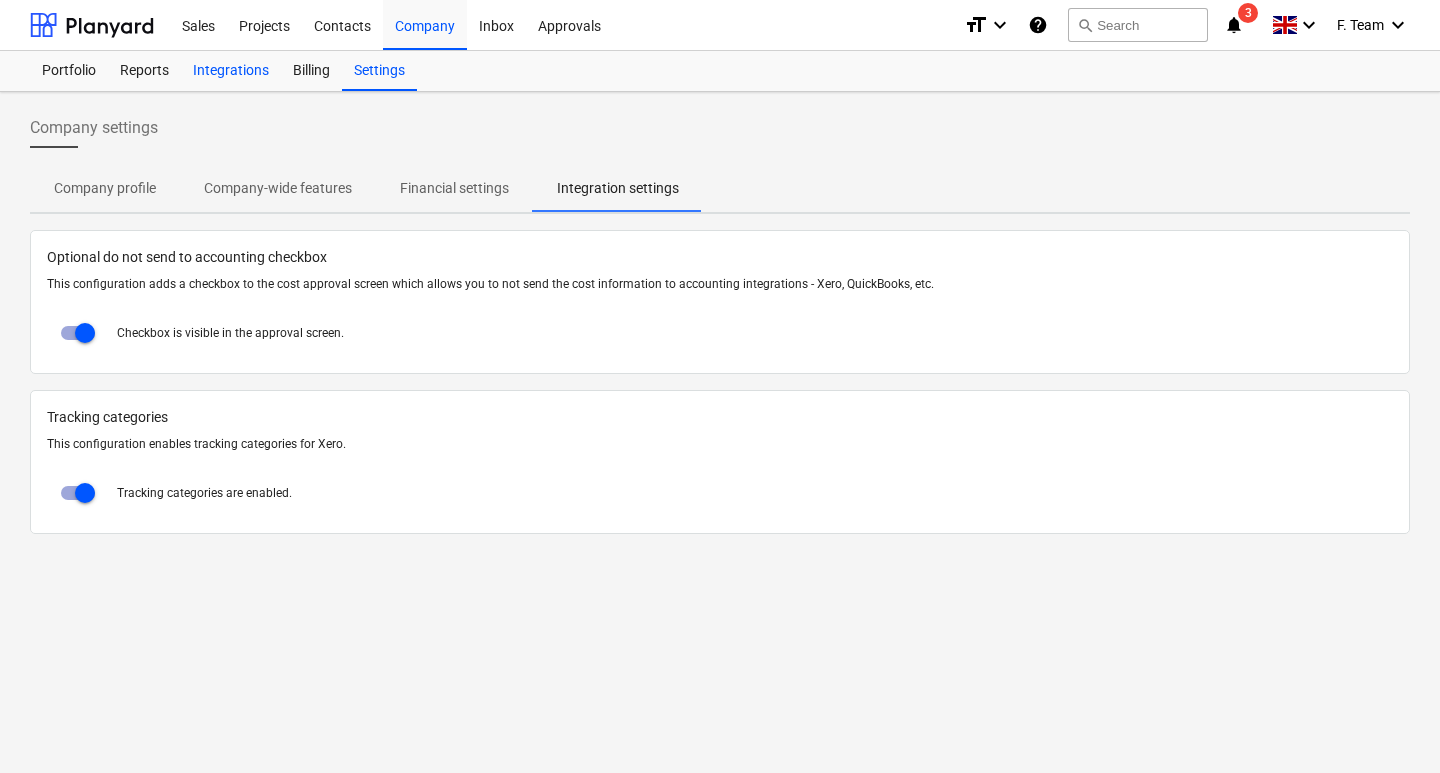click on "Integrations" at bounding box center [231, 71] 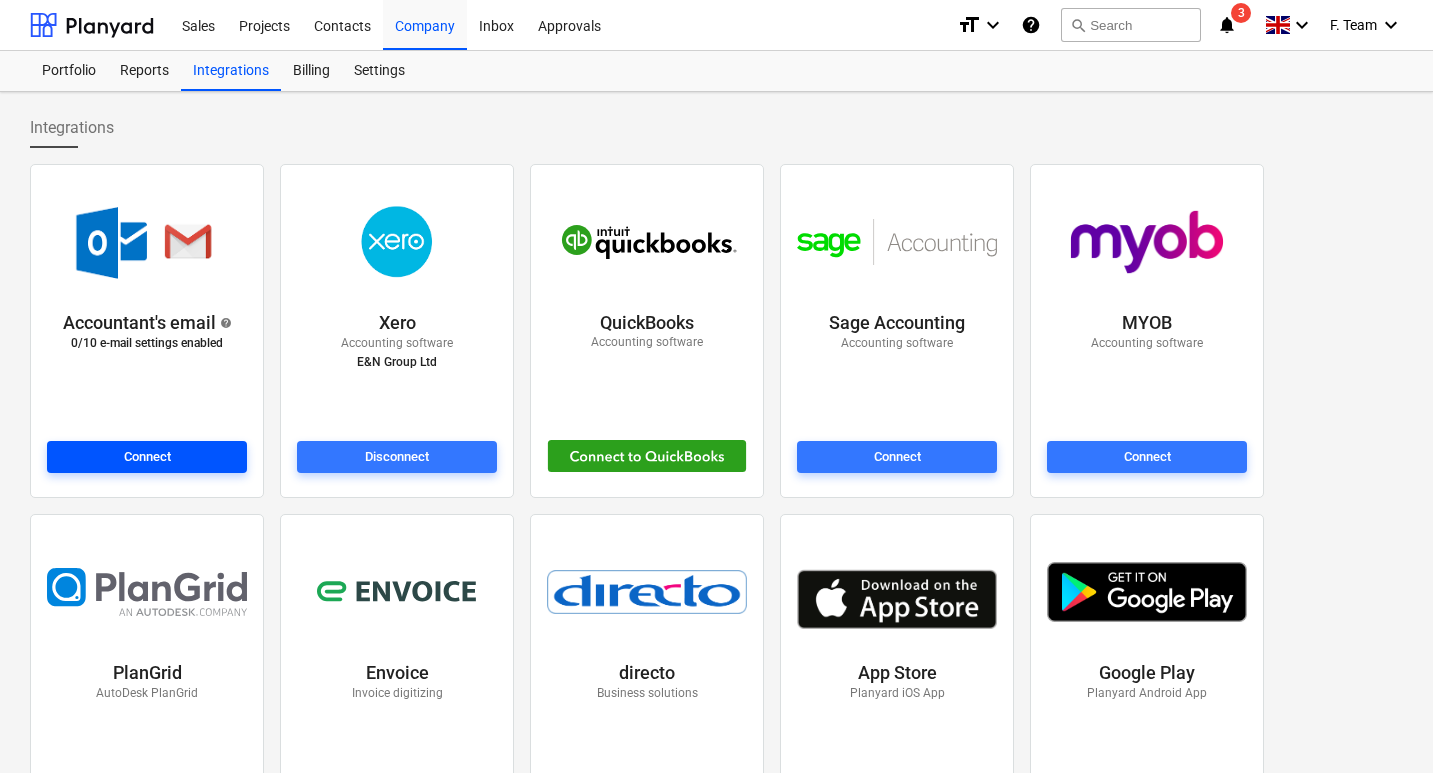 click on "Connect" at bounding box center [147, 457] 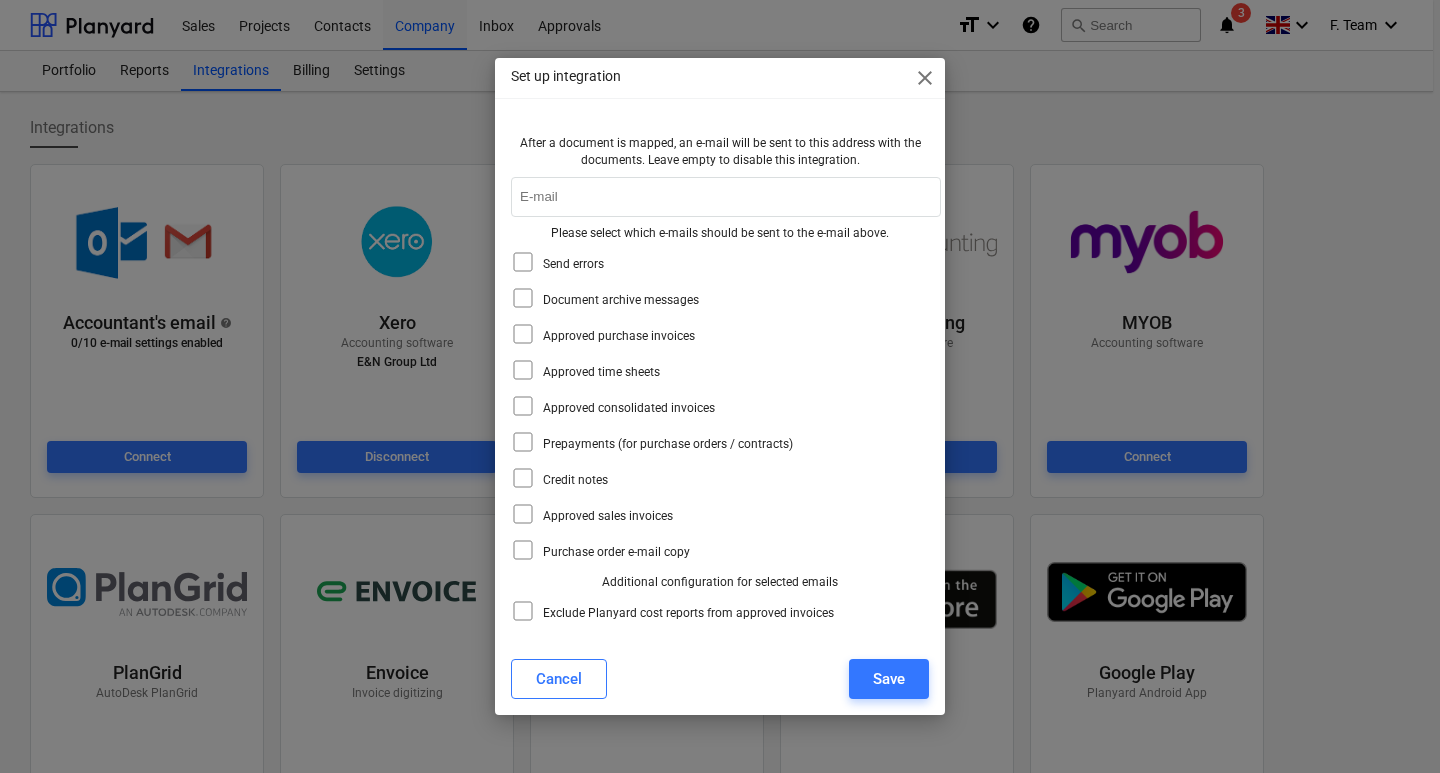 click on "close" at bounding box center (925, 78) 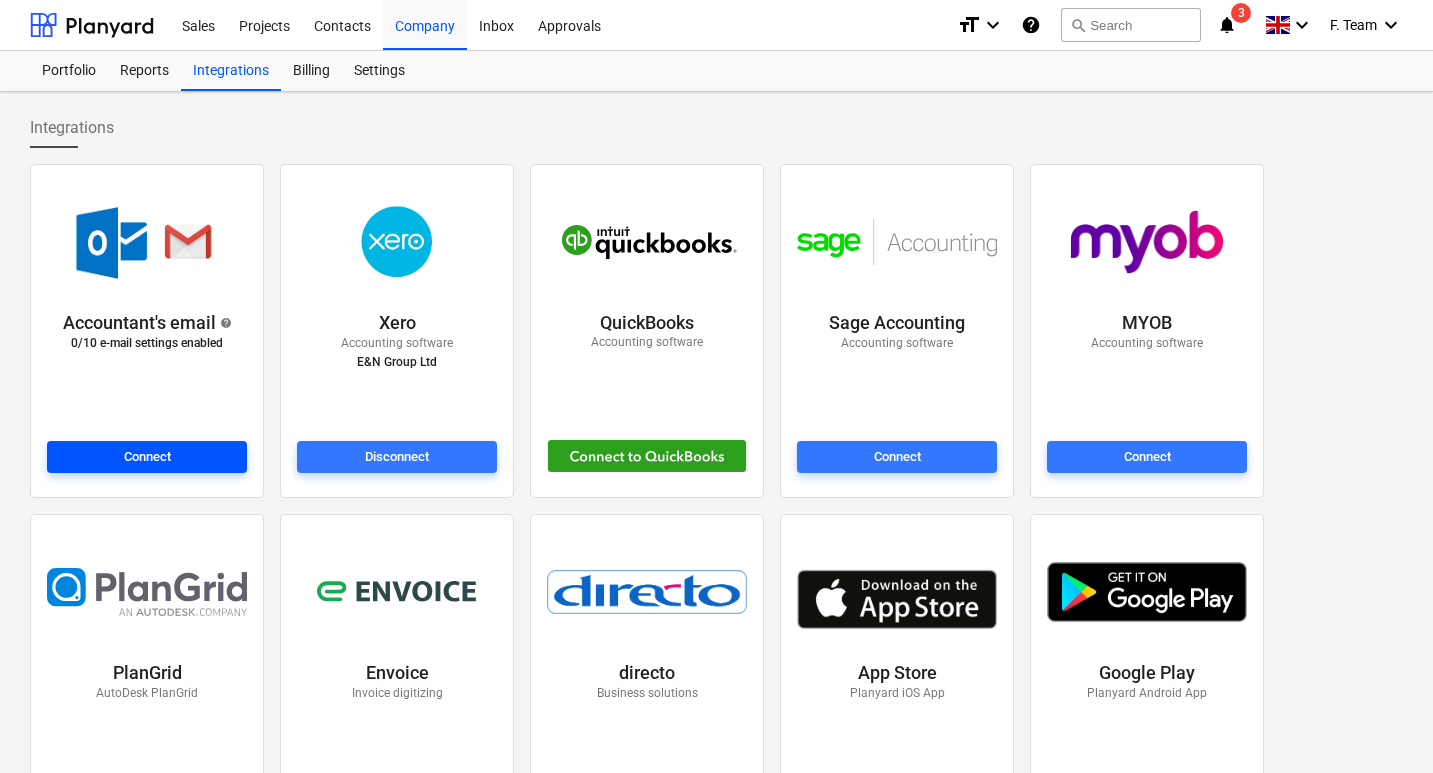 click on "Connect" at bounding box center (147, 457) 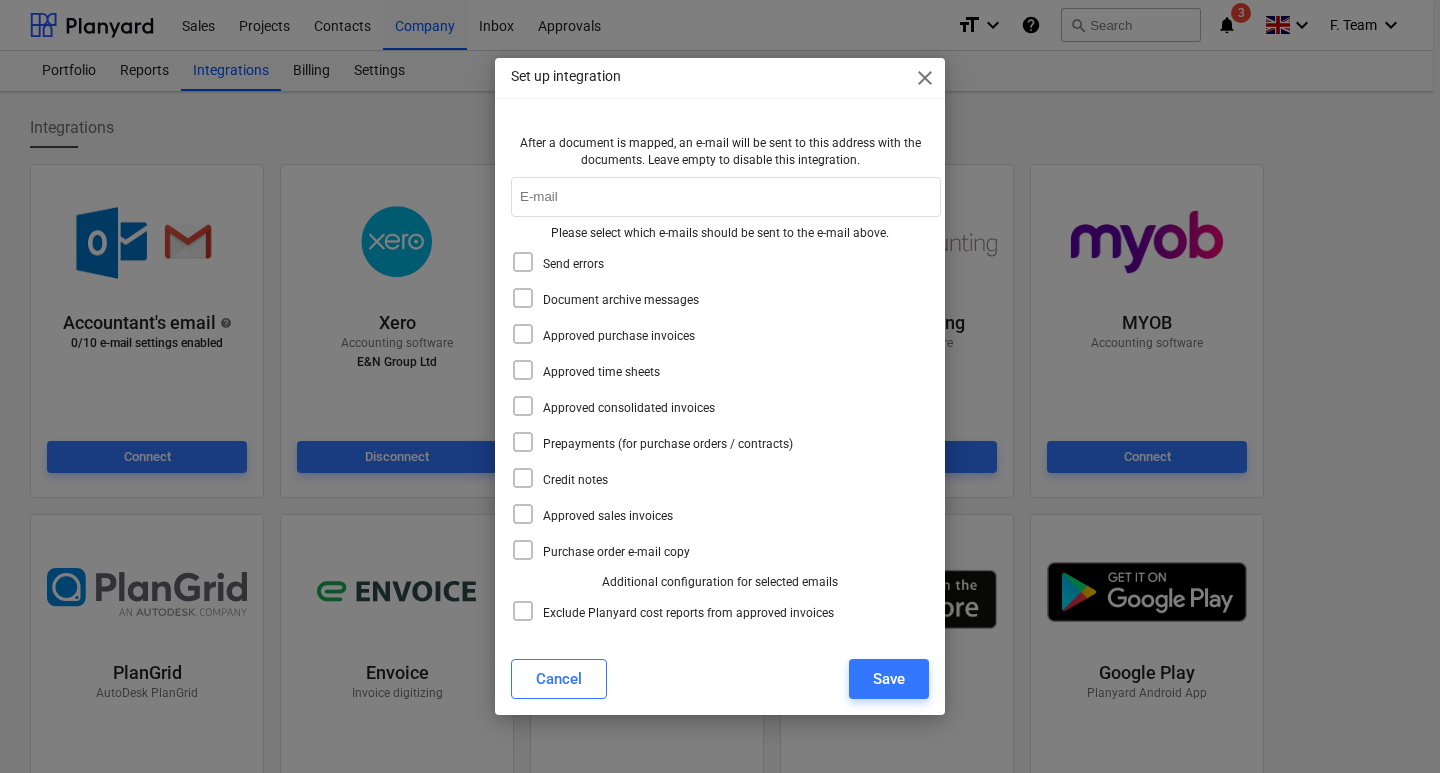 click 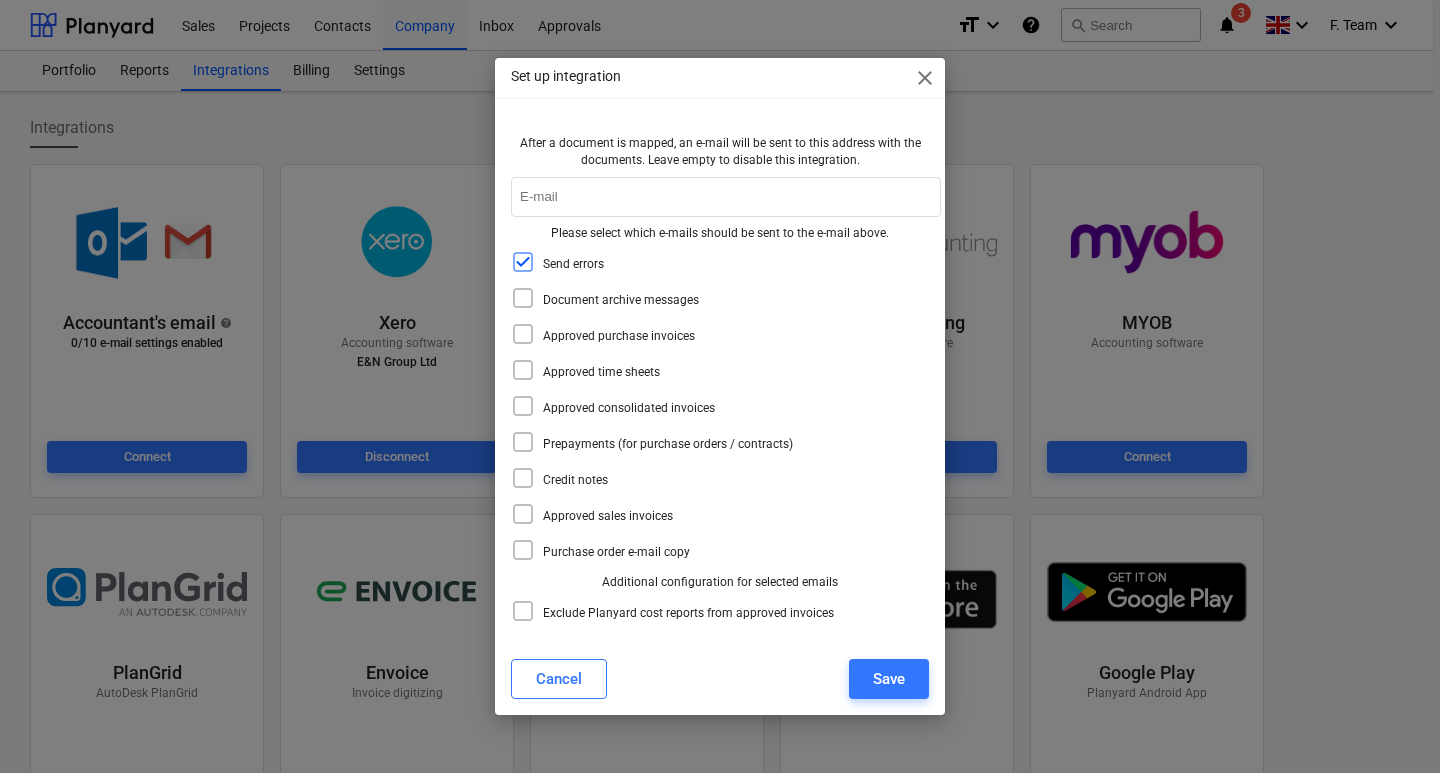 click 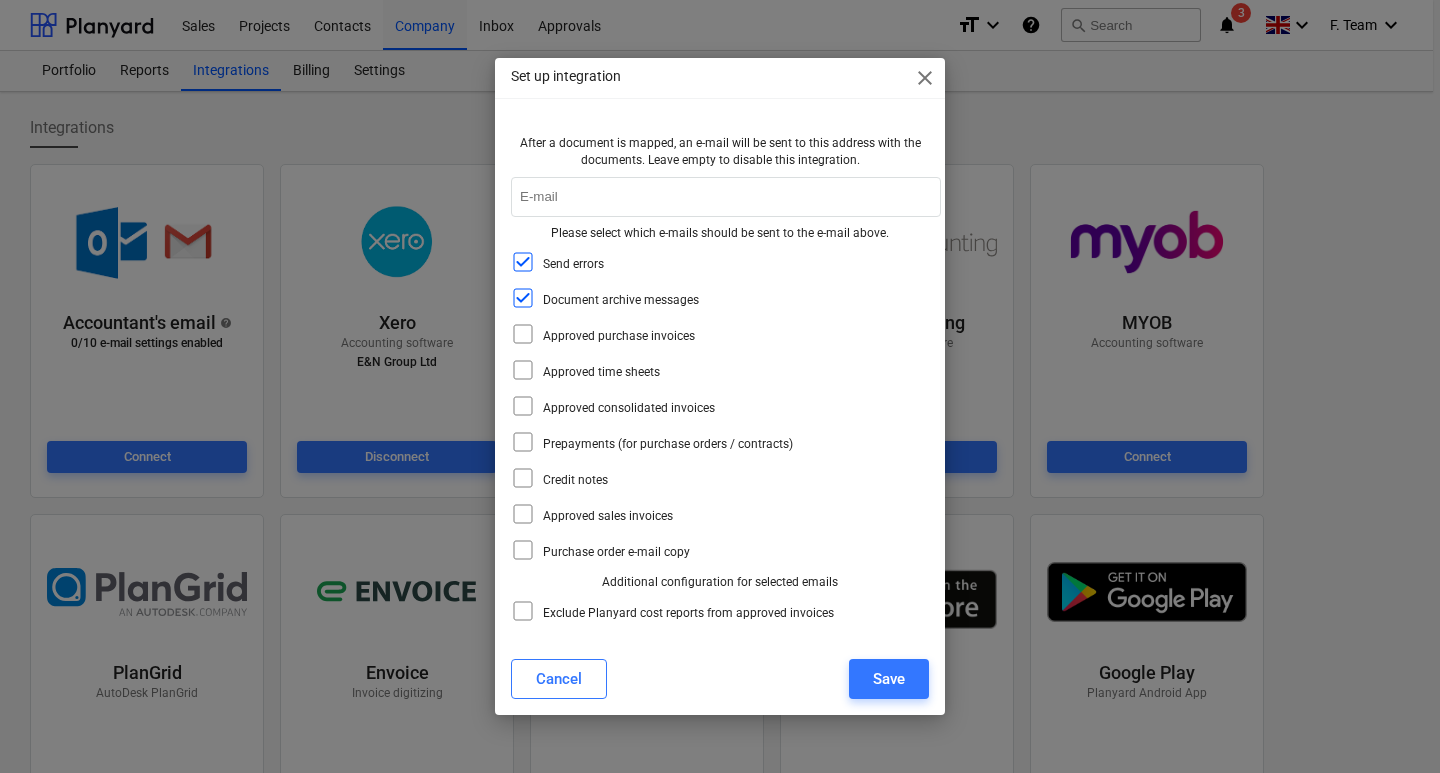 click 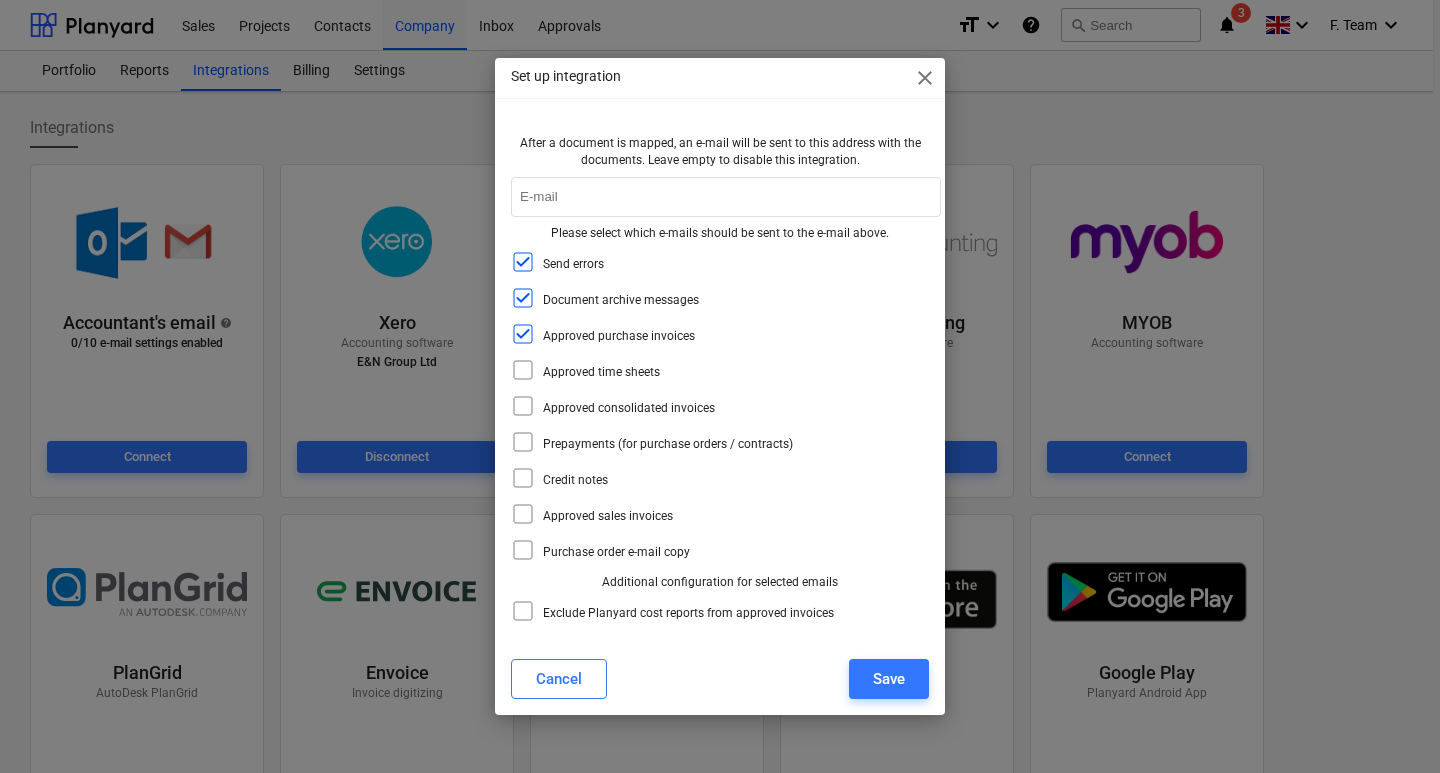 click 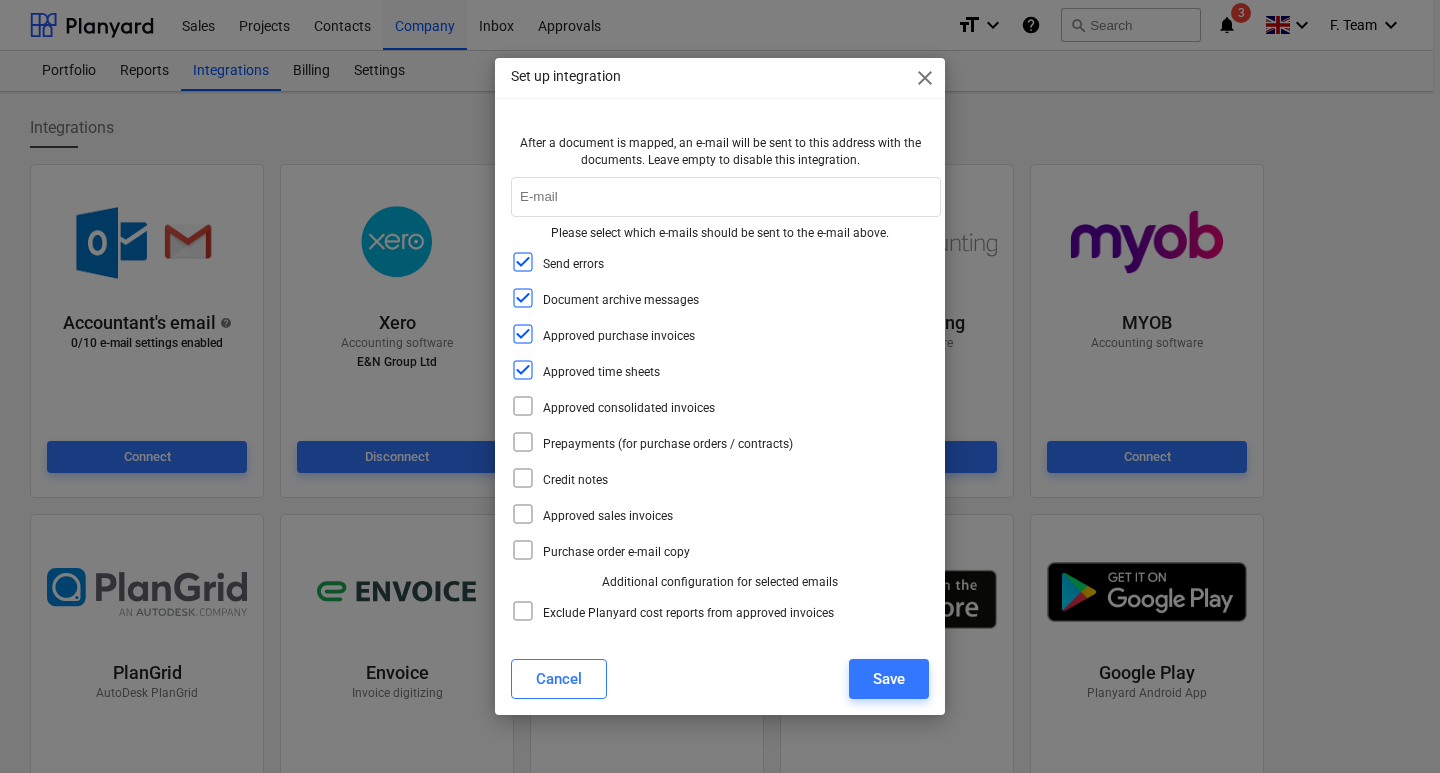 click 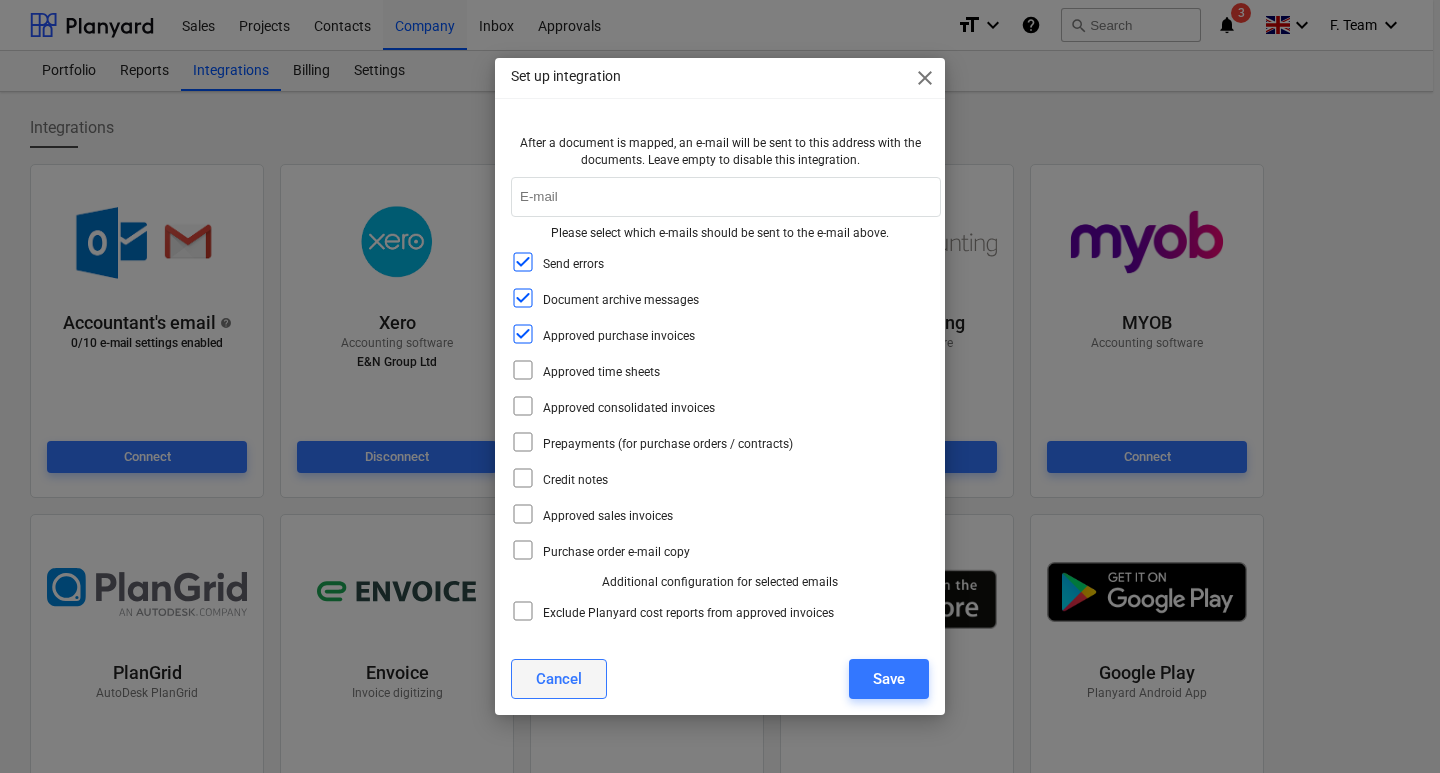 click on "Cancel" at bounding box center (559, 679) 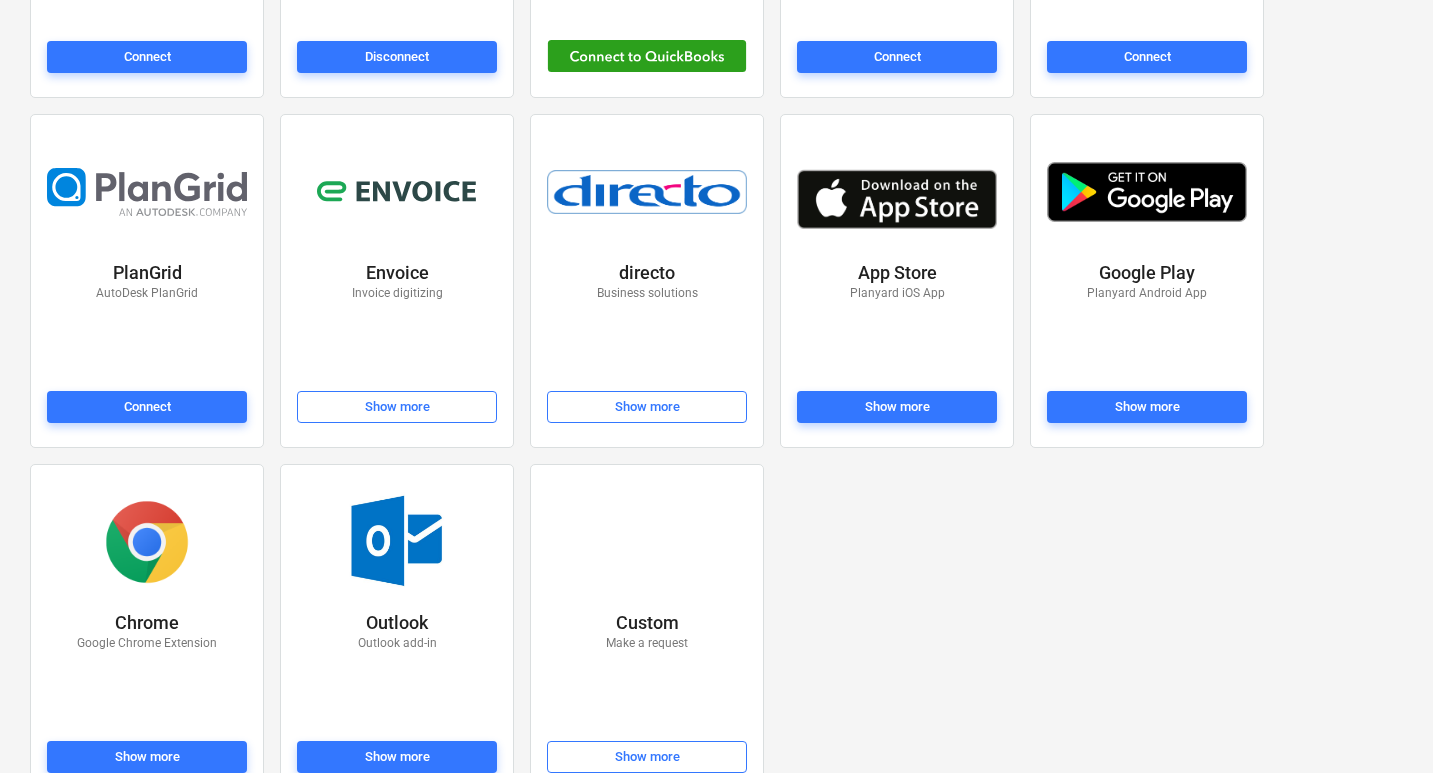 scroll, scrollTop: 441, scrollLeft: 0, axis: vertical 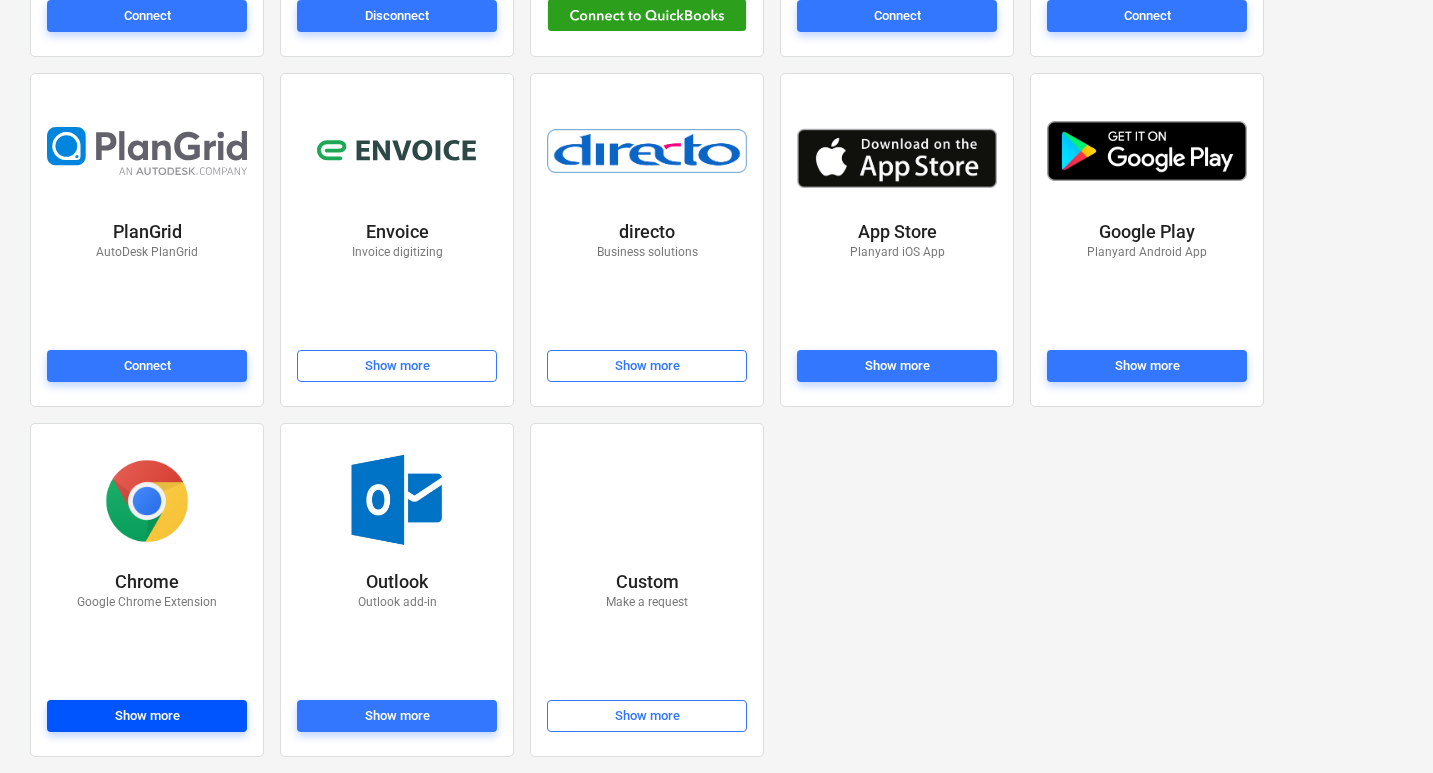 click on "Show more" at bounding box center [147, 716] 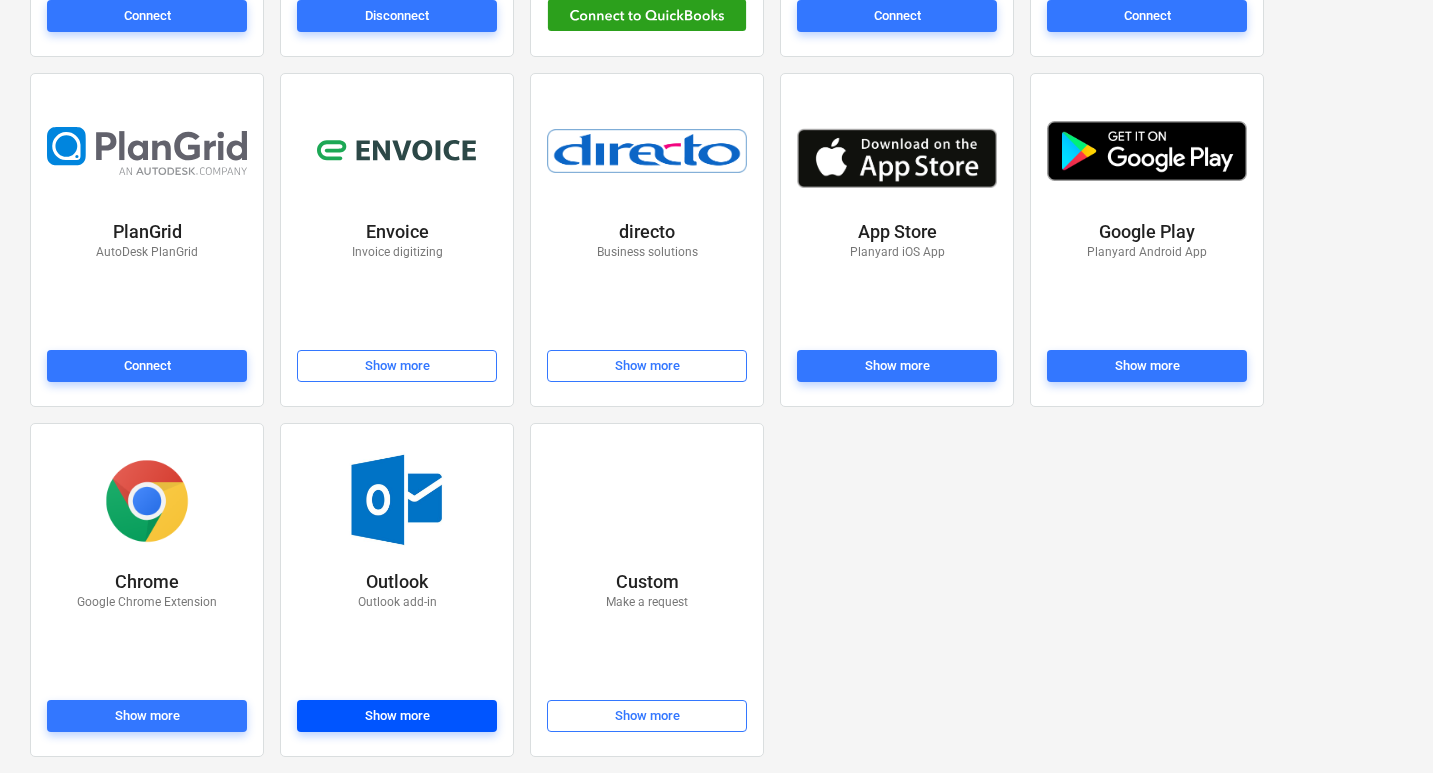 click on "Show more" at bounding box center (397, 716) 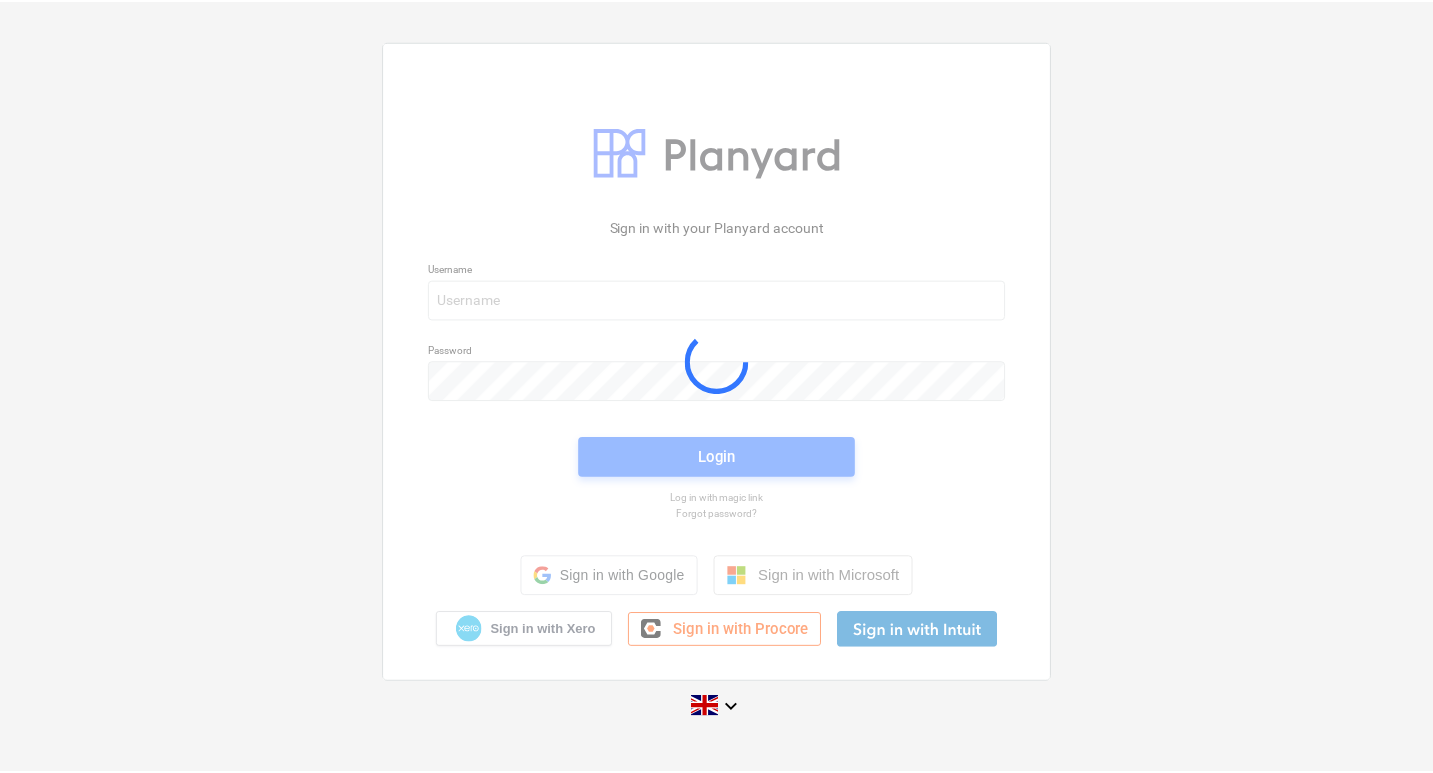 scroll, scrollTop: 0, scrollLeft: 0, axis: both 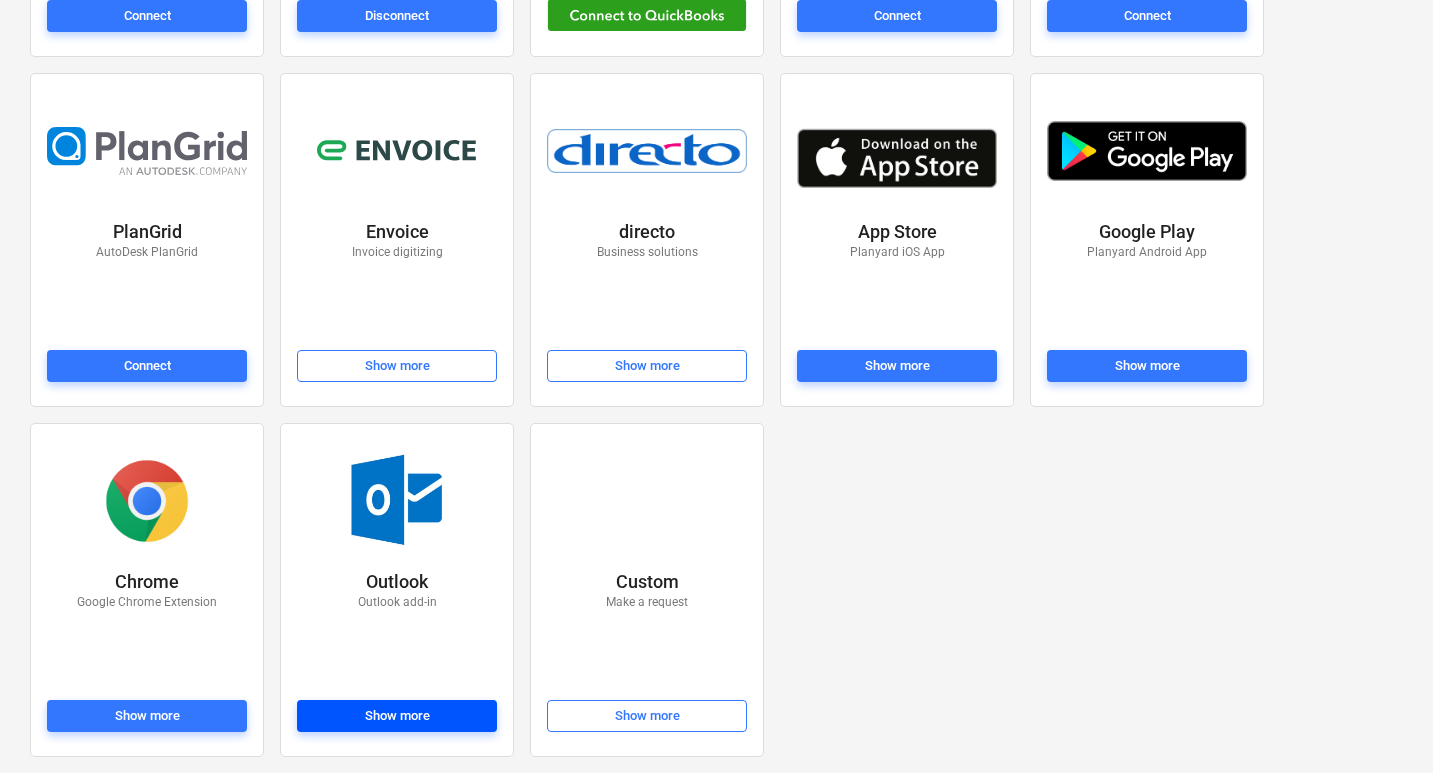 click on "Show more" at bounding box center (397, 716) 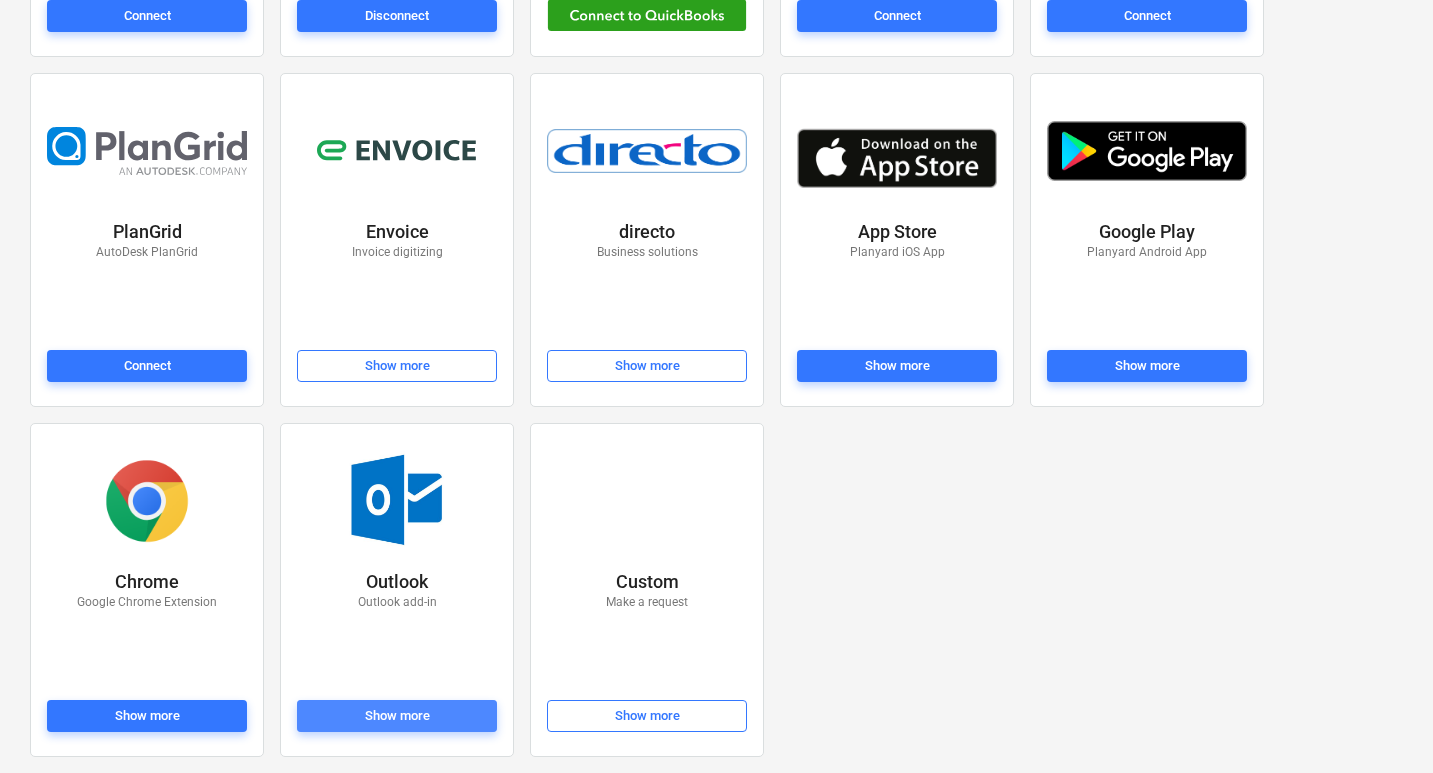click on "Show more" at bounding box center (397, 716) 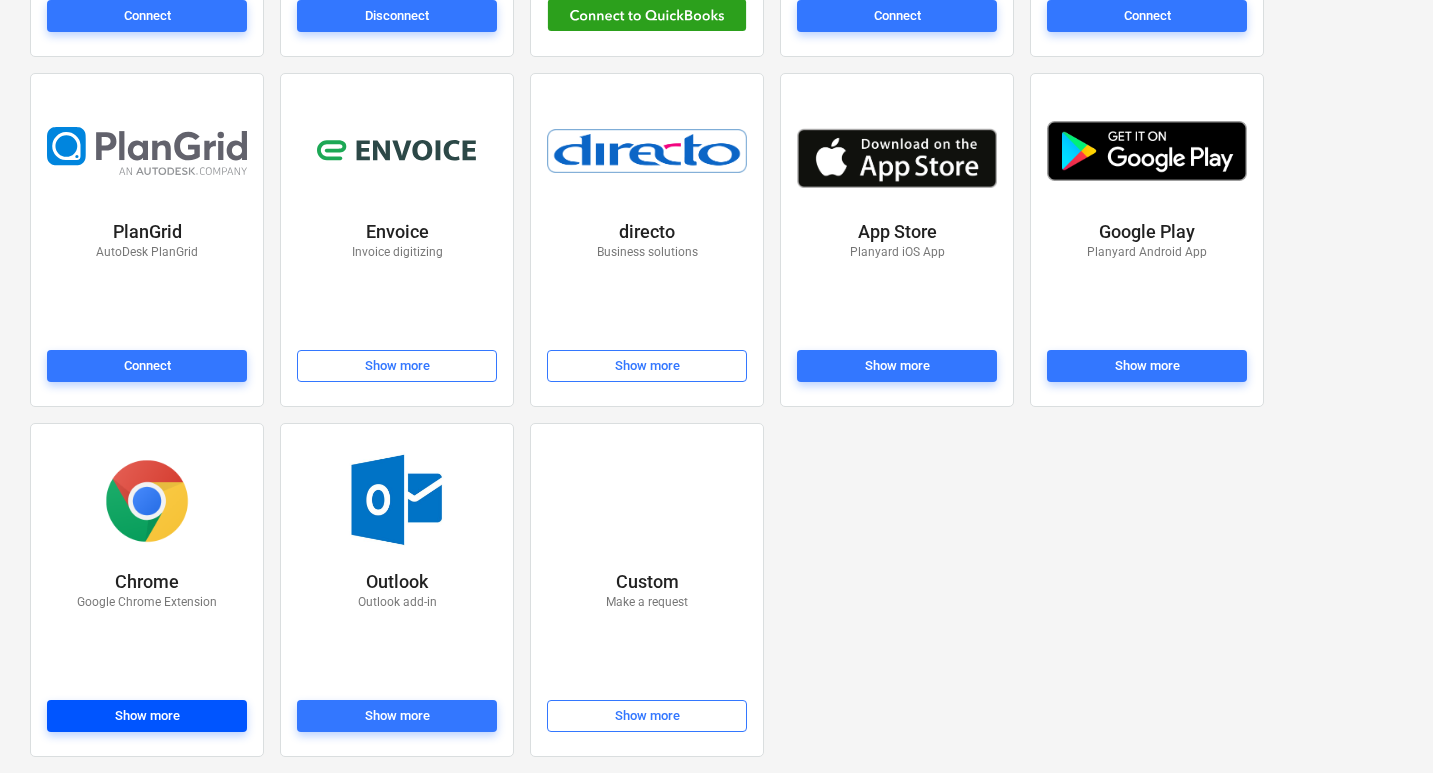 click on "Show more" at bounding box center [147, 716] 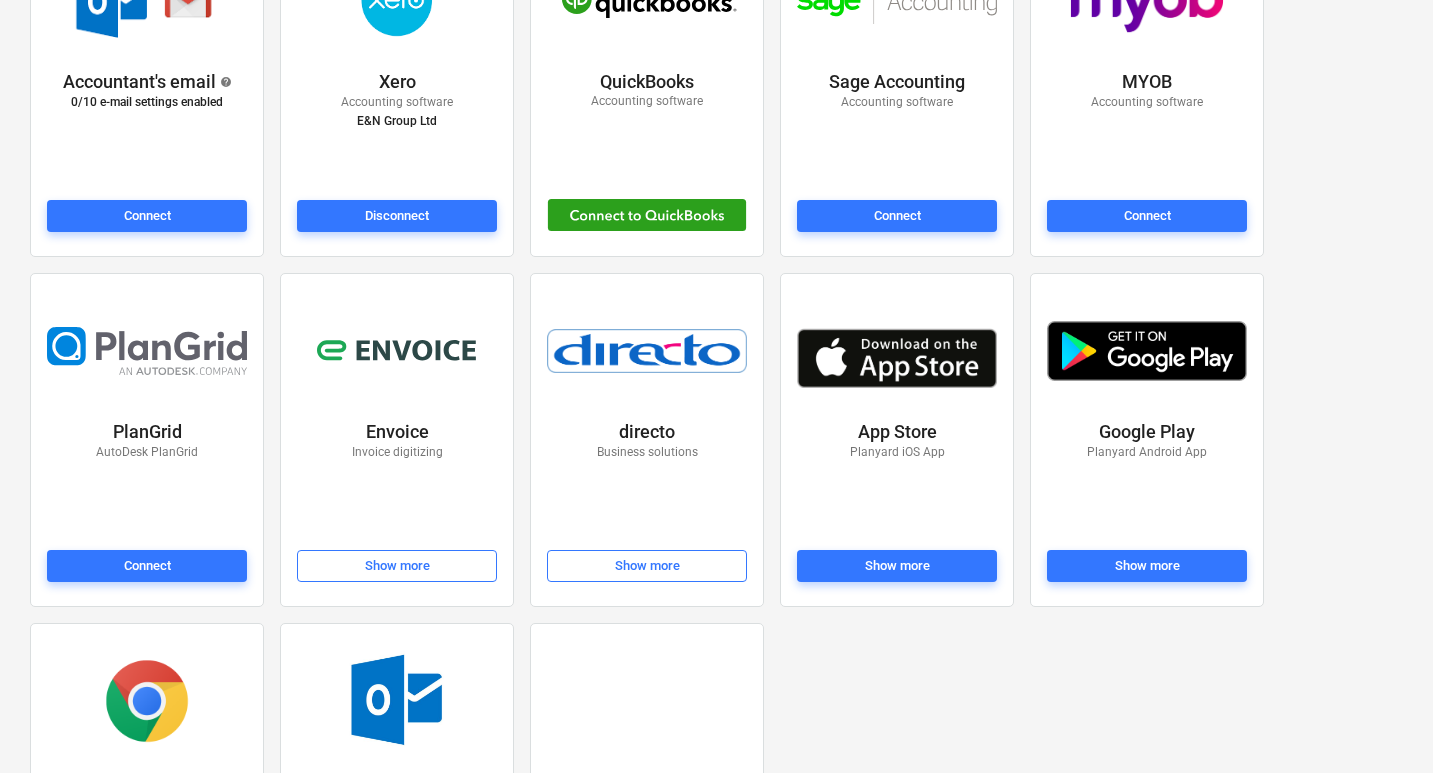 scroll, scrollTop: 441, scrollLeft: 0, axis: vertical 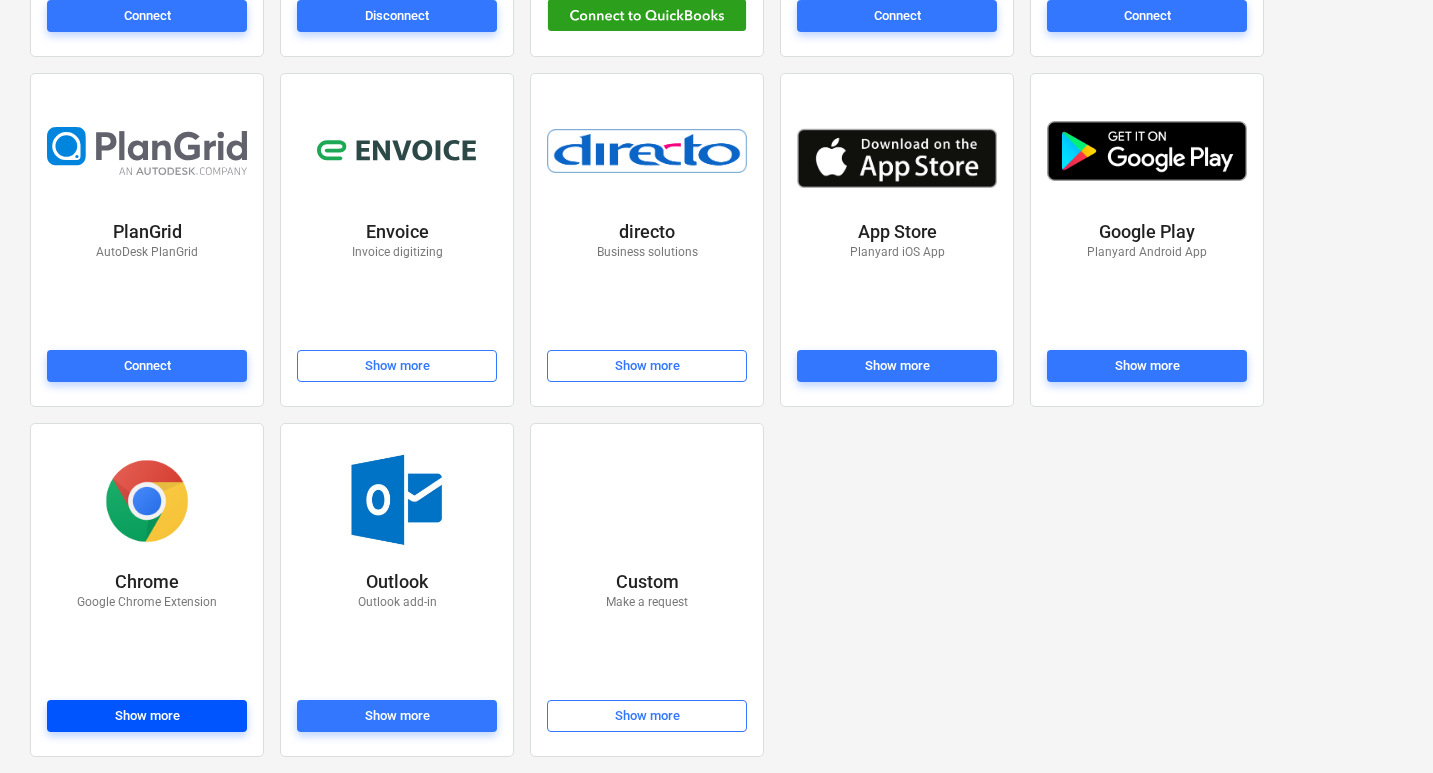 click on "Show more" at bounding box center [147, 716] 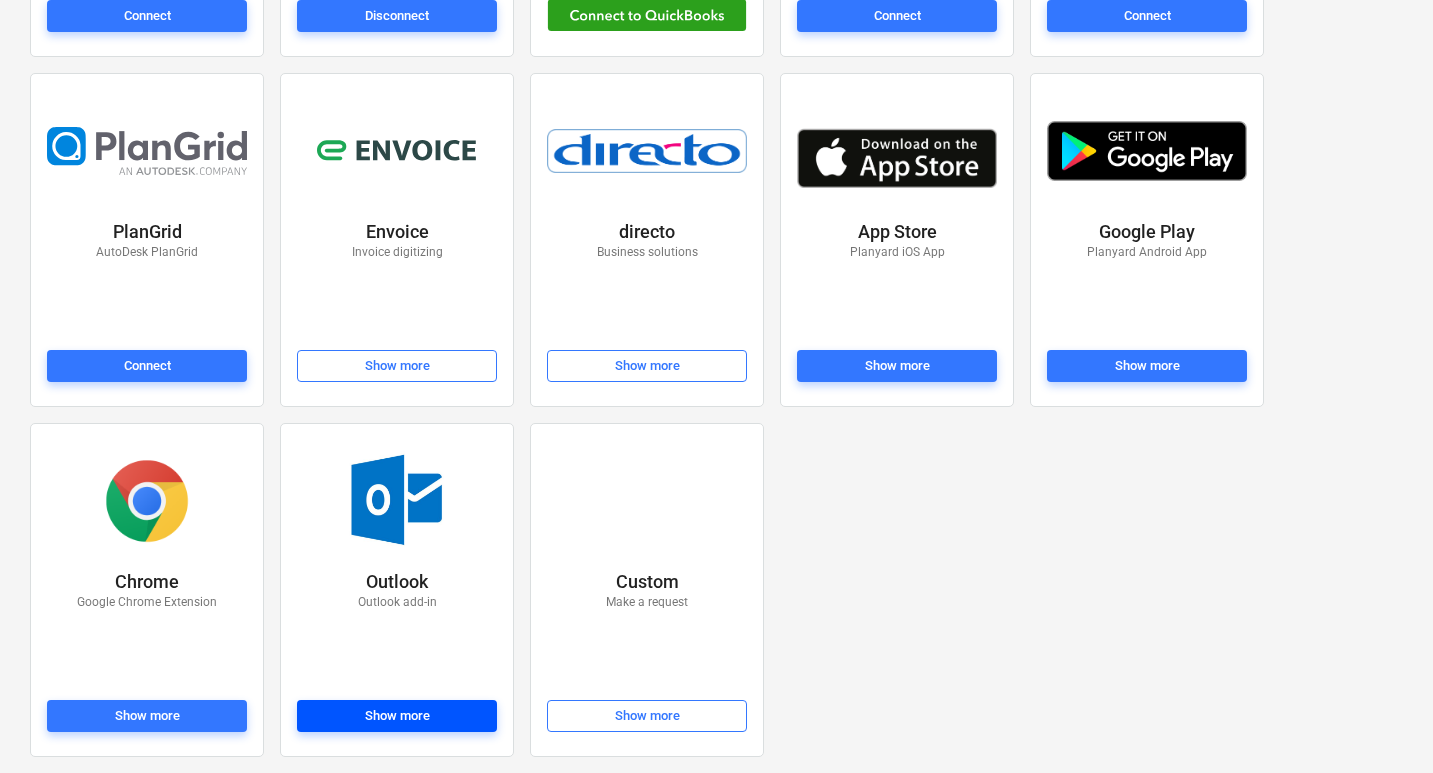 click on "Show more" at bounding box center (397, 716) 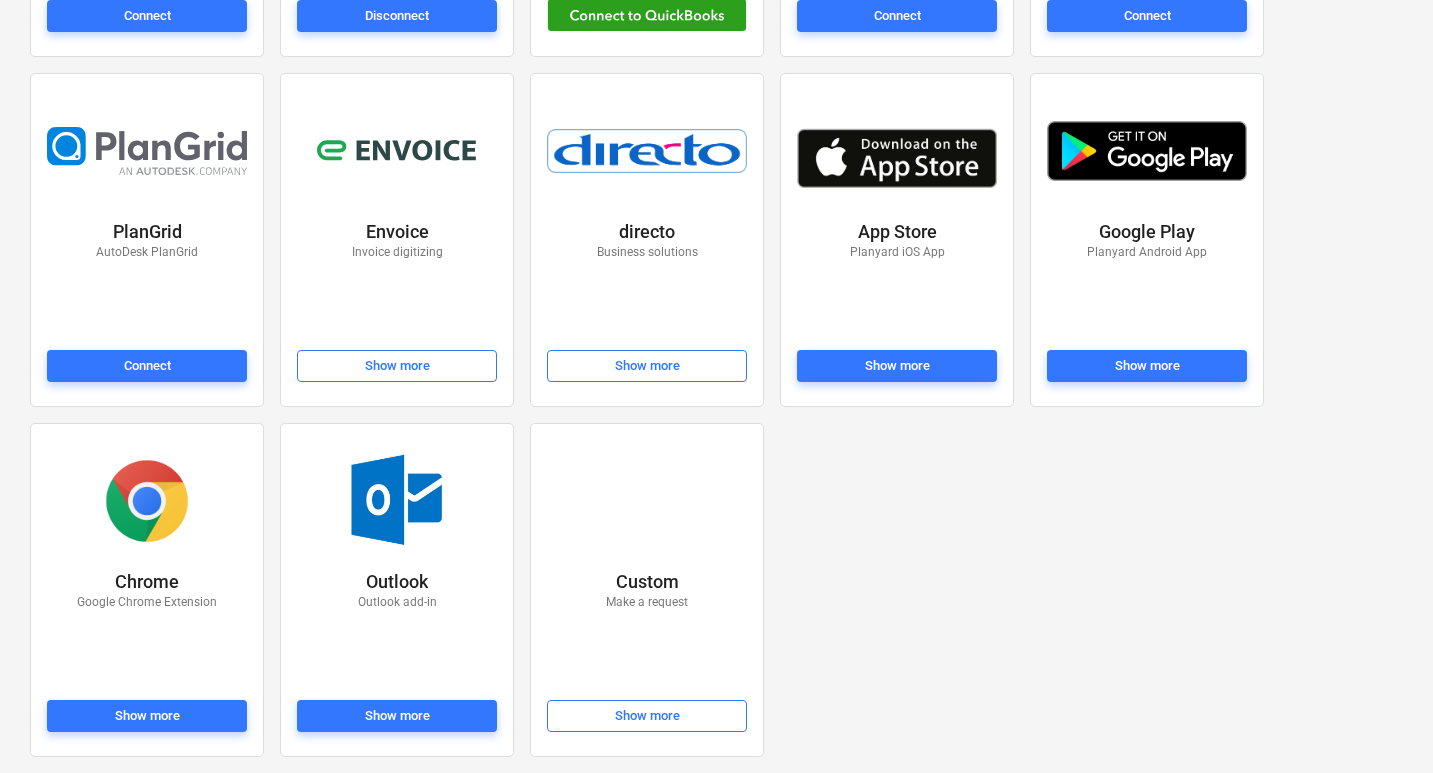 click on "Outlook Outlook add-in" at bounding box center [397, 631] 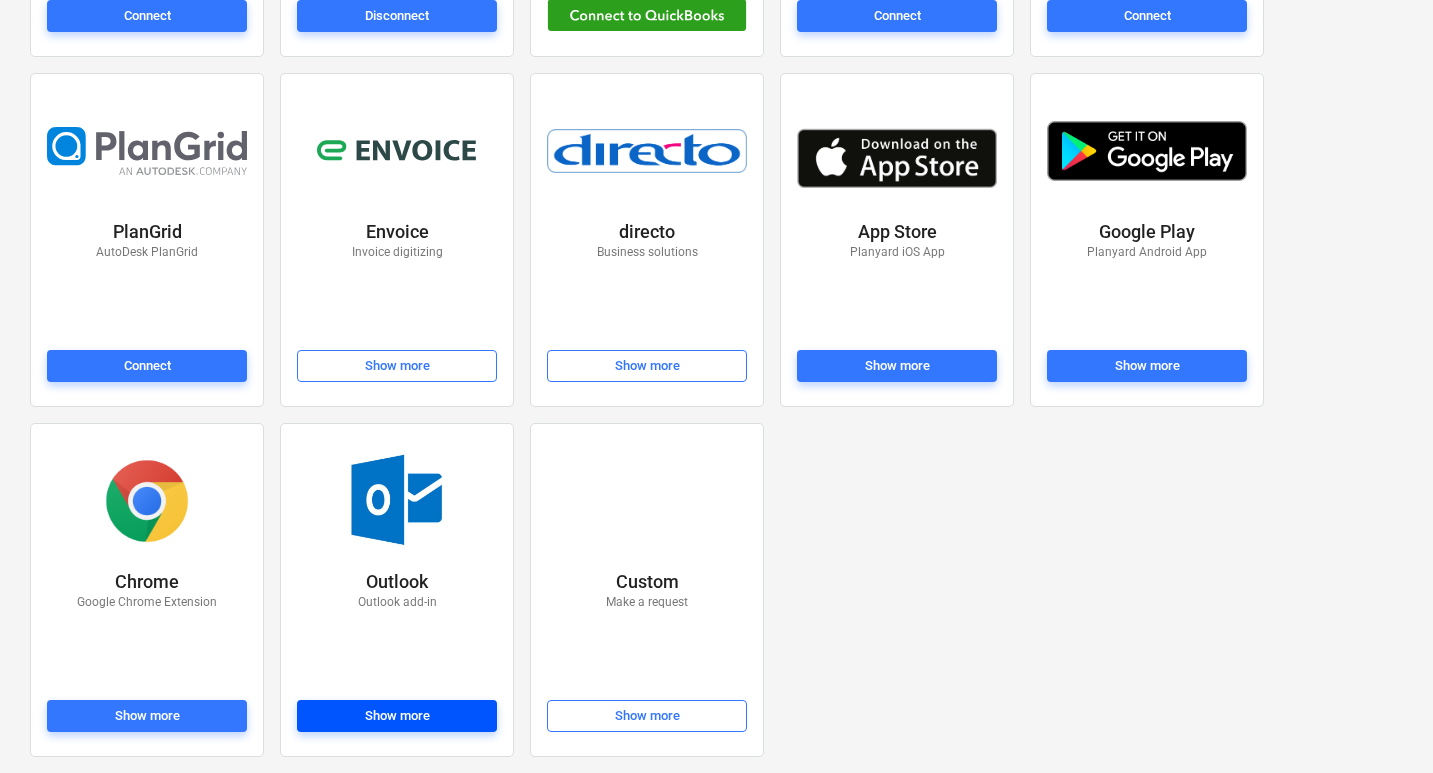 click on "Show more" at bounding box center (397, 716) 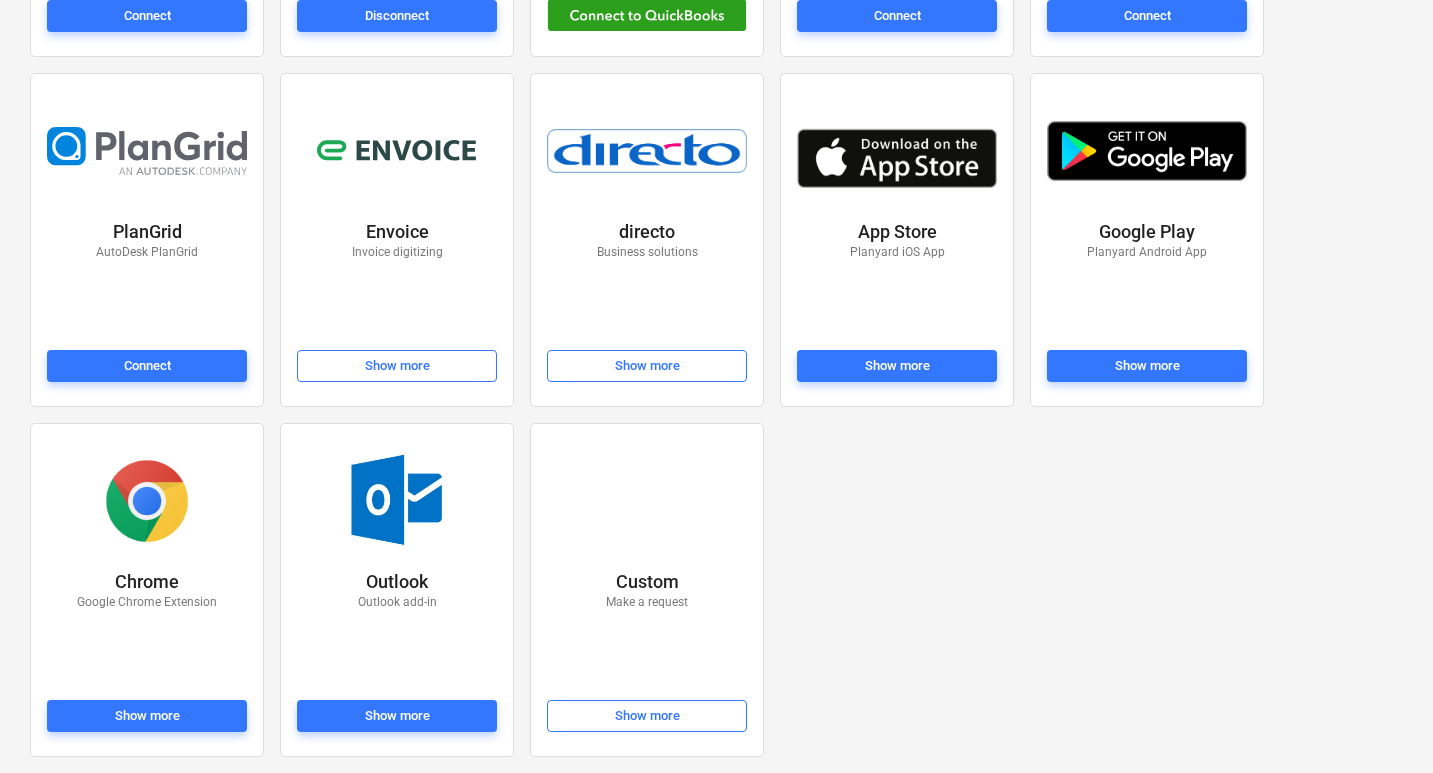 scroll, scrollTop: 0, scrollLeft: 0, axis: both 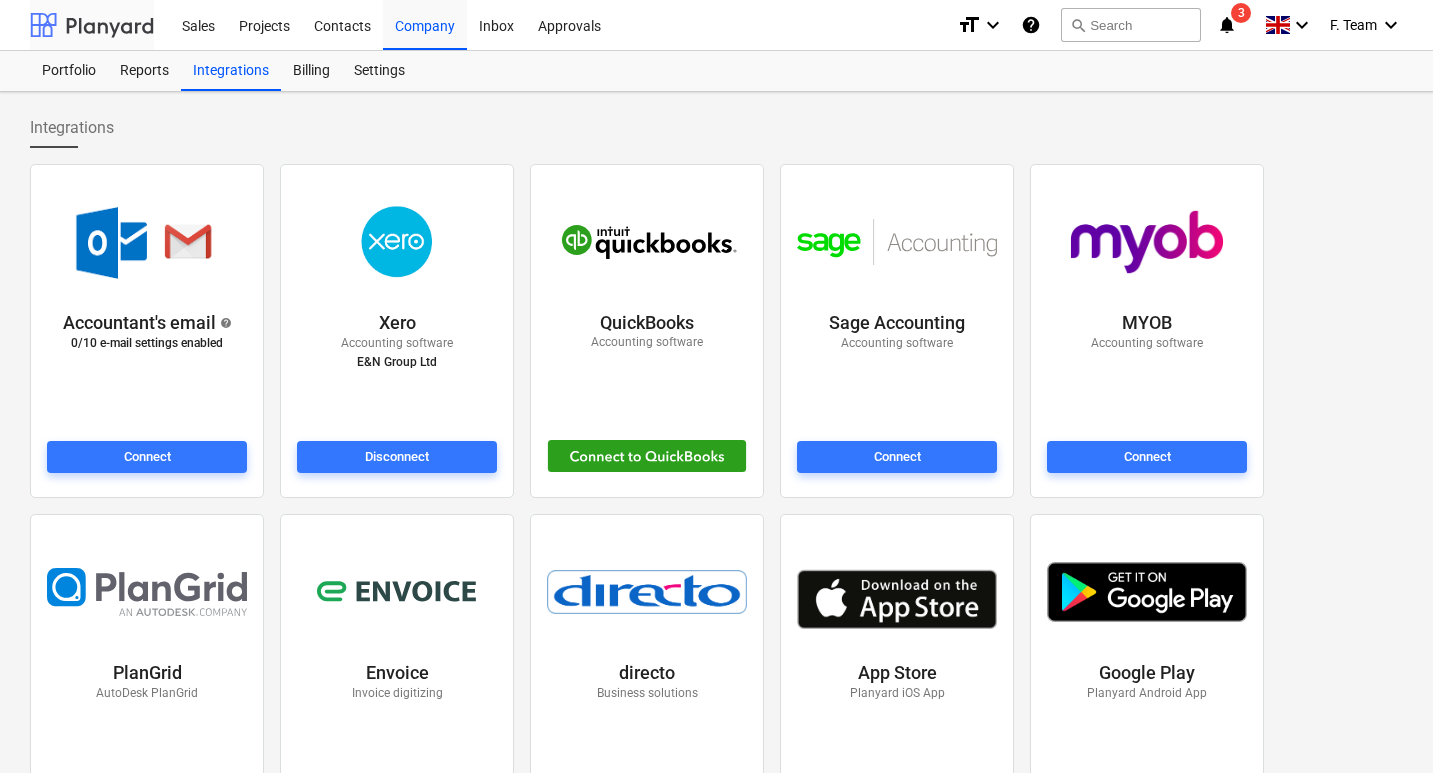 click at bounding box center [92, 25] 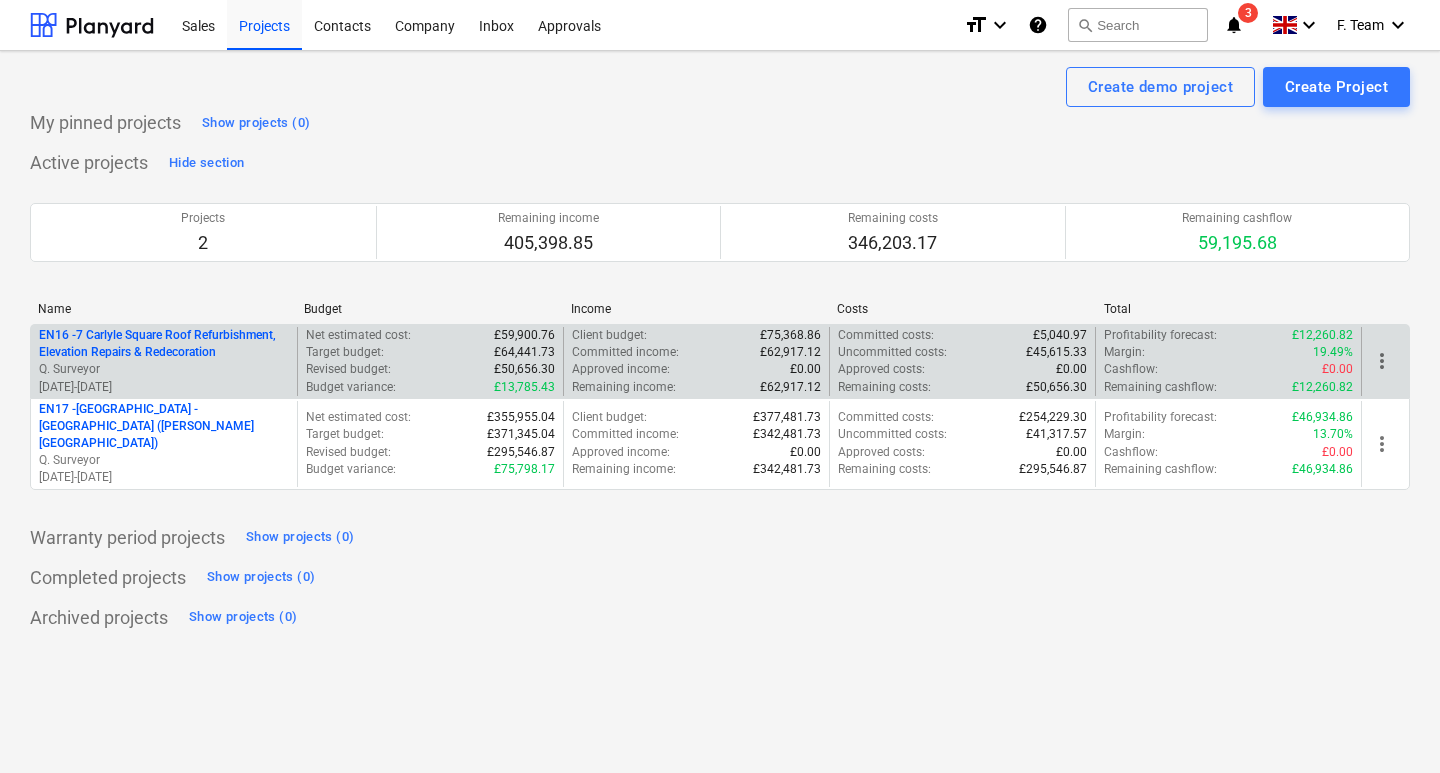 click on "Q. Surveyor" at bounding box center [164, 369] 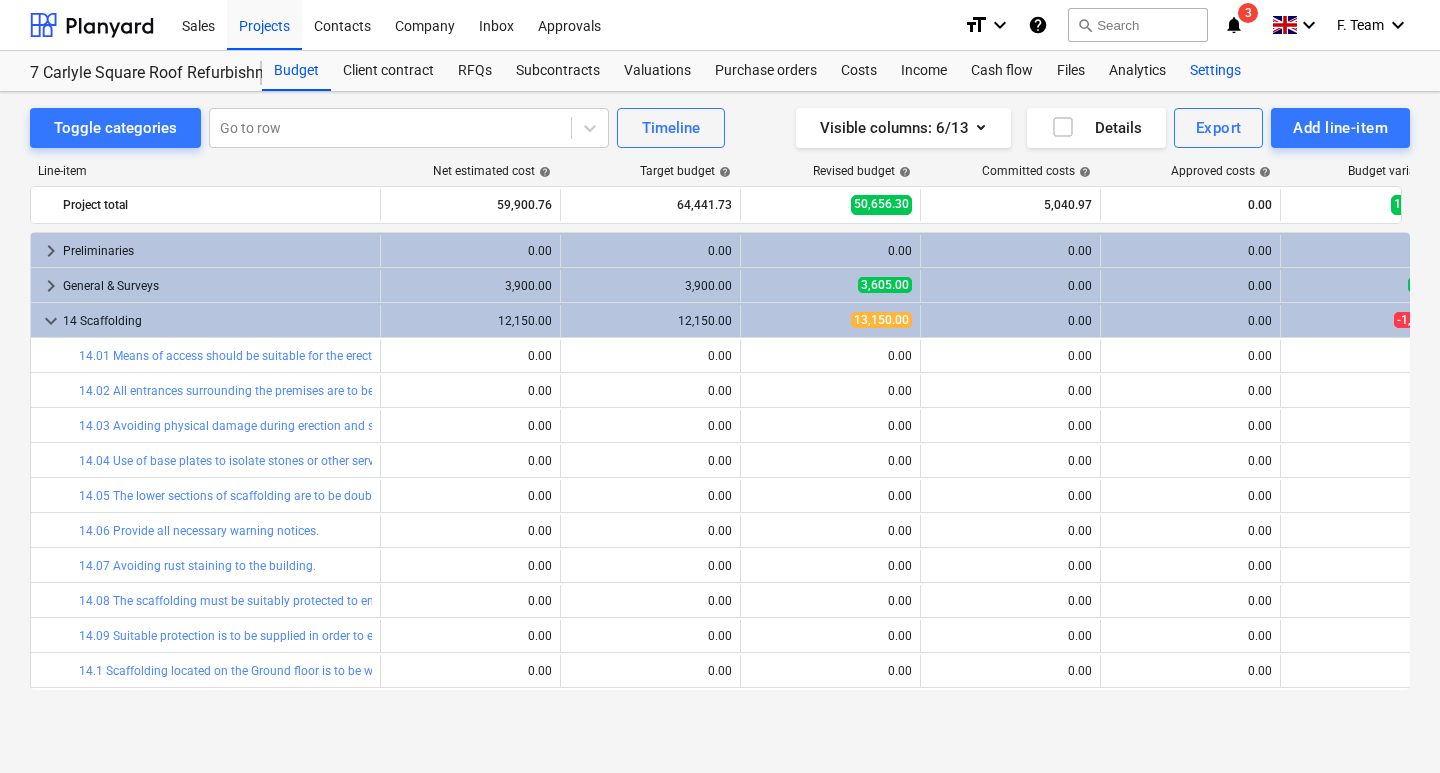 click on "Settings" at bounding box center (1215, 71) 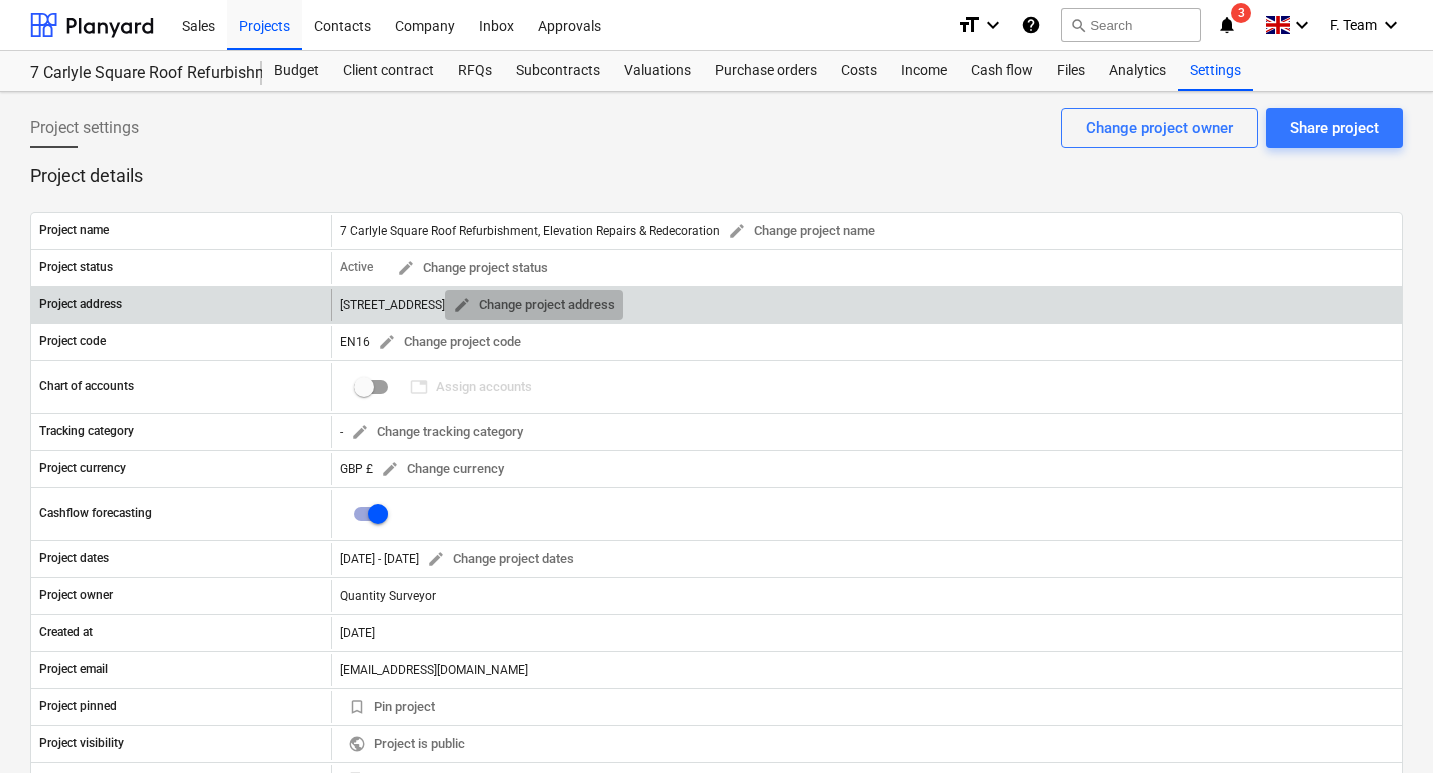 click on "edit" at bounding box center [462, 305] 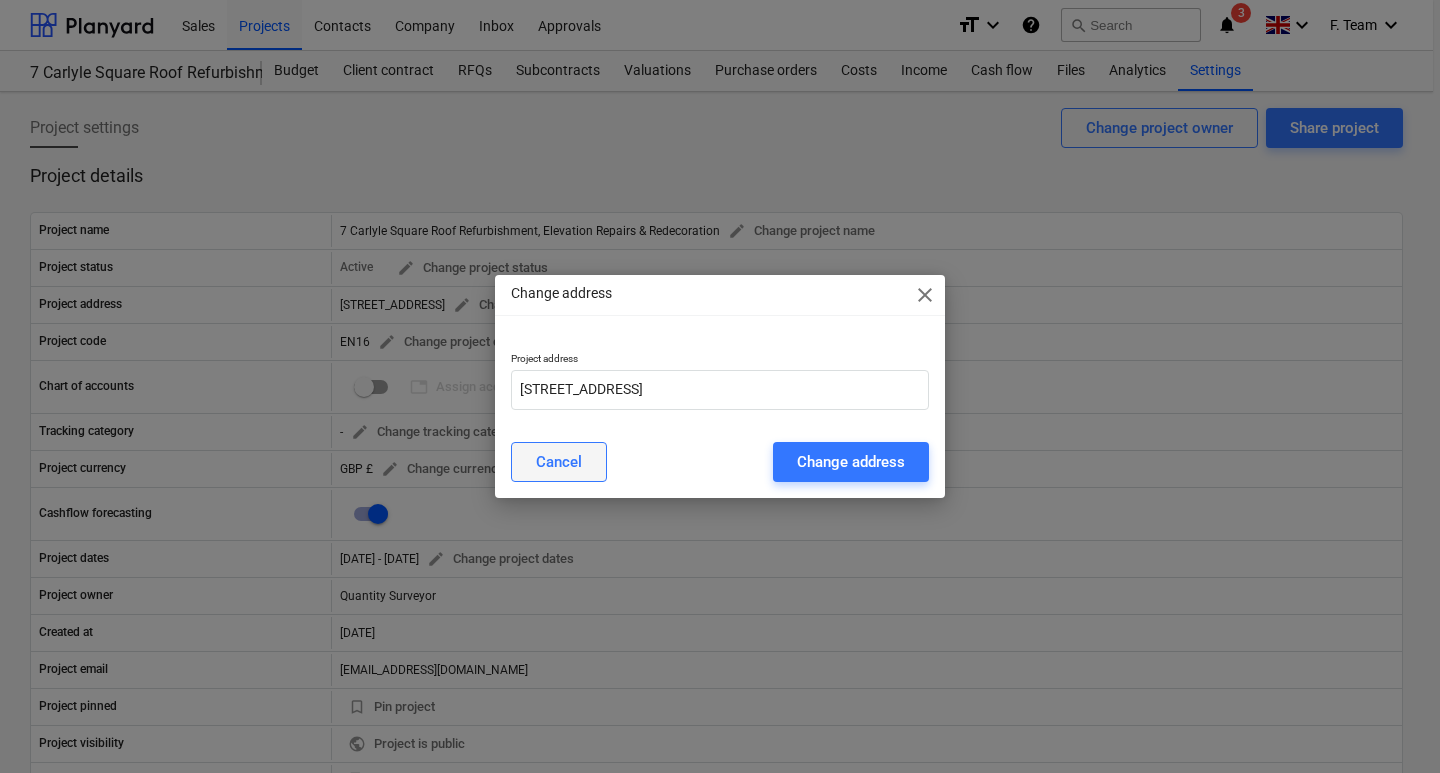 click on "Cancel" at bounding box center [559, 462] 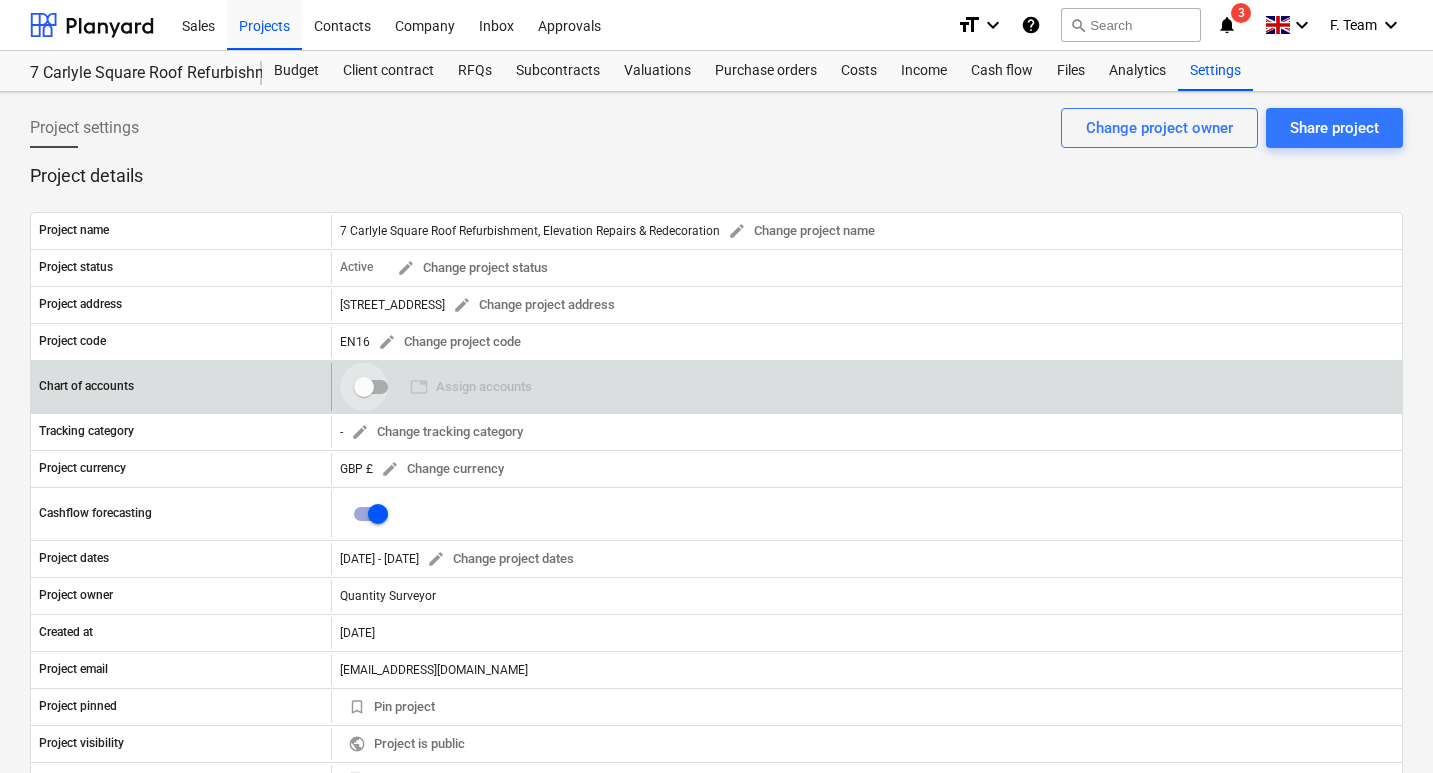 click at bounding box center [364, 387] 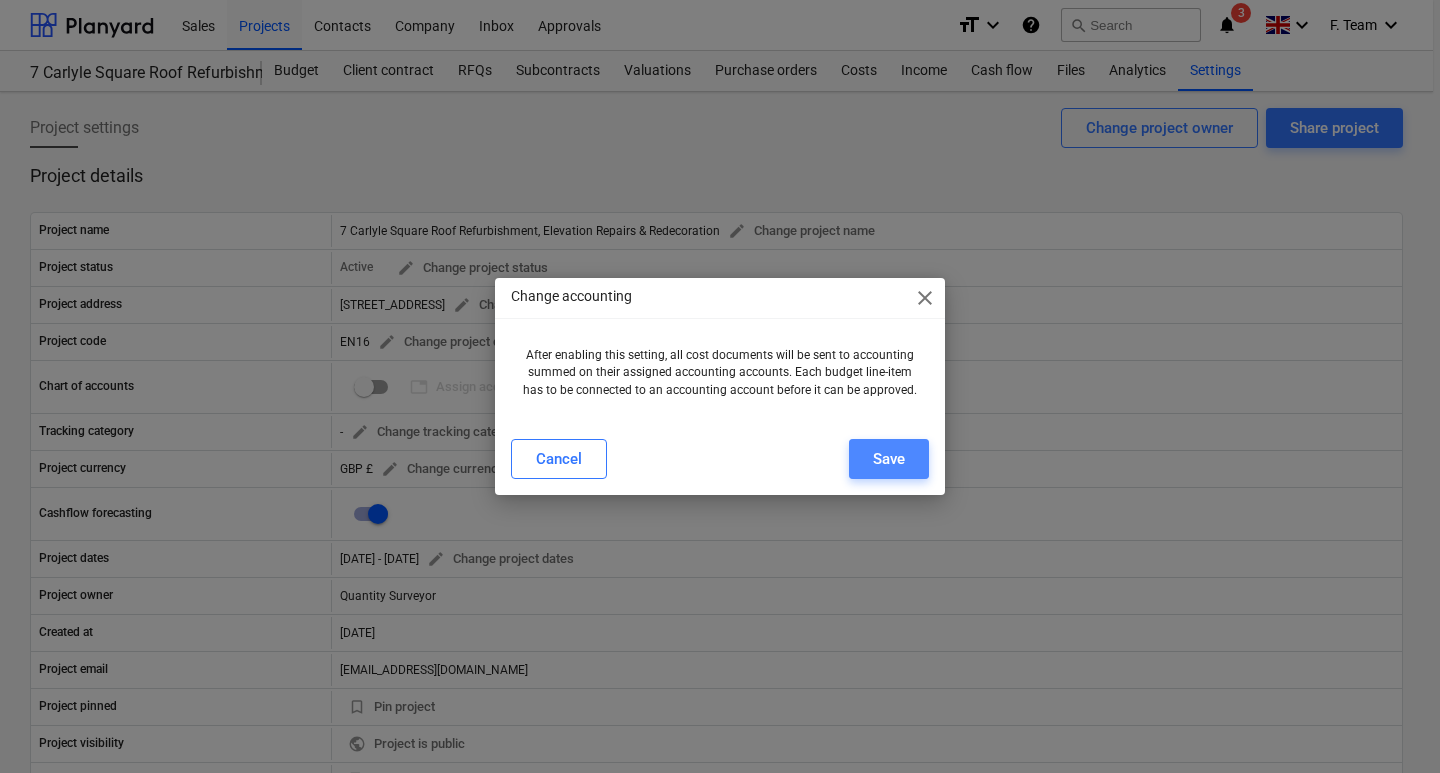 click on "Save" at bounding box center (889, 459) 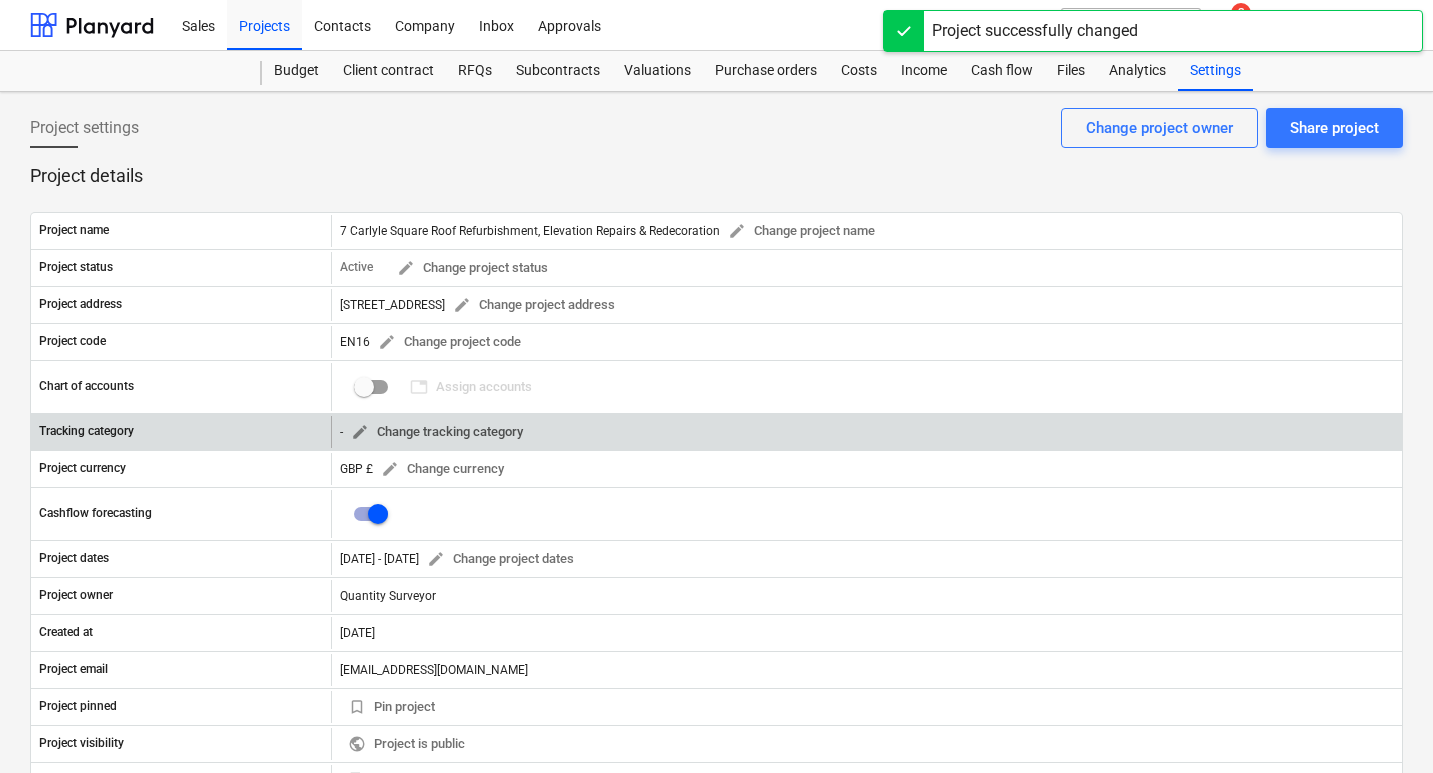 checkbox on "true" 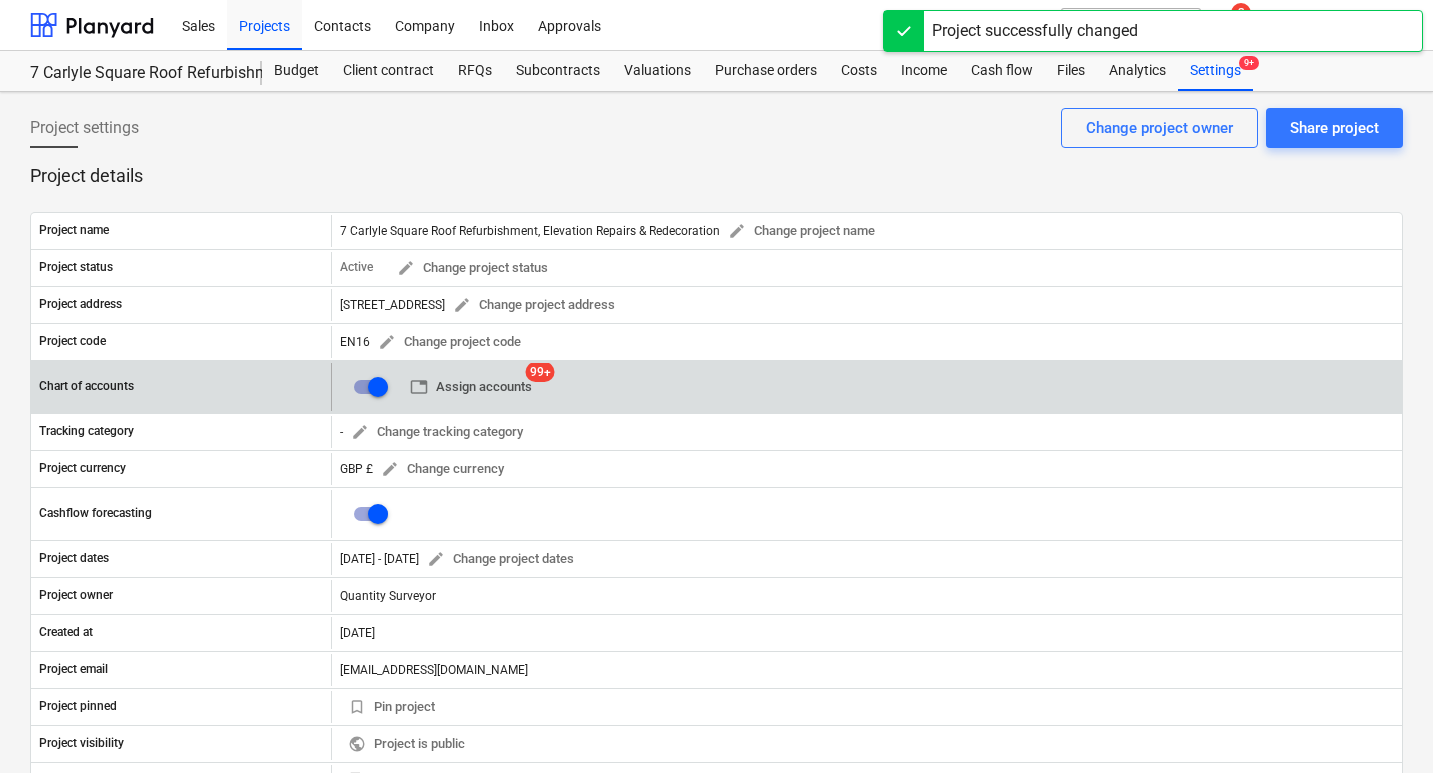 click on "table" at bounding box center (419, 387) 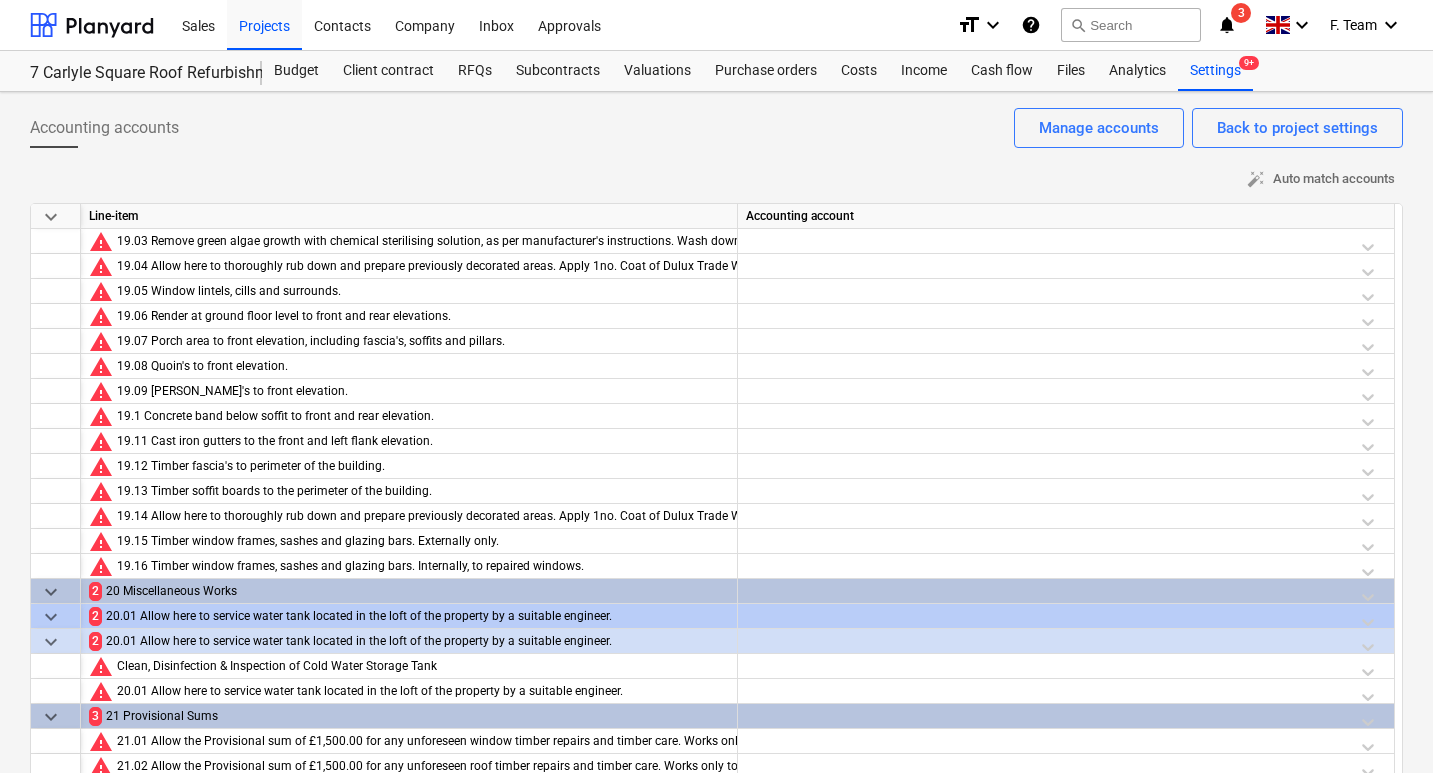 scroll, scrollTop: 3159, scrollLeft: 0, axis: vertical 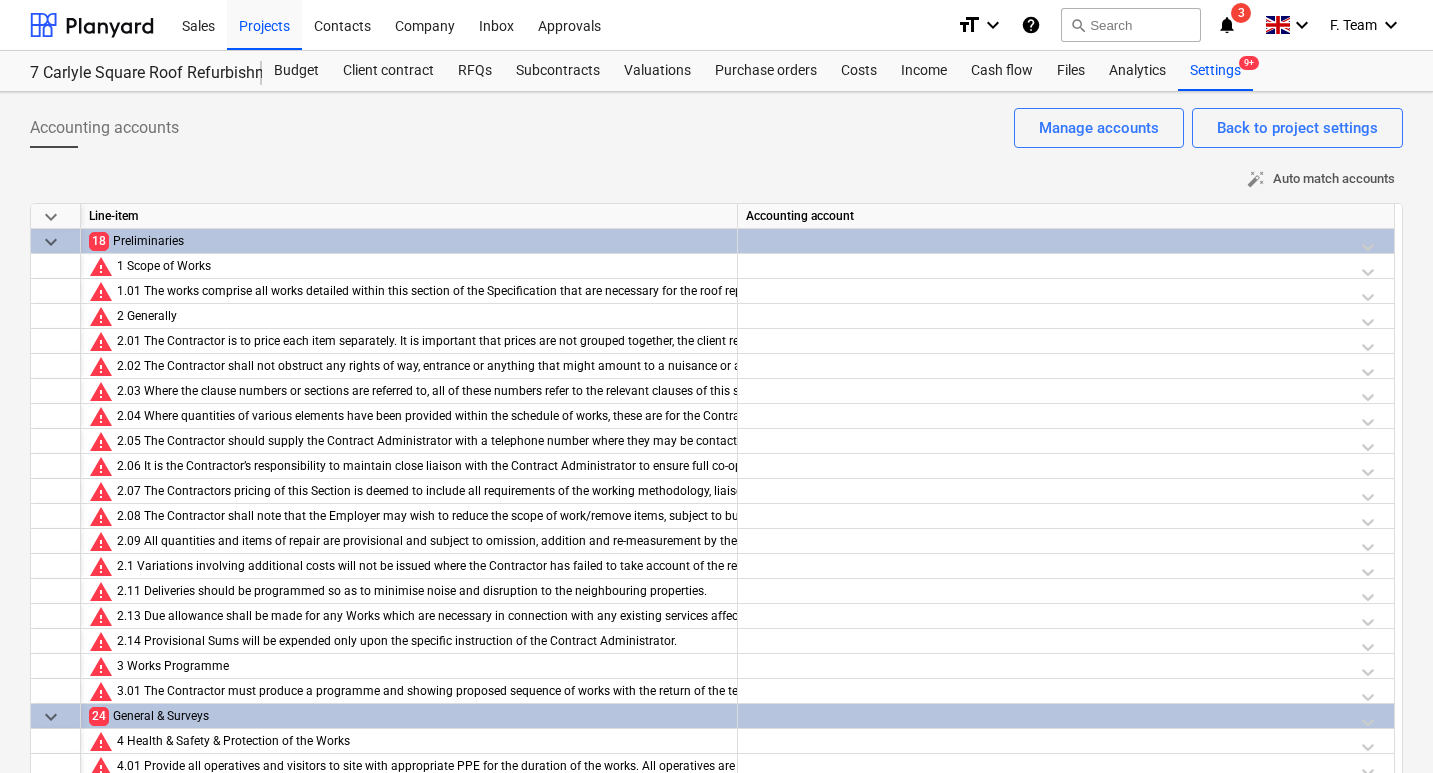 click on "auto_fix_high Auto match accounts" at bounding box center (1321, 179) 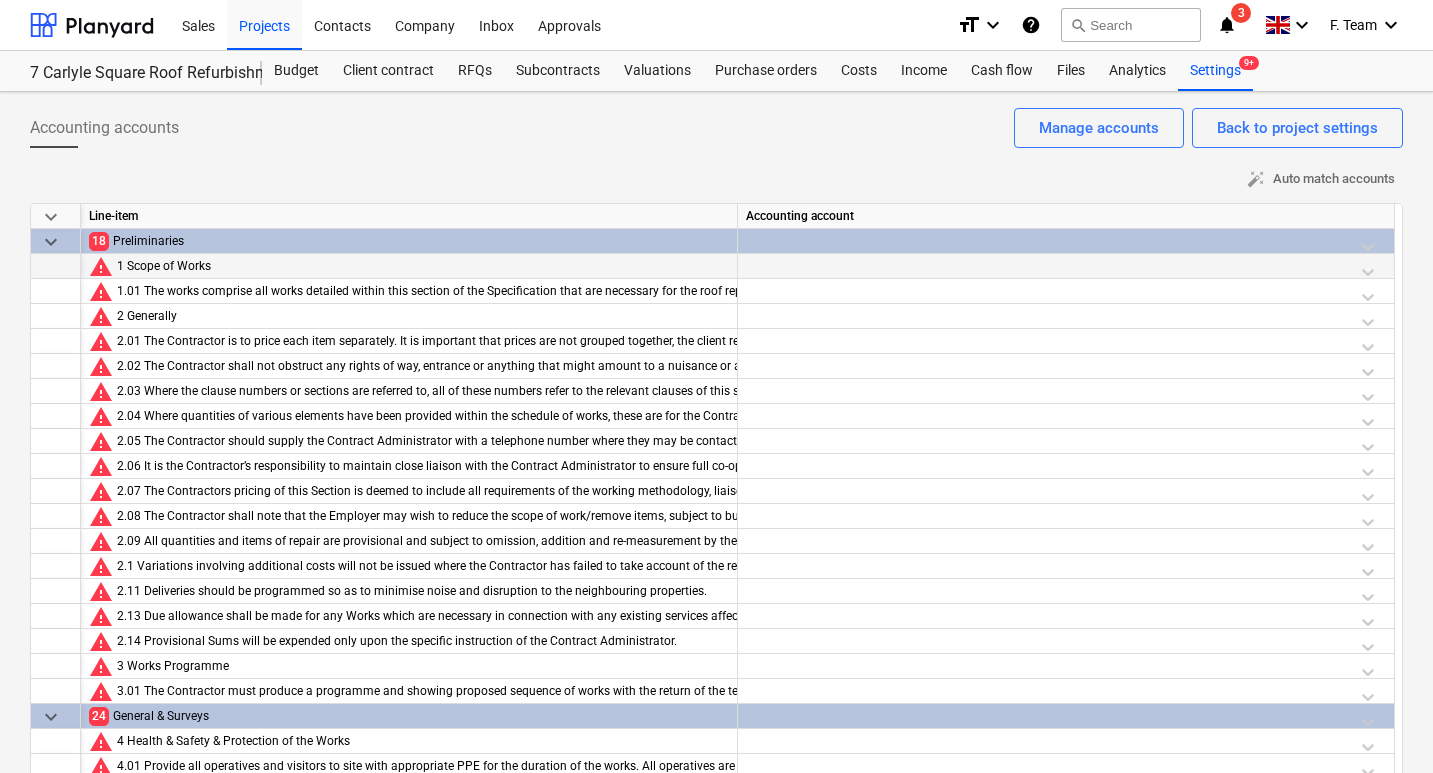 click at bounding box center (1066, 271) 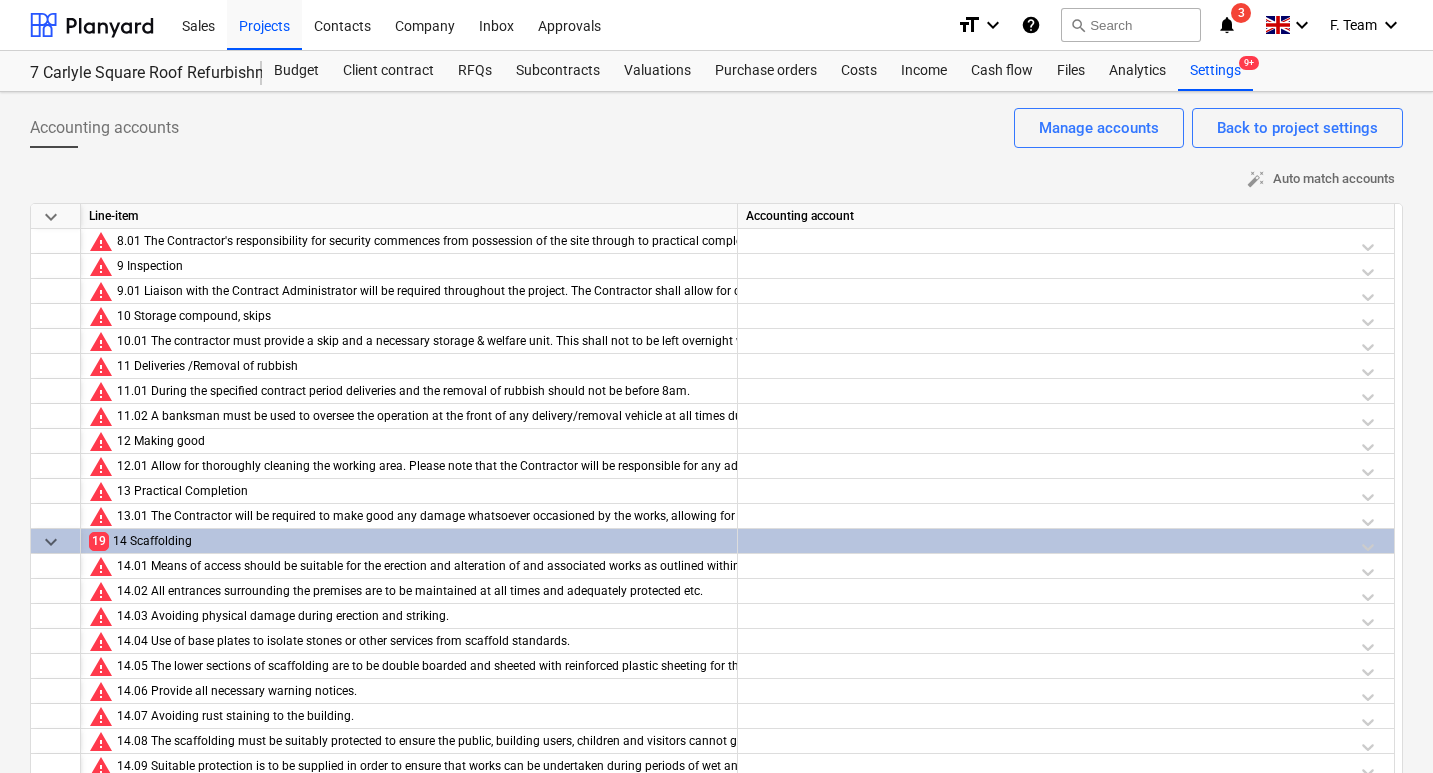 scroll, scrollTop: 900, scrollLeft: 0, axis: vertical 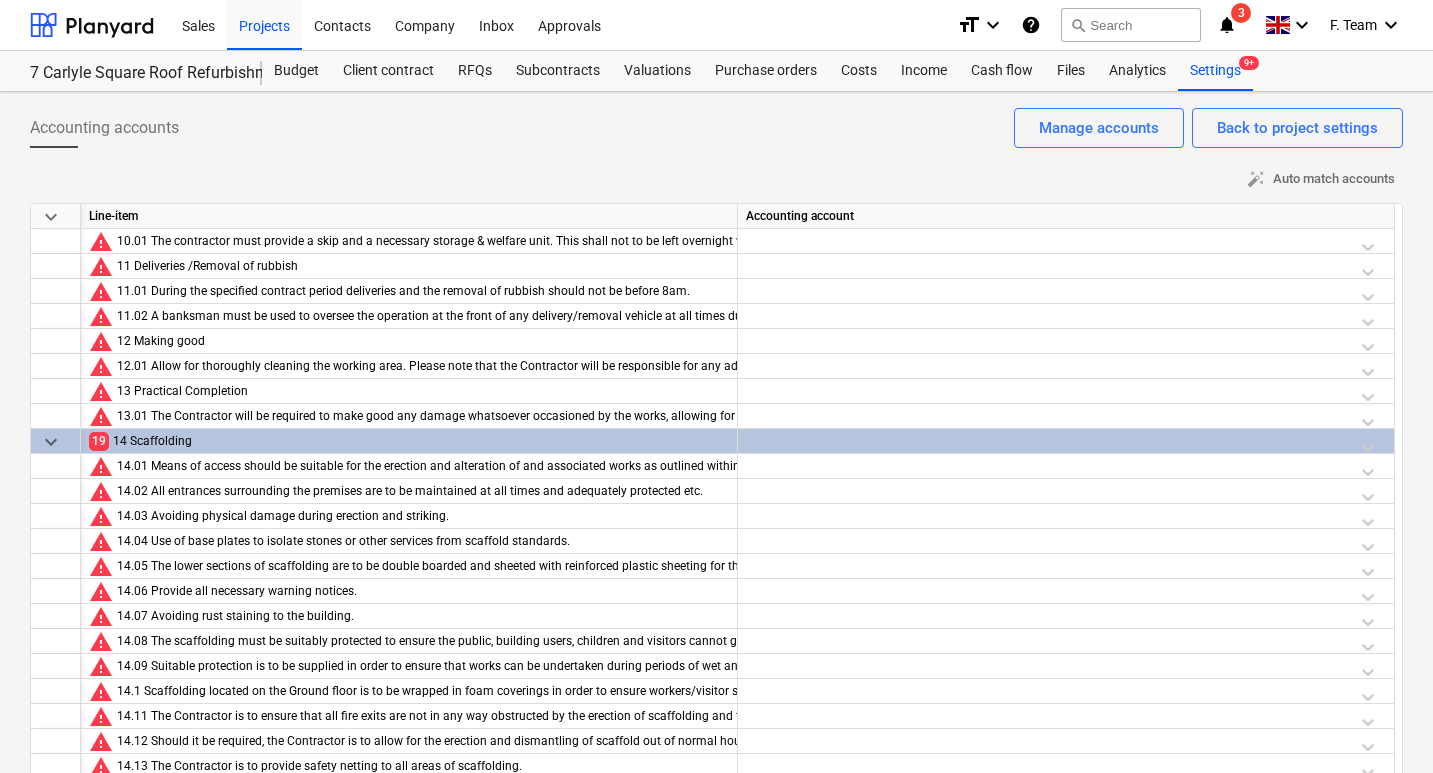 click on "keyboard_arrow_down" at bounding box center (51, 442) 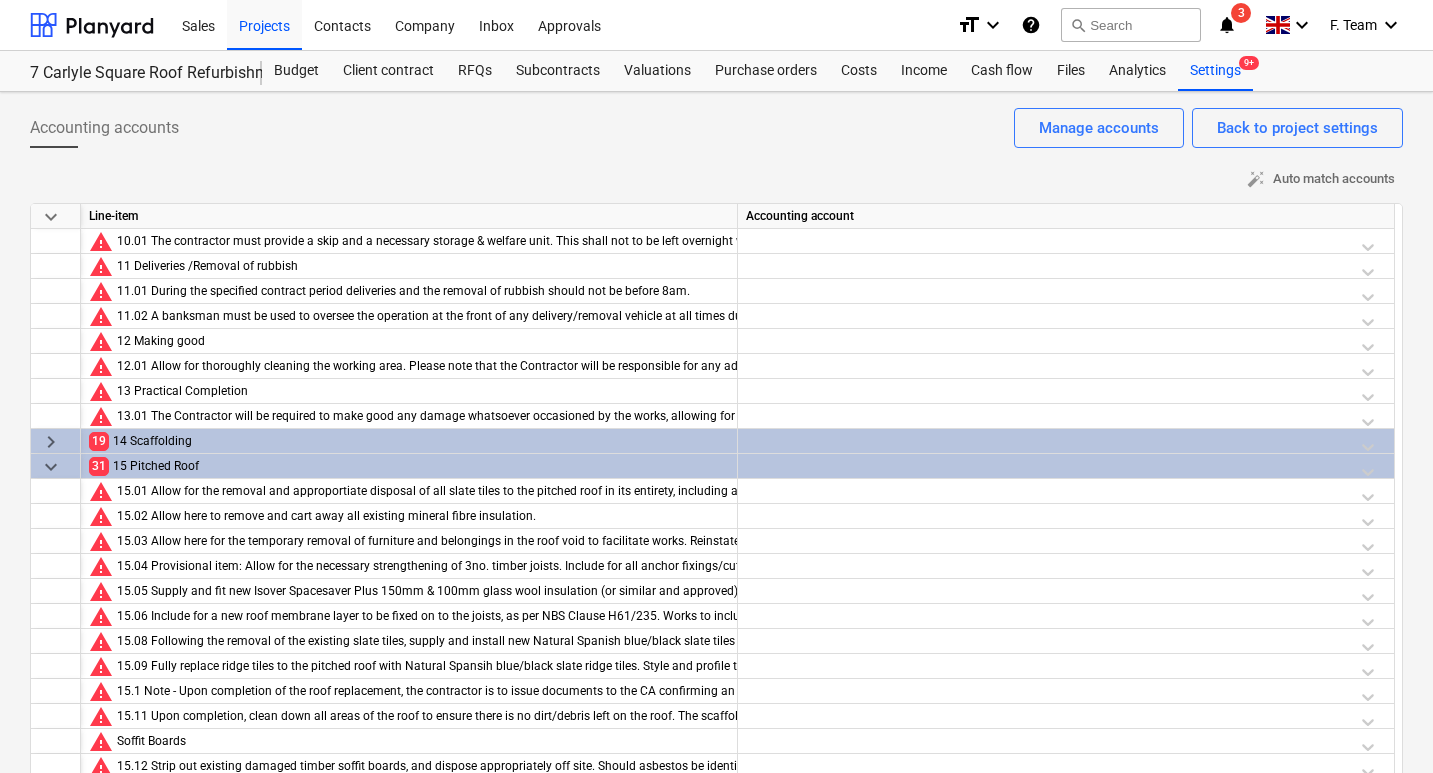 click on "keyboard_arrow_down" at bounding box center [51, 467] 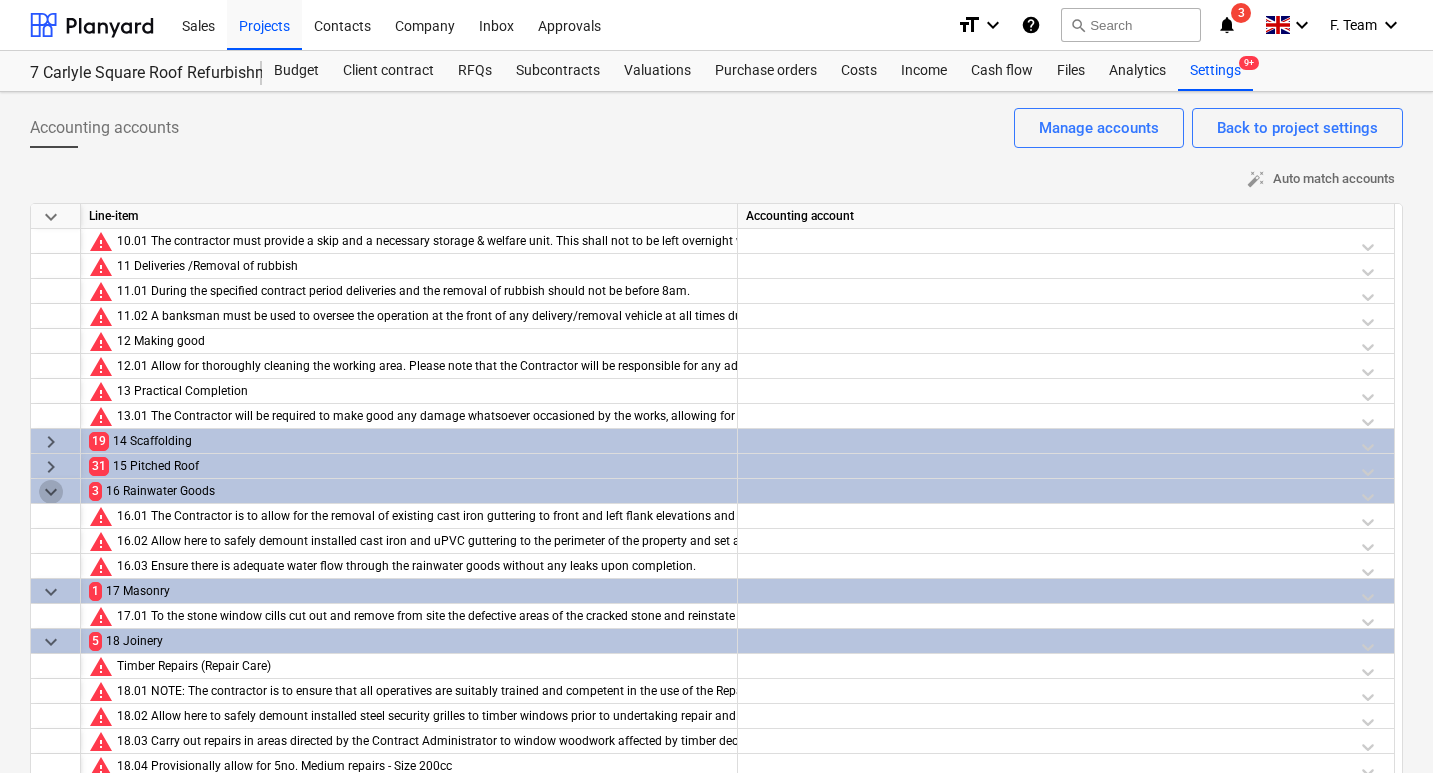click on "keyboard_arrow_down" at bounding box center [51, 492] 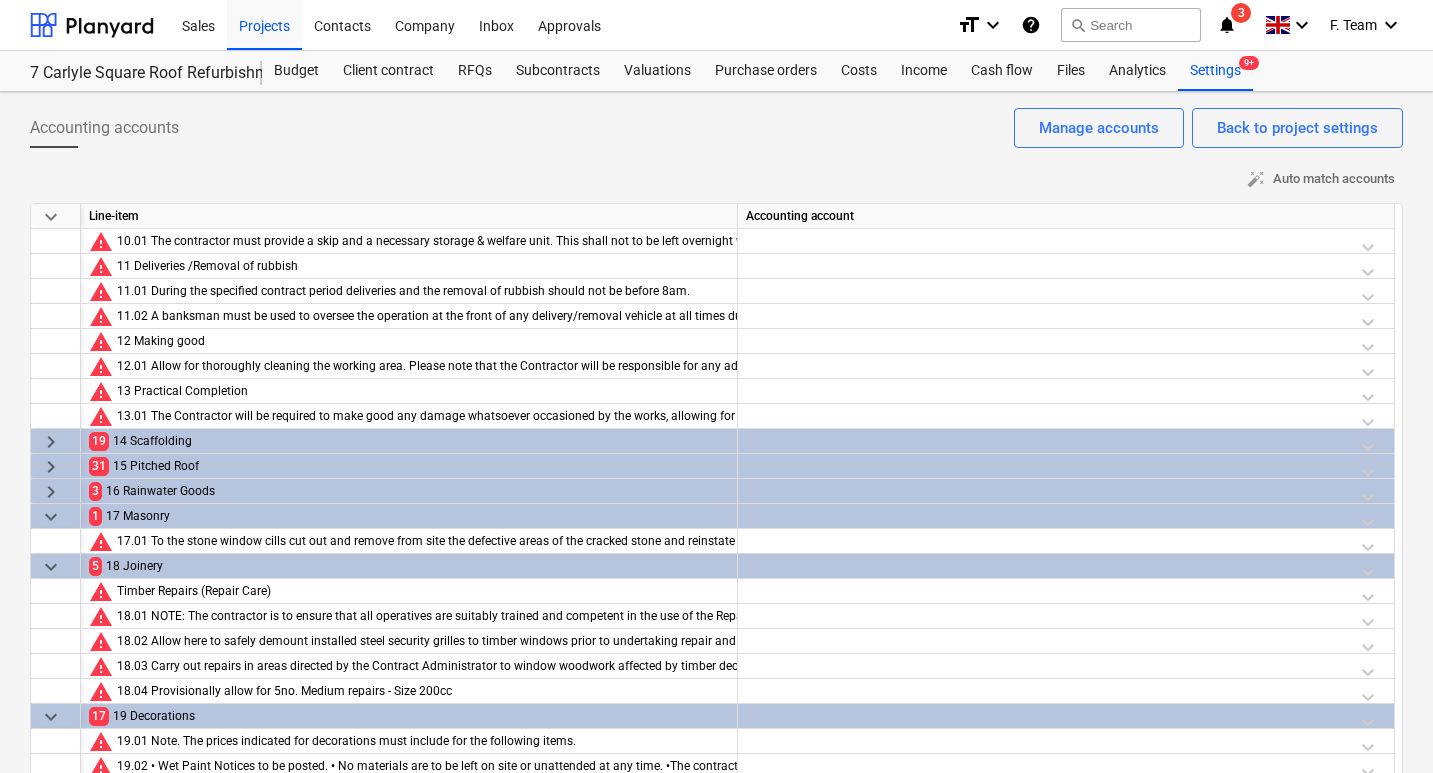 click on "keyboard_arrow_down" at bounding box center (51, 517) 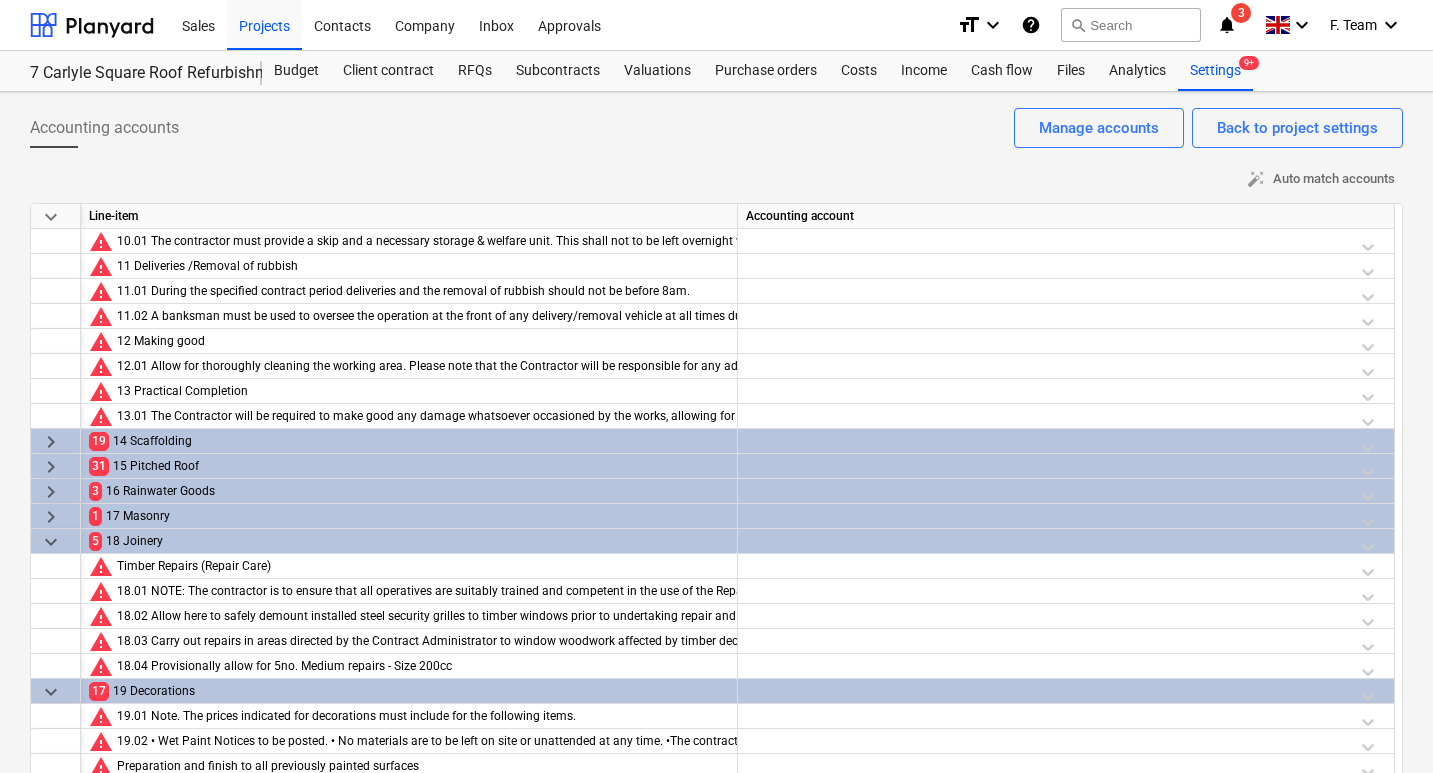 click on "keyboard_arrow_down" at bounding box center (51, 542) 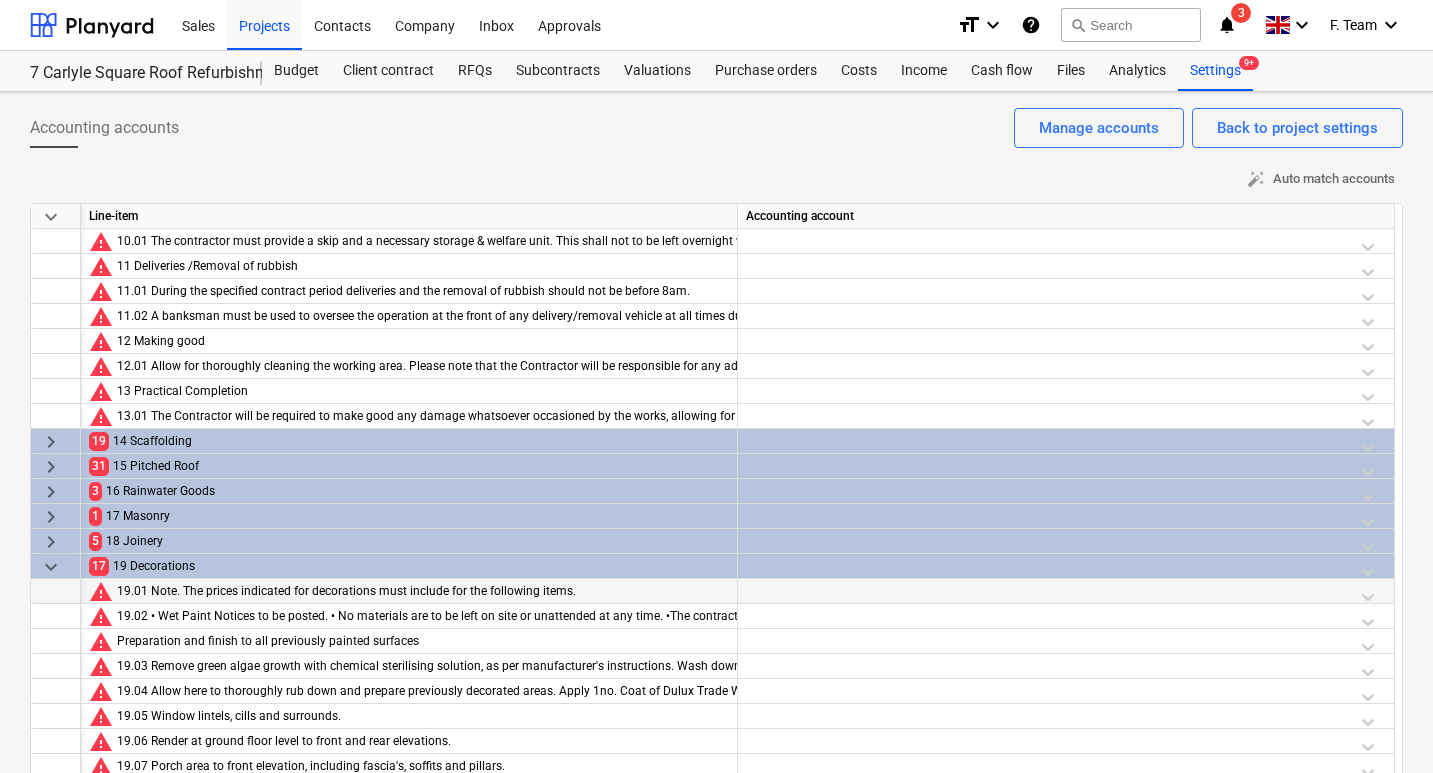 scroll, scrollTop: 1100, scrollLeft: 0, axis: vertical 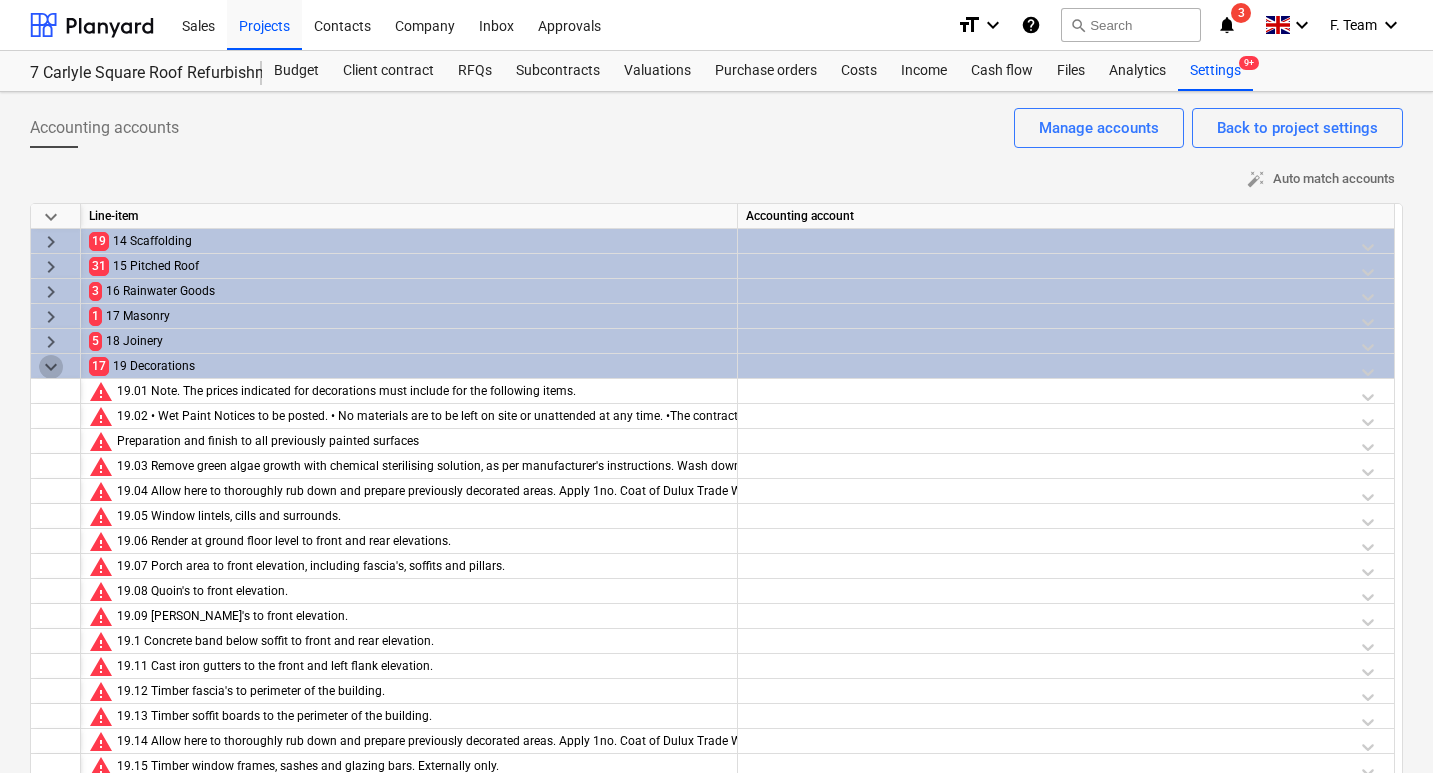 click on "keyboard_arrow_down" at bounding box center (51, 367) 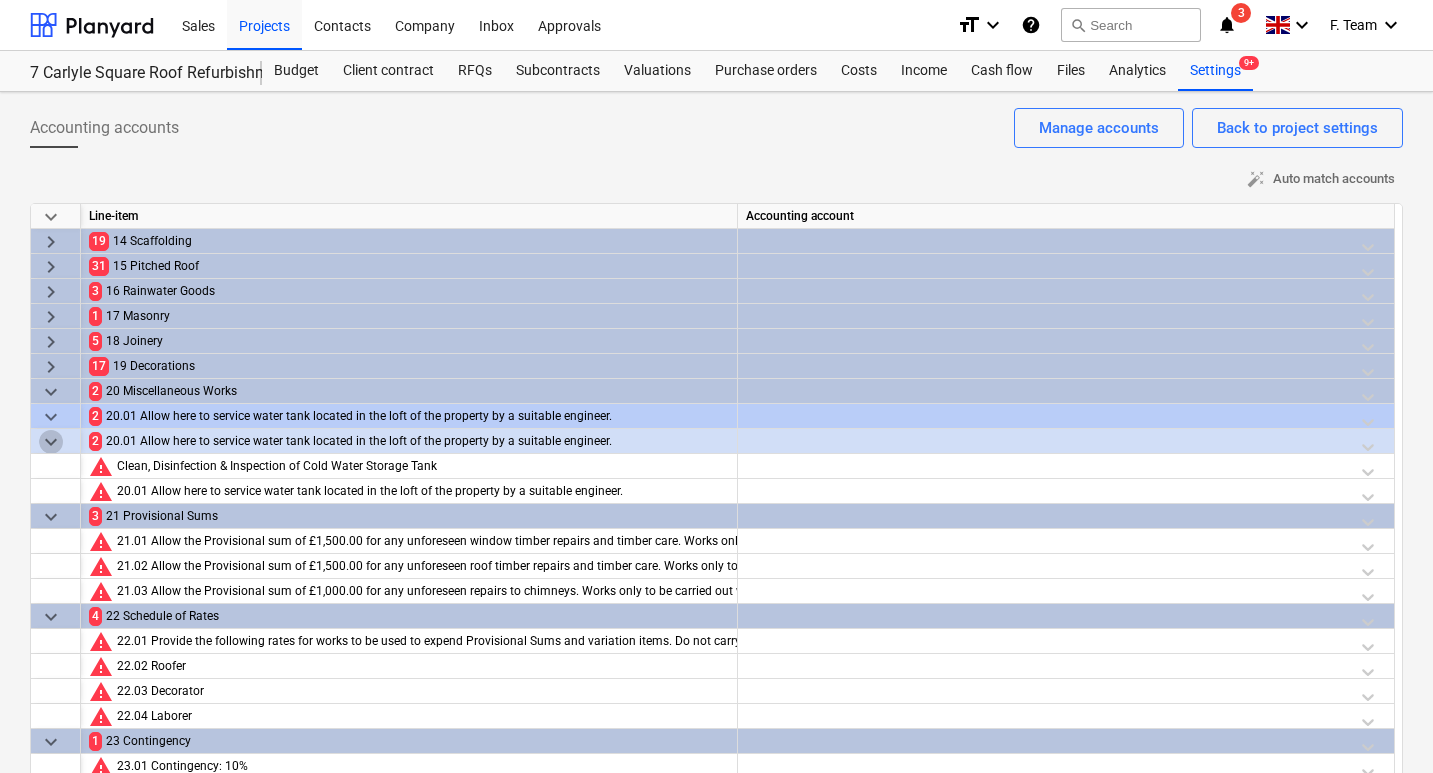 click on "keyboard_arrow_down" at bounding box center [51, 442] 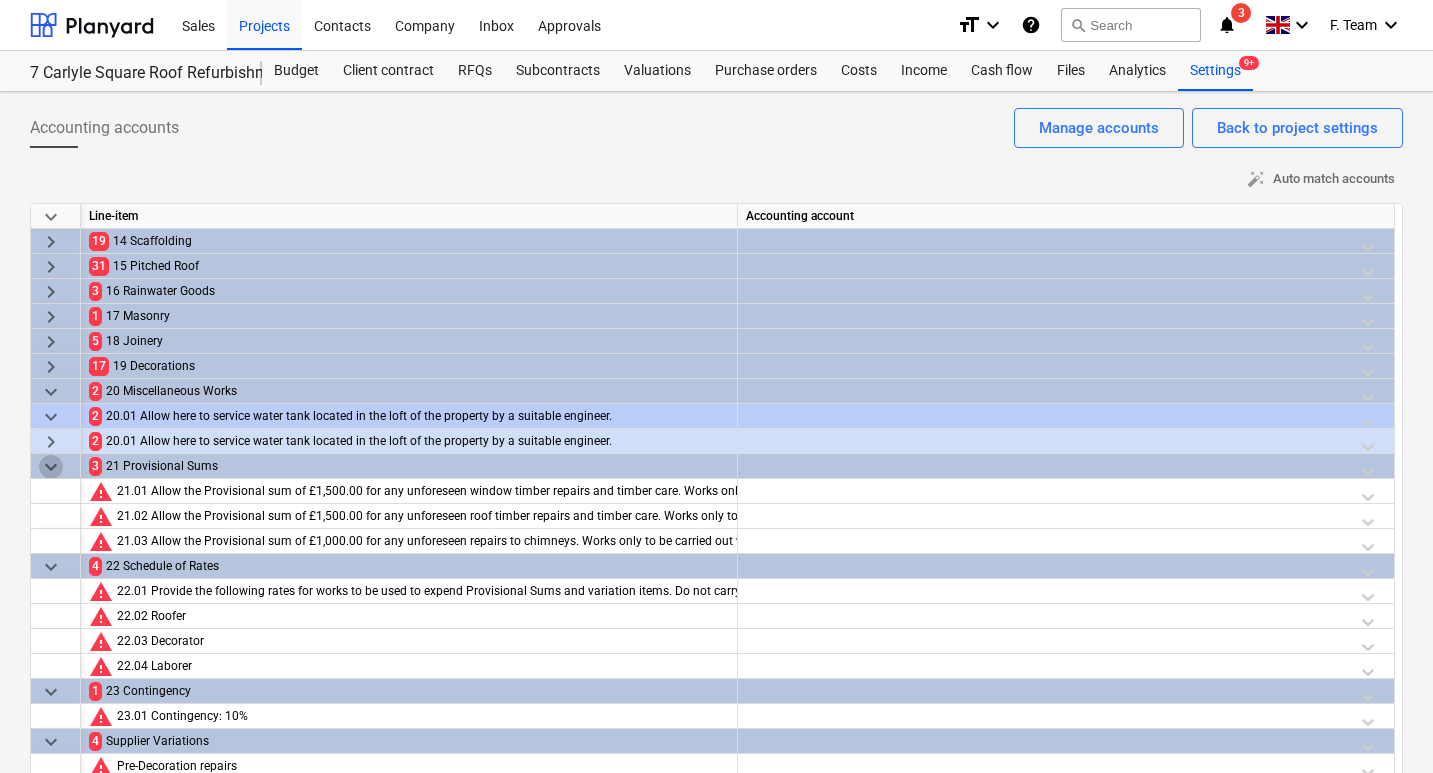 click on "keyboard_arrow_down" at bounding box center (51, 467) 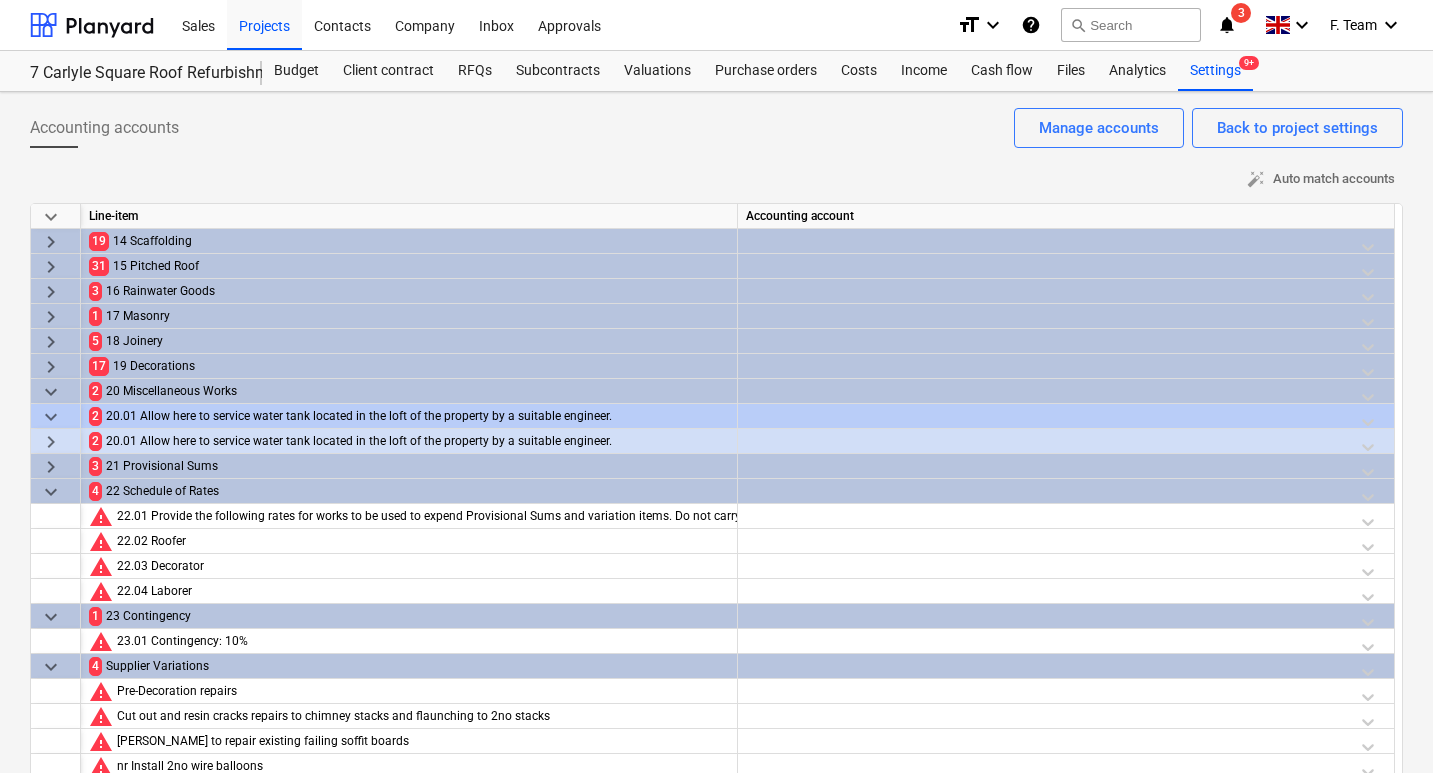click on "keyboard_arrow_down" at bounding box center [51, 492] 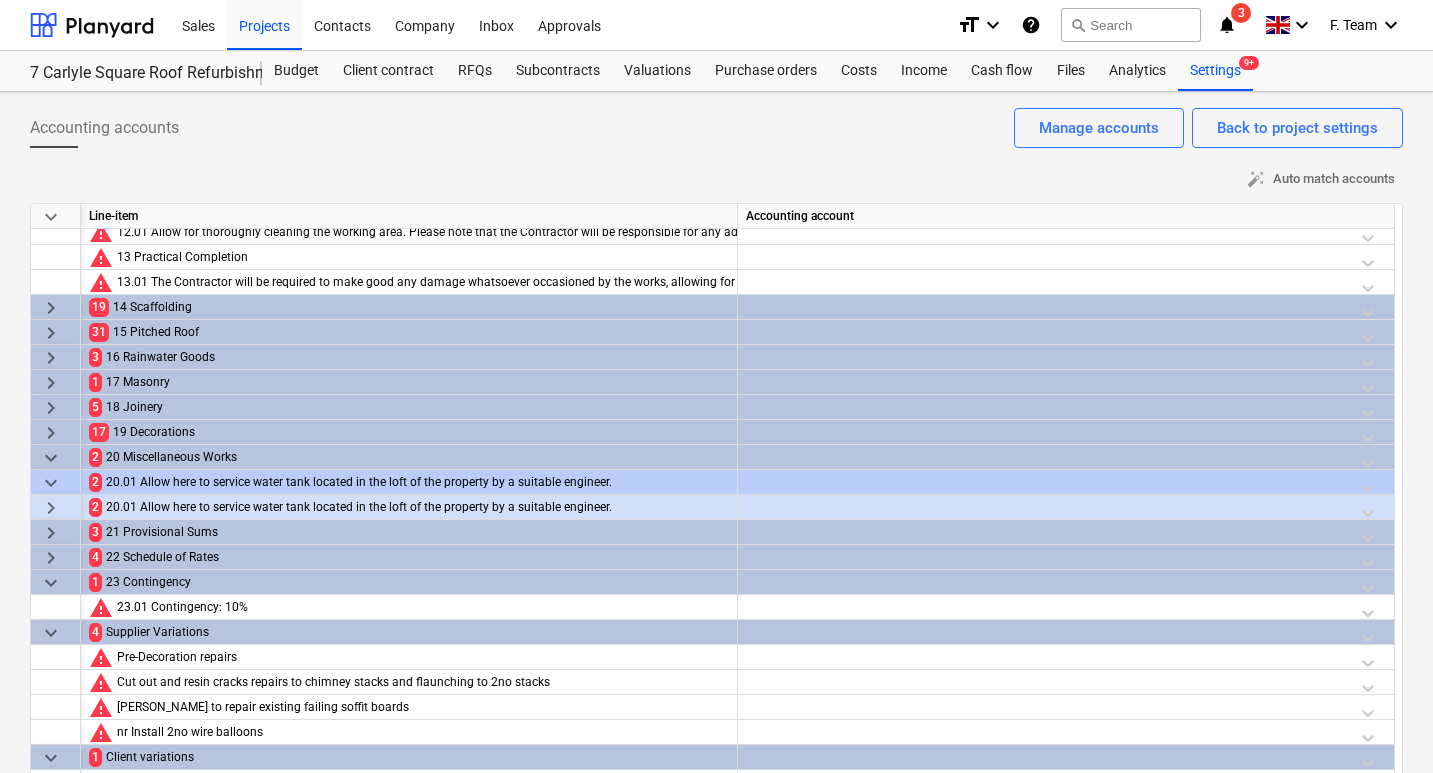 scroll, scrollTop: 1034, scrollLeft: 0, axis: vertical 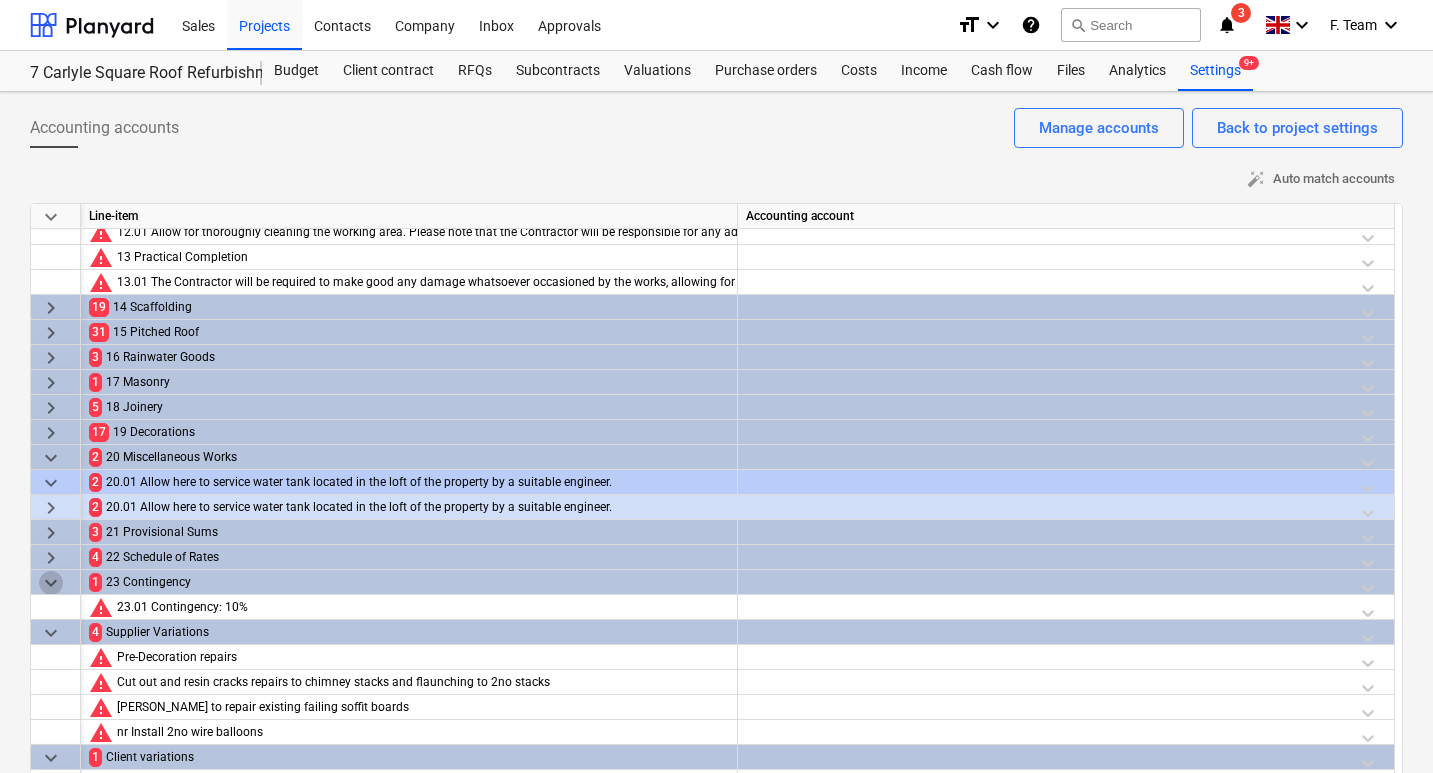 click on "keyboard_arrow_down" at bounding box center [51, 583] 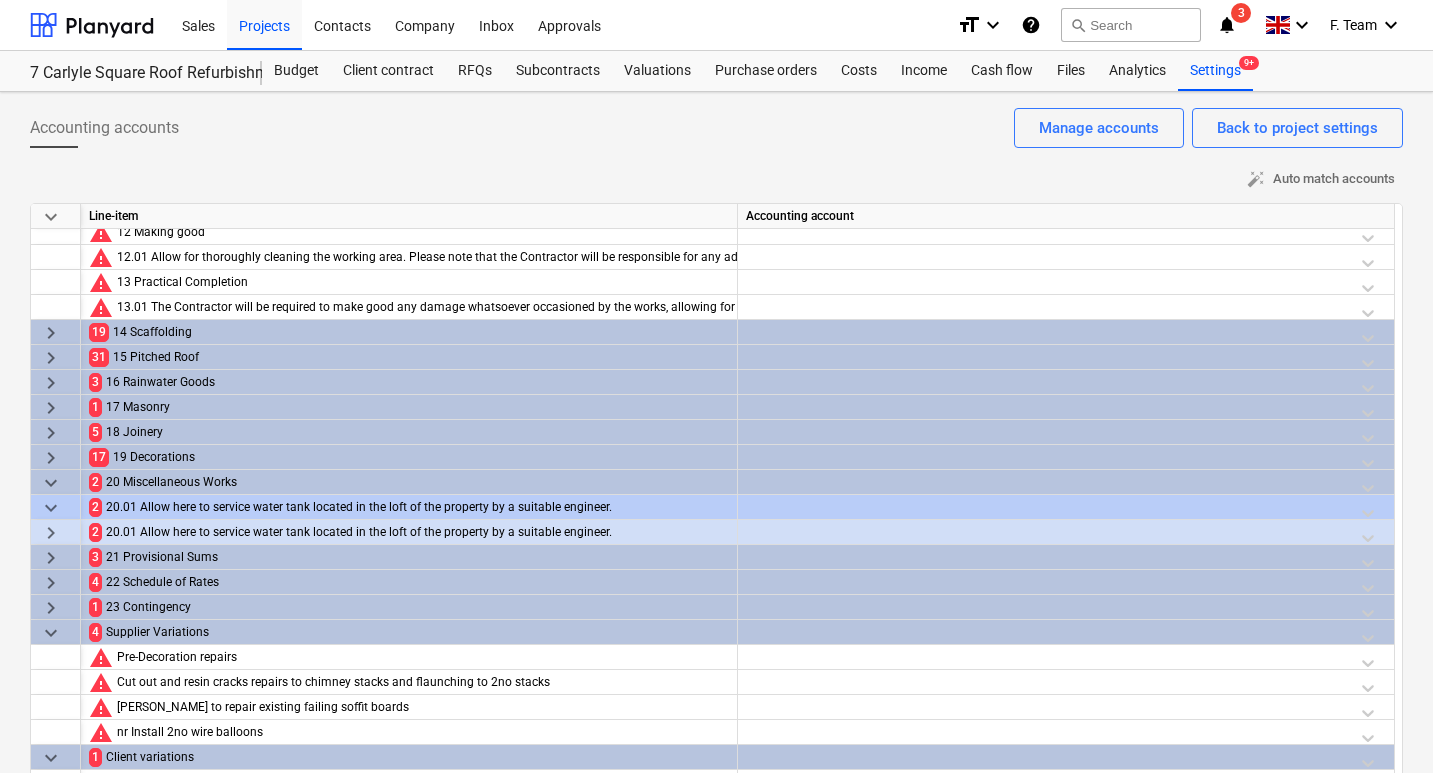 scroll, scrollTop: 1009, scrollLeft: 0, axis: vertical 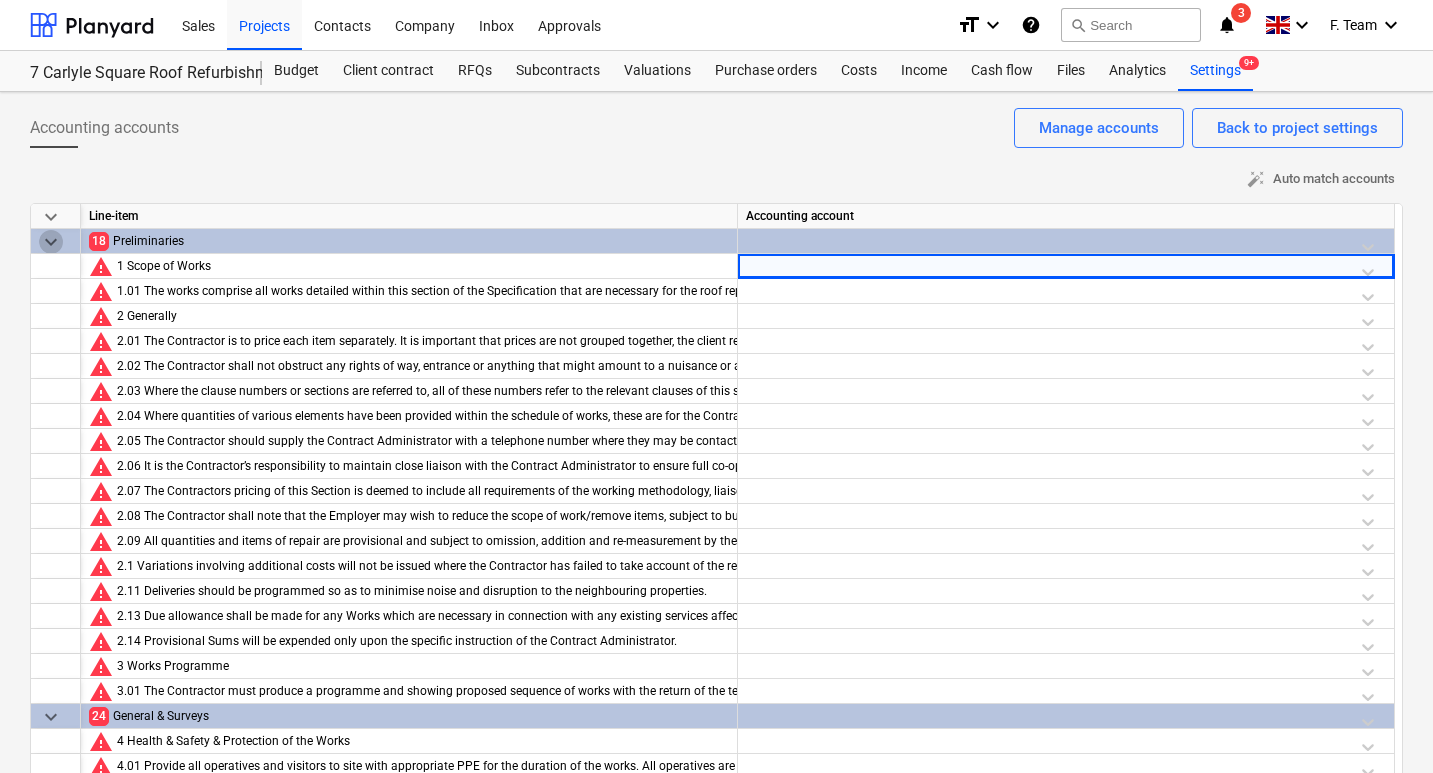 click on "keyboard_arrow_down" at bounding box center (51, 242) 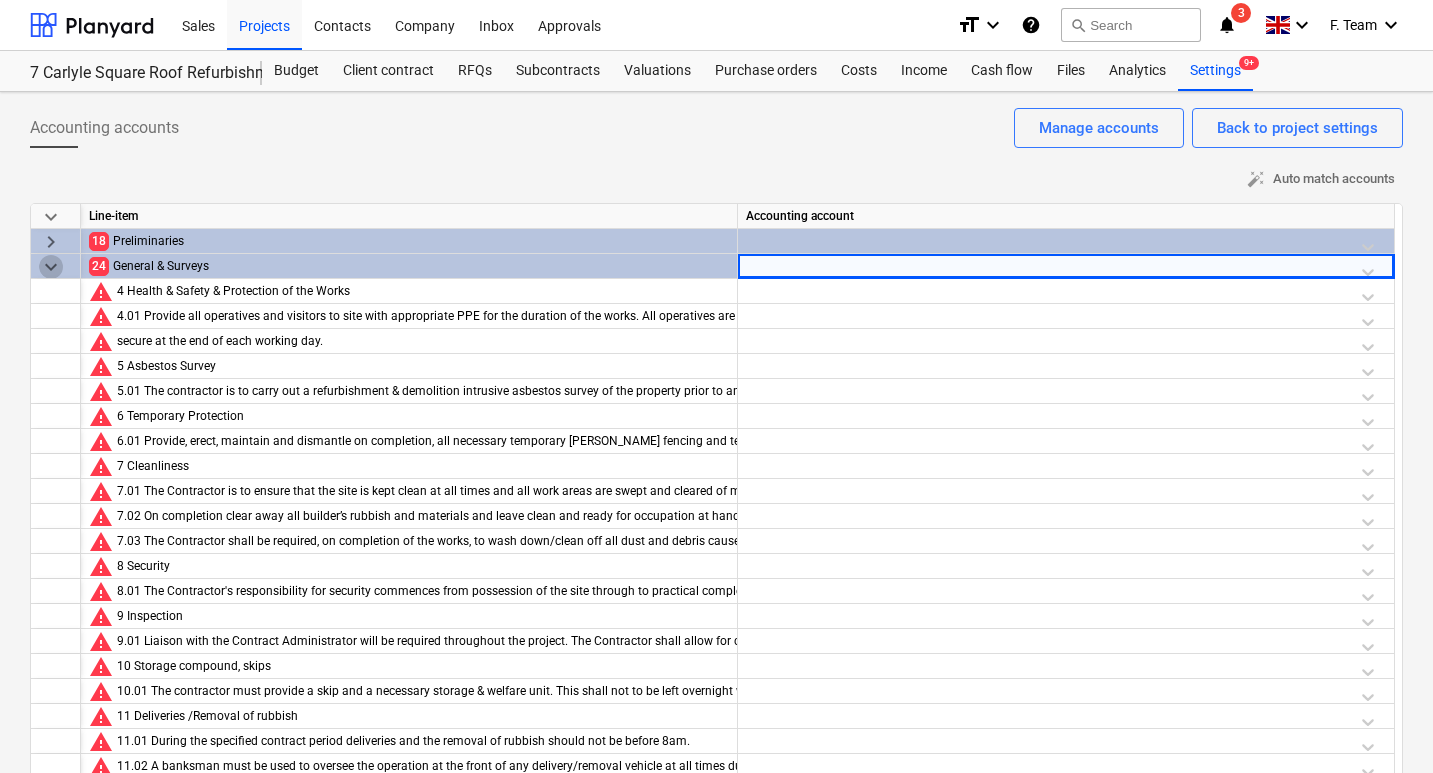 click on "keyboard_arrow_down" at bounding box center [51, 267] 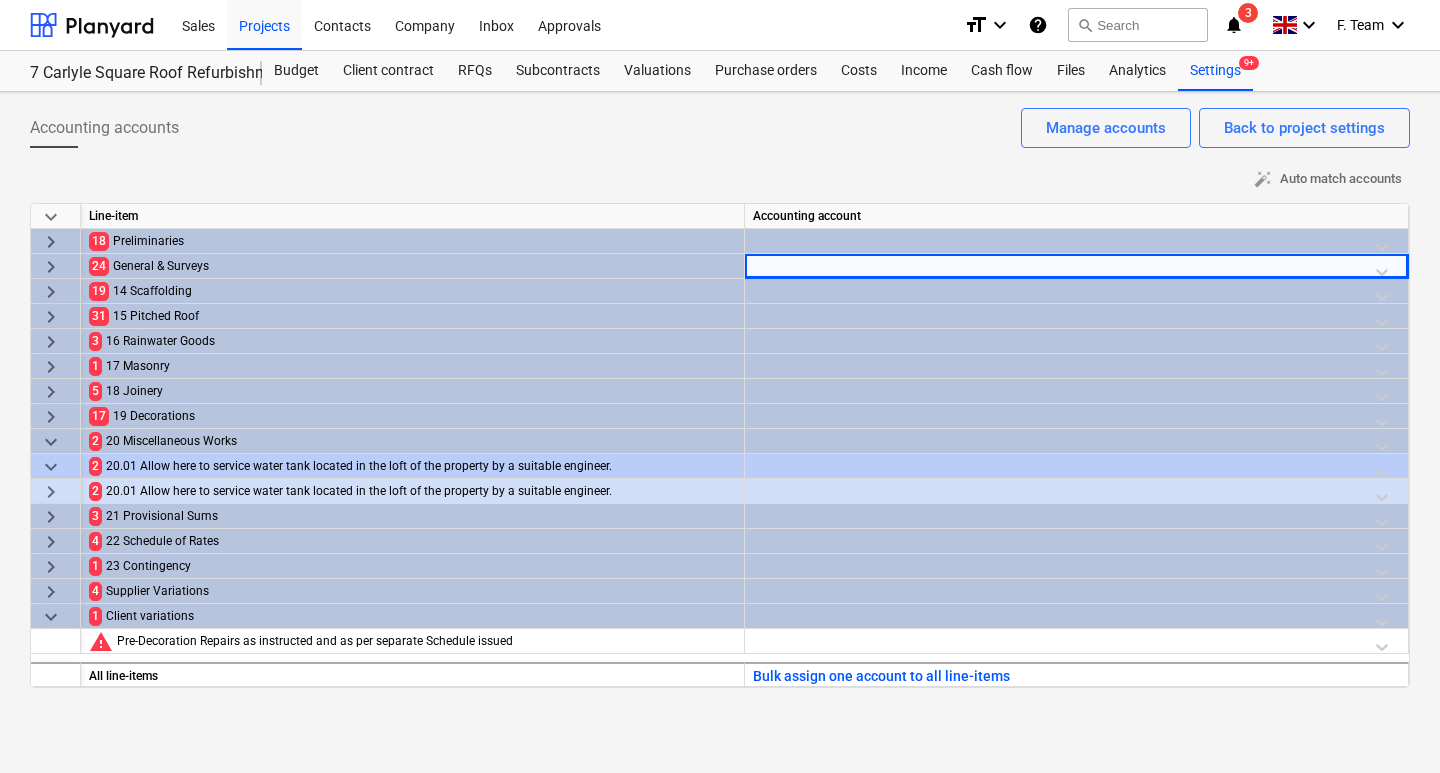 click on "keyboard_arrow_right" at bounding box center (51, 267) 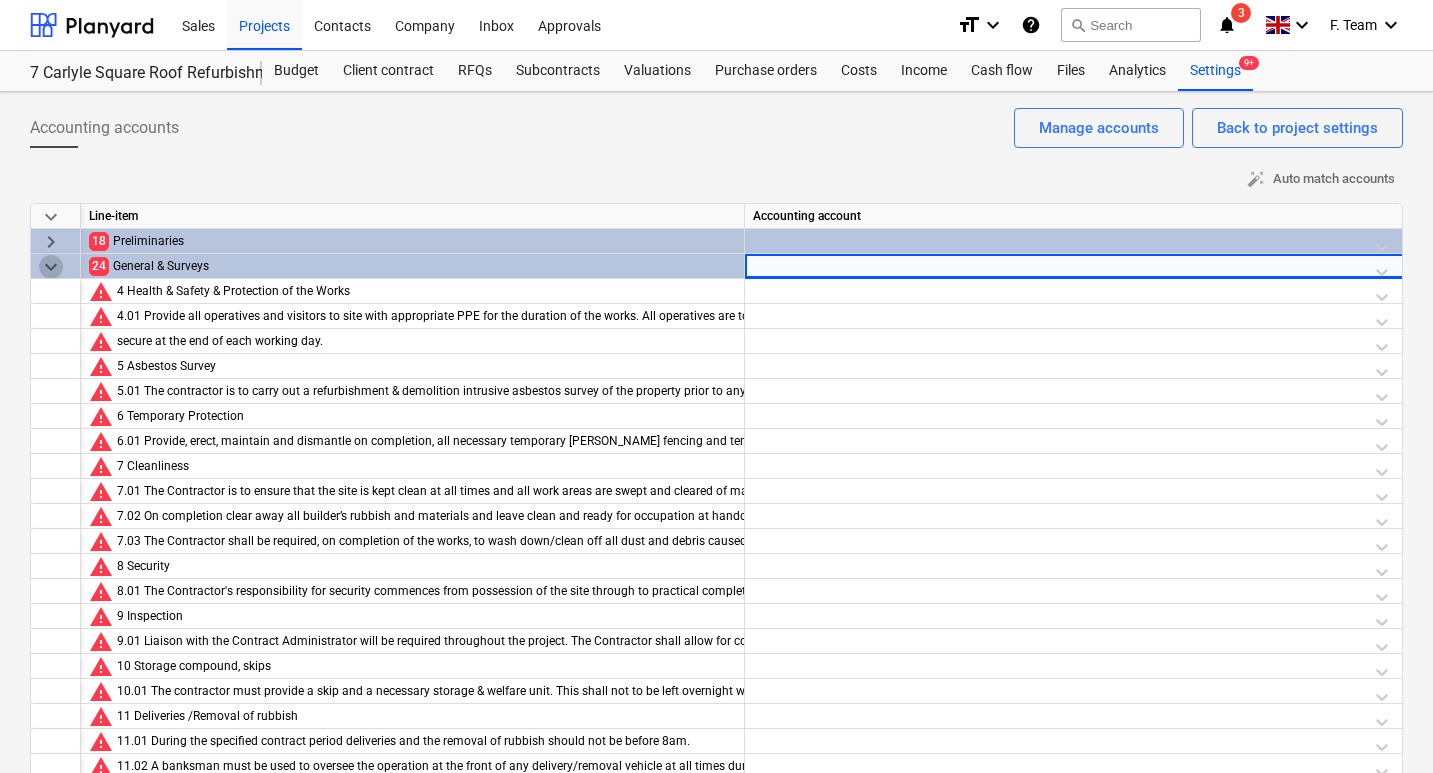 click on "keyboard_arrow_down" at bounding box center [51, 267] 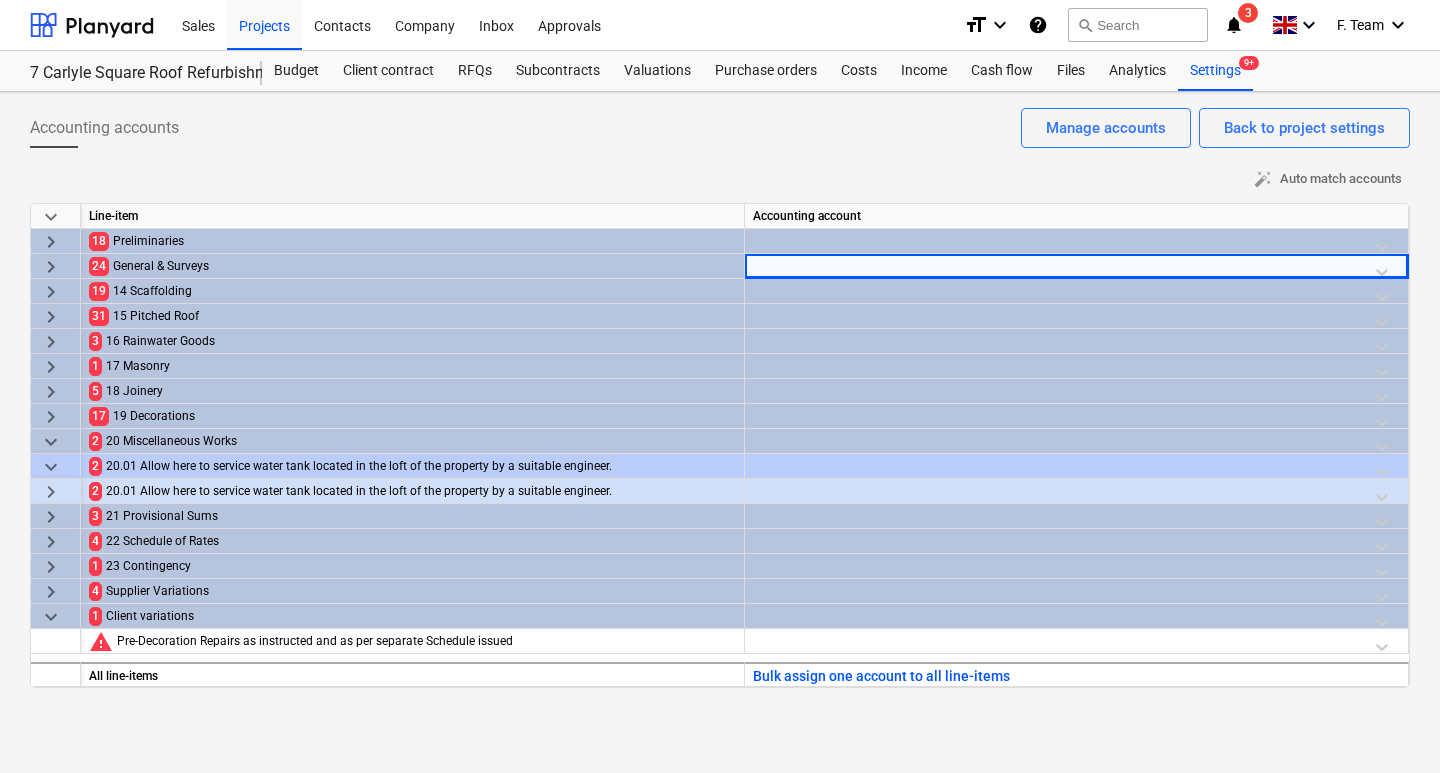click on "keyboard_arrow_down" at bounding box center (51, 617) 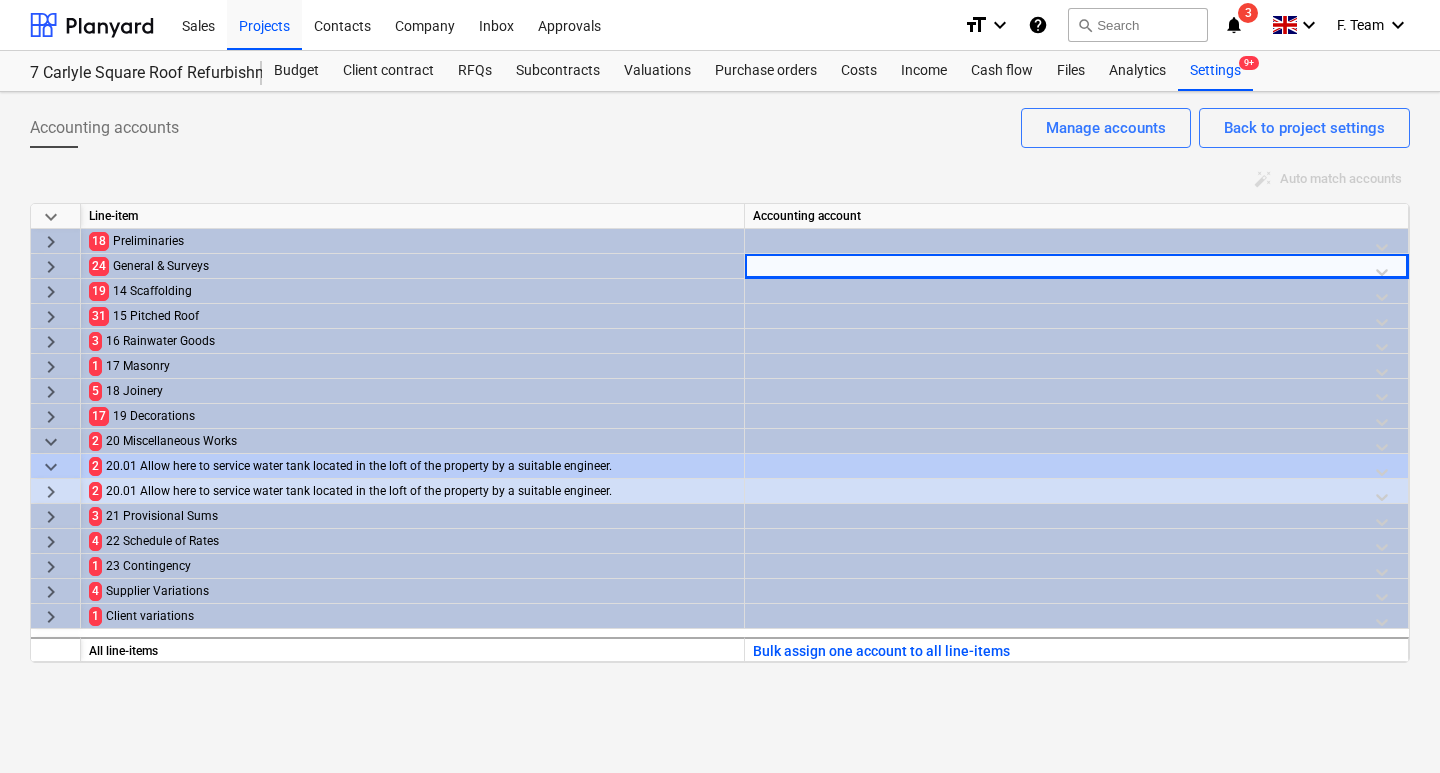 click on "keyboard_arrow_right" at bounding box center (51, 317) 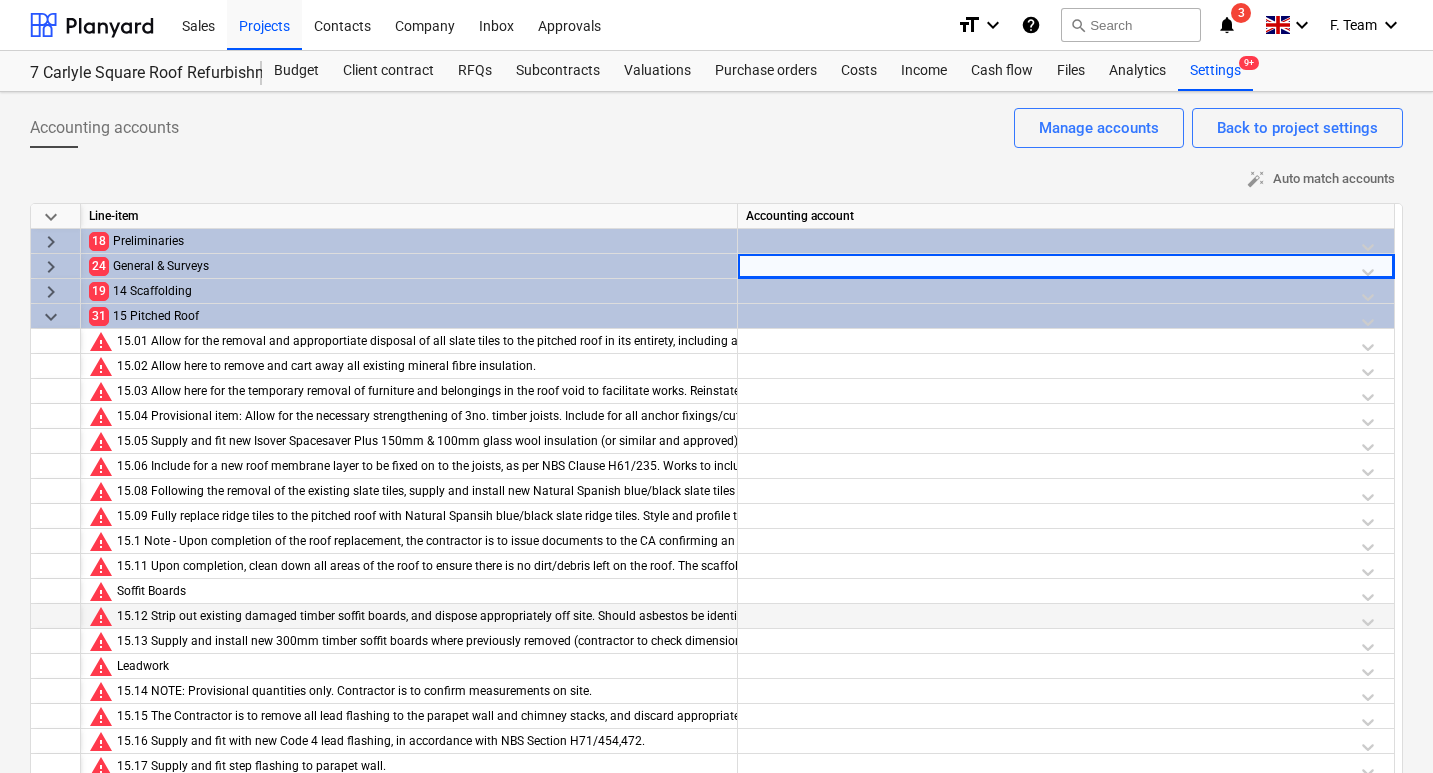 click on "keyboard_arrow_down" at bounding box center [51, 317] 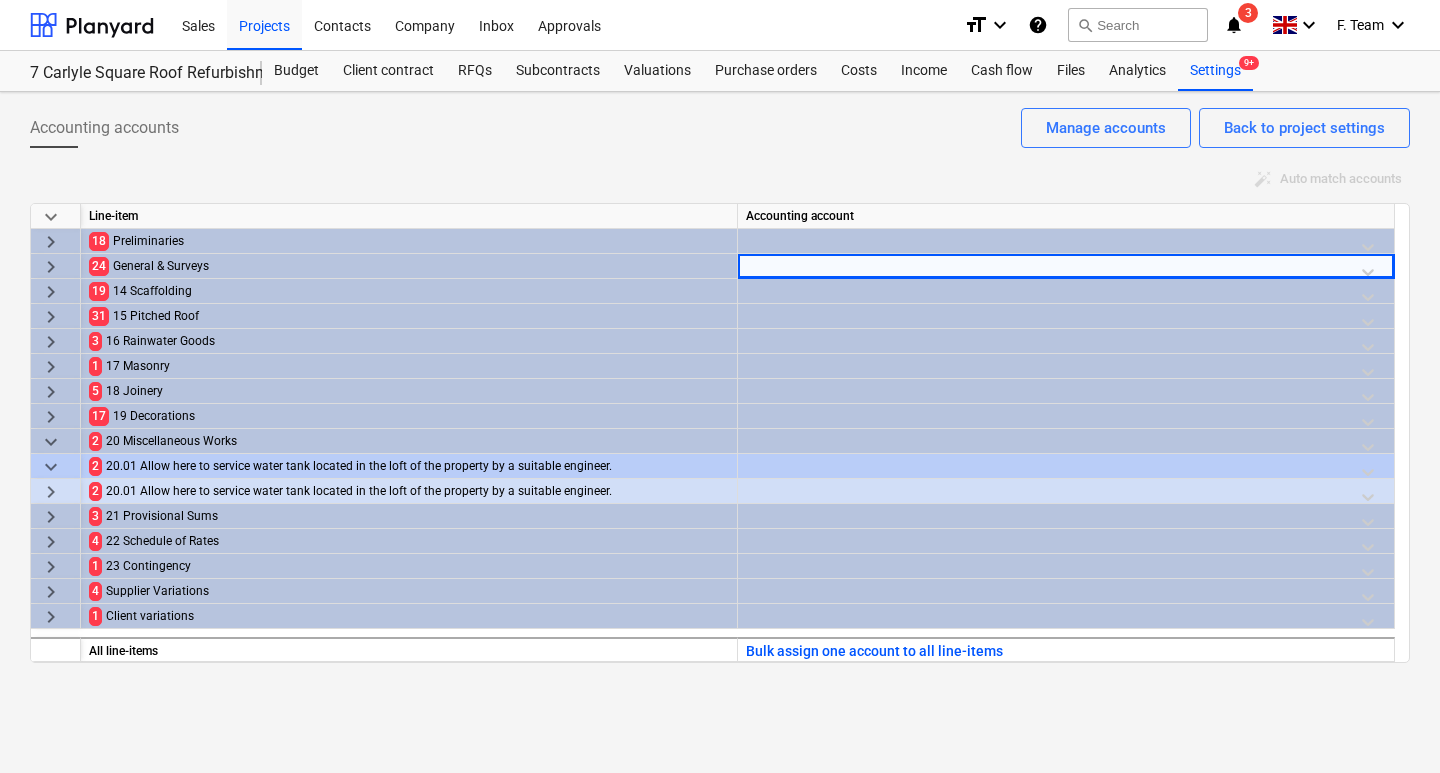 click at bounding box center [1066, 271] 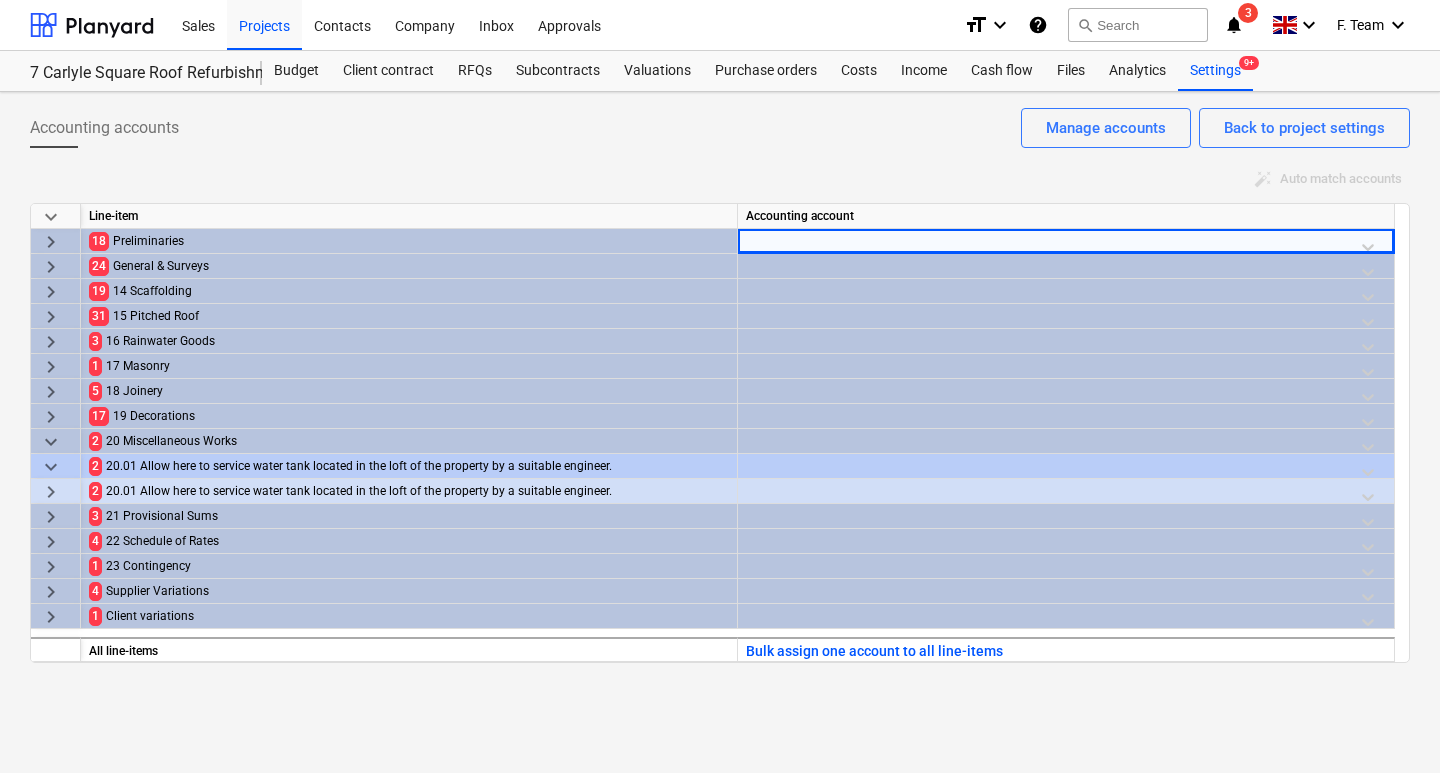 click at bounding box center (1066, 246) 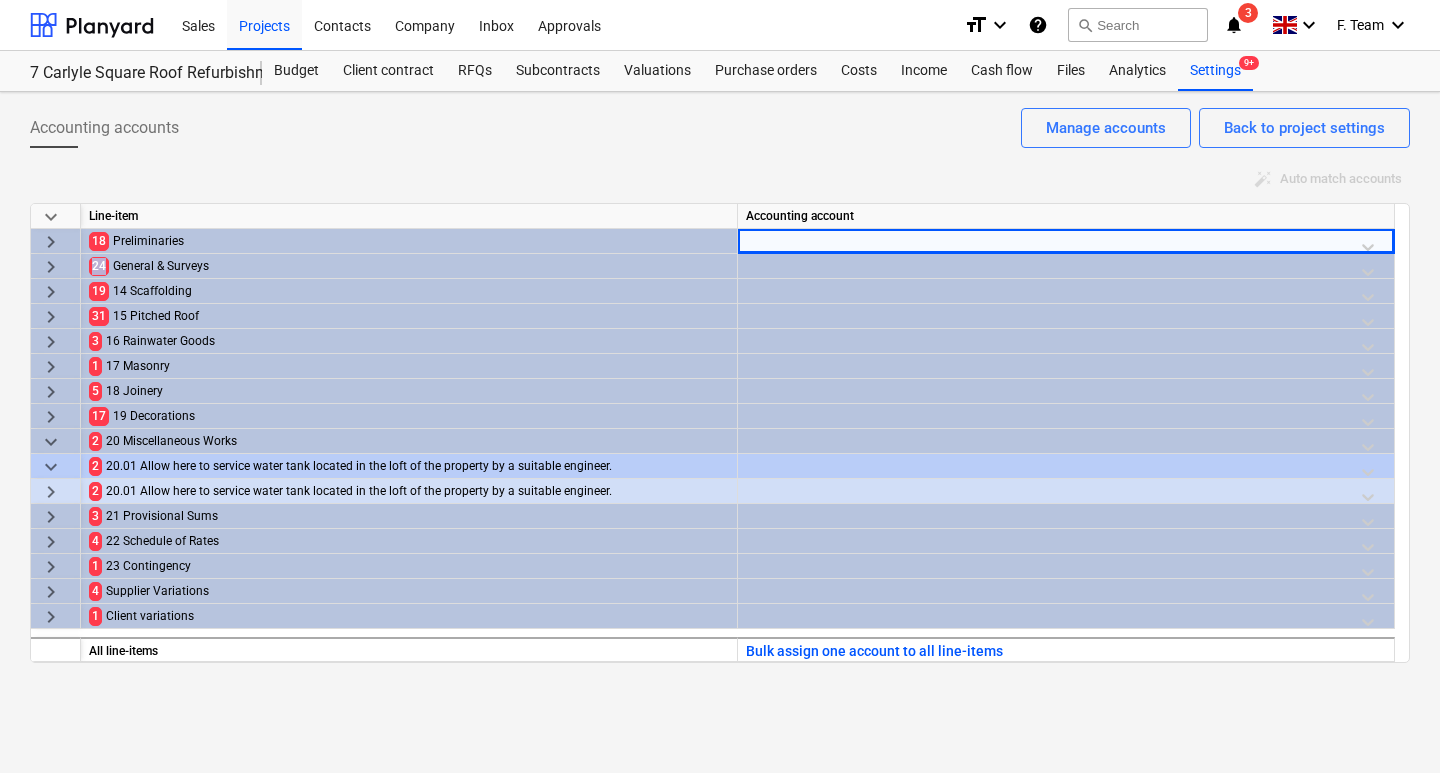 click at bounding box center (1066, 246) 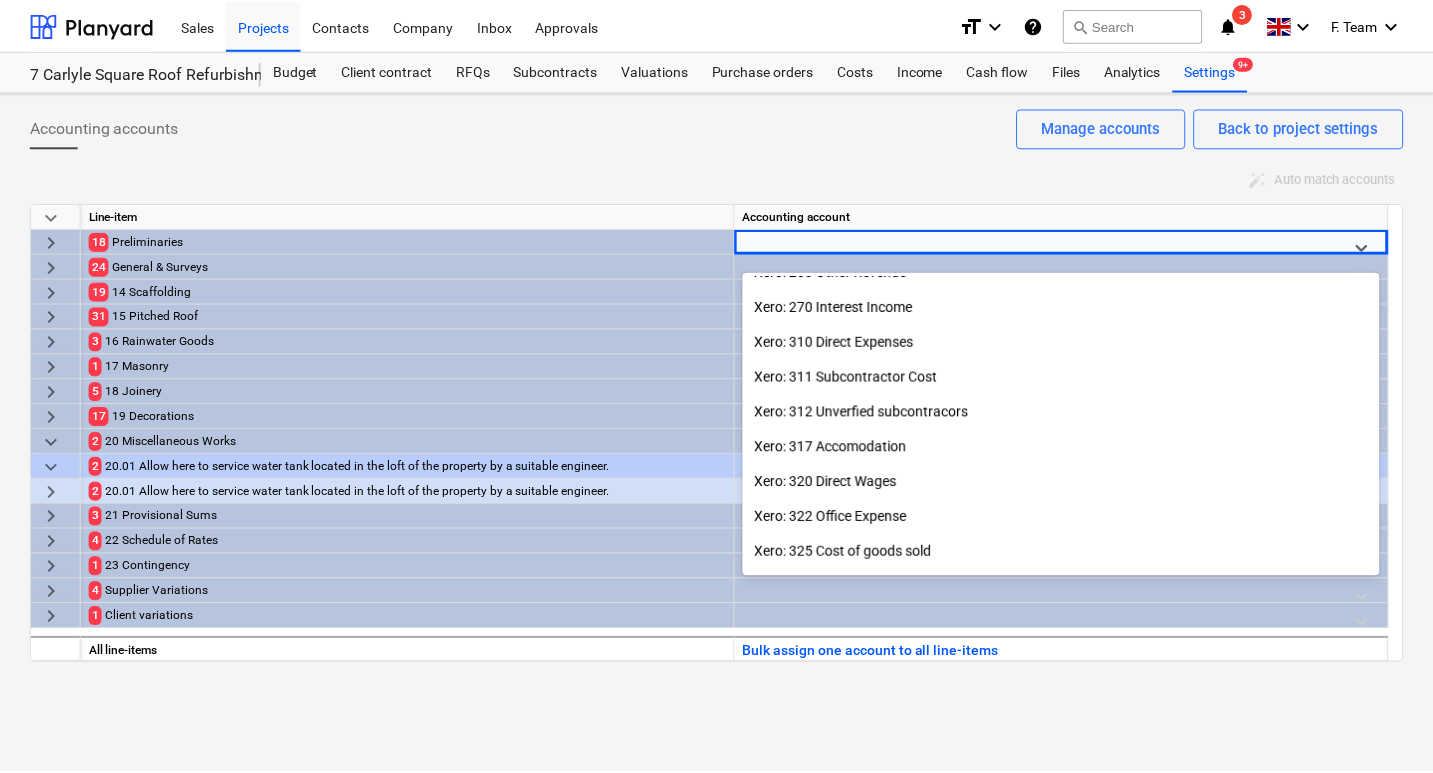 scroll, scrollTop: 197, scrollLeft: 0, axis: vertical 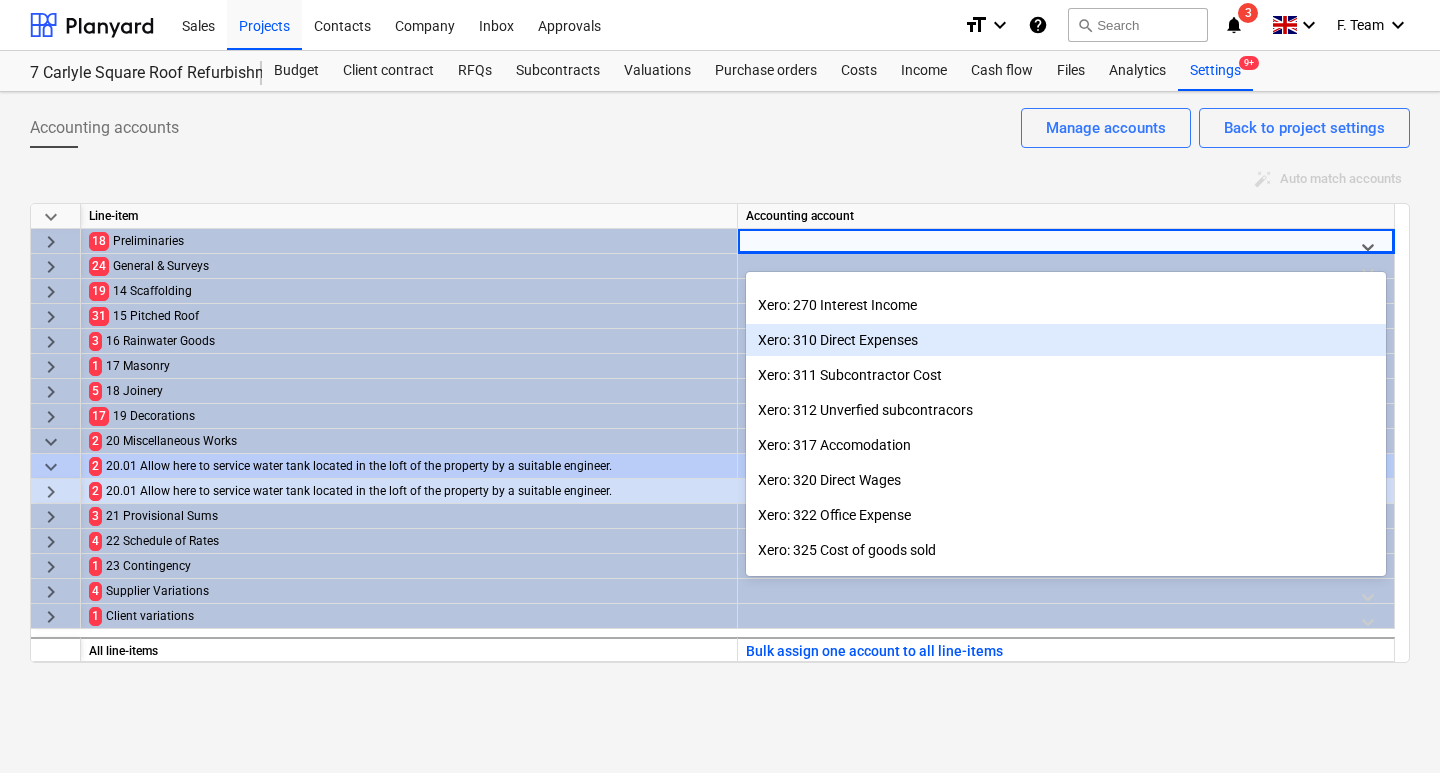 click on "Xero: 310 Direct Expenses" at bounding box center (1066, 340) 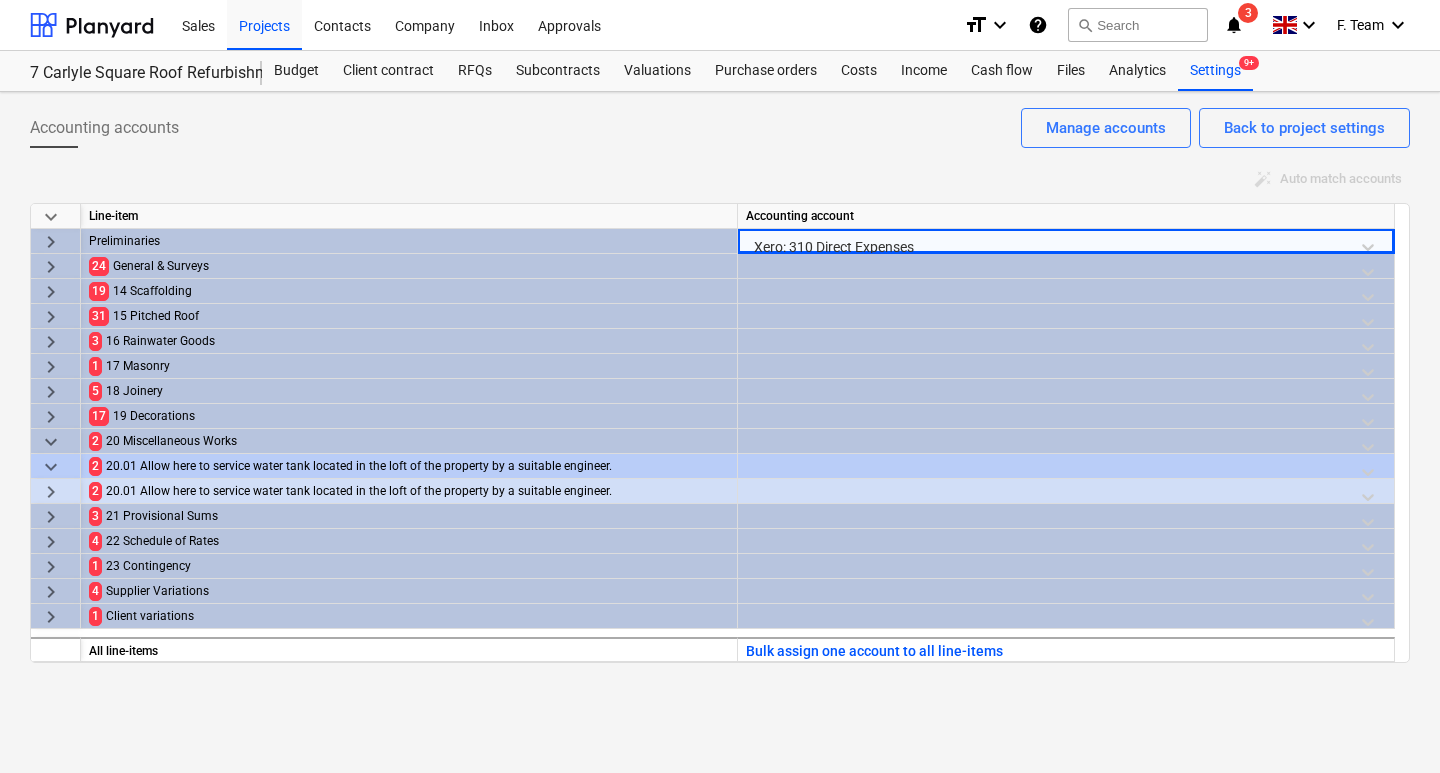 click on "keyboard_arrow_right" at bounding box center (51, 242) 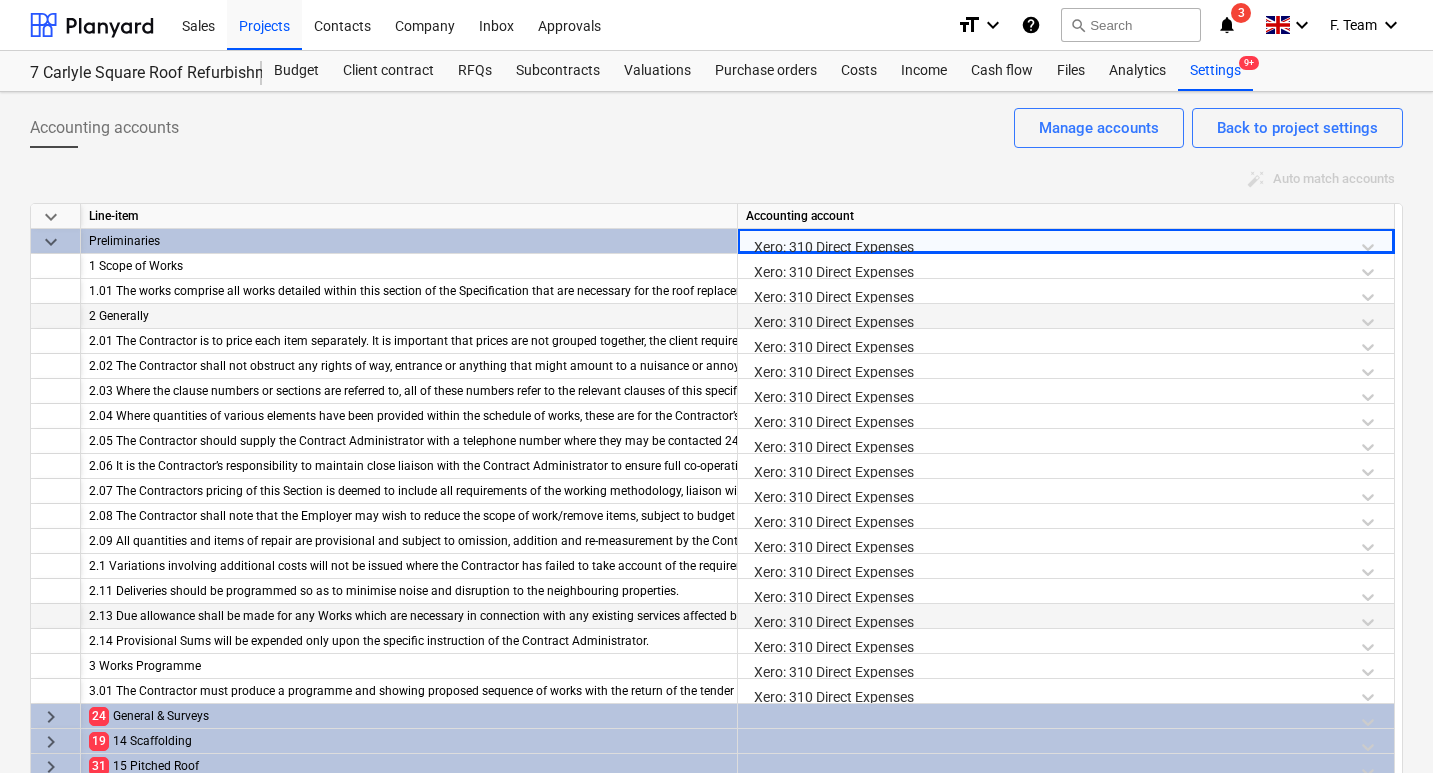 click on "keyboard_arrow_down" at bounding box center [51, 242] 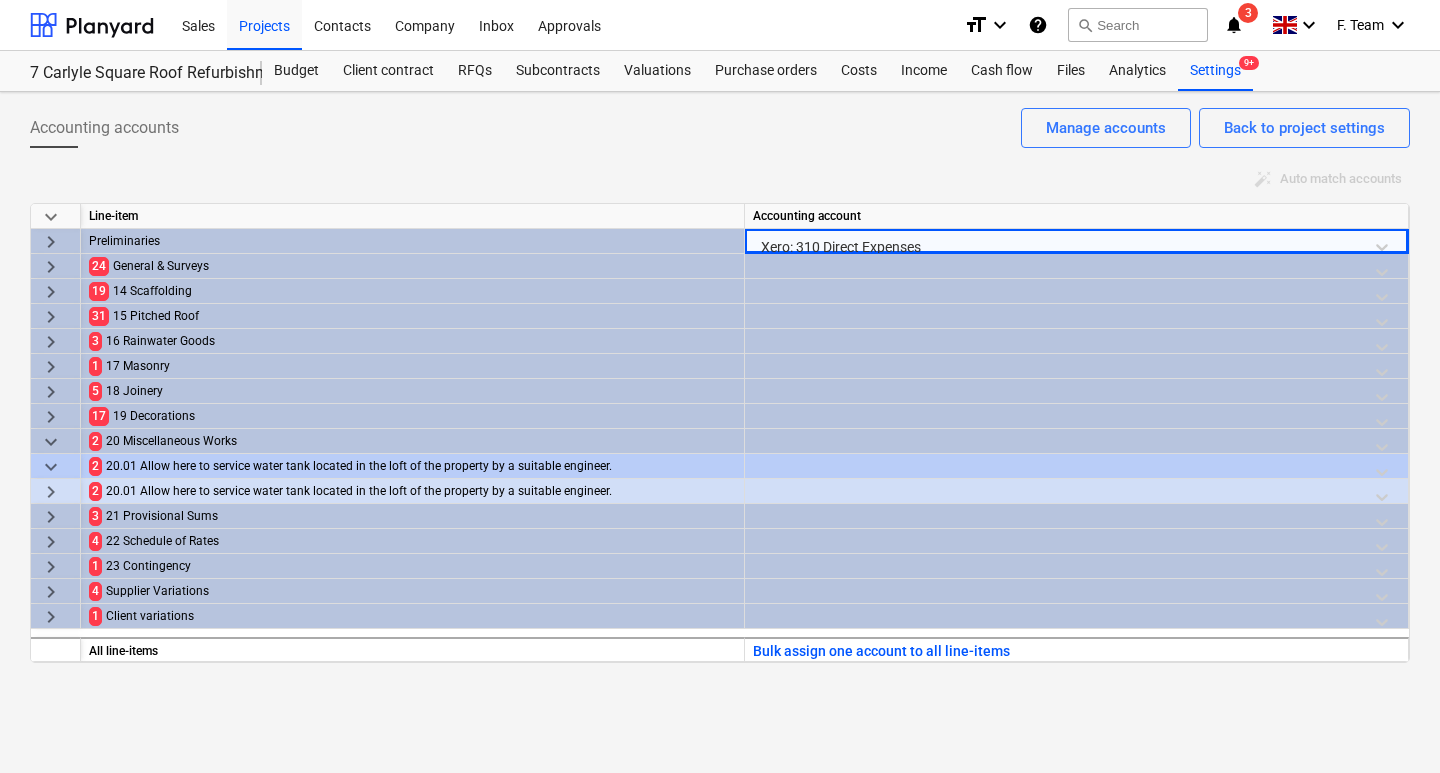 drag, startPoint x: 916, startPoint y: 244, endPoint x: 704, endPoint y: 249, distance: 212.05896 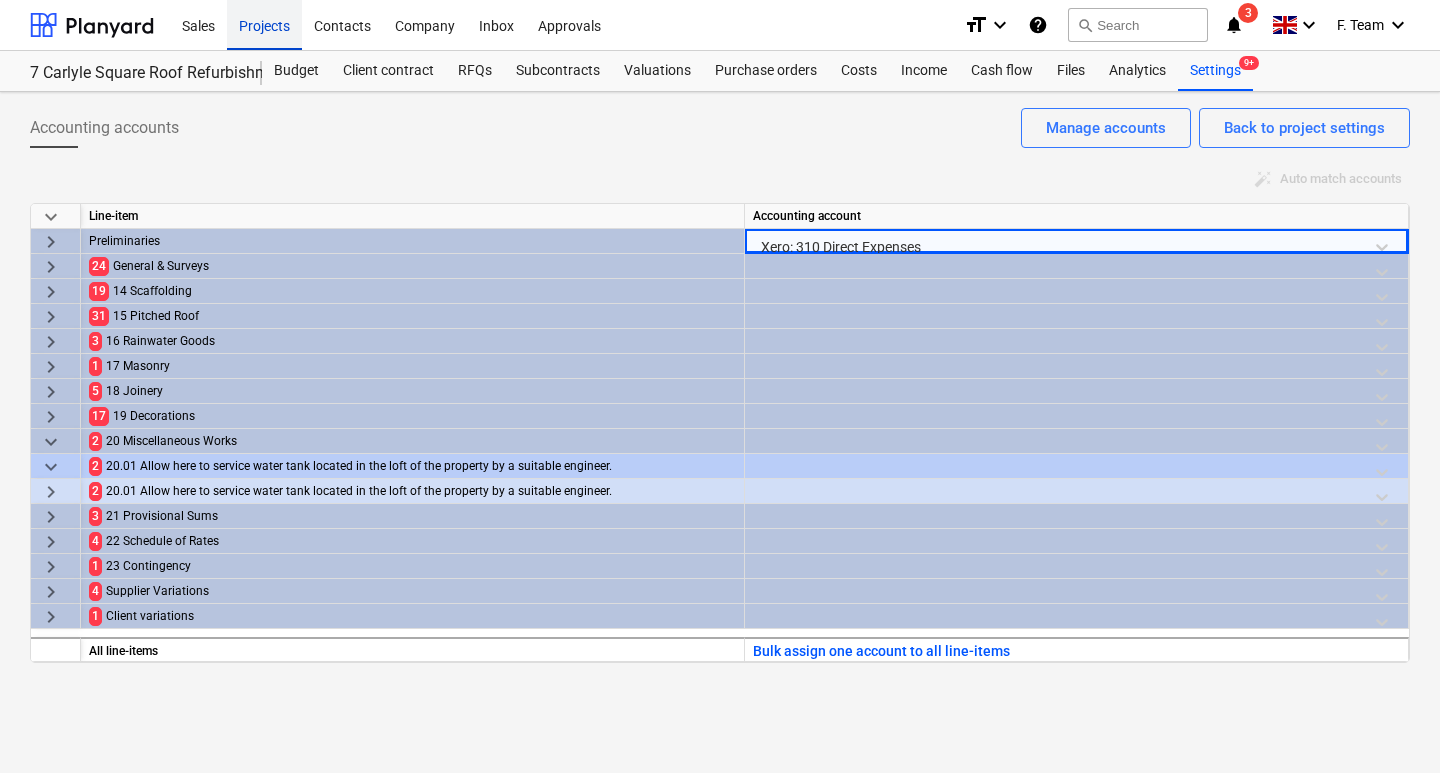click on "Projects" at bounding box center [264, 24] 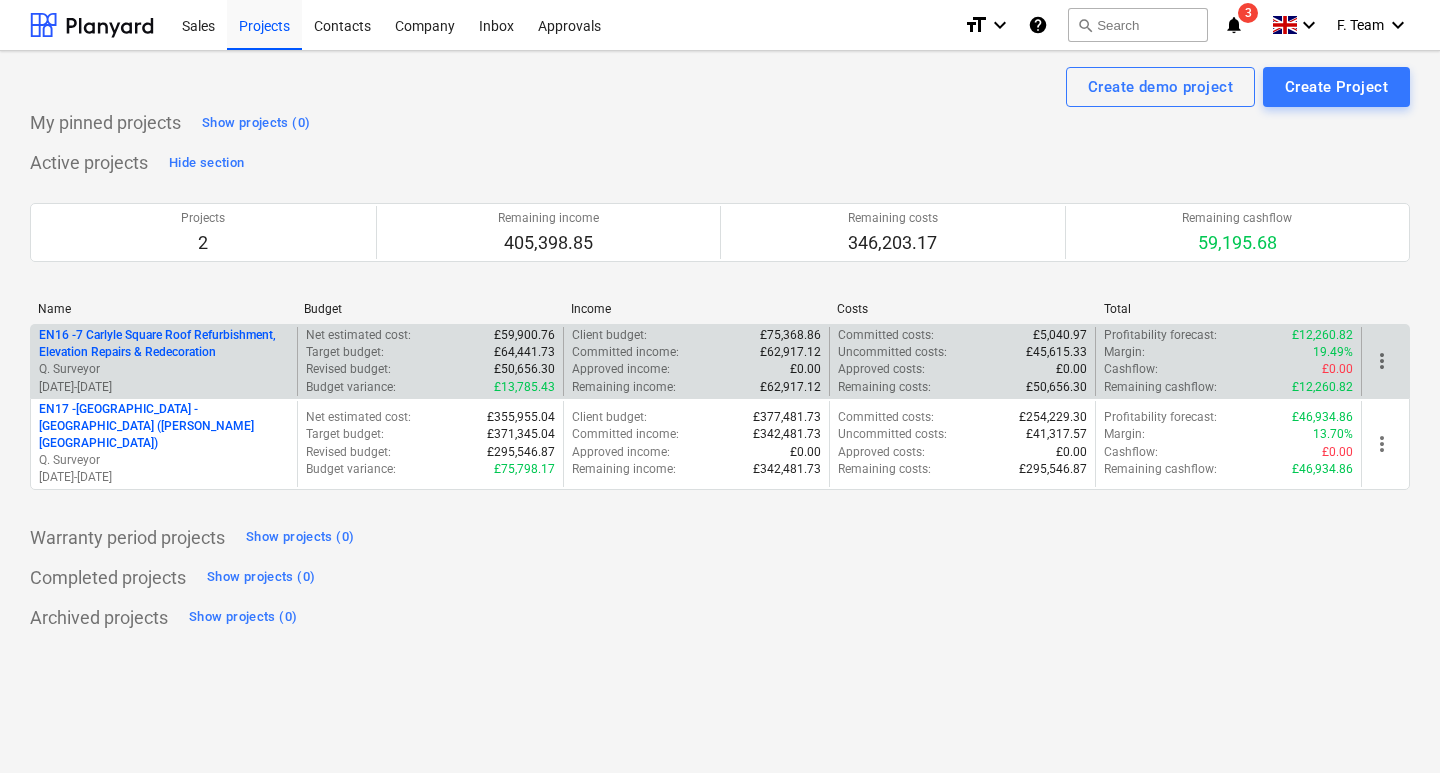 click on "Q. Surveyor" at bounding box center (164, 369) 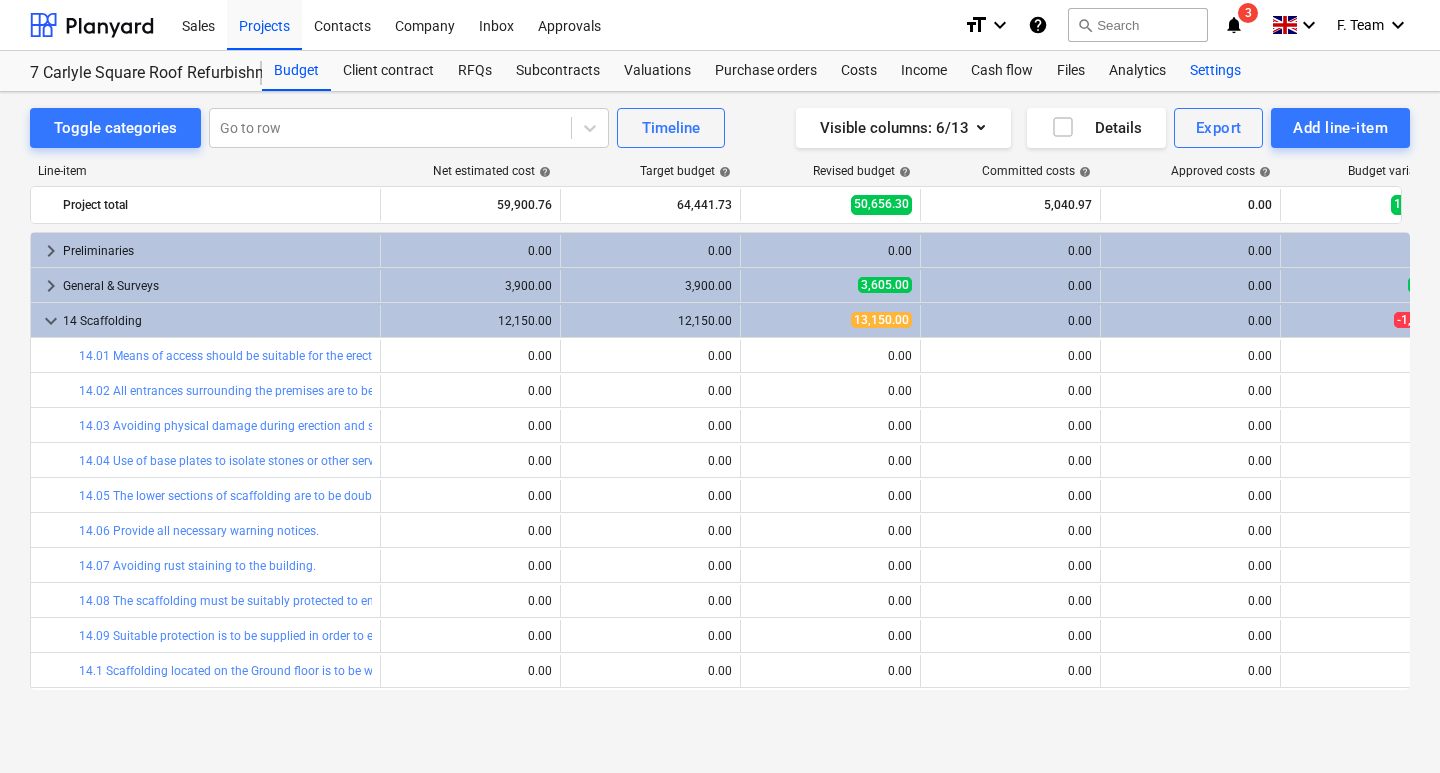 click on "Settings" at bounding box center (1215, 71) 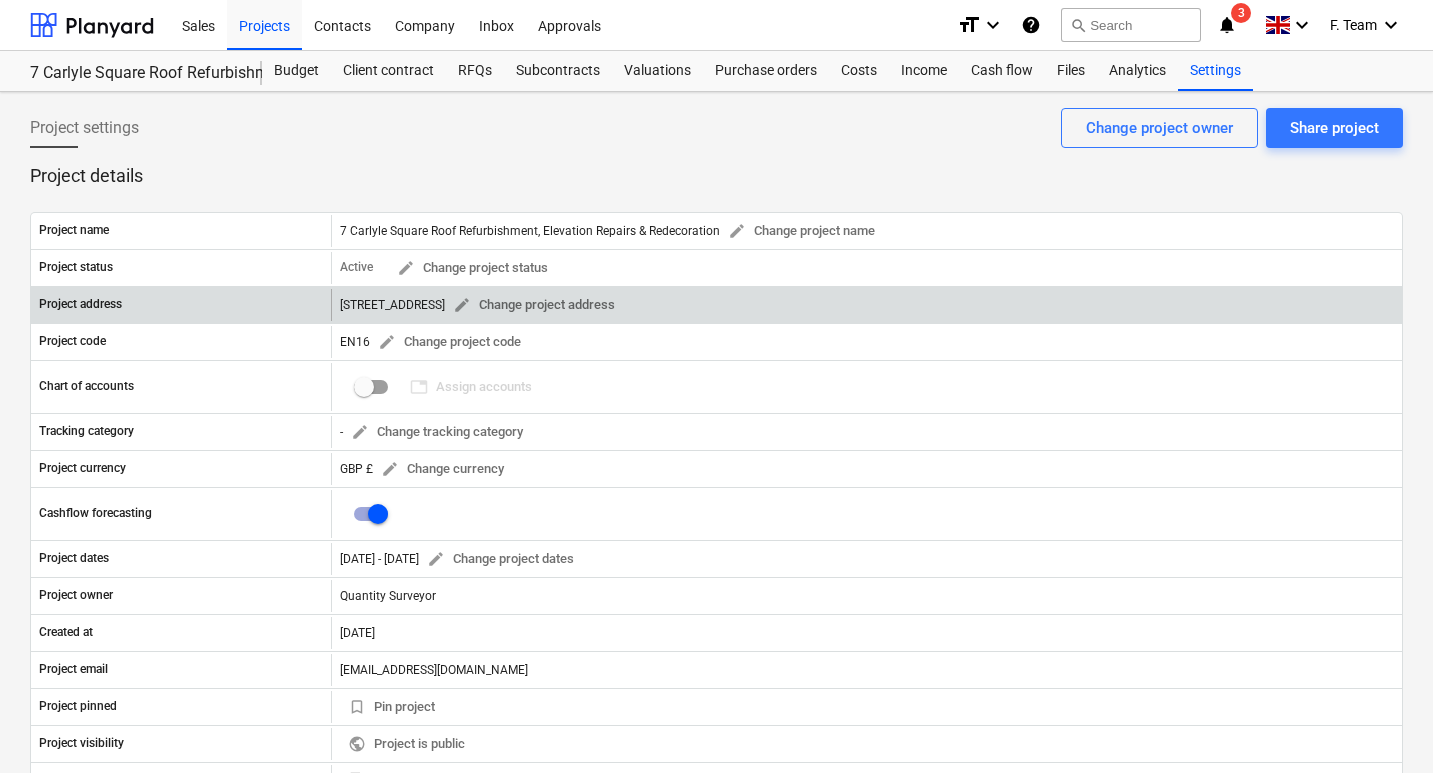 scroll, scrollTop: 100, scrollLeft: 0, axis: vertical 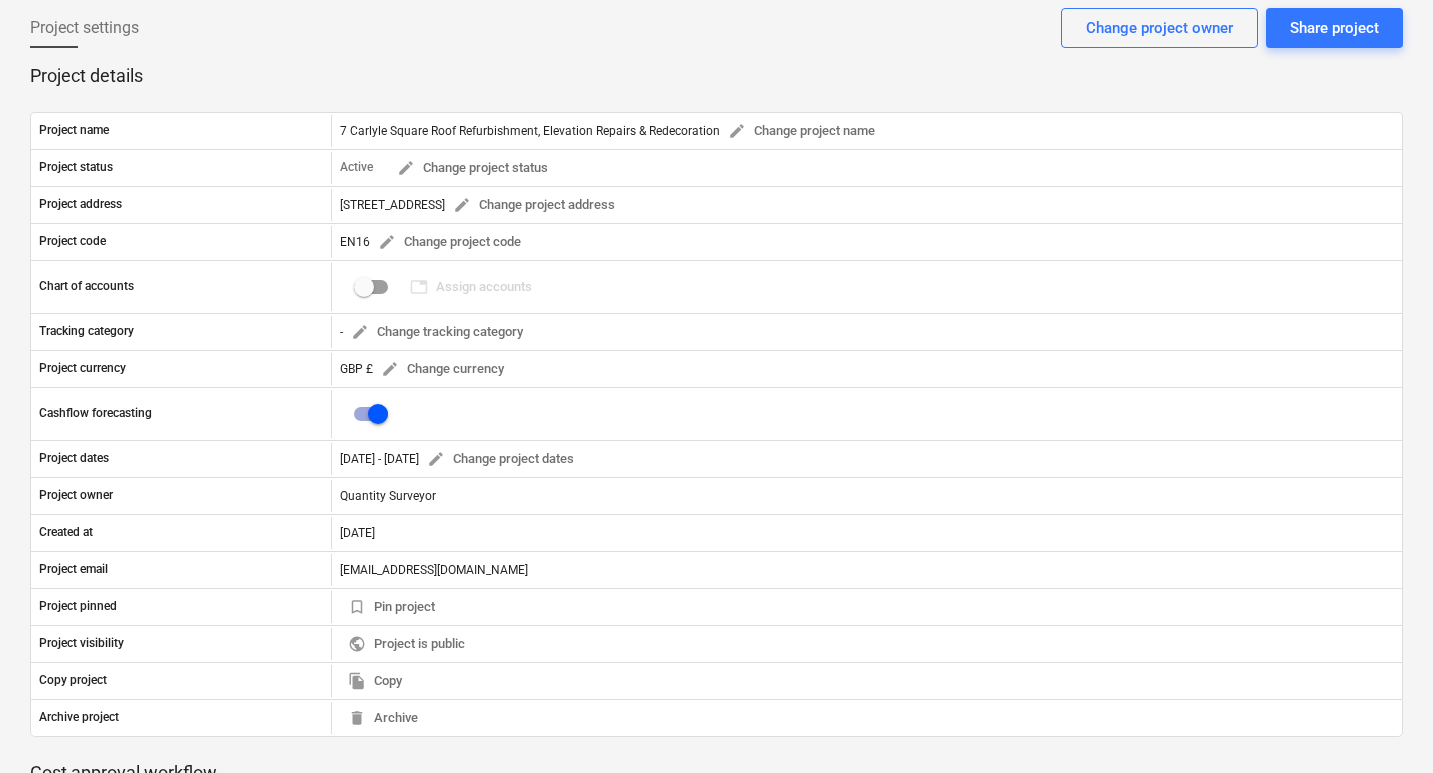 click on "Project name 7 Carlyle Square Roof Refurbishment, Elevation Repairs & Redecoration edit Change project name Project status Active edit Change project status Project address  7 Carlyle Square, SW3 6EX edit Change project address Project code EN16 edit Change project code Chart of accounts table Assign accounts 0 Tracking category - edit Change tracking category Project currency GBP   £ edit Change currency Cashflow forecasting Project dates 30 Jun 2025 - 05 Sep 2025 edit Change project dates Project owner Quantity Surveyor Created at 22.06.2025 Project email 3946c1c1-d389-4f4f-80c1-75a9c10a2d52@projects.planyard.com Project pinned bookmark_border Pin project Project visibility public Project is public Copy project file_copy Copy Archive project delete Archive Please wait" at bounding box center [716, 424] 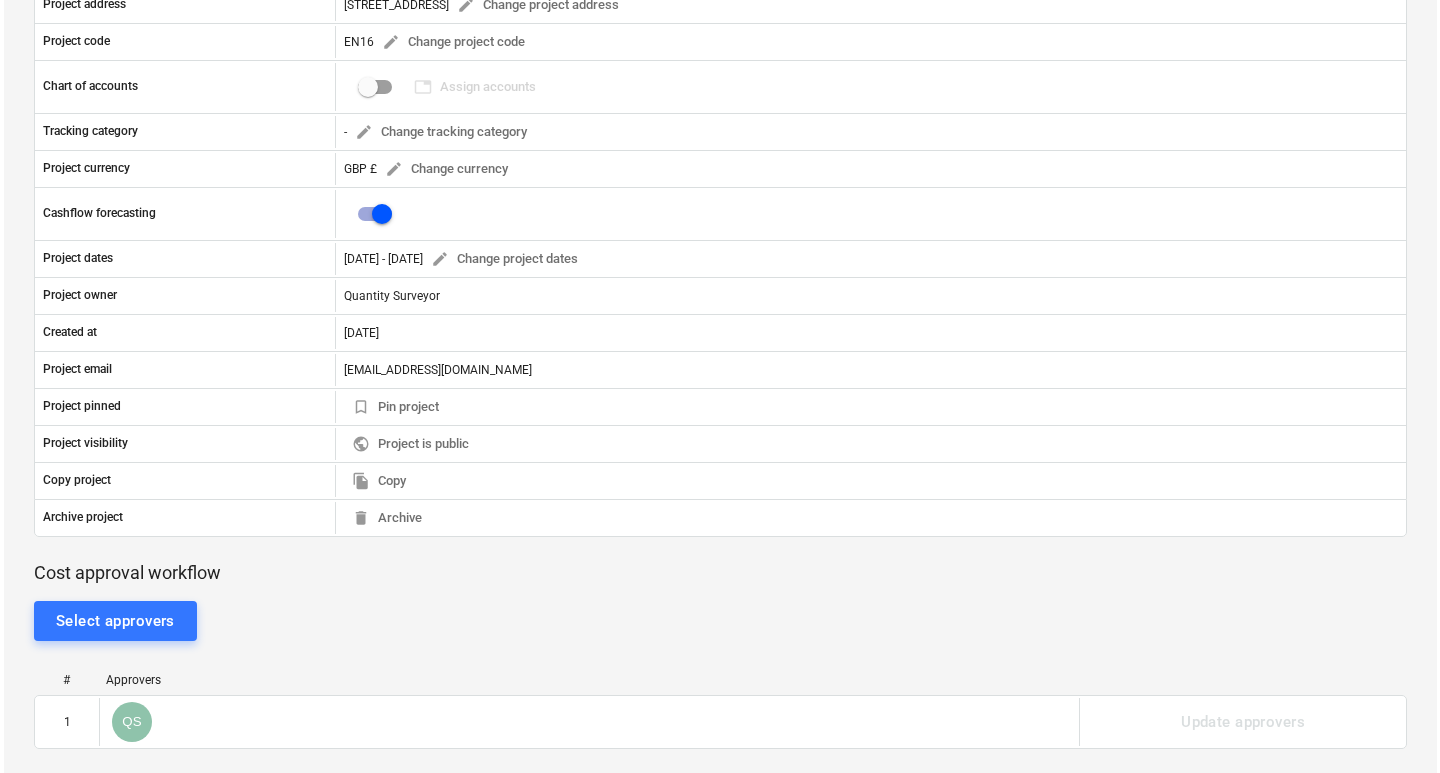 scroll, scrollTop: 0, scrollLeft: 0, axis: both 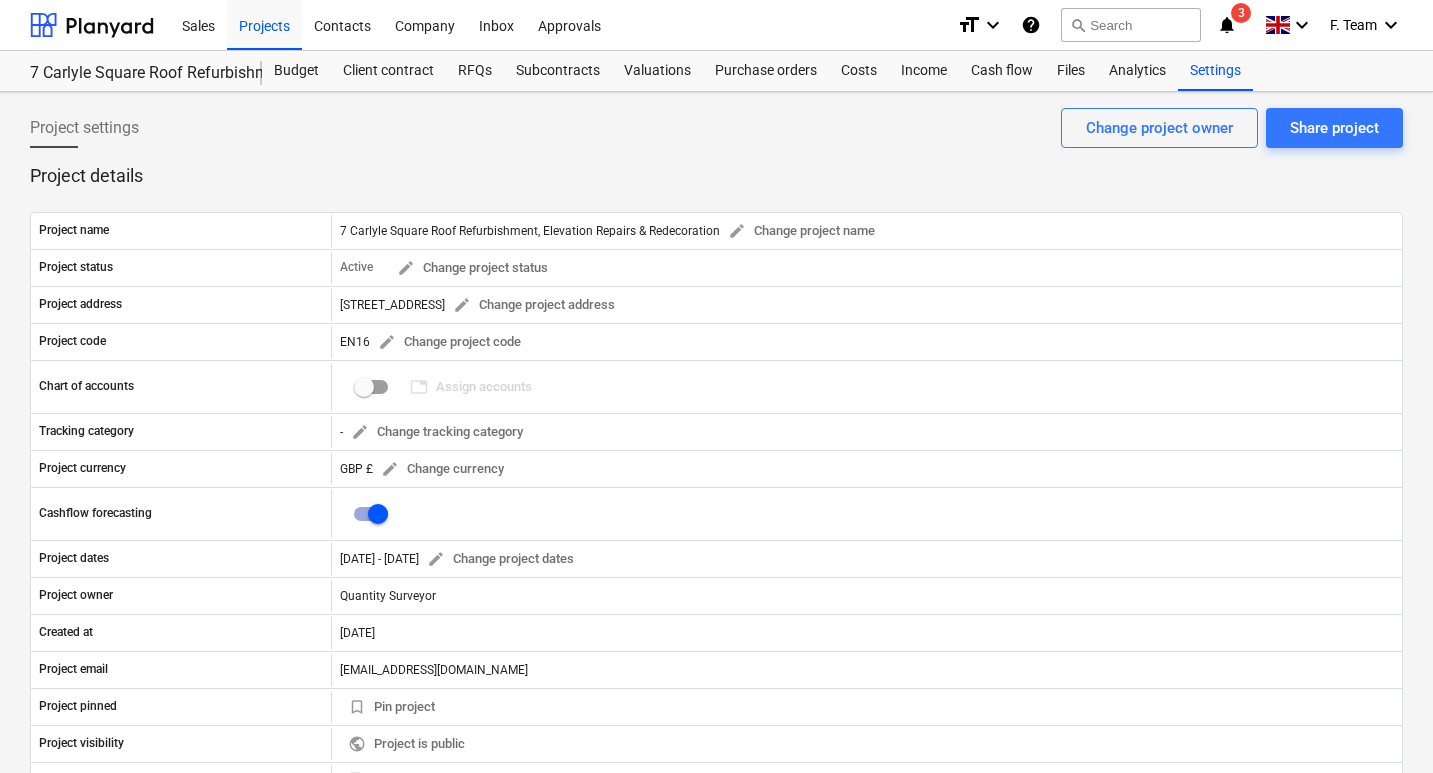 click on "Project settings Share project Change project owner" at bounding box center (716, 136) 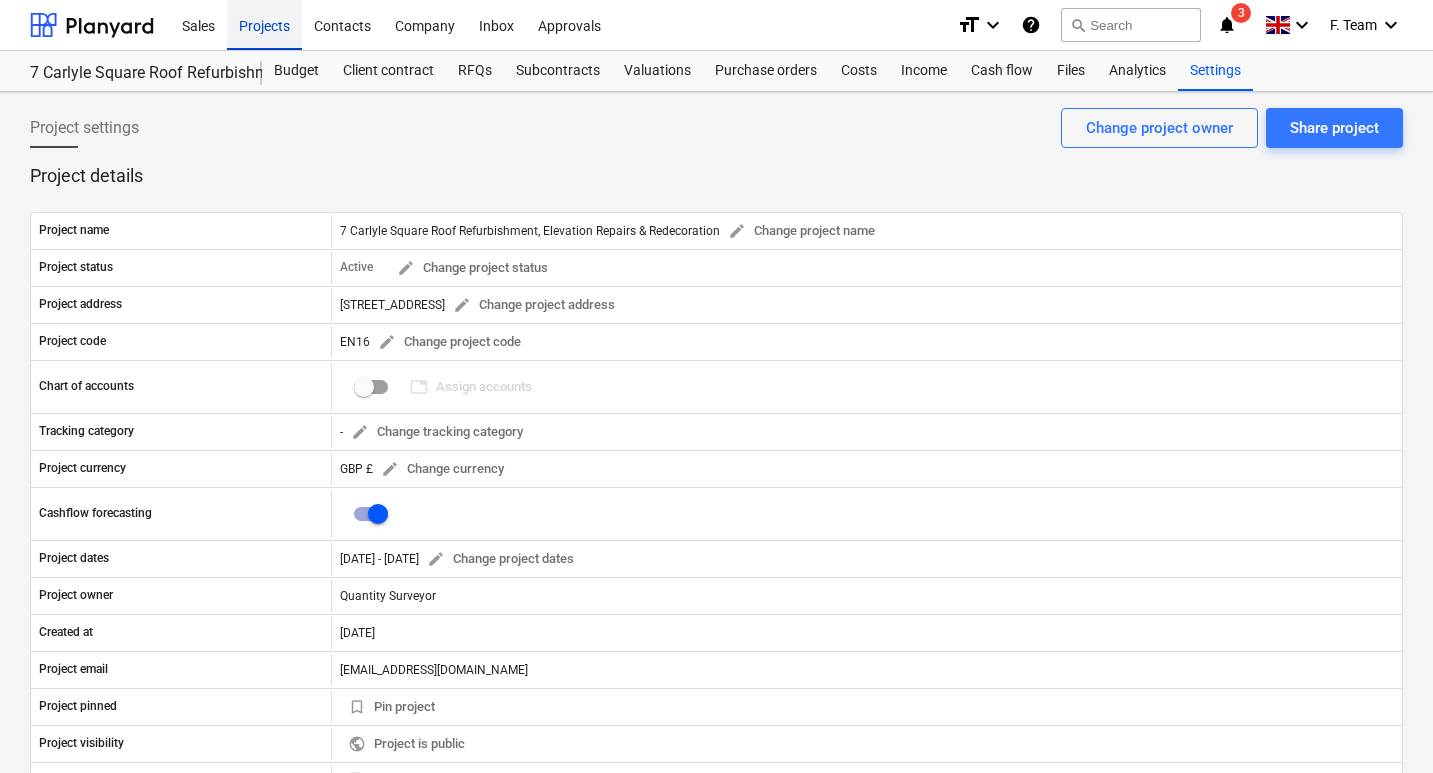 click on "Projects" at bounding box center (264, 24) 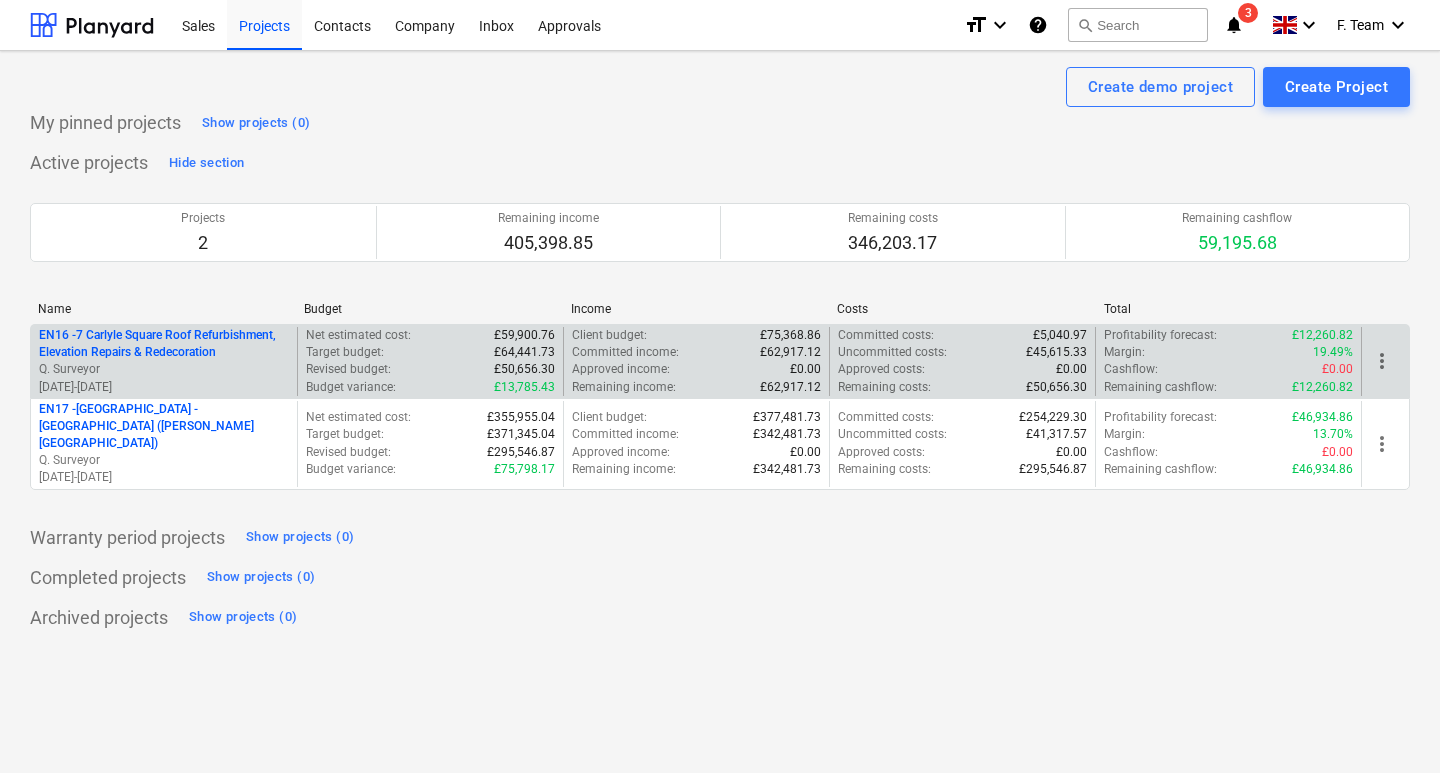 click on "EN16 -  7 Carlyle Square Roof Refurbishment, Elevation Repairs & Redecoration" at bounding box center (164, 344) 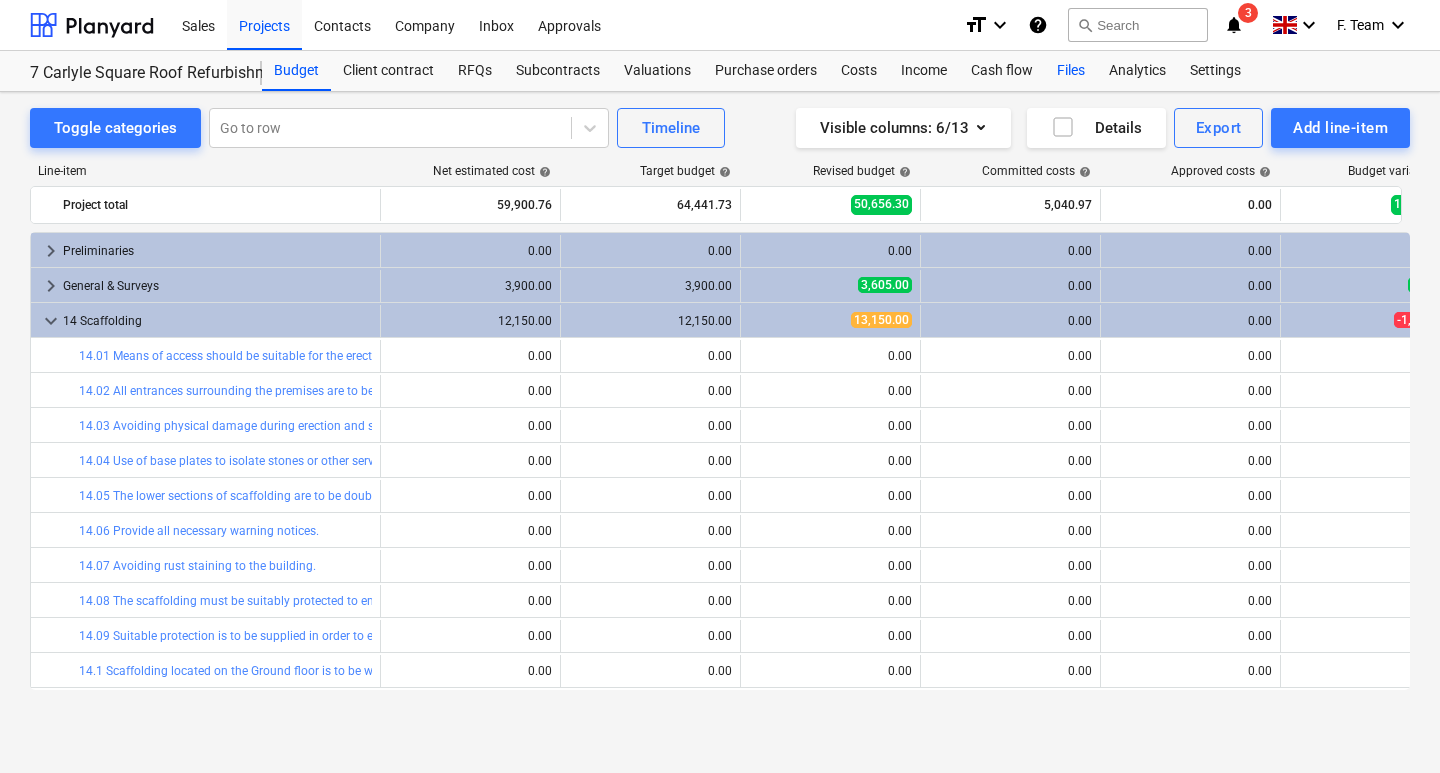 click on "Files" at bounding box center [1071, 71] 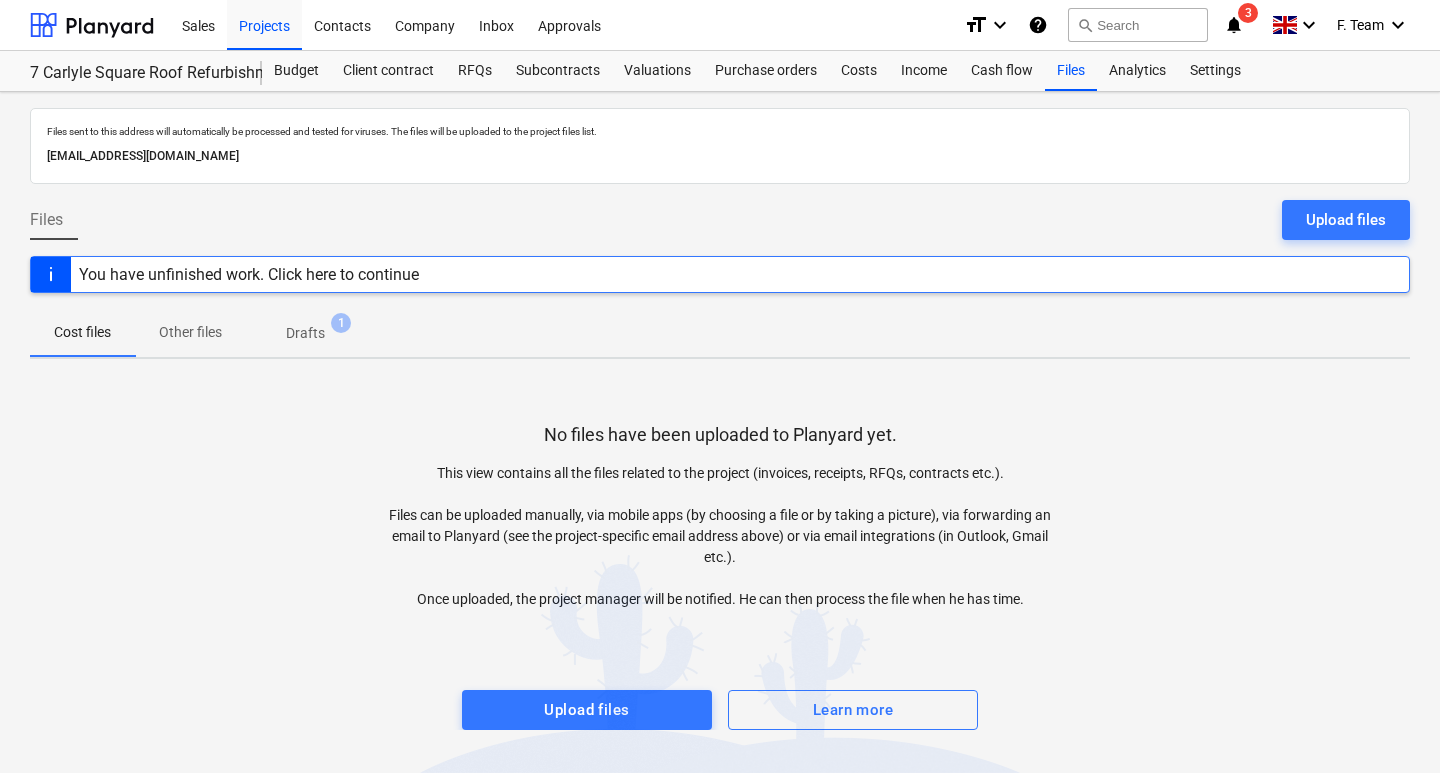 drag, startPoint x: 419, startPoint y: 151, endPoint x: 105, endPoint y: 146, distance: 314.0398 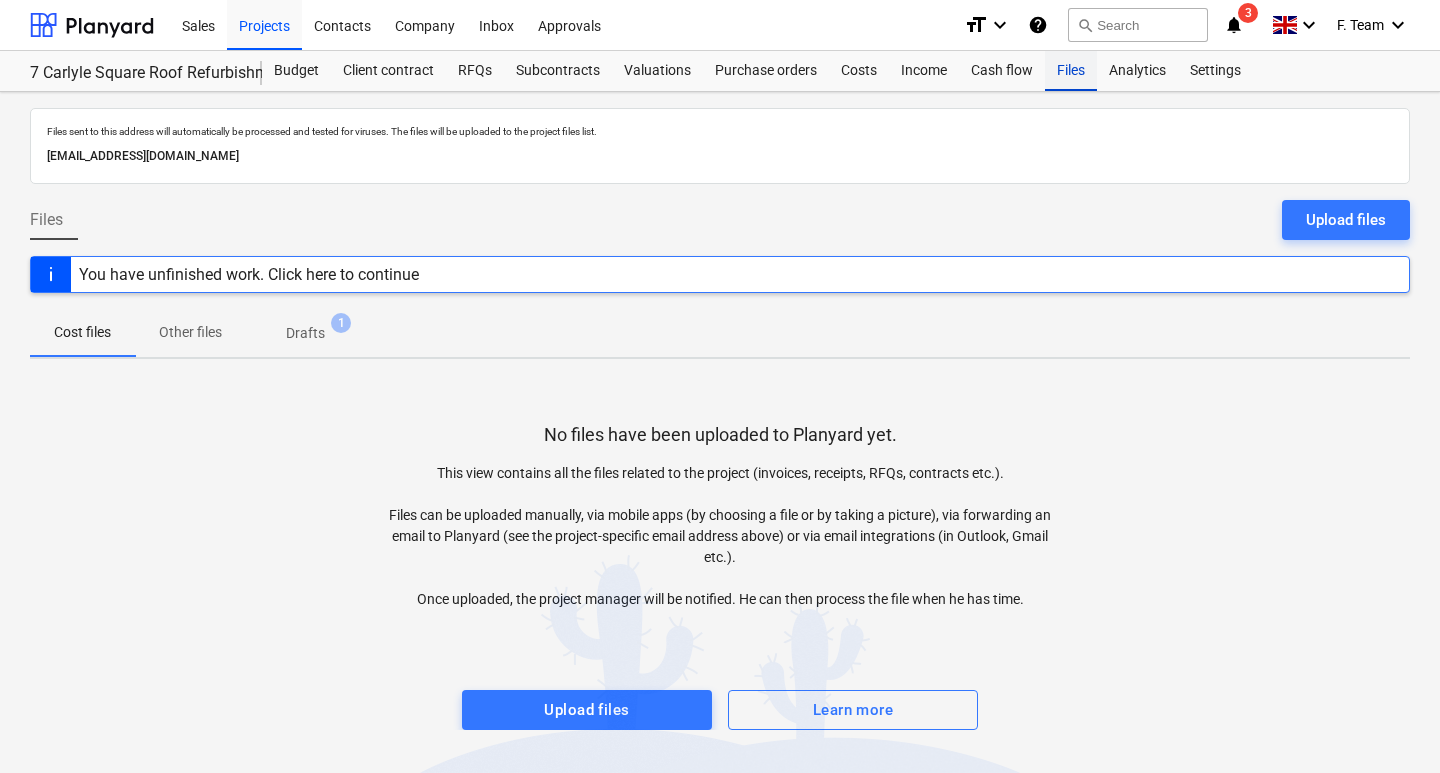 click on "Files" at bounding box center (1071, 71) 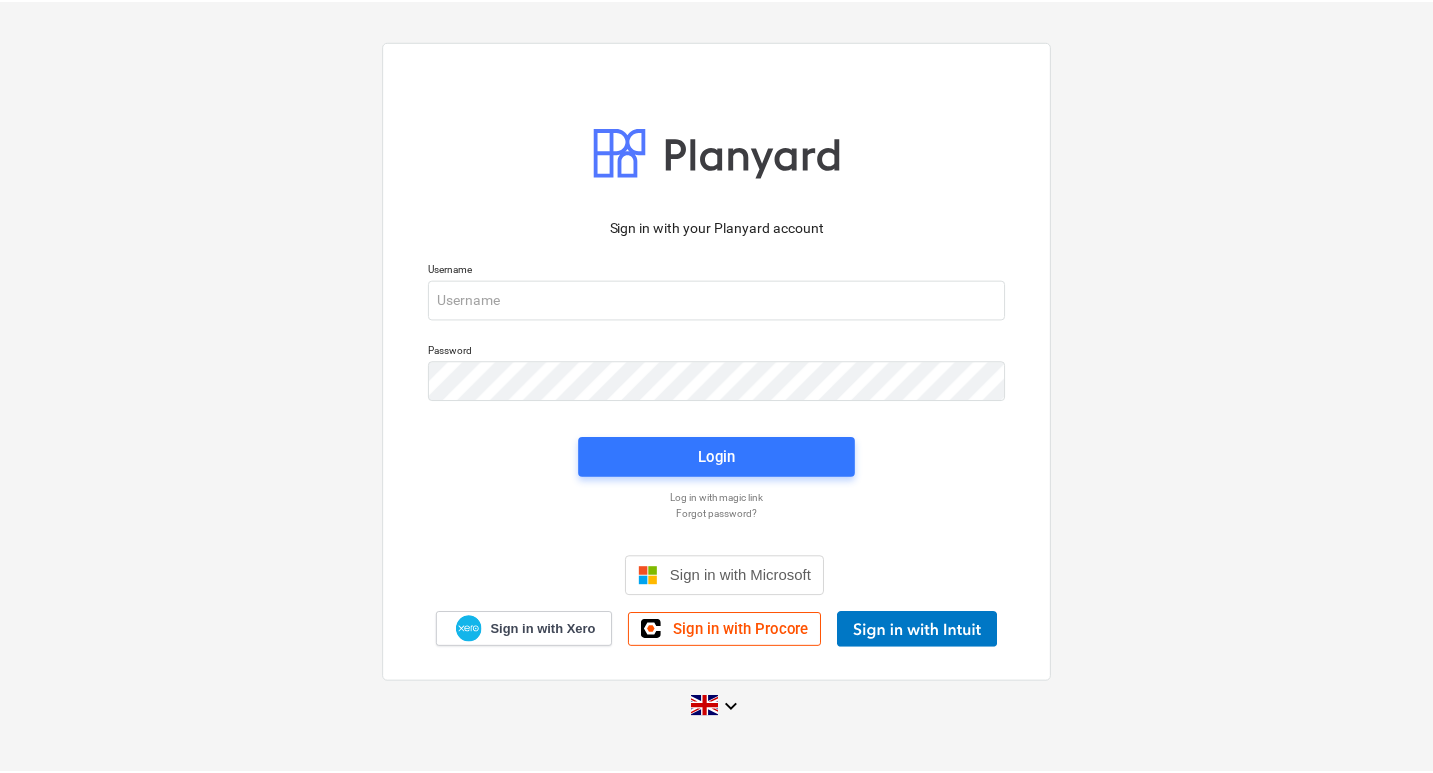 scroll, scrollTop: 0, scrollLeft: 0, axis: both 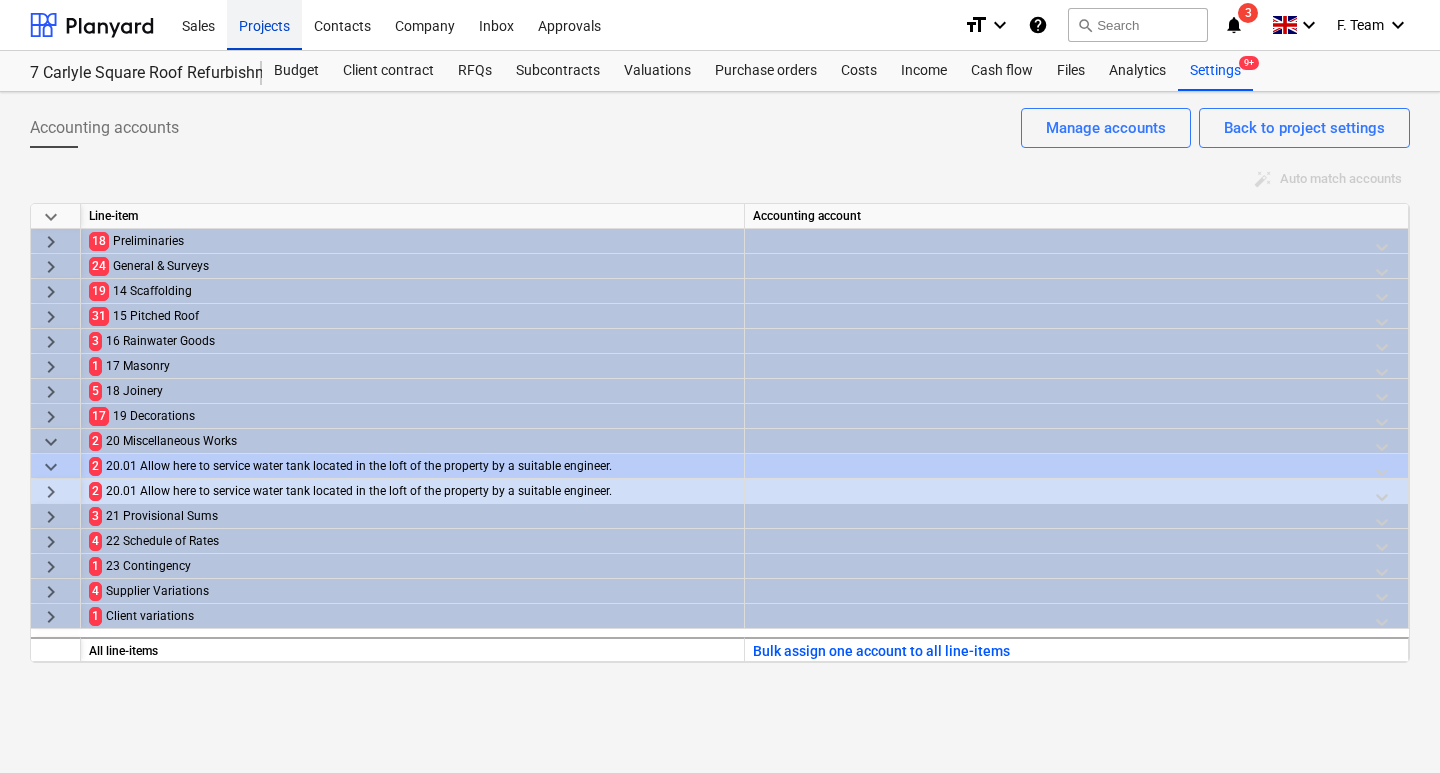 click on "Projects" at bounding box center [264, 24] 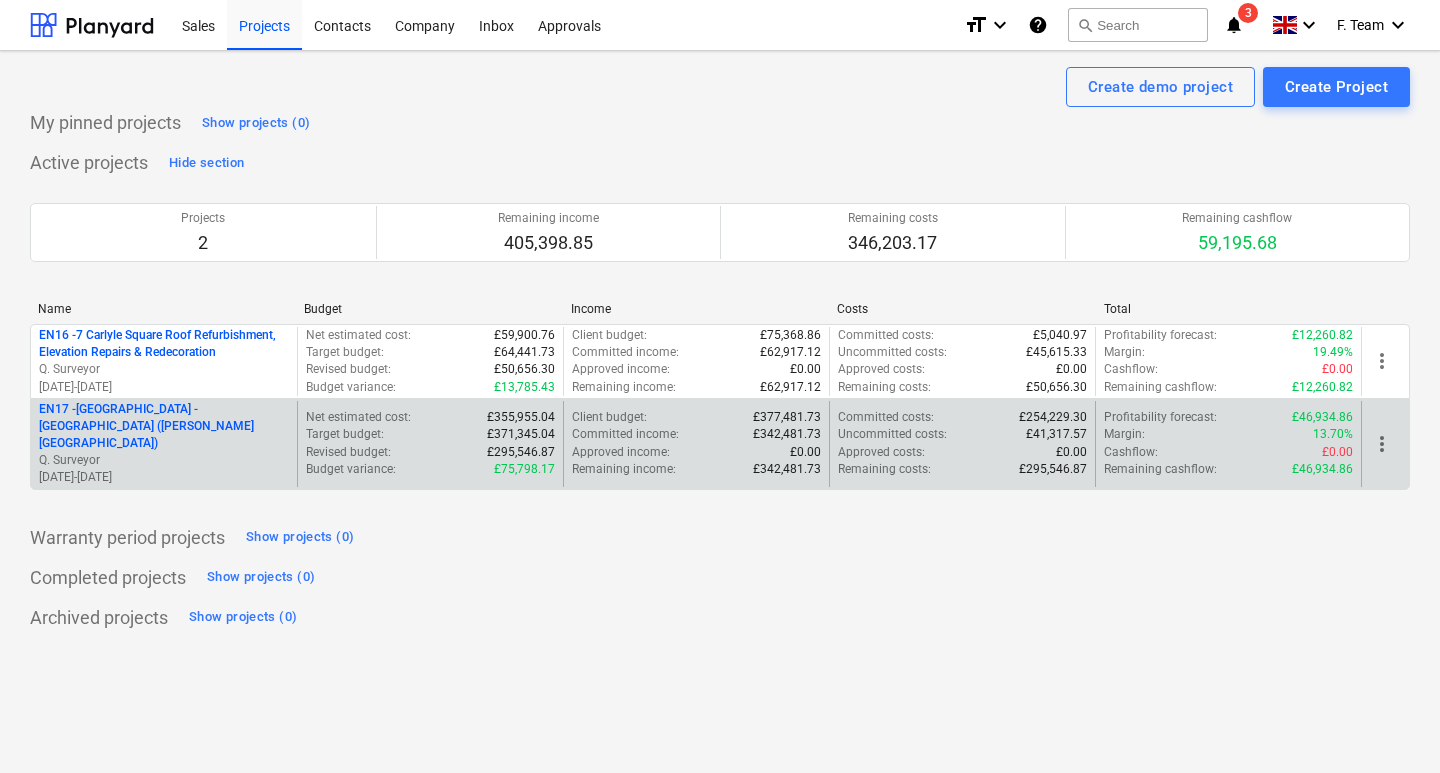 click on "EN17 -  North Kent College - Hadlow College (Peter Webster Building and Garden Centre)" at bounding box center [164, 426] 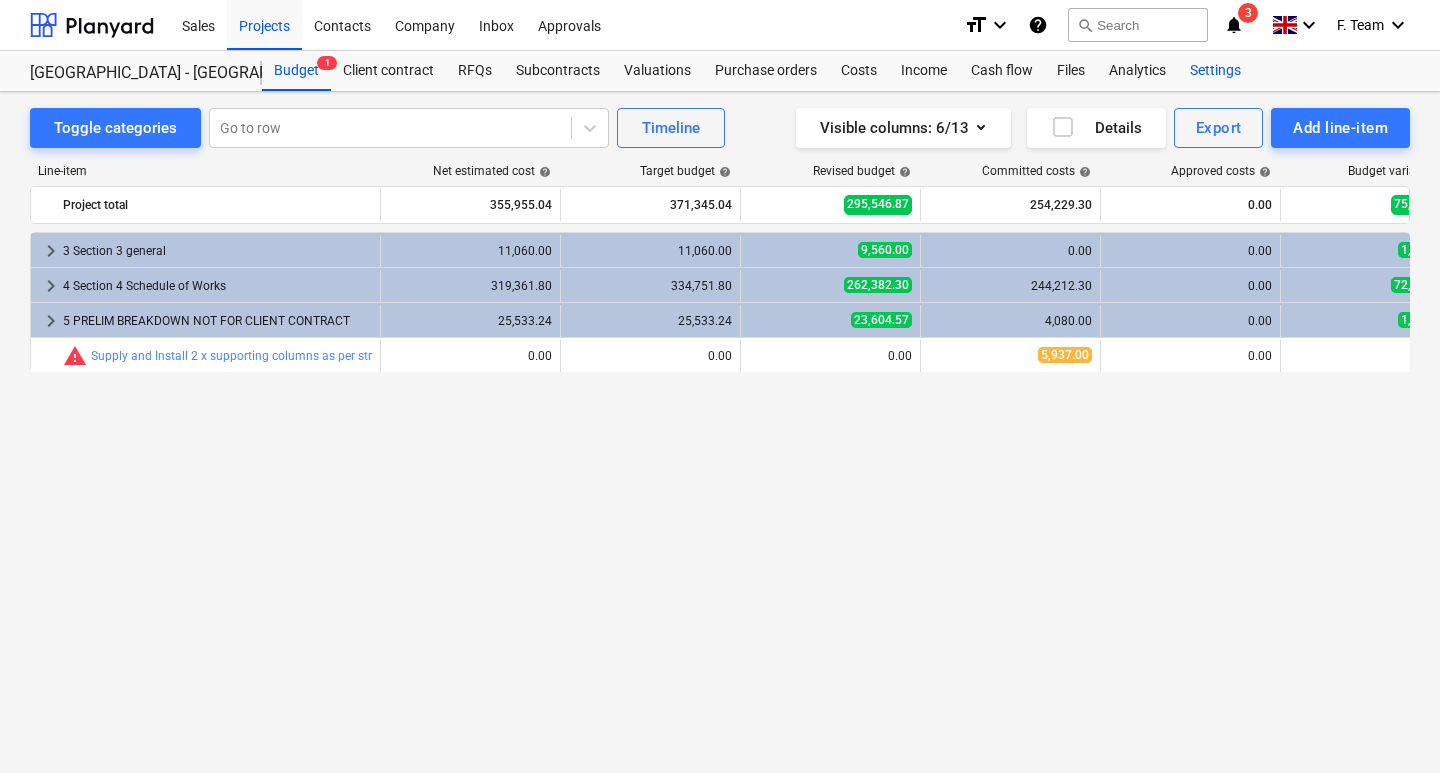 click on "Settings" at bounding box center [1215, 71] 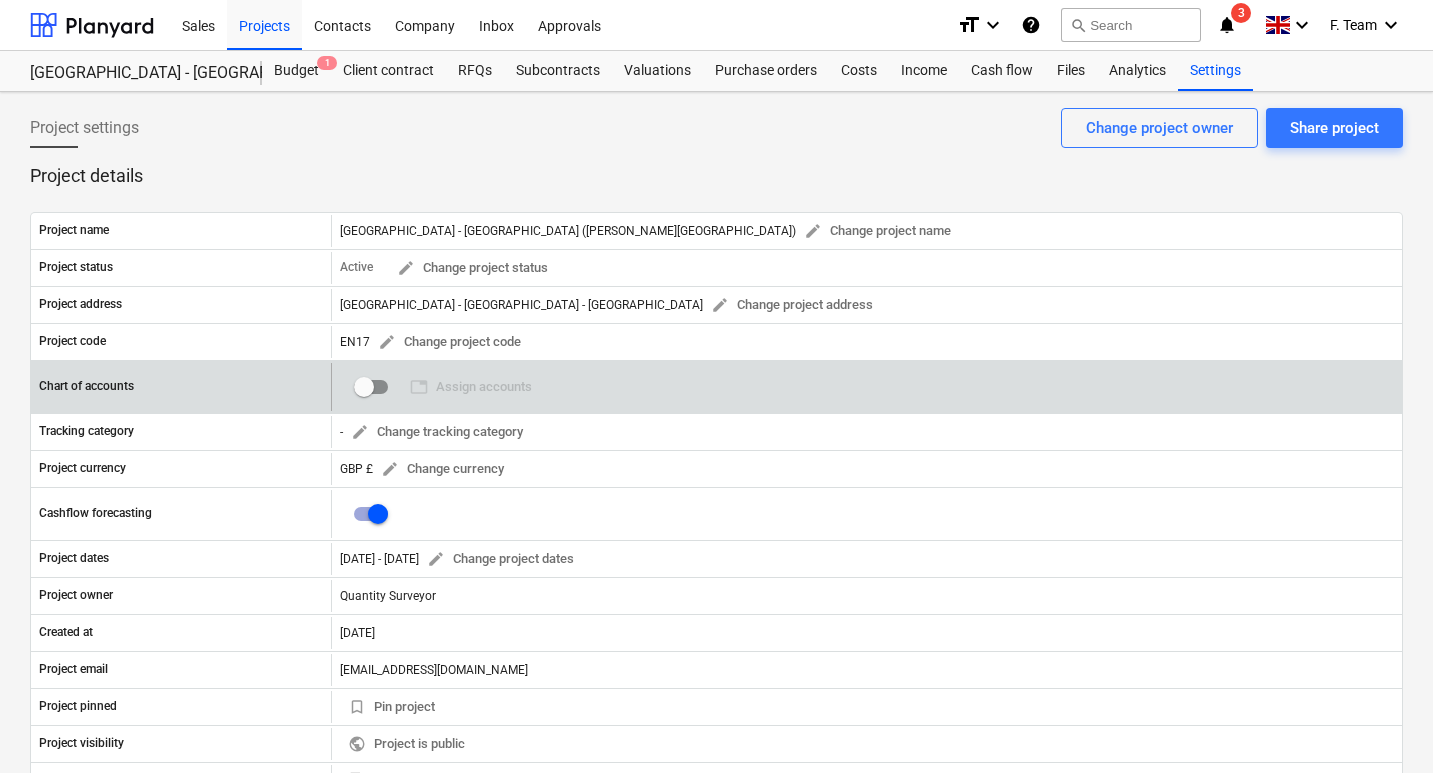 click at bounding box center [364, 387] 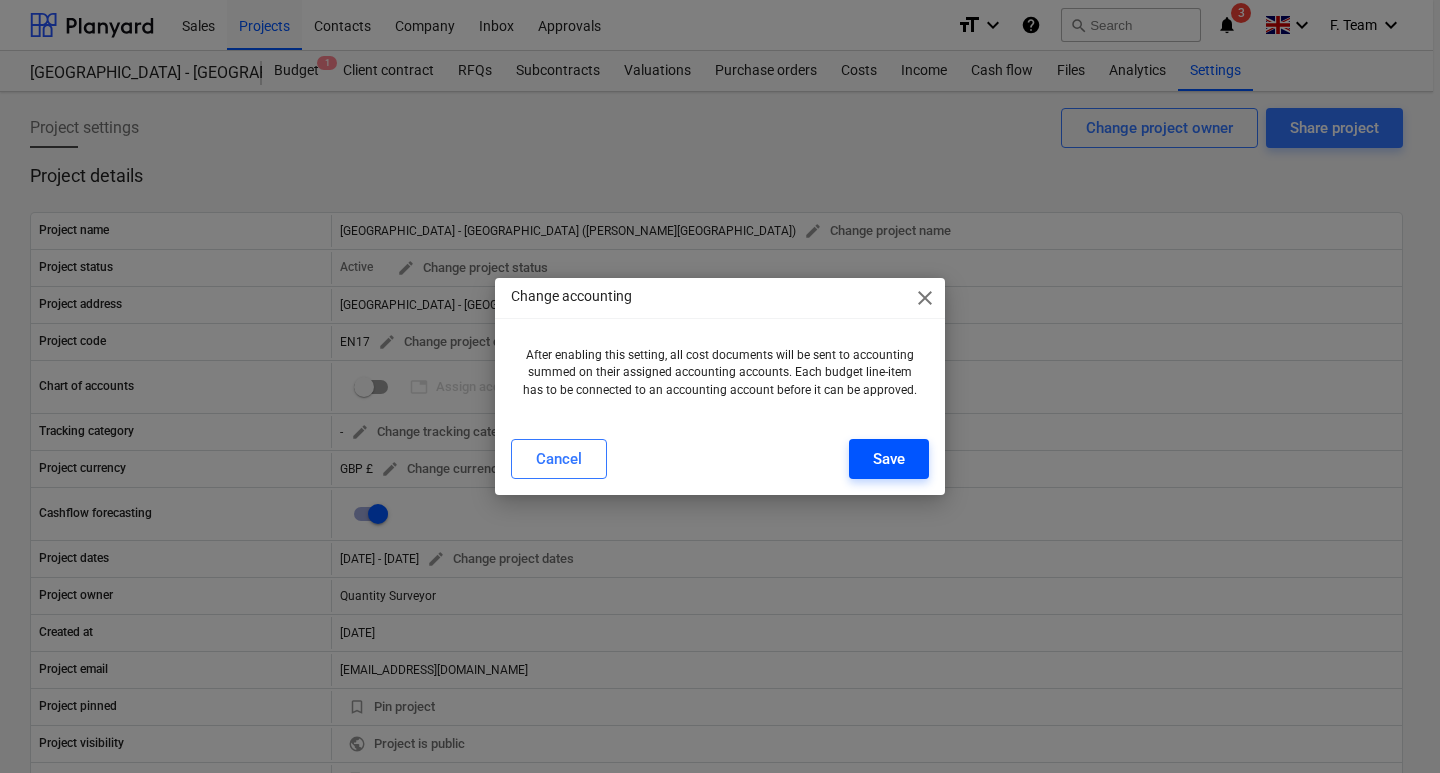 click on "Save" at bounding box center [889, 459] 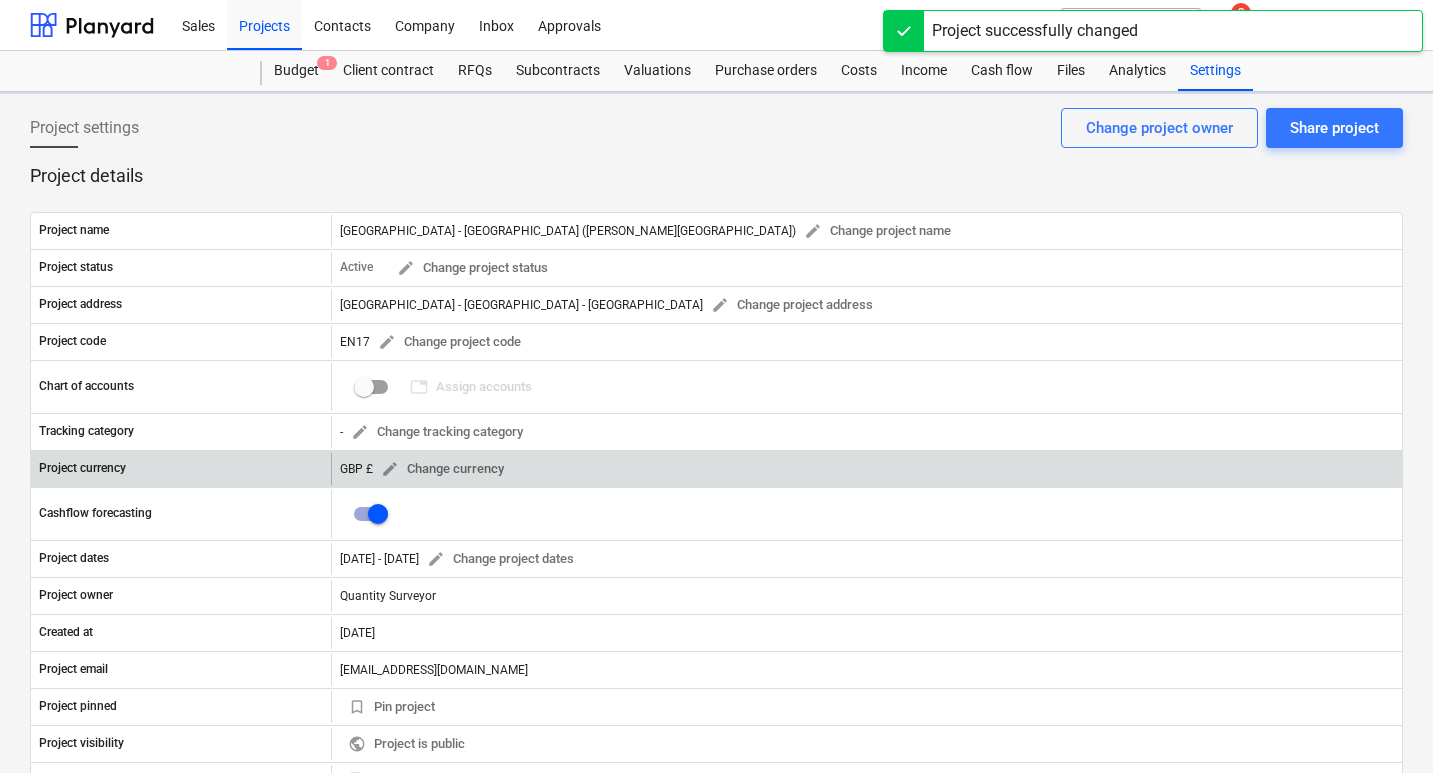 checkbox on "true" 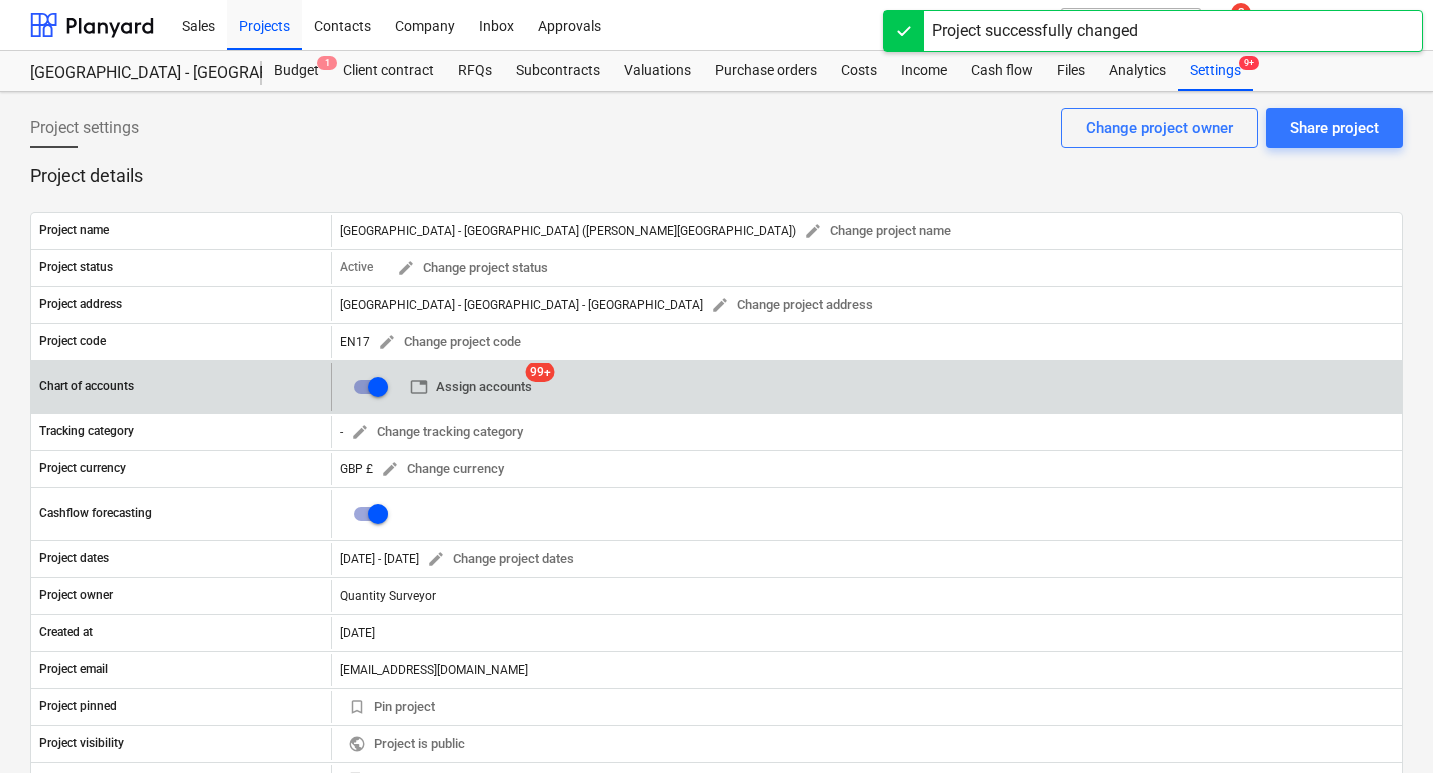 click on "table Assign accounts" at bounding box center [471, 387] 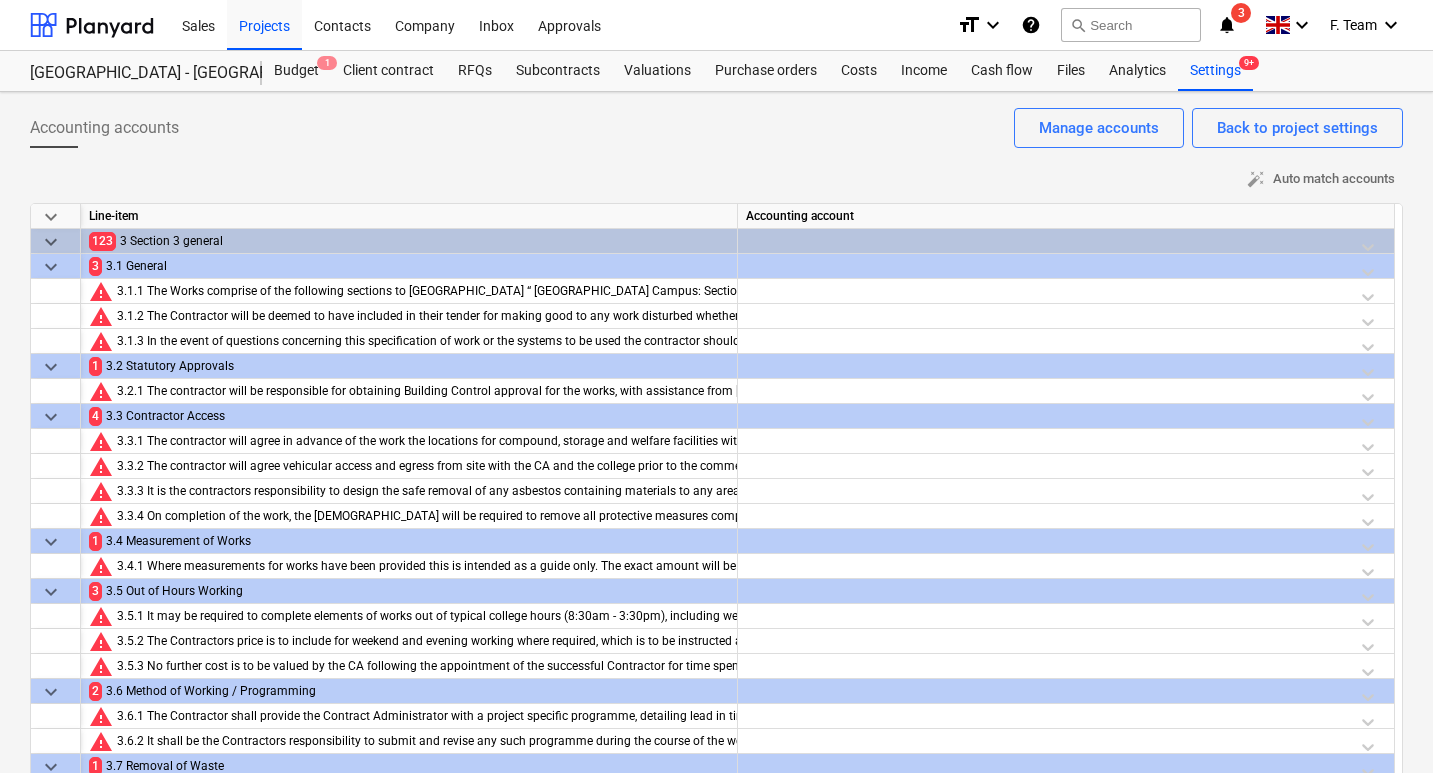 click on "keyboard_arrow_down" at bounding box center [51, 267] 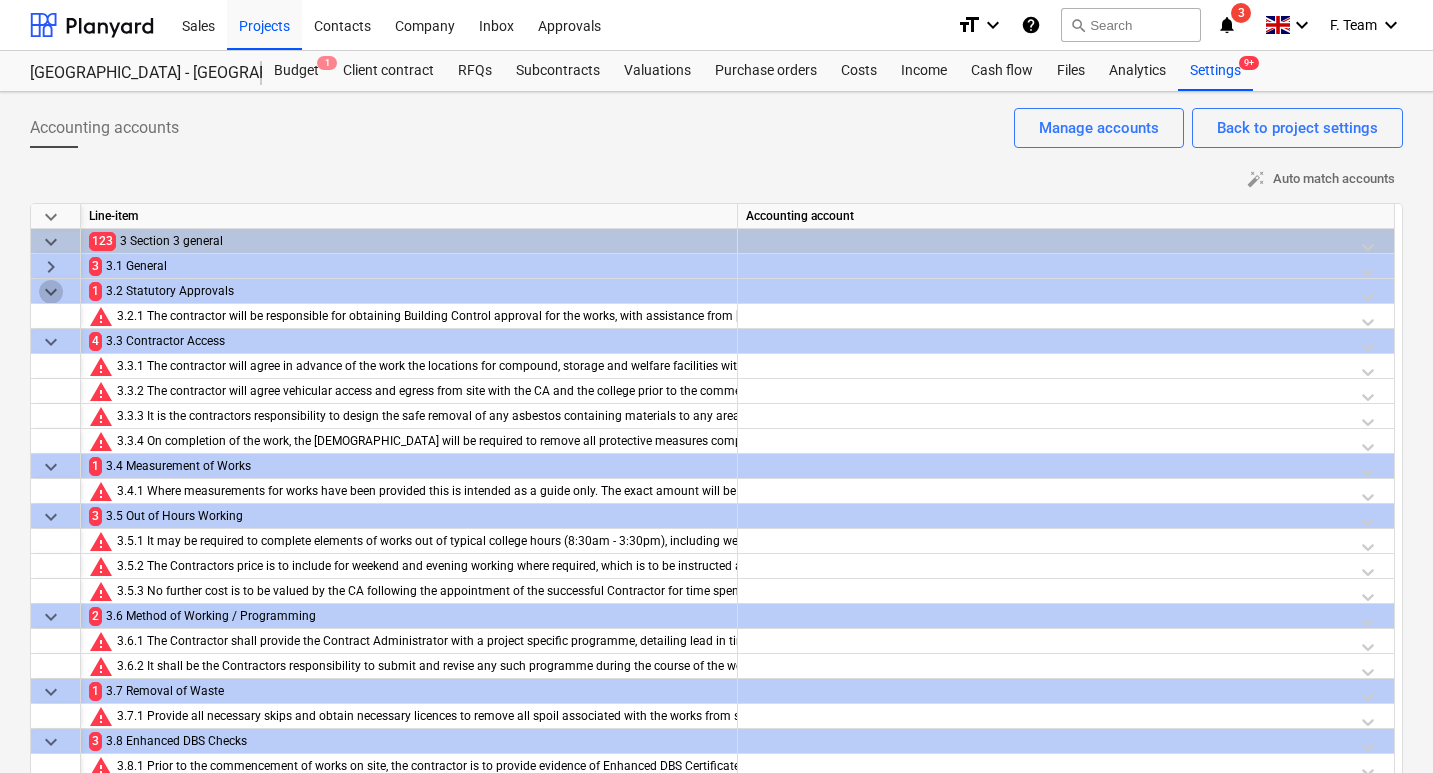 click on "keyboard_arrow_down" at bounding box center (51, 292) 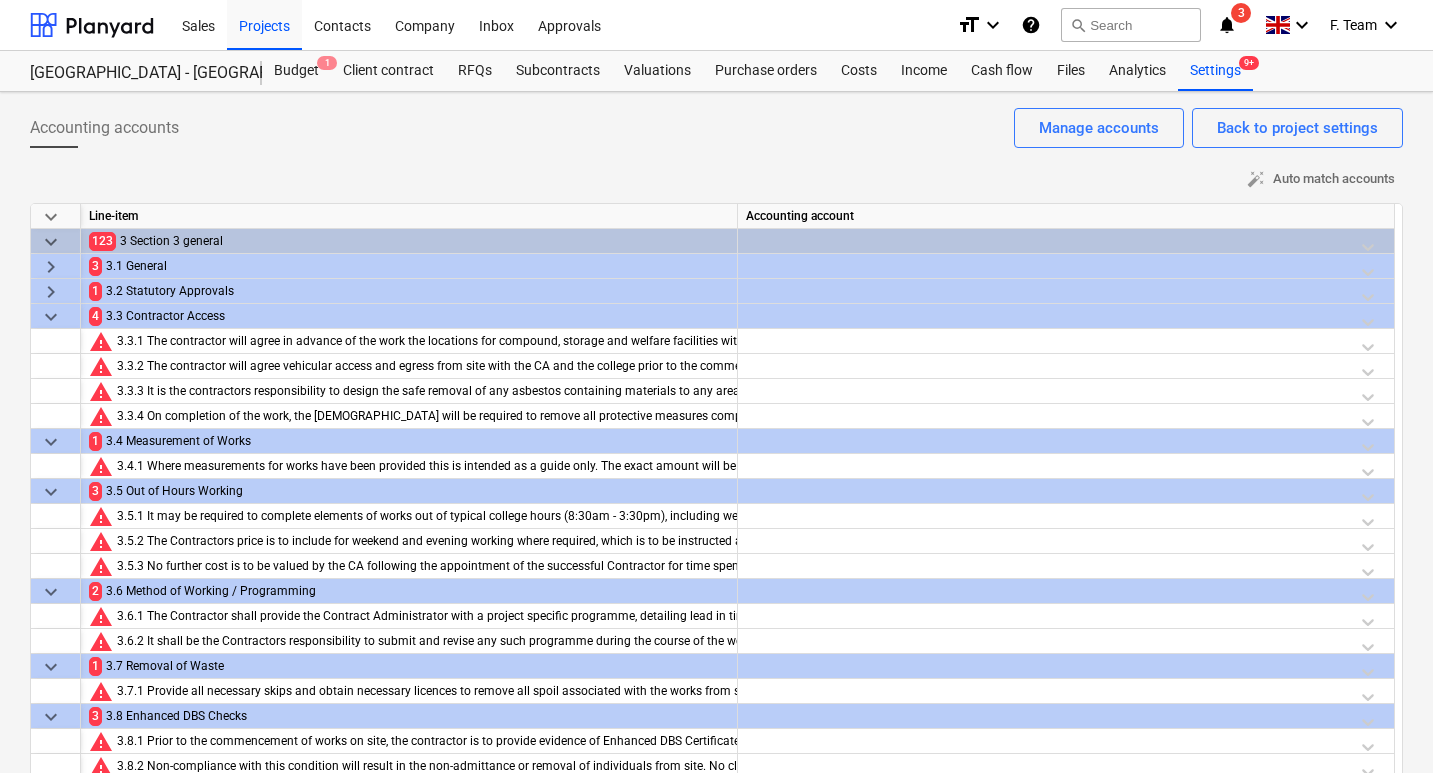 click on "keyboard_arrow_down" at bounding box center (51, 317) 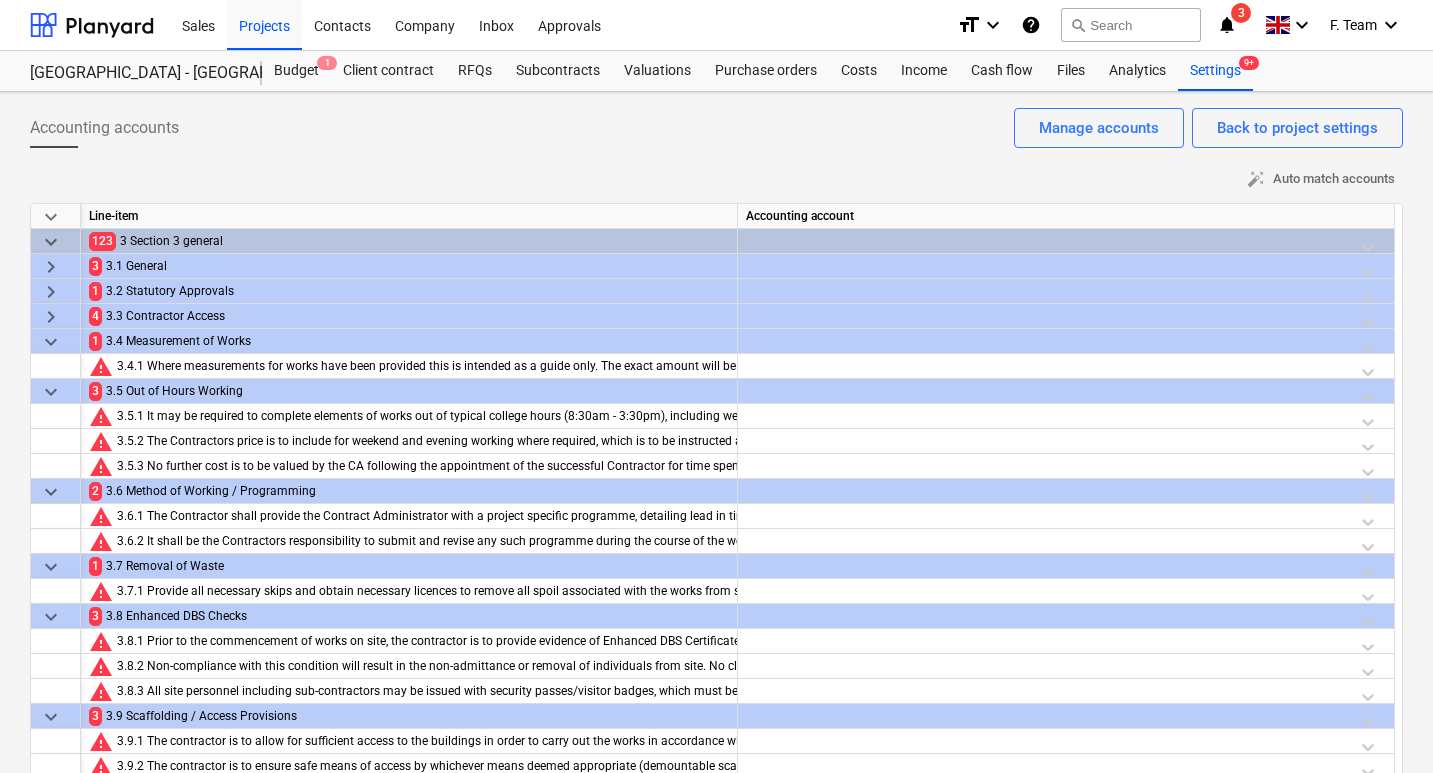 click on "keyboard_arrow_down" at bounding box center [51, 342] 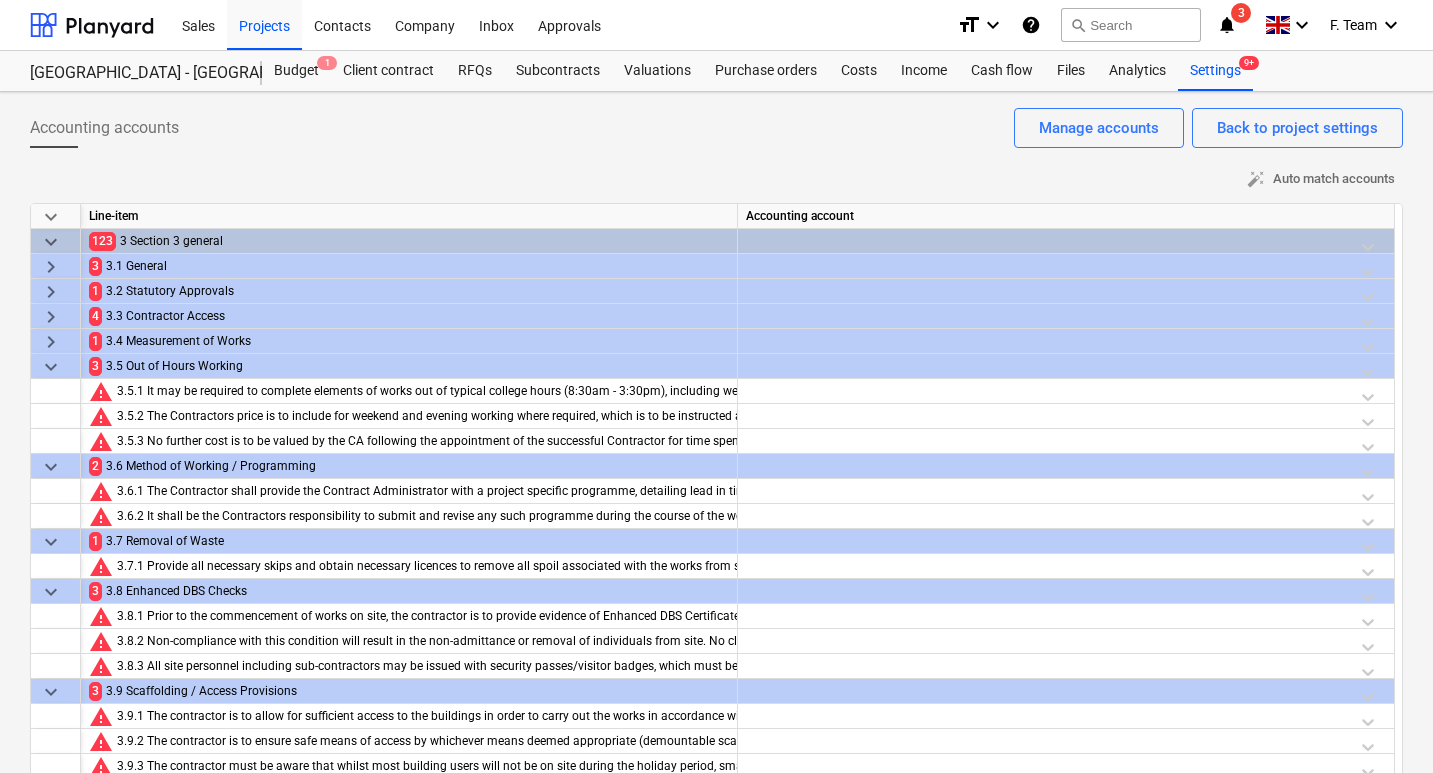 click on "keyboard_arrow_down" at bounding box center [51, 367] 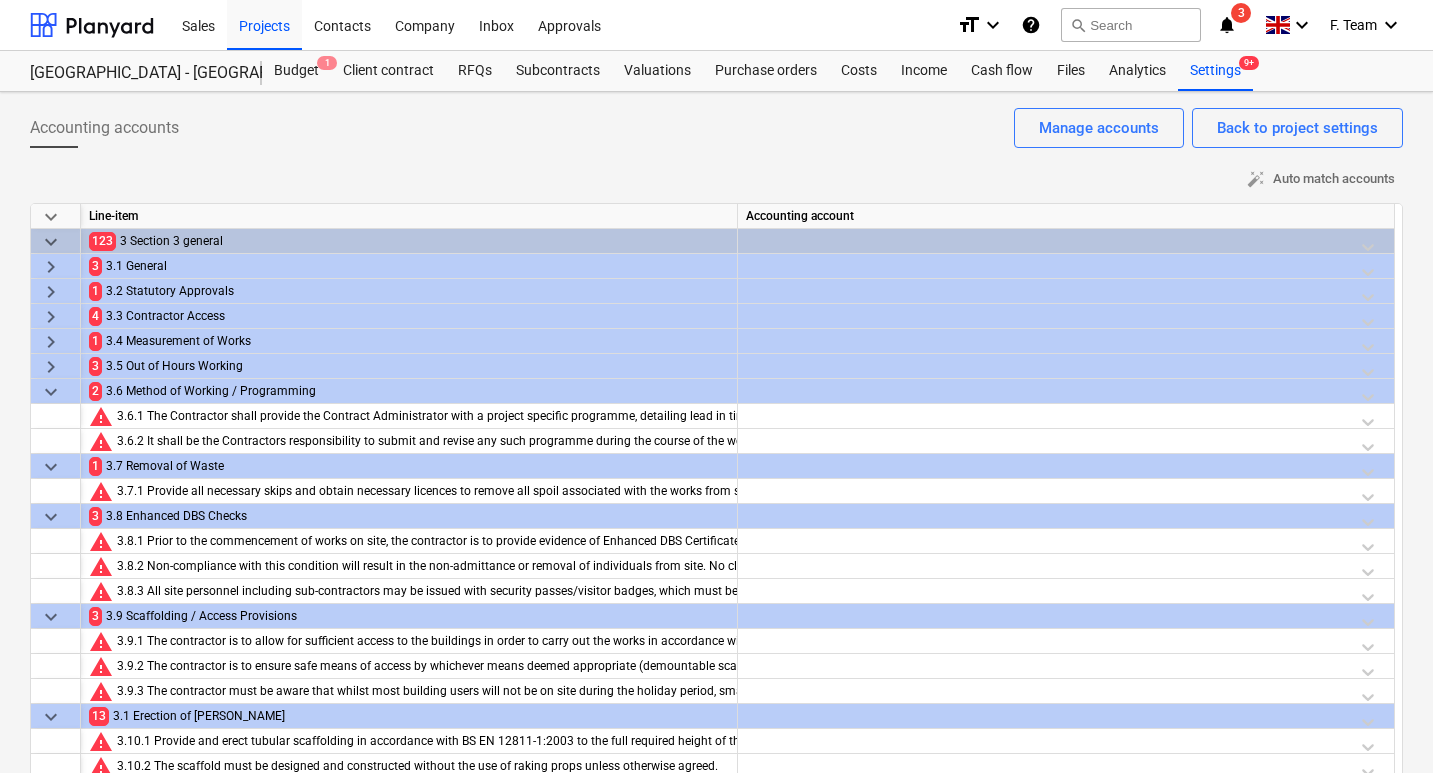 click on "keyboard_arrow_down" at bounding box center (51, 392) 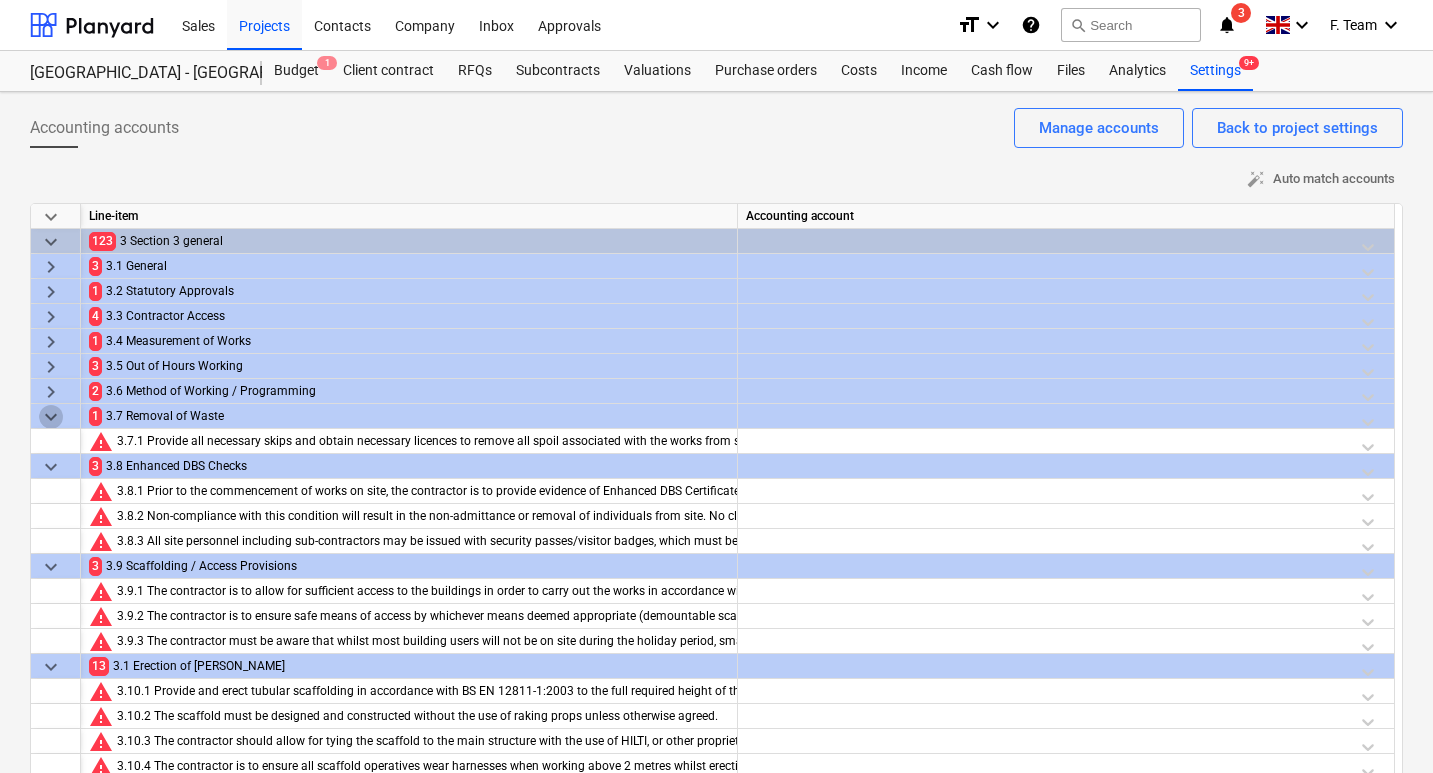 click on "keyboard_arrow_down" at bounding box center (51, 417) 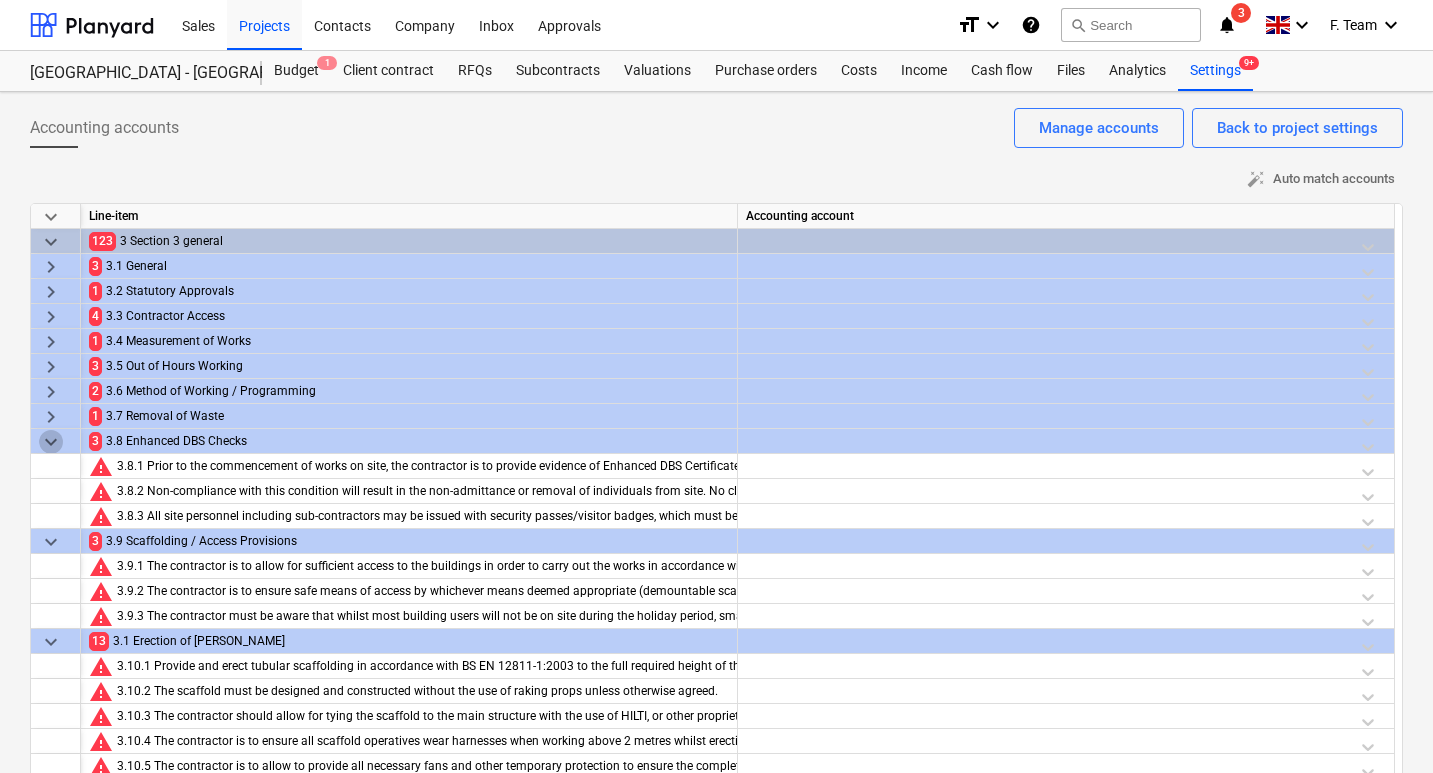 click on "keyboard_arrow_down" at bounding box center (51, 442) 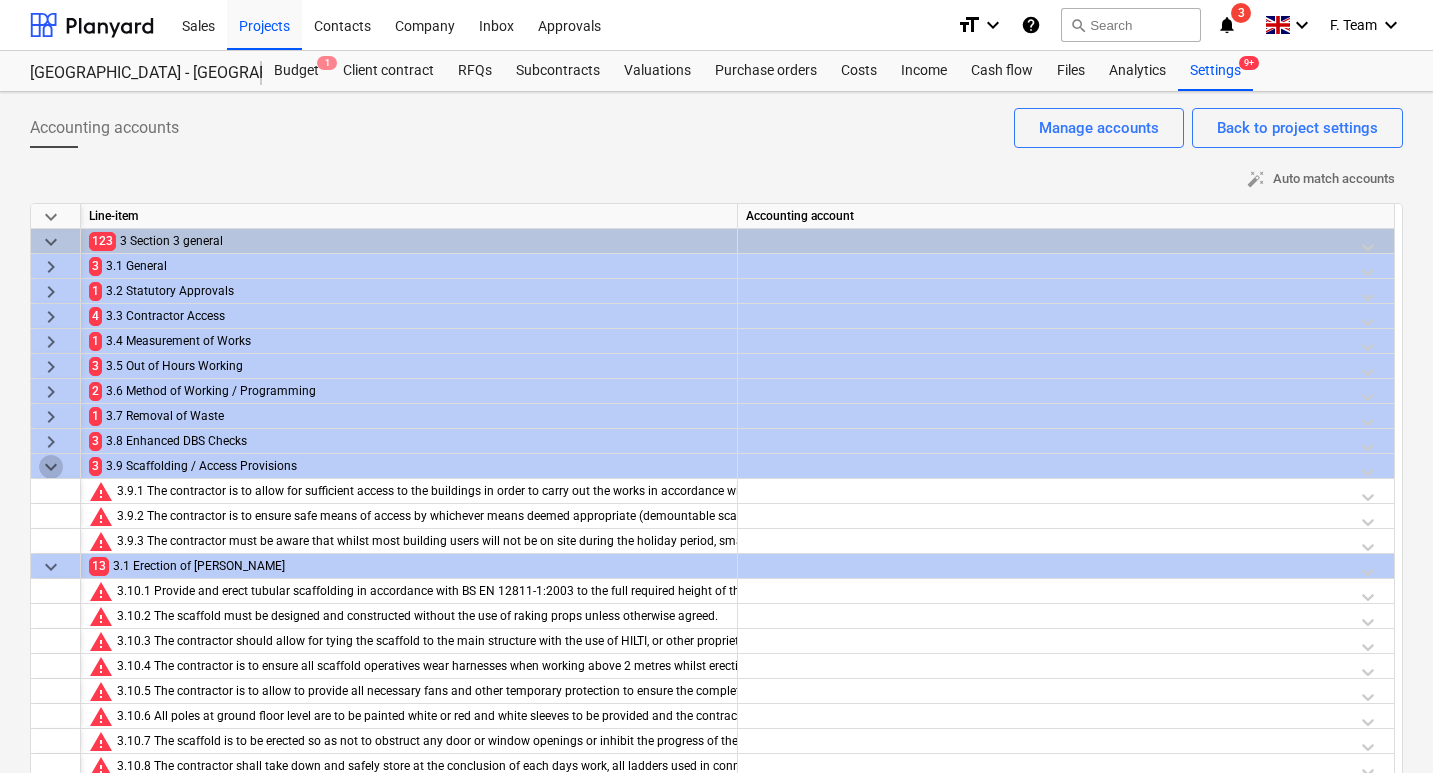 click on "keyboard_arrow_down" at bounding box center [51, 467] 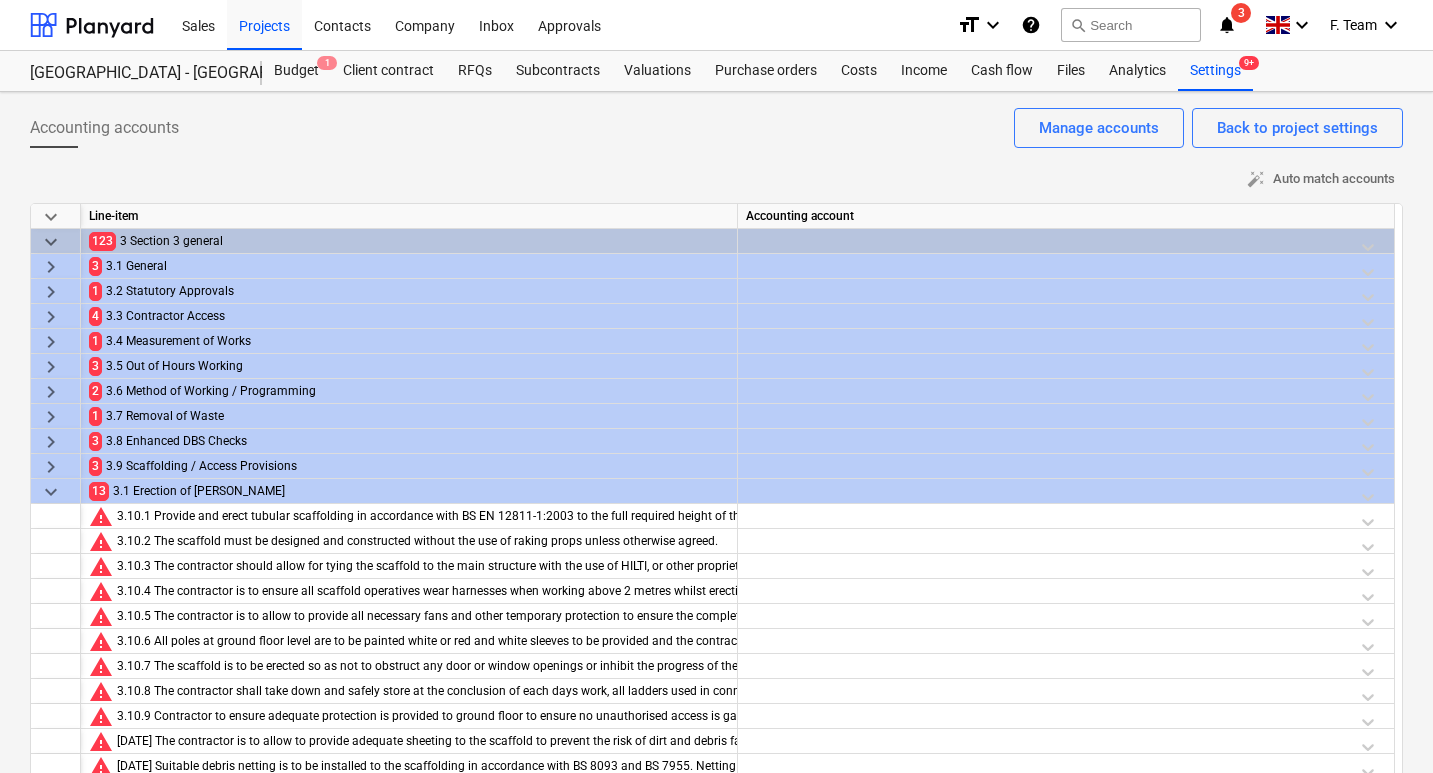click on "keyboard_arrow_down" at bounding box center (51, 492) 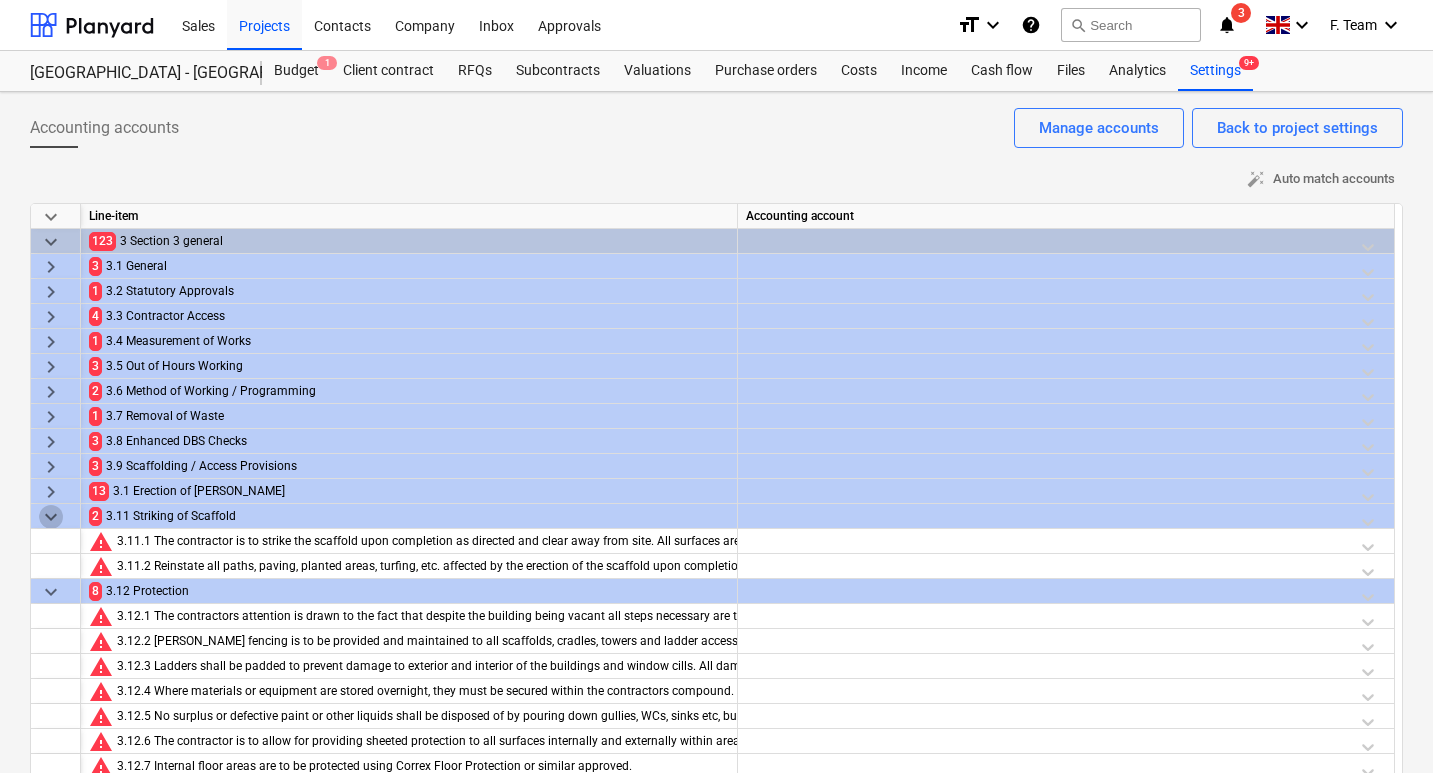 click on "keyboard_arrow_down" at bounding box center [51, 517] 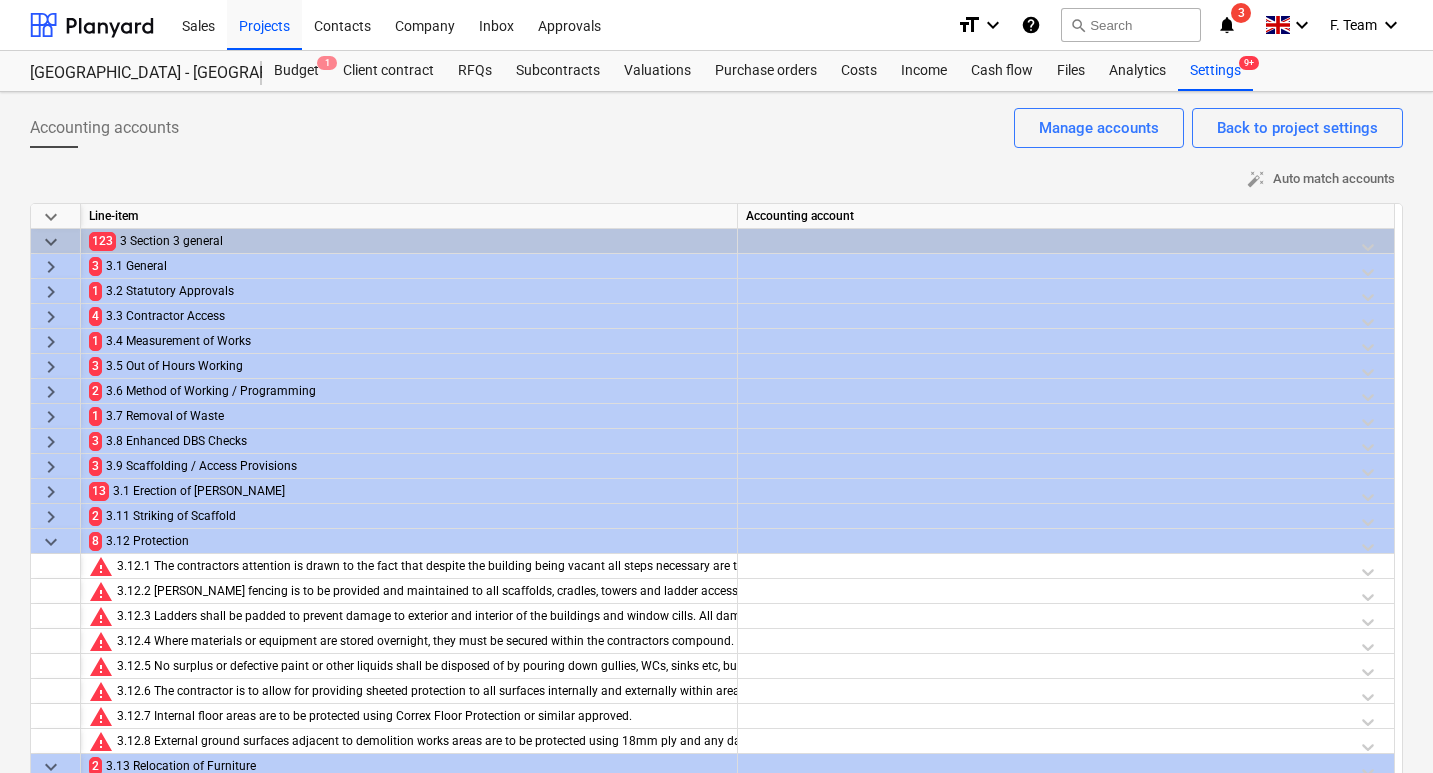 click on "keyboard_arrow_down" at bounding box center (51, 542) 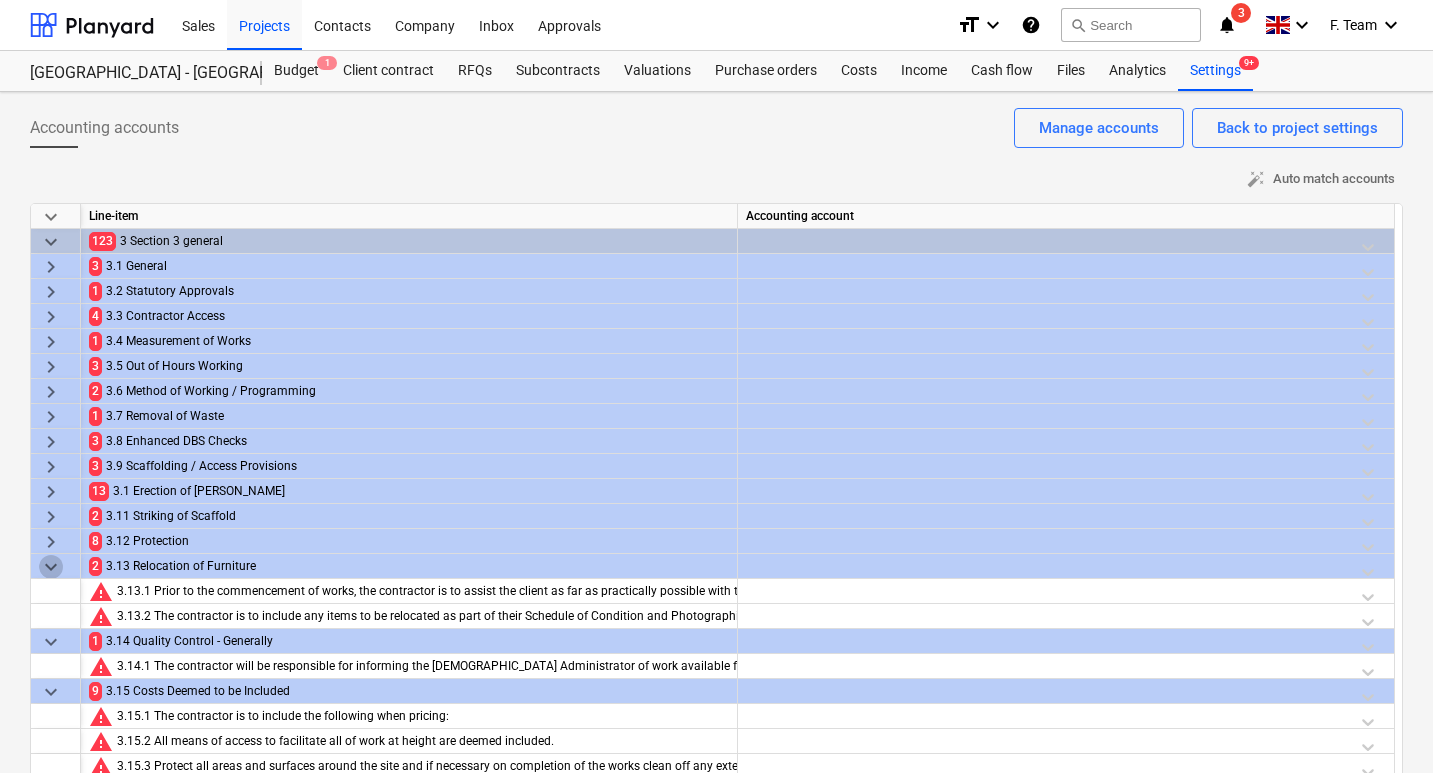 click on "keyboard_arrow_down" at bounding box center [51, 567] 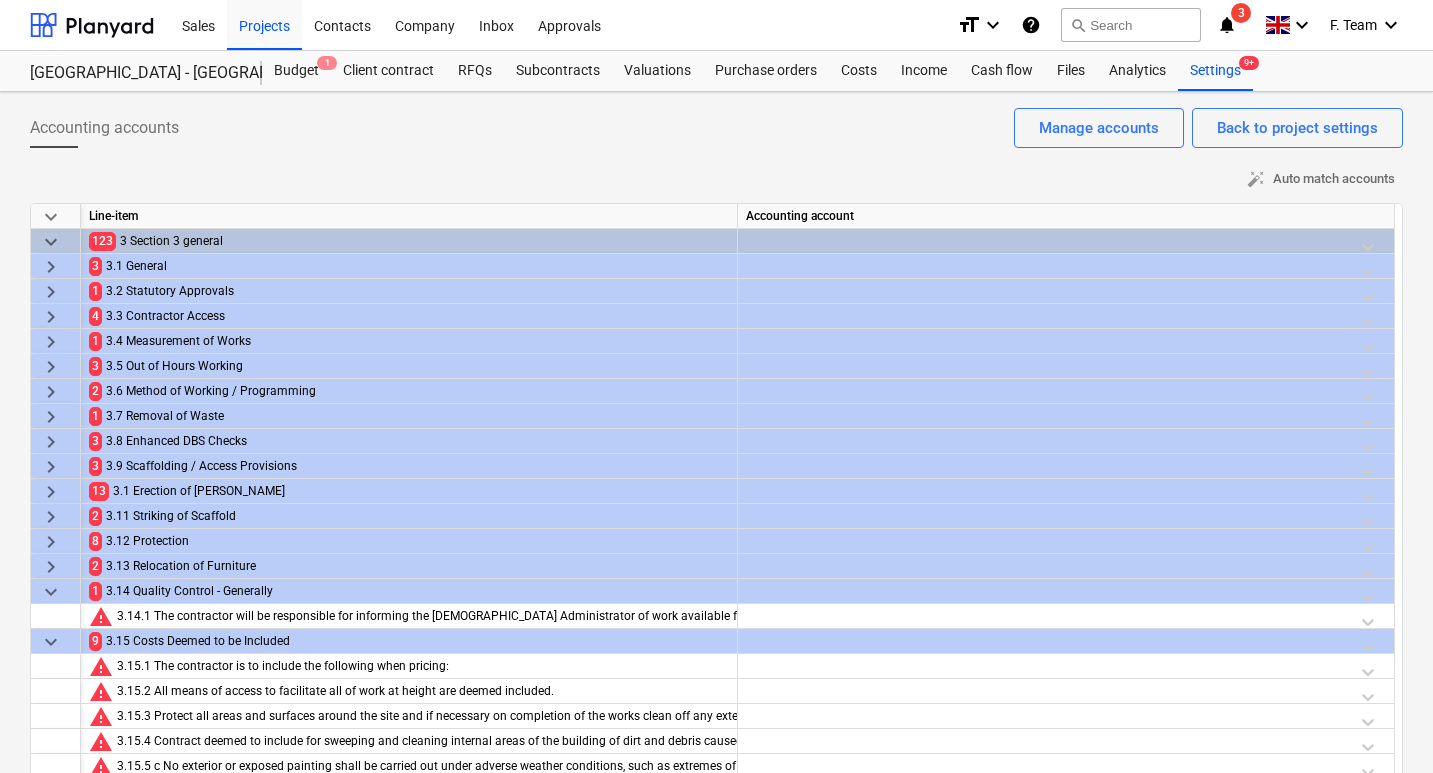 click on "keyboard_arrow_down" at bounding box center [51, 592] 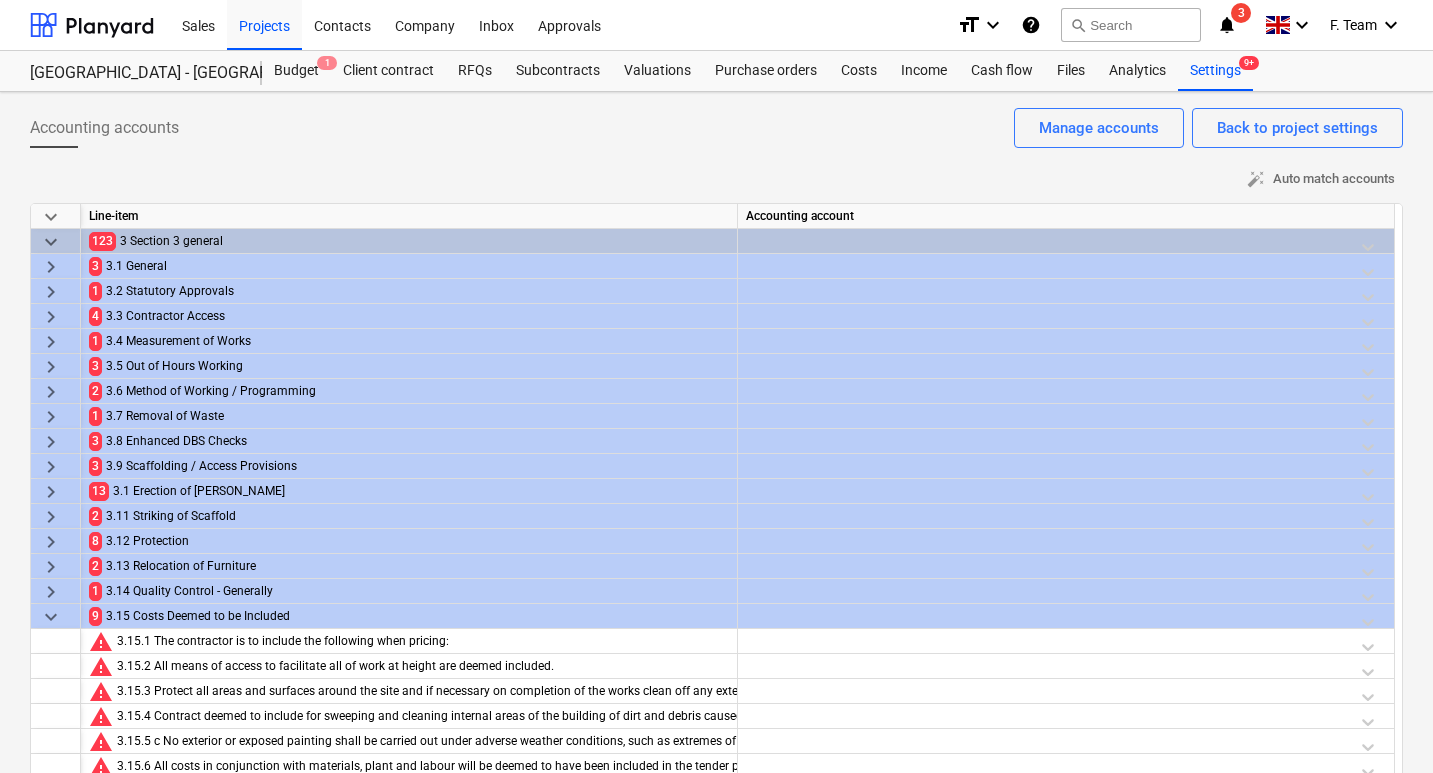 click on "keyboard_arrow_down" at bounding box center (51, 617) 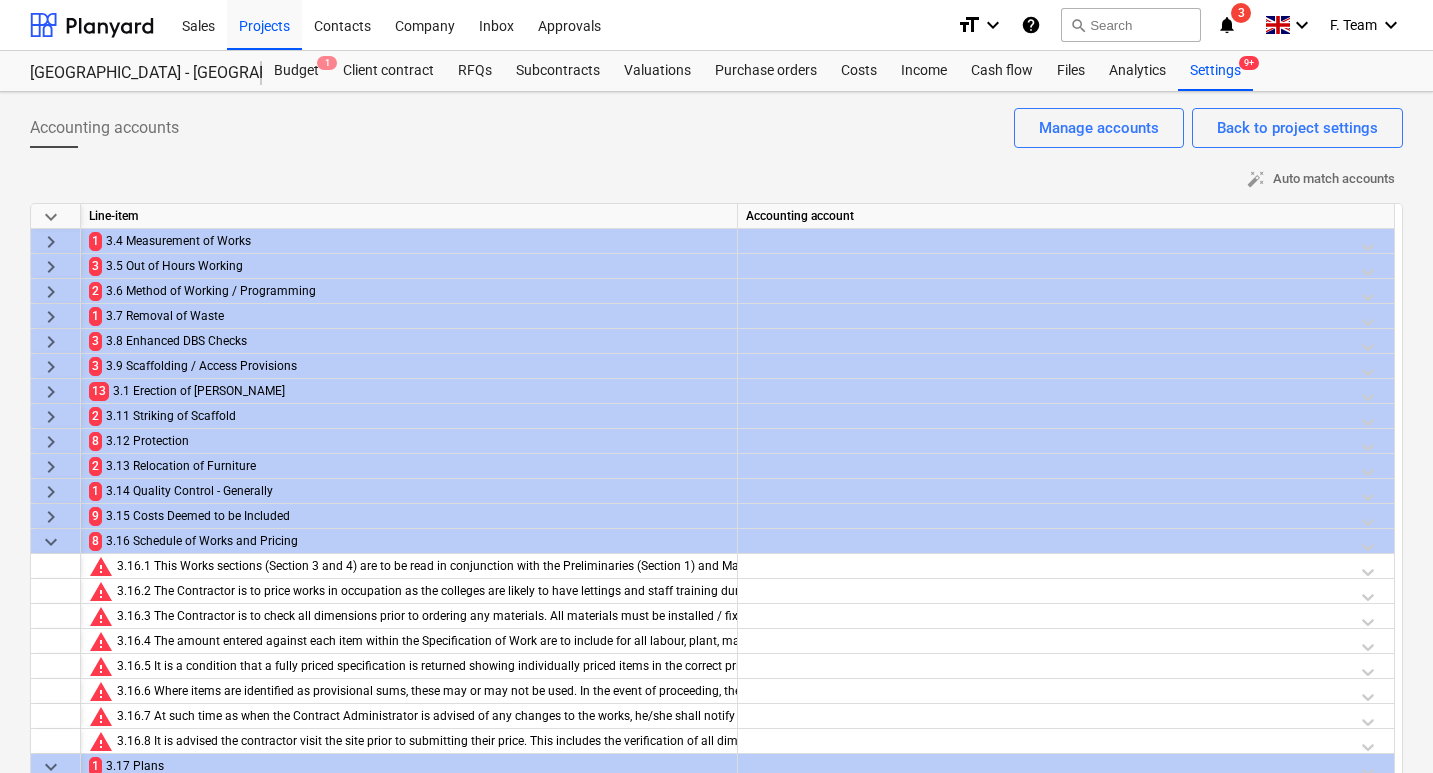 scroll, scrollTop: 0, scrollLeft: 0, axis: both 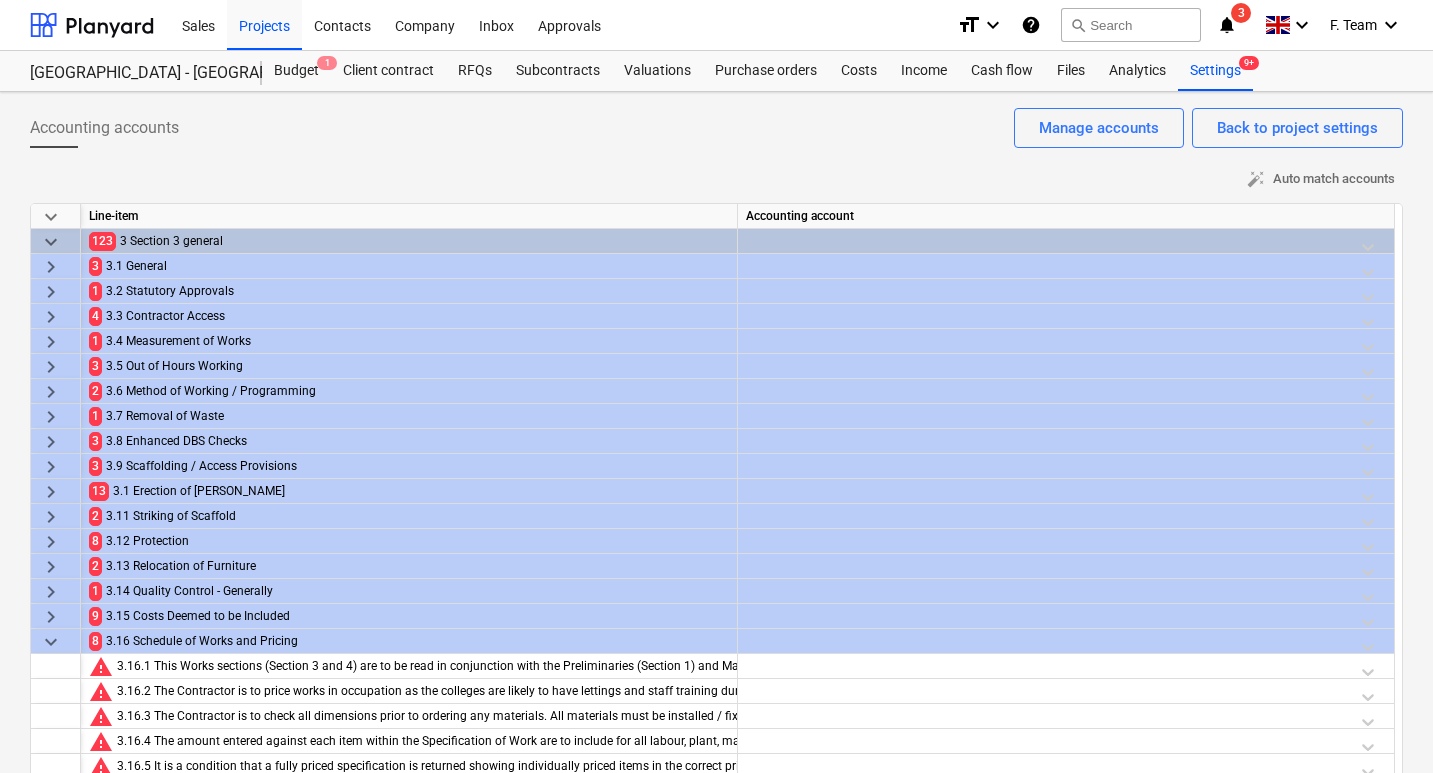 click on "keyboard_arrow_down" at bounding box center [51, 642] 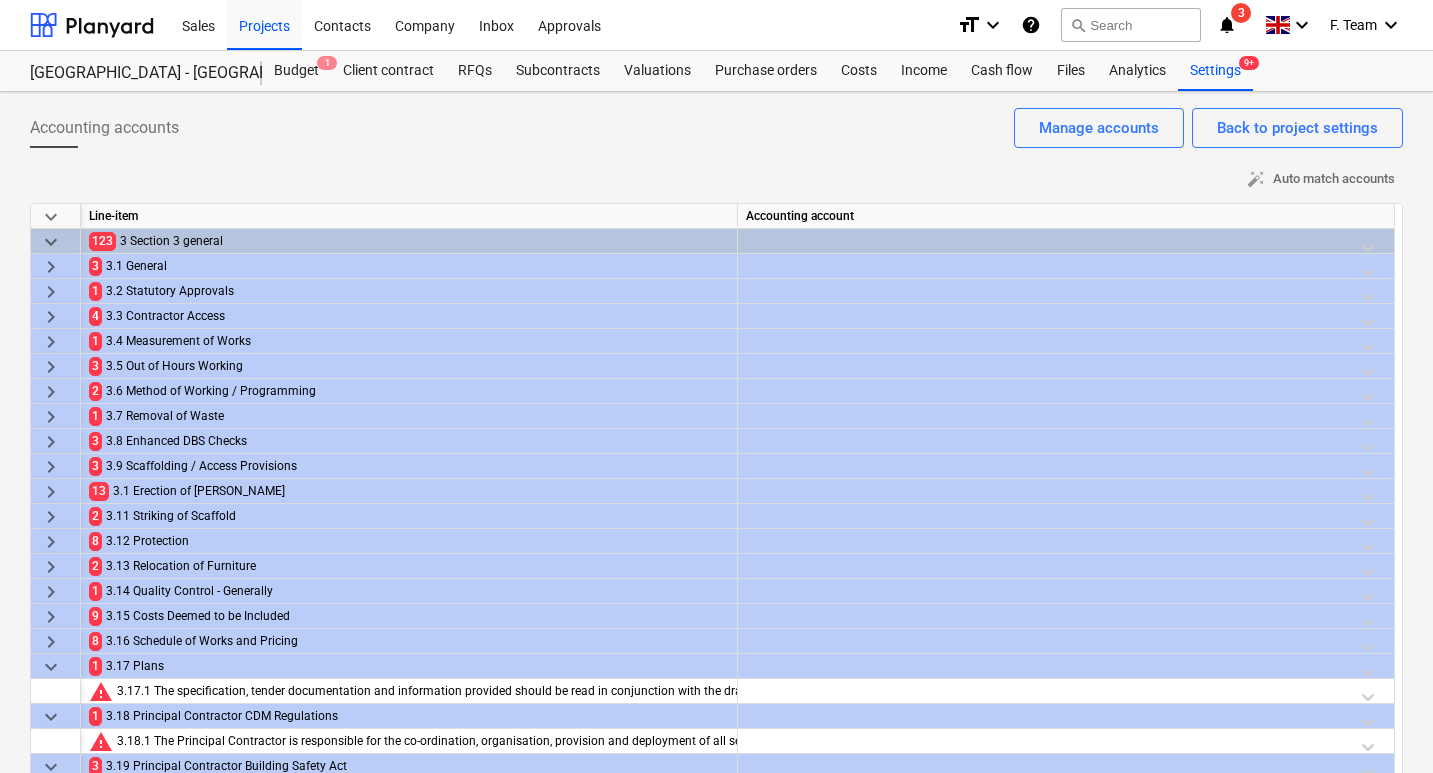click on "keyboard_arrow_down" at bounding box center [51, 667] 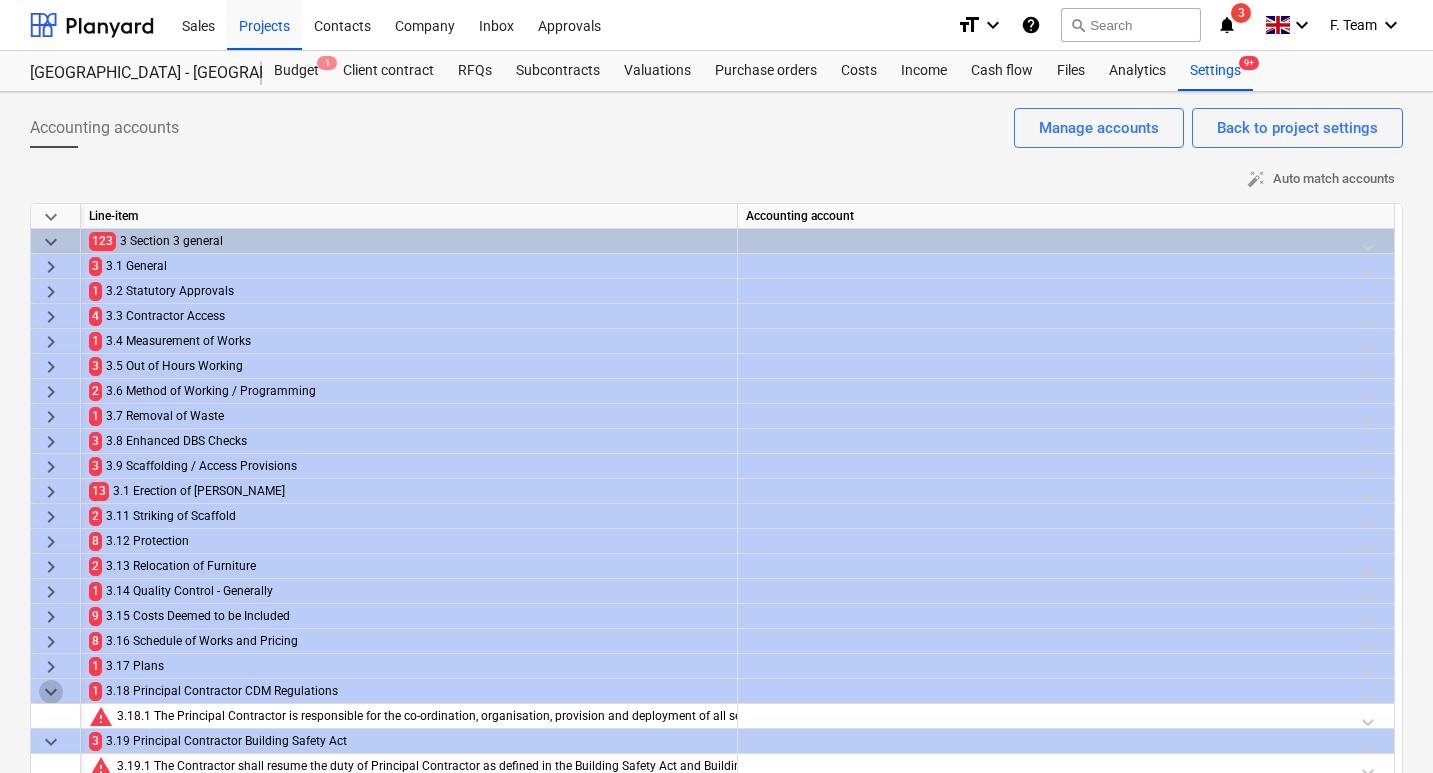 click on "keyboard_arrow_down" at bounding box center [51, 692] 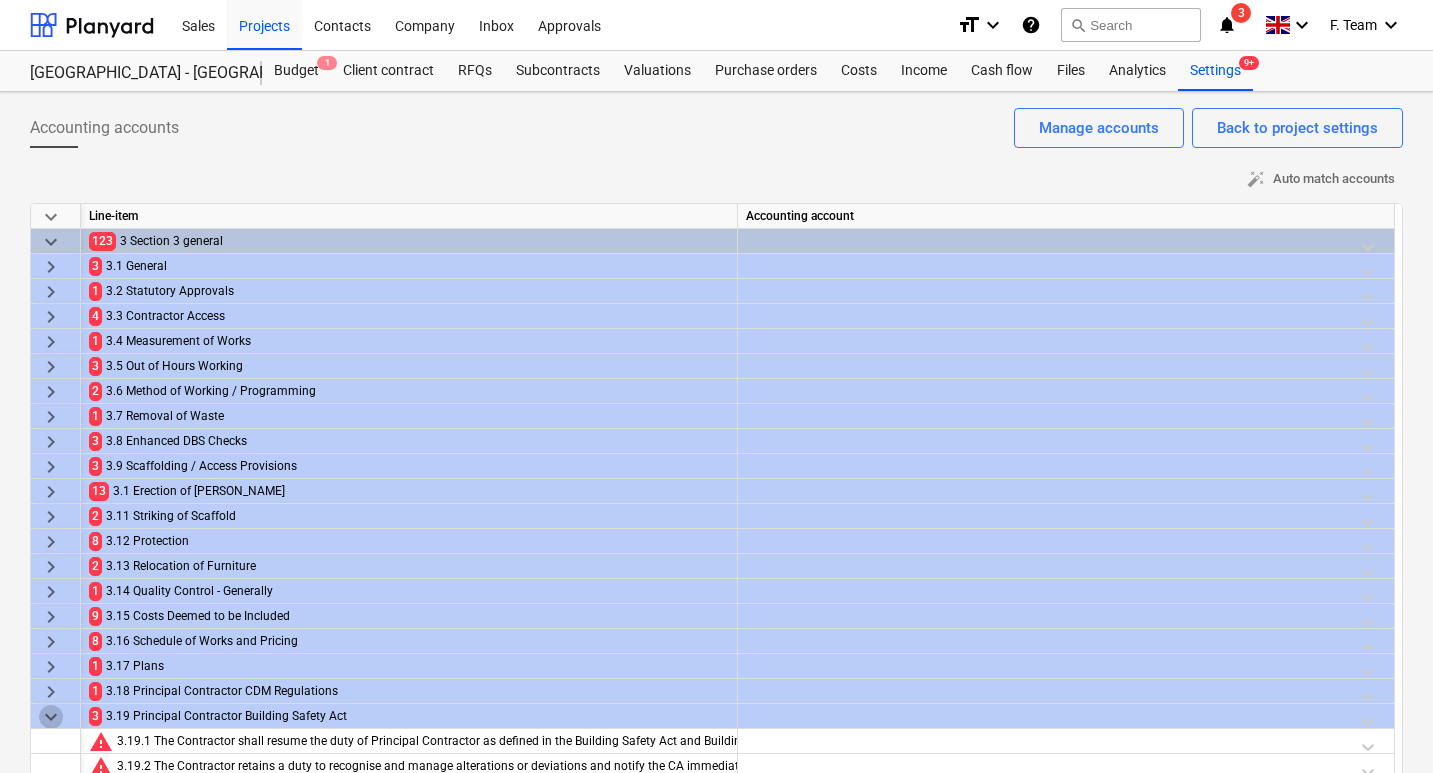 click on "keyboard_arrow_down" at bounding box center (51, 717) 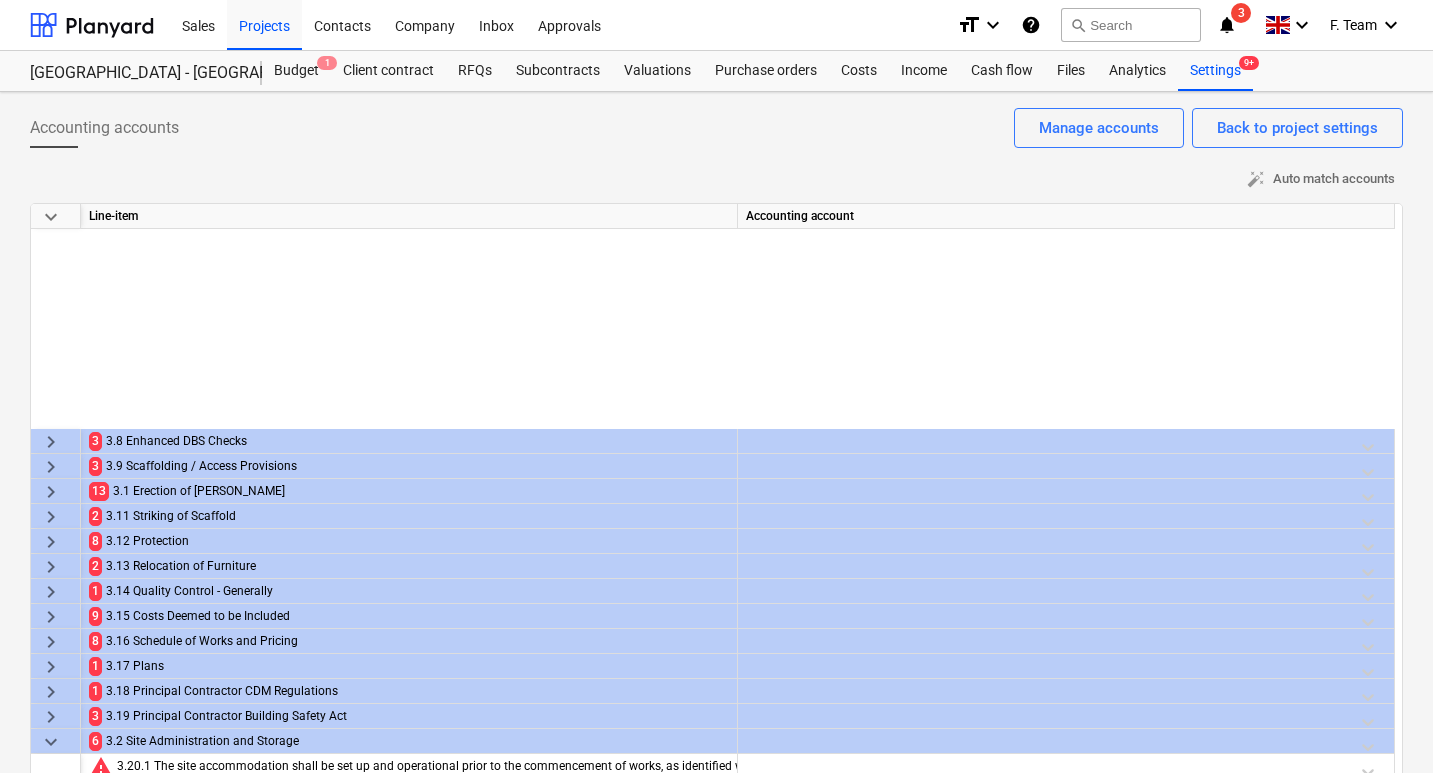 scroll, scrollTop: 300, scrollLeft: 0, axis: vertical 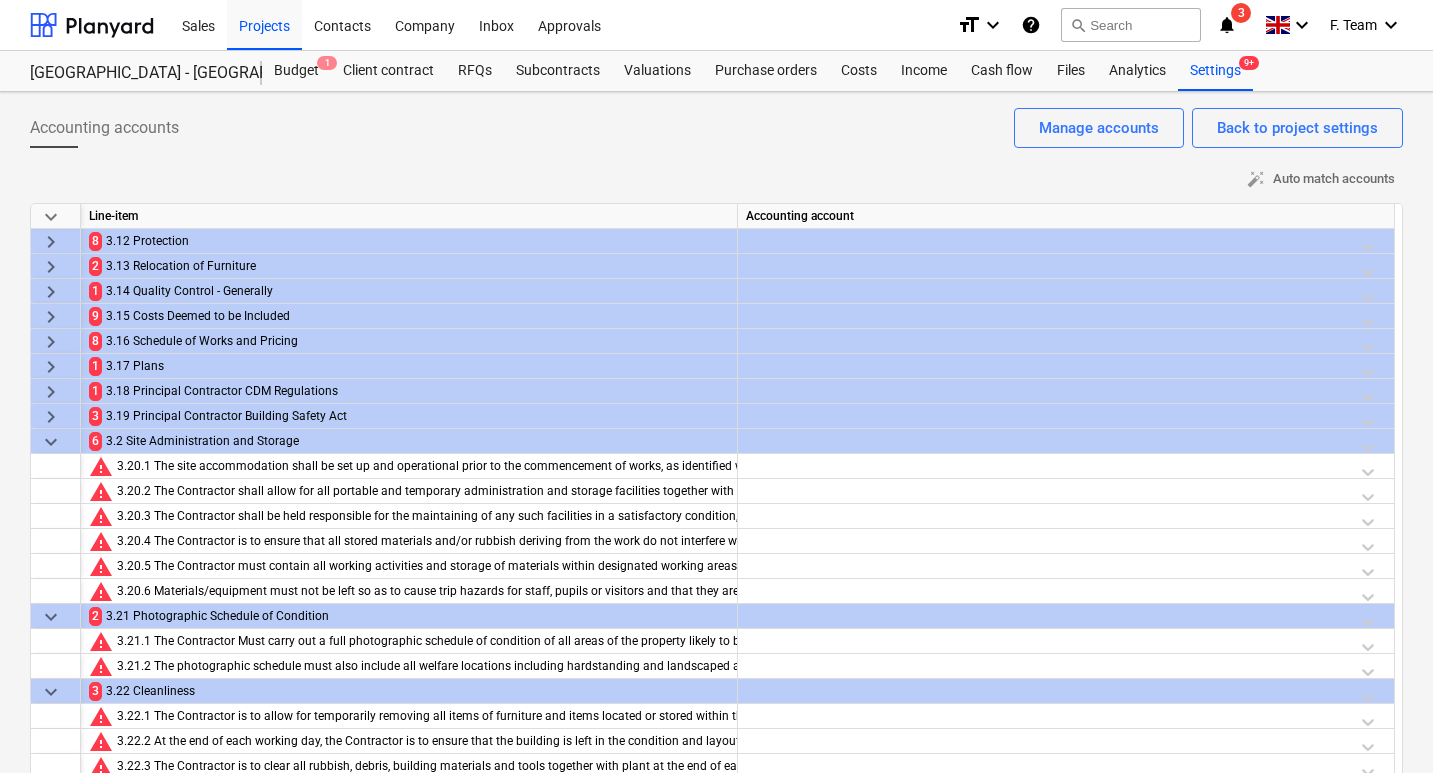 click on "keyboard_arrow_down" at bounding box center (51, 442) 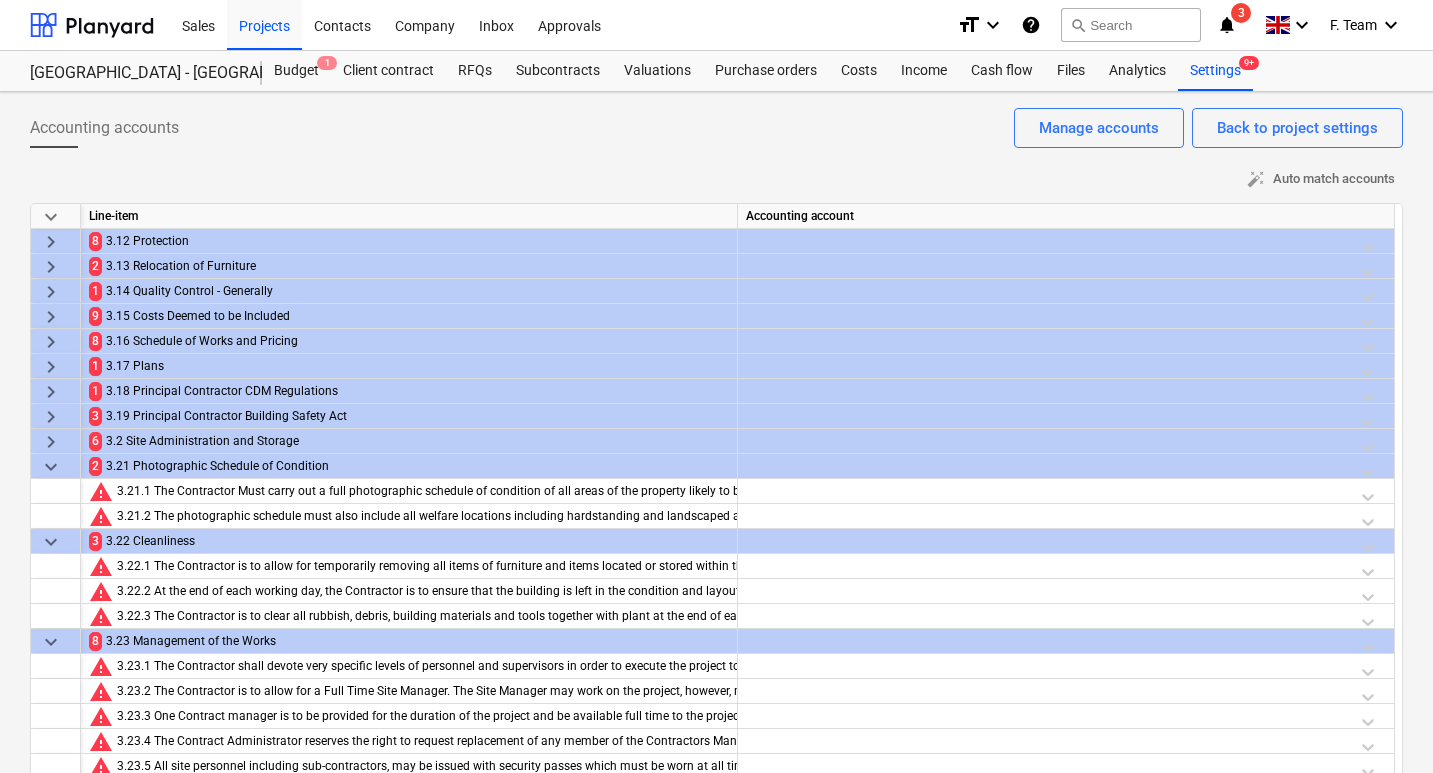 click on "keyboard_arrow_down" at bounding box center (51, 467) 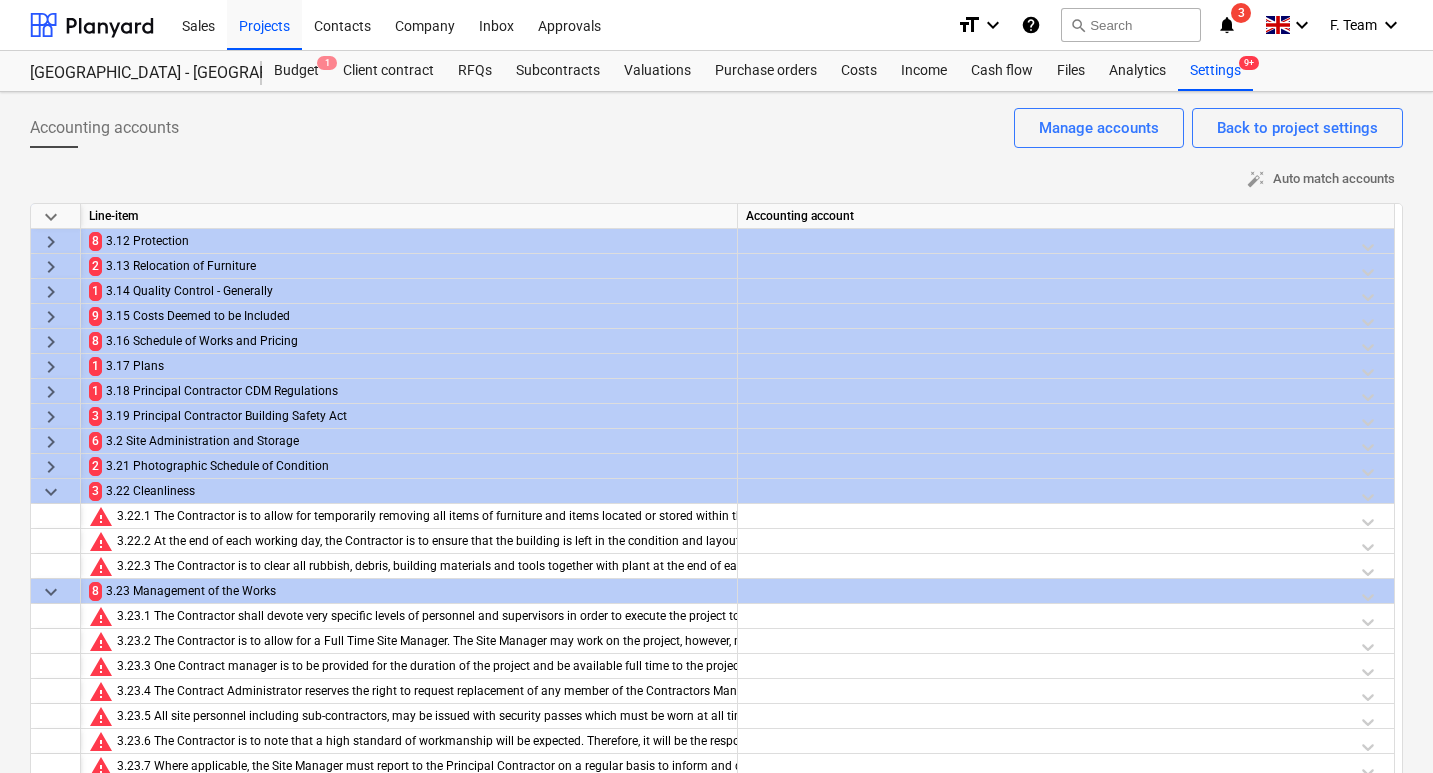 click on "keyboard_arrow_down" at bounding box center (51, 492) 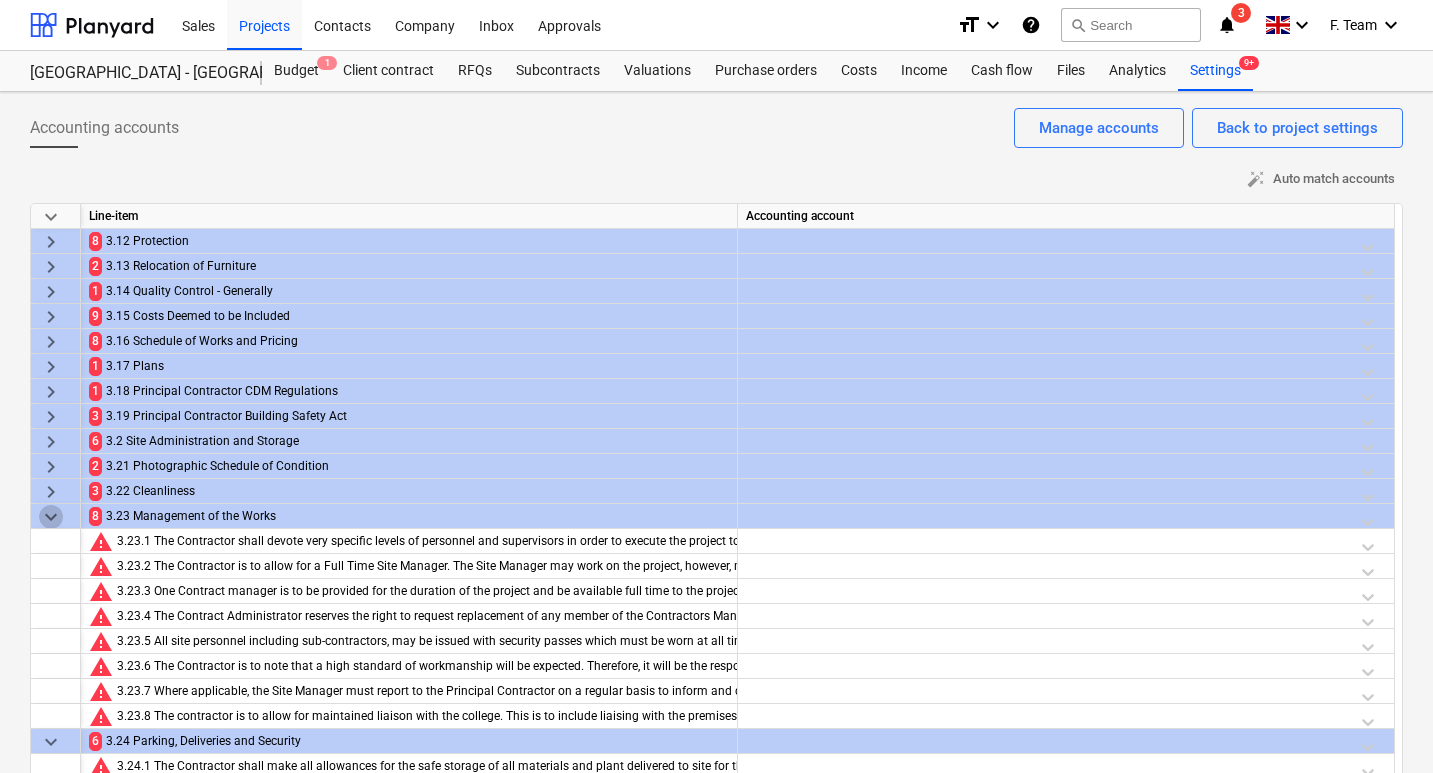 click on "keyboard_arrow_down" at bounding box center (51, 517) 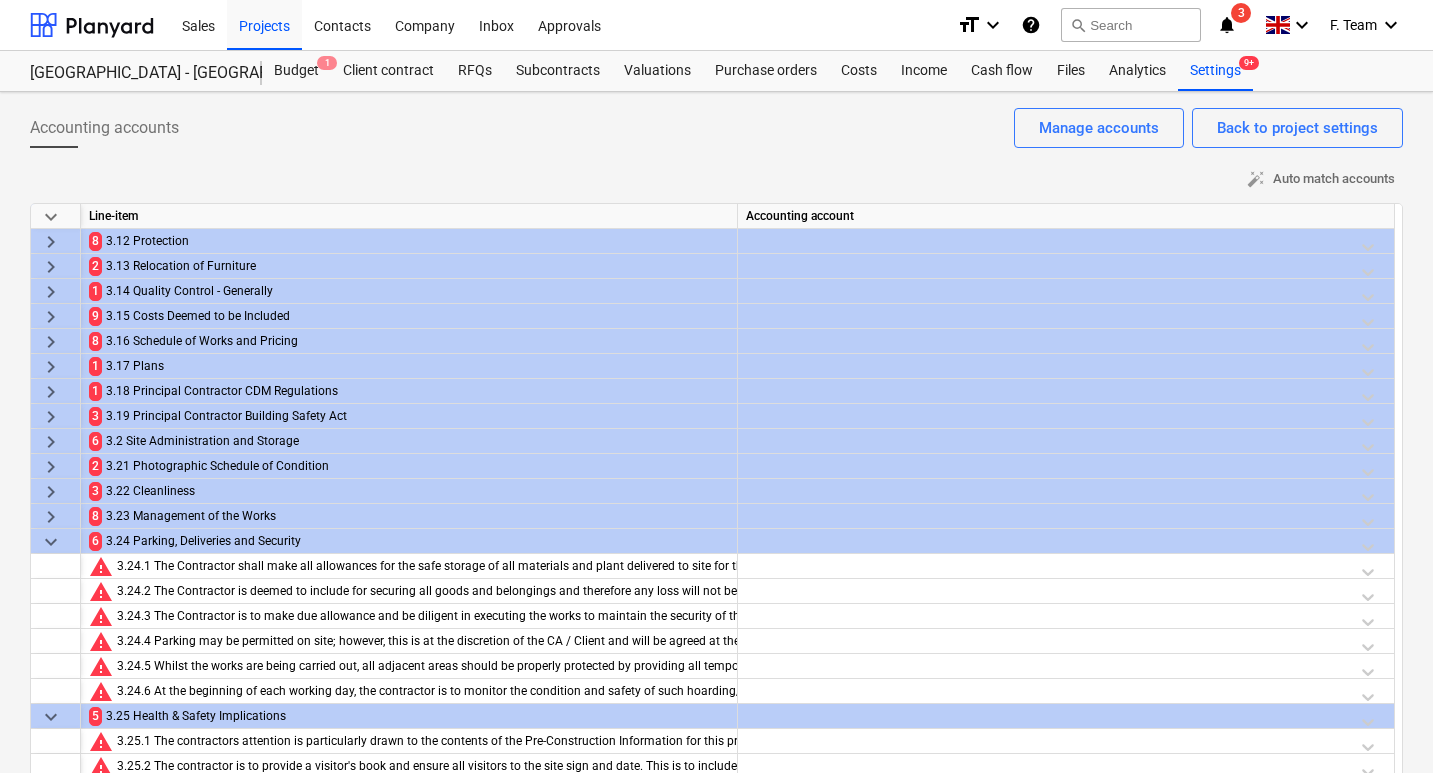 click on "keyboard_arrow_down" at bounding box center (51, 542) 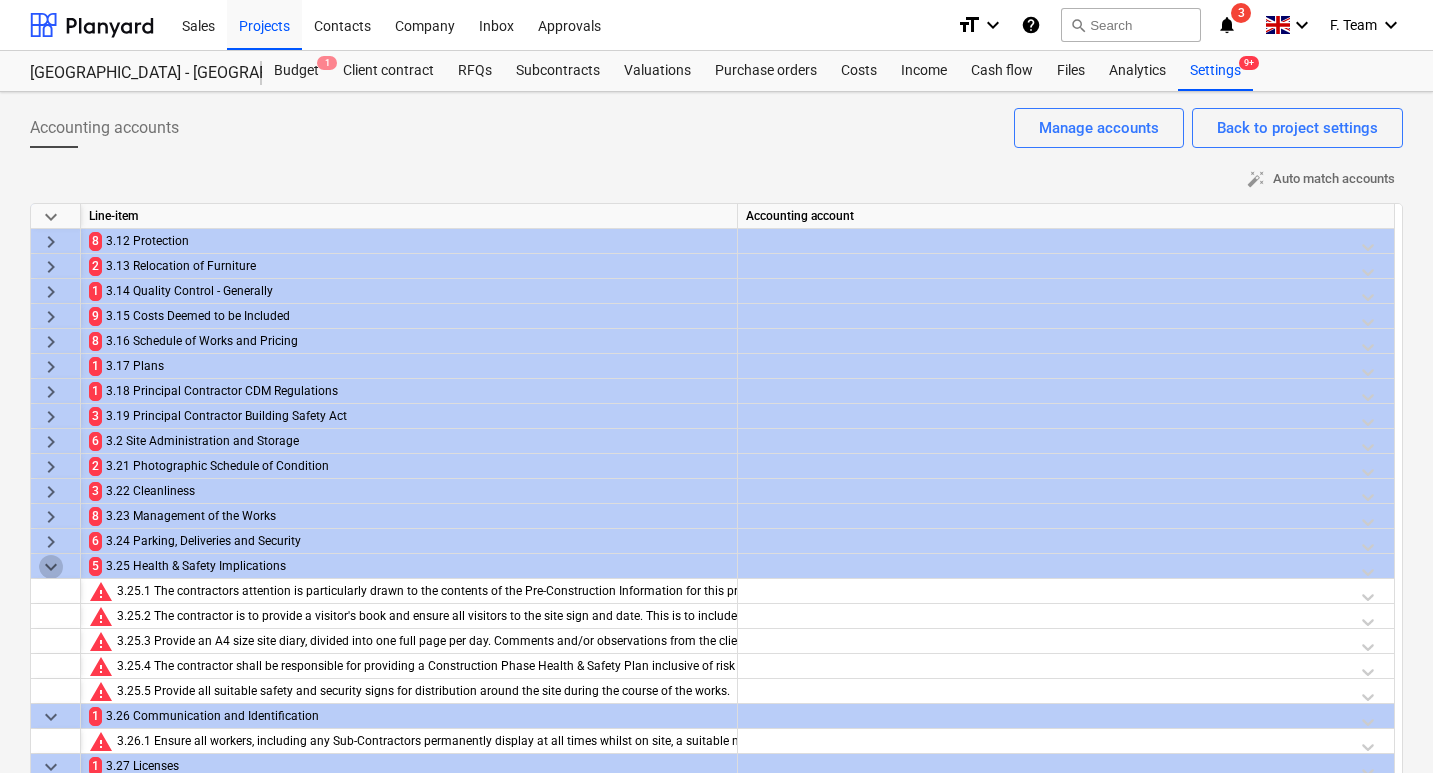 click on "keyboard_arrow_down" at bounding box center [51, 567] 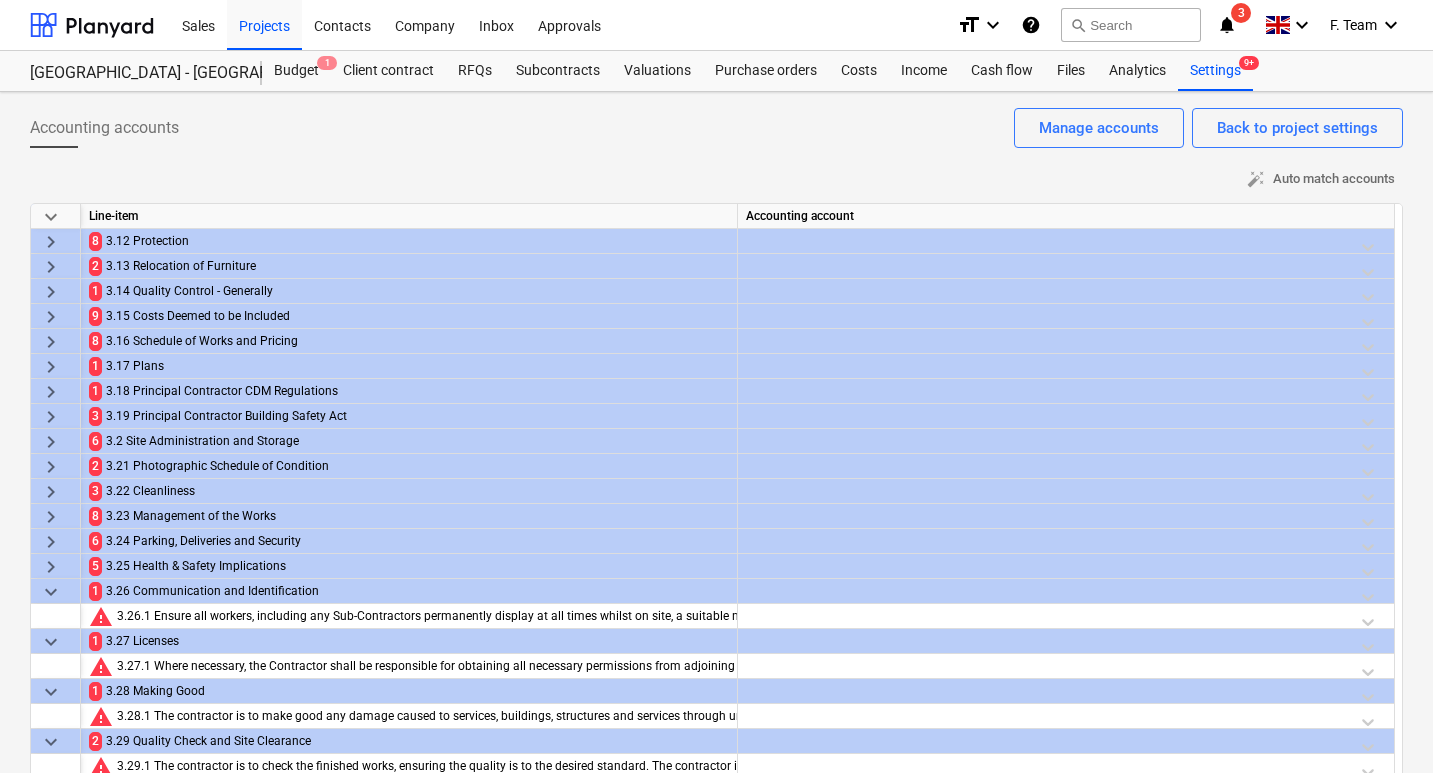 click on "keyboard_arrow_down" at bounding box center [51, 592] 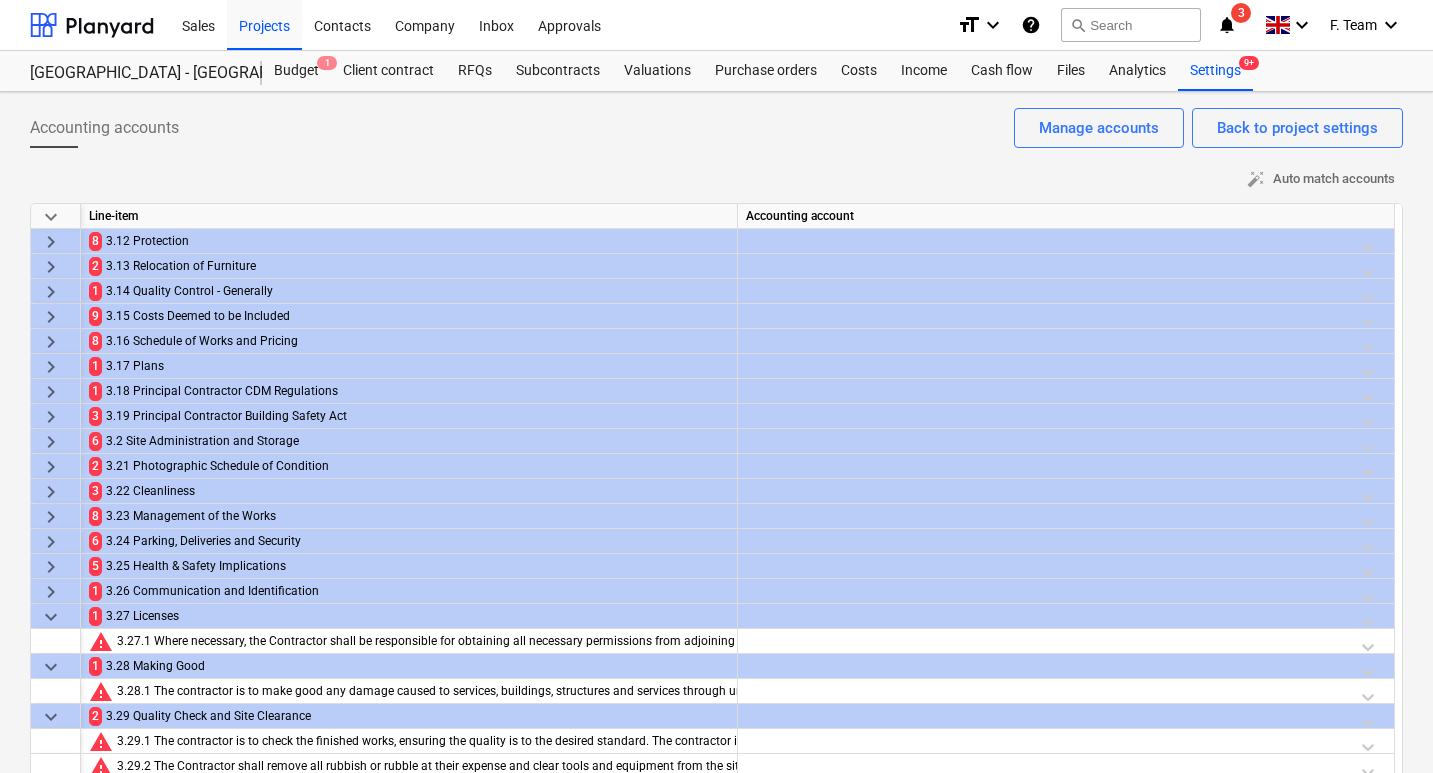 click on "keyboard_arrow_down" at bounding box center [51, 617] 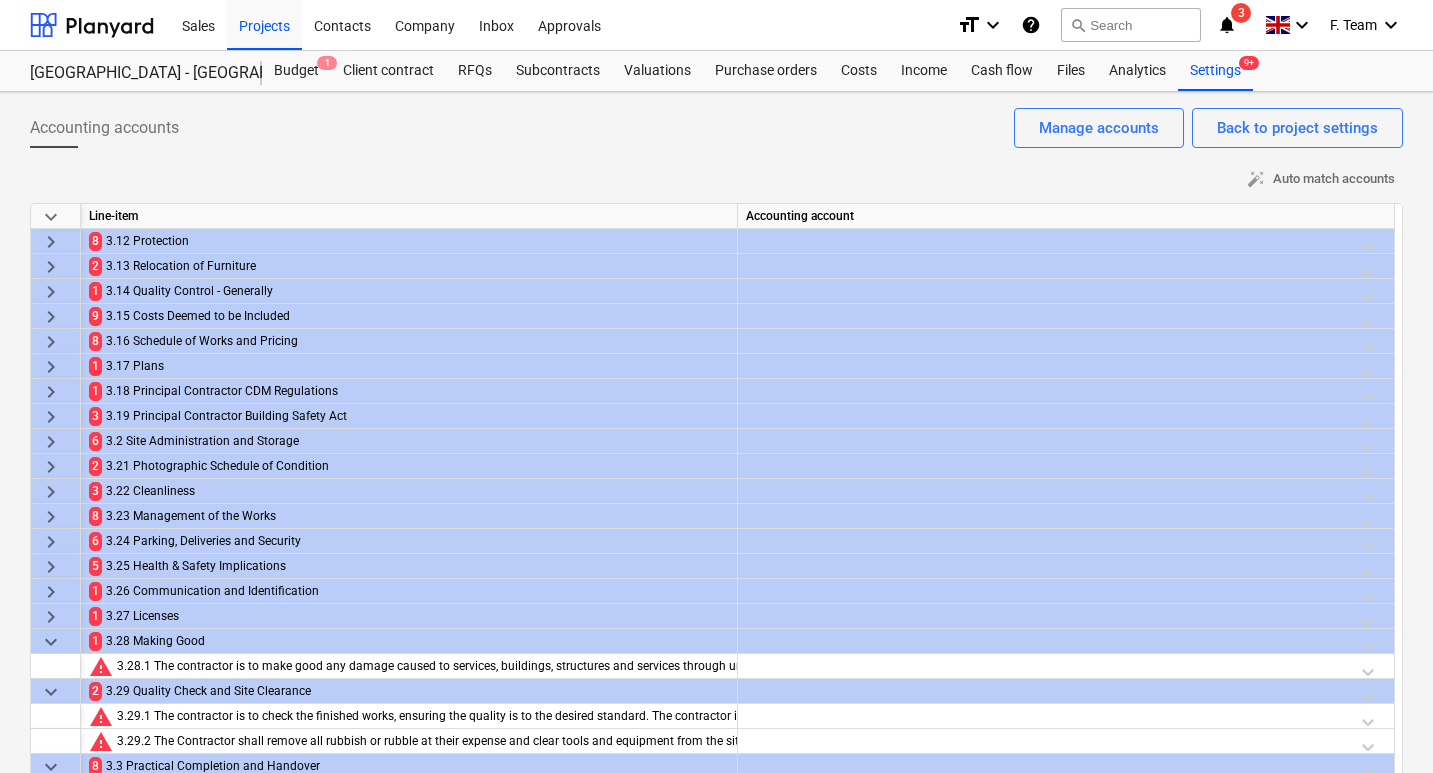 click on "keyboard_arrow_down" at bounding box center (51, 642) 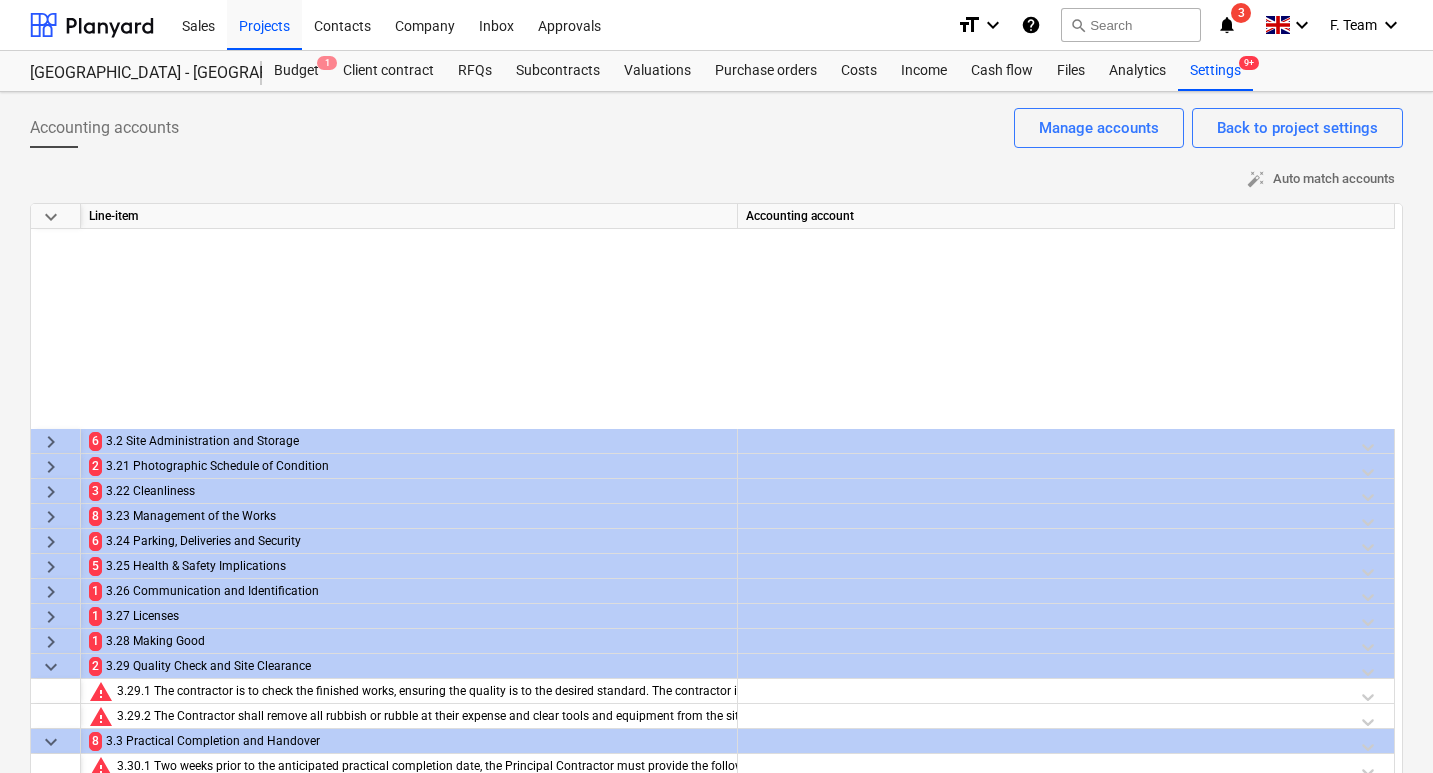 scroll, scrollTop: 600, scrollLeft: 0, axis: vertical 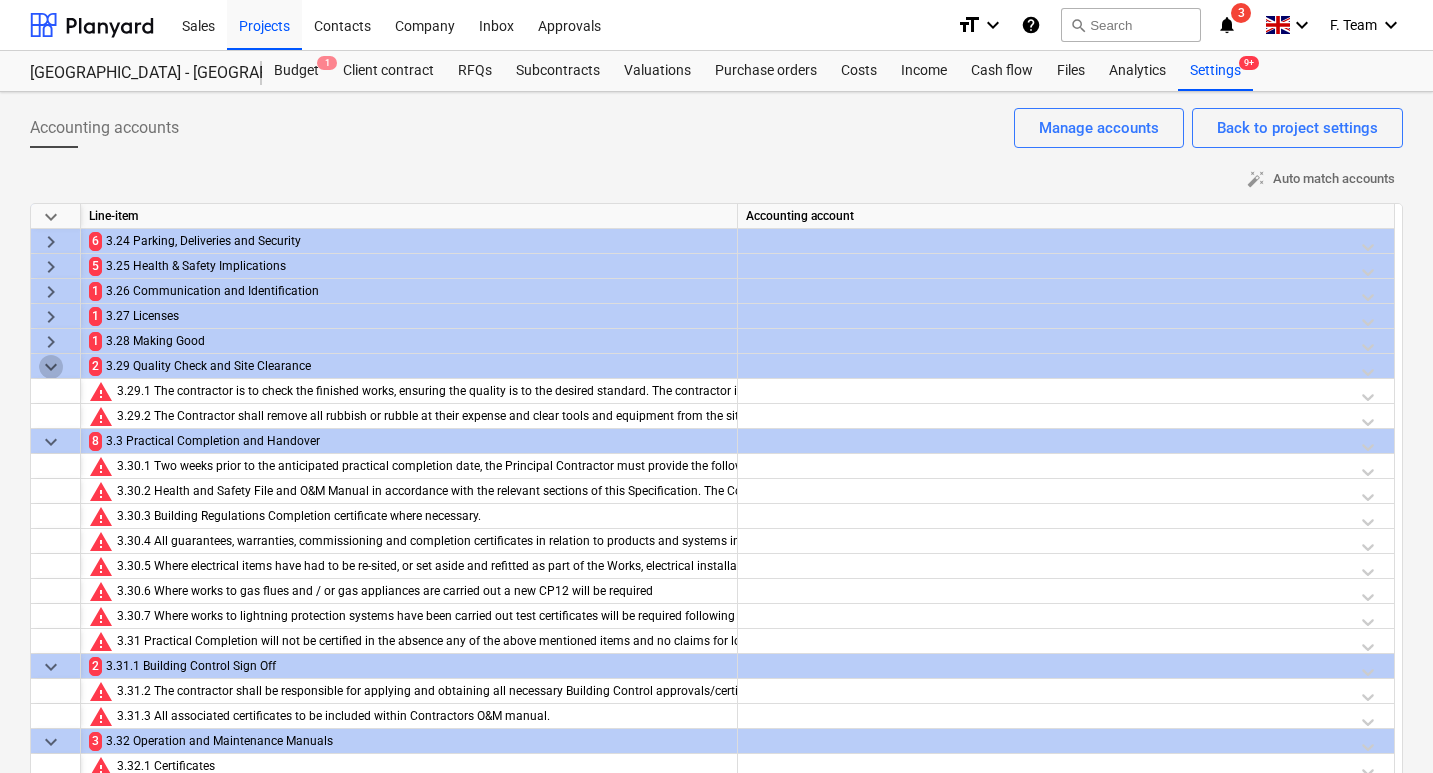 click on "keyboard_arrow_down" at bounding box center (51, 367) 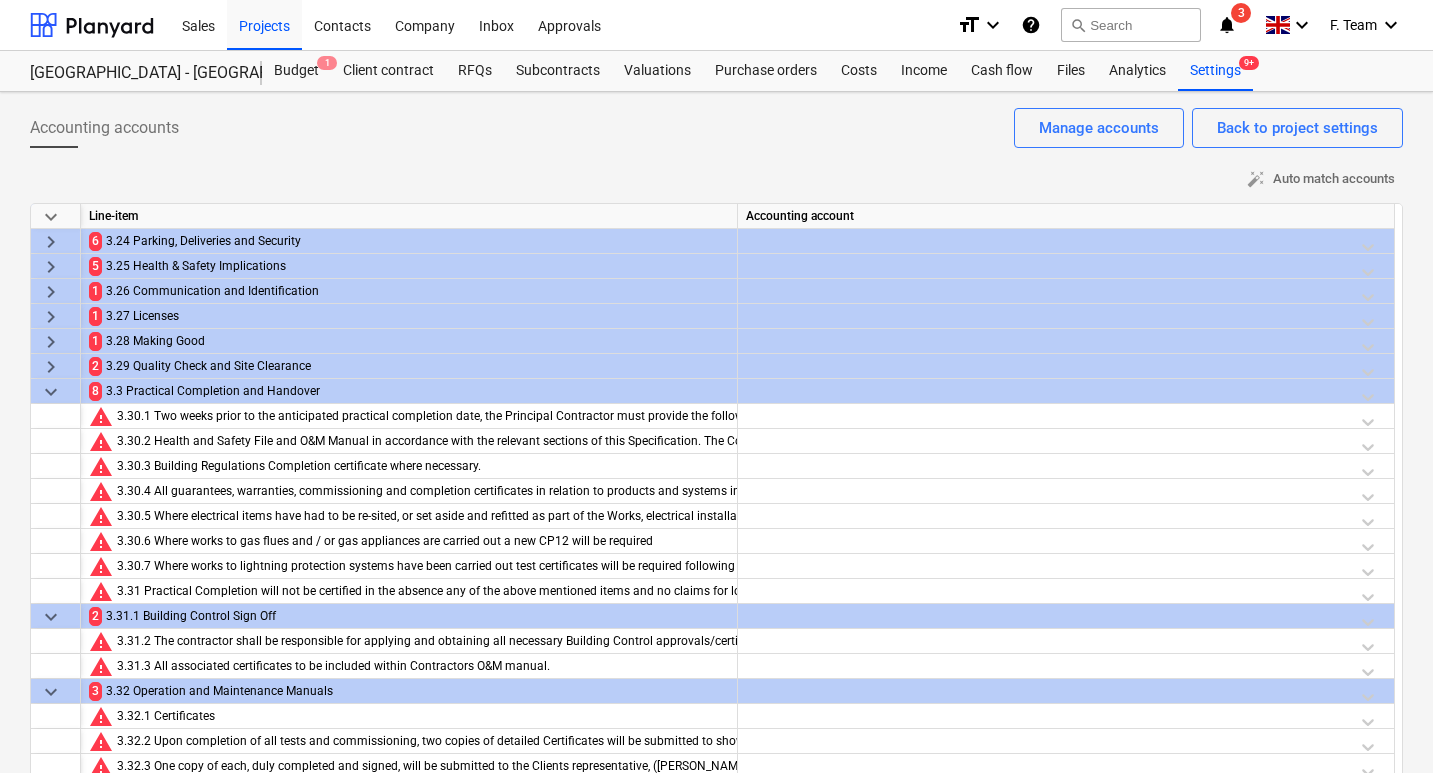 click on "keyboard_arrow_down" at bounding box center (51, 392) 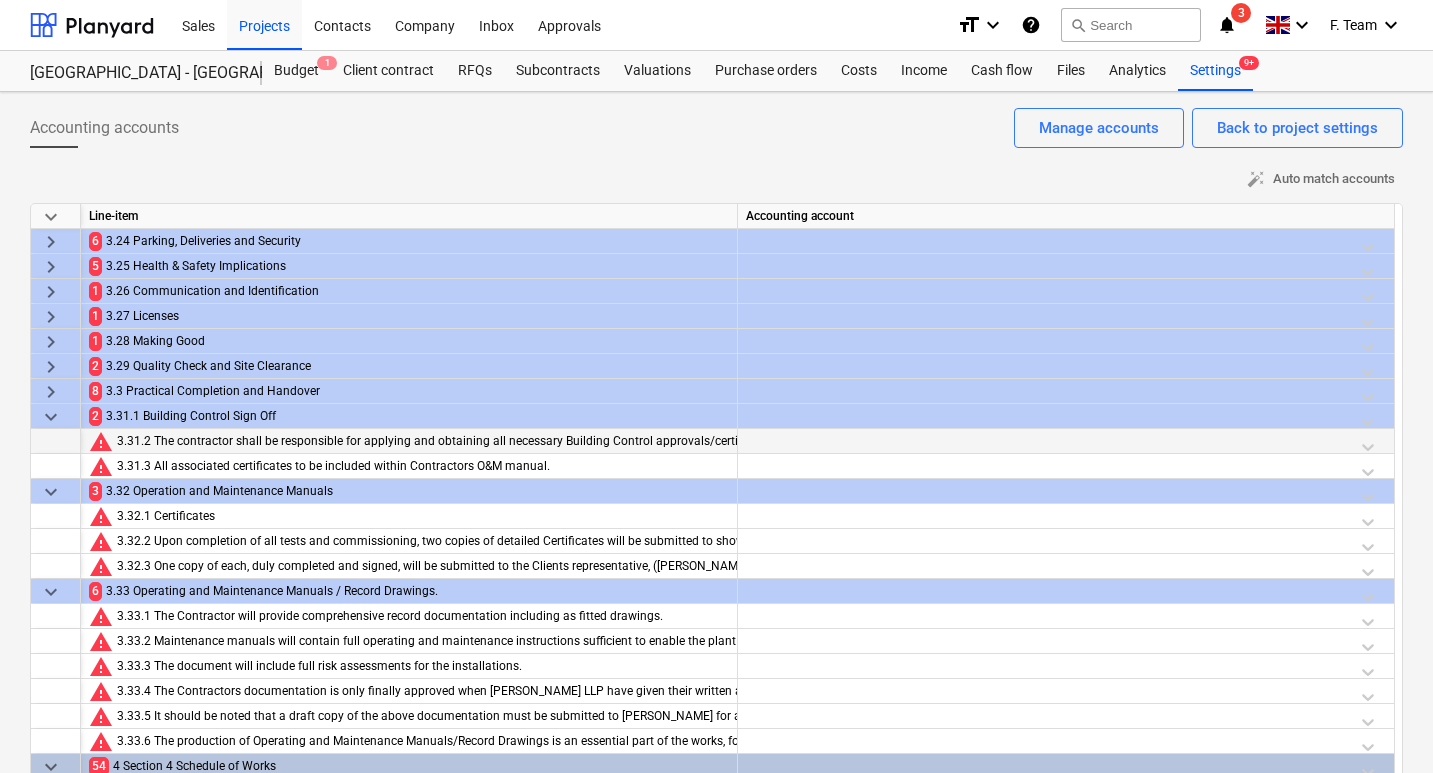 drag, startPoint x: 281, startPoint y: 360, endPoint x: 80, endPoint y: 450, distance: 220.22943 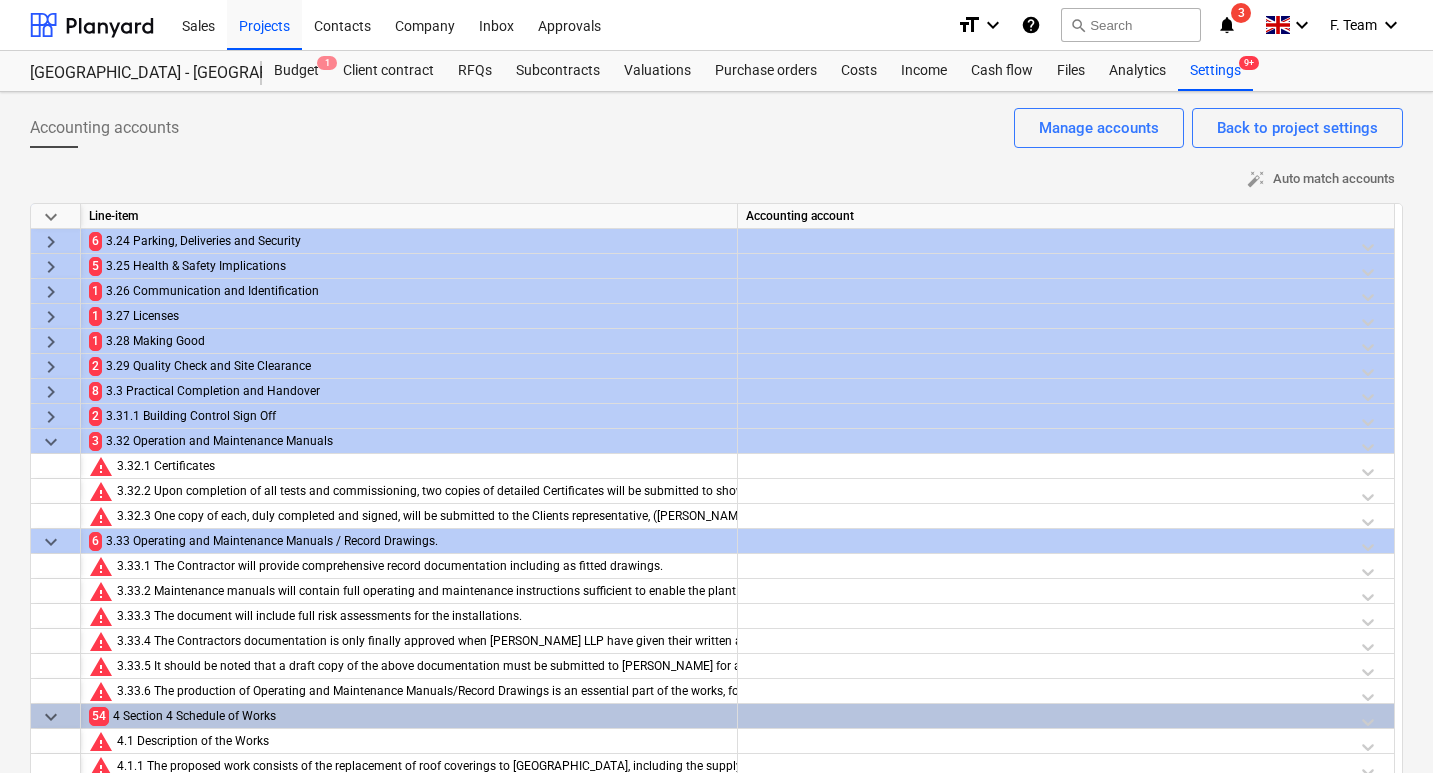 click on "keyboard_arrow_down" at bounding box center (51, 442) 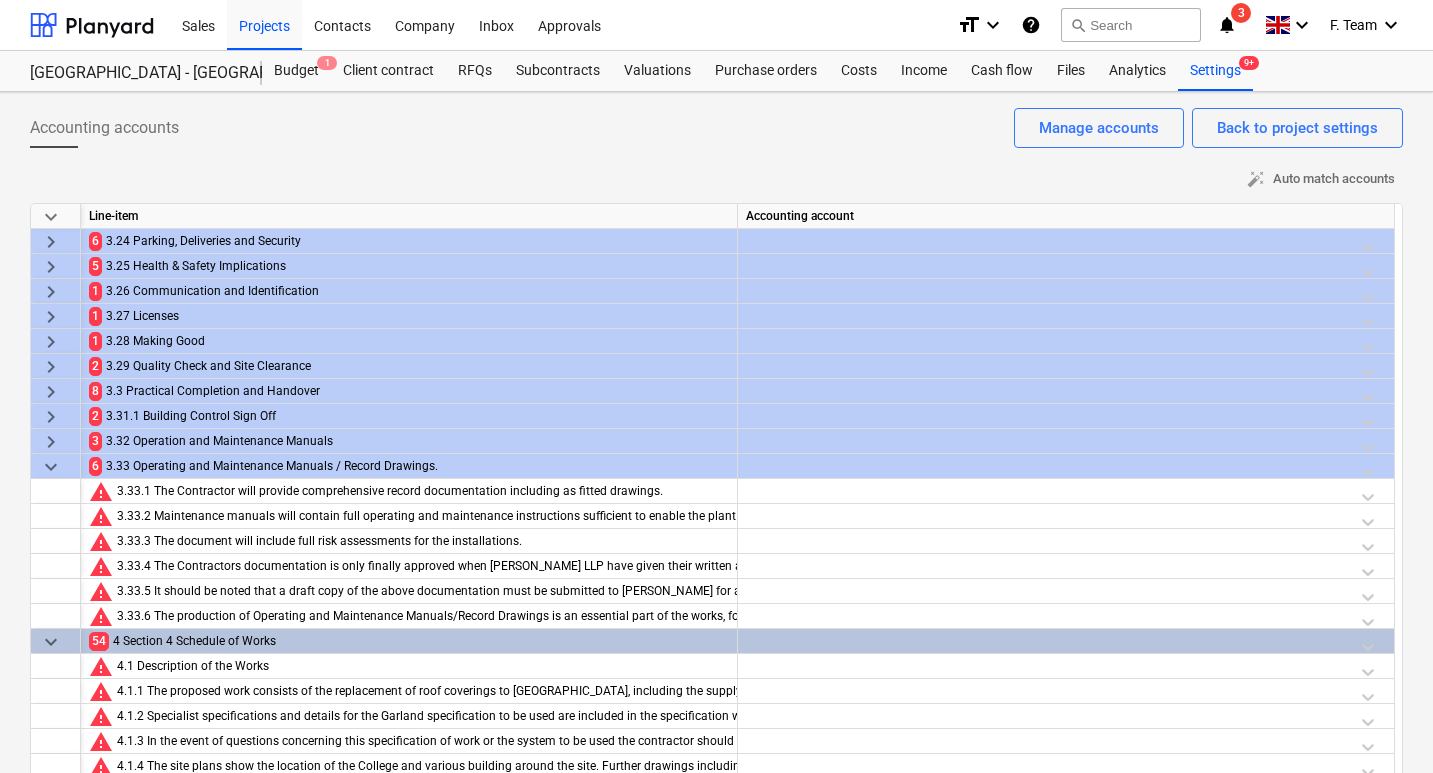 drag, startPoint x: 162, startPoint y: 442, endPoint x: 58, endPoint y: 464, distance: 106.30146 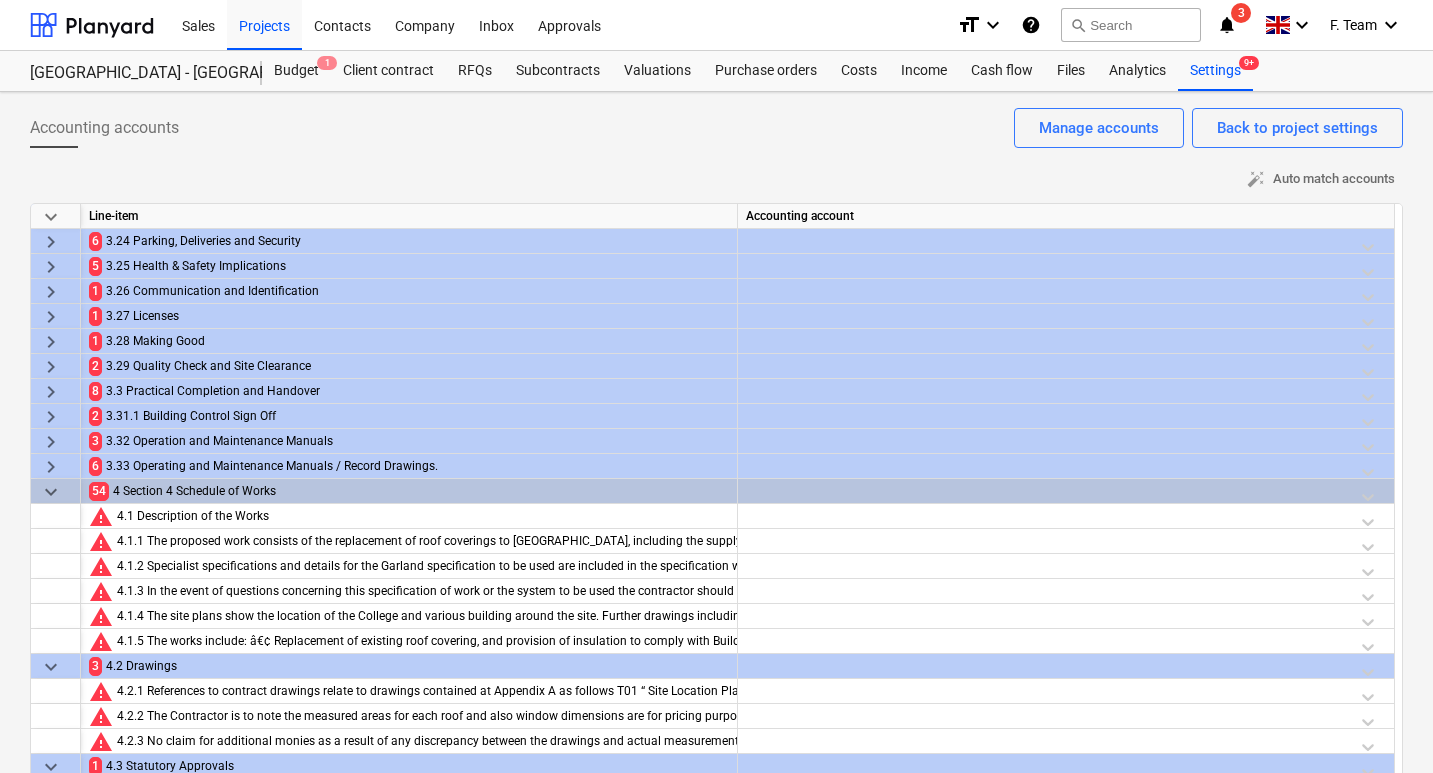 click on "keyboard_arrow_down" at bounding box center [51, 492] 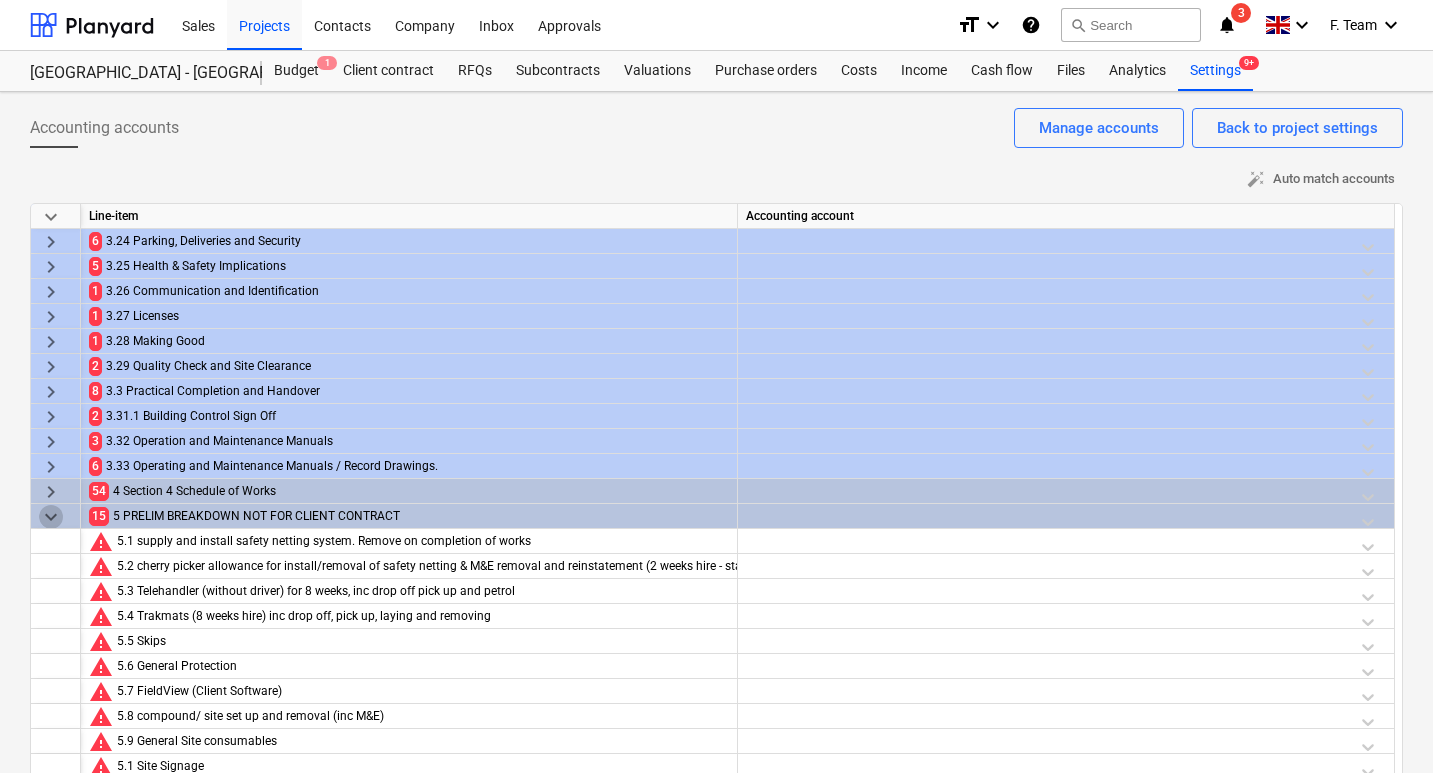 drag, startPoint x: 238, startPoint y: 394, endPoint x: 295, endPoint y: 310, distance: 101.51354 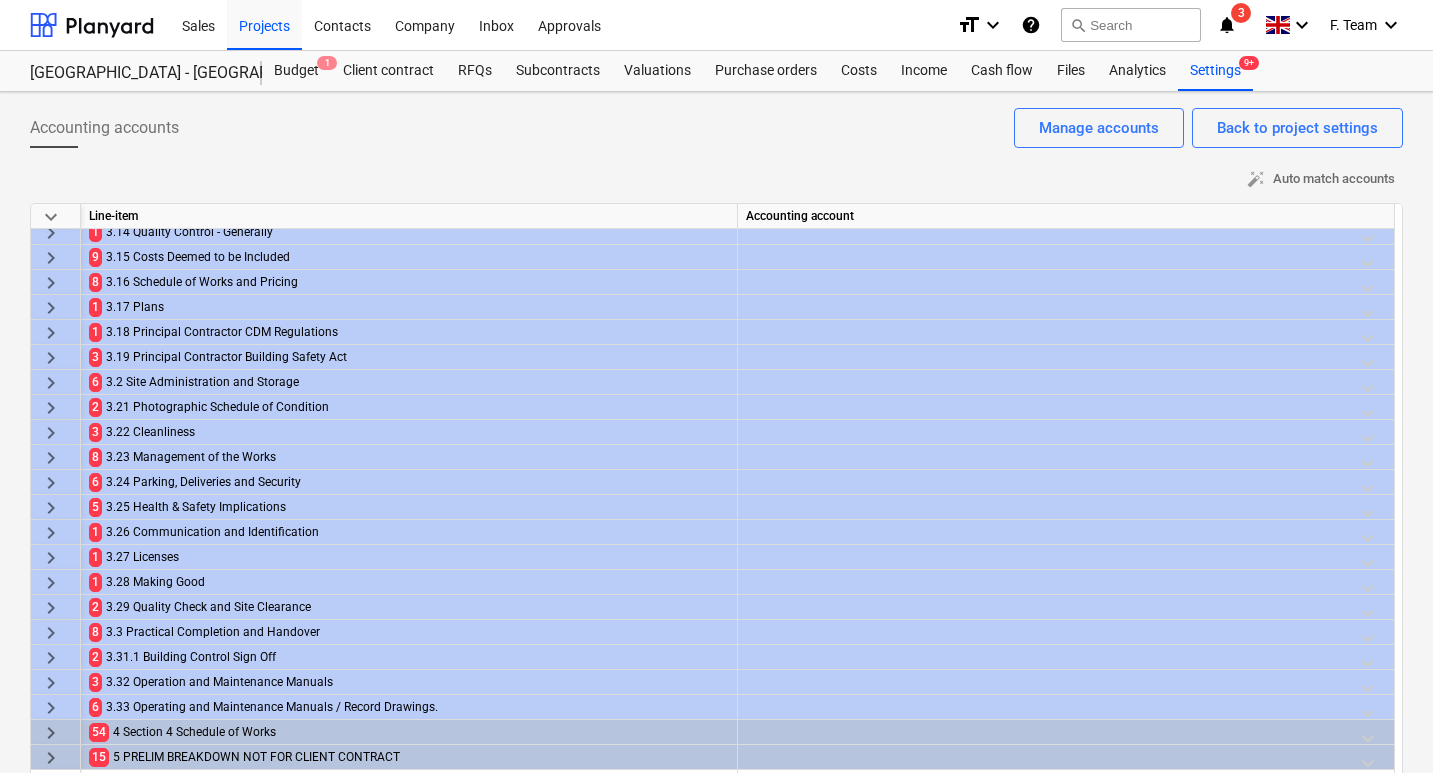 scroll, scrollTop: 359, scrollLeft: 0, axis: vertical 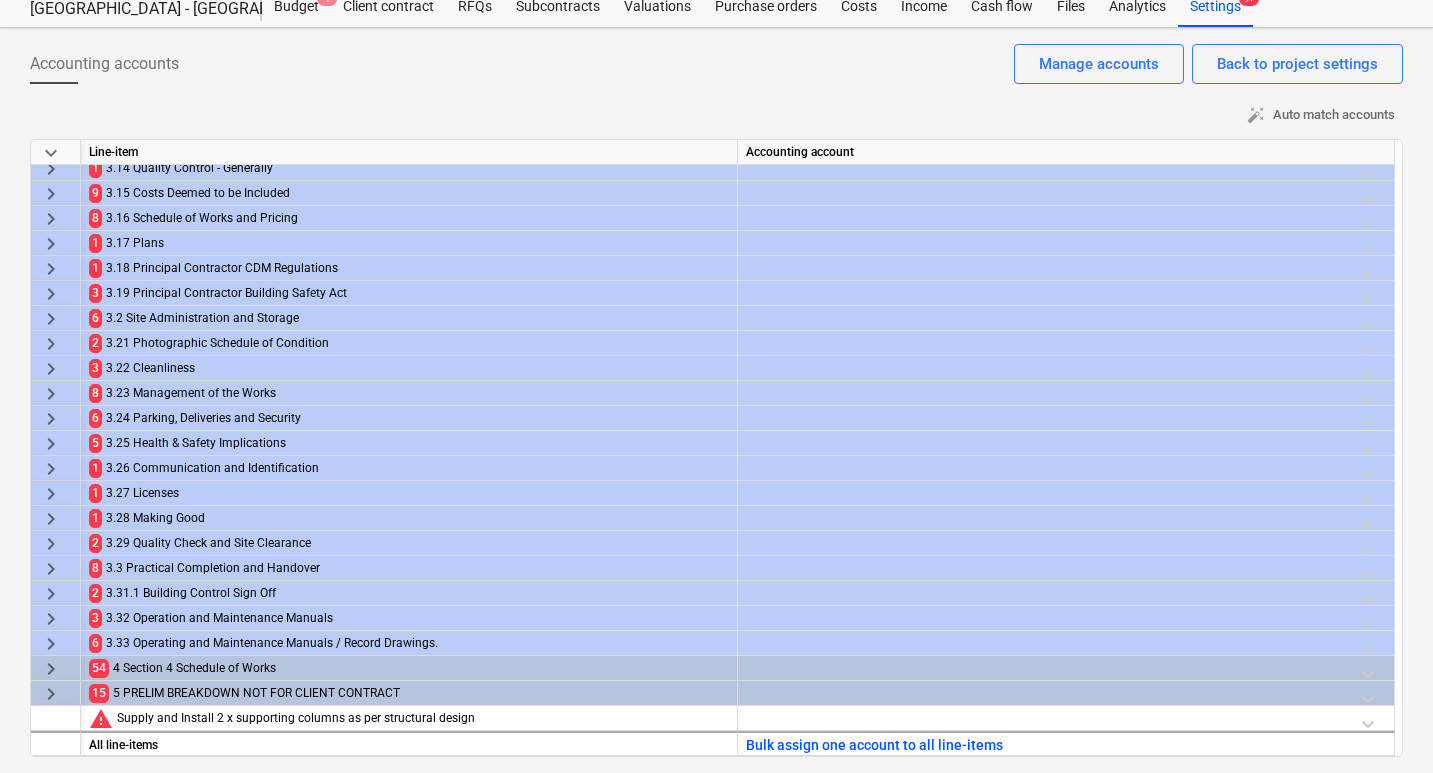 click on "keyboard_arrow_right" at bounding box center [51, 694] 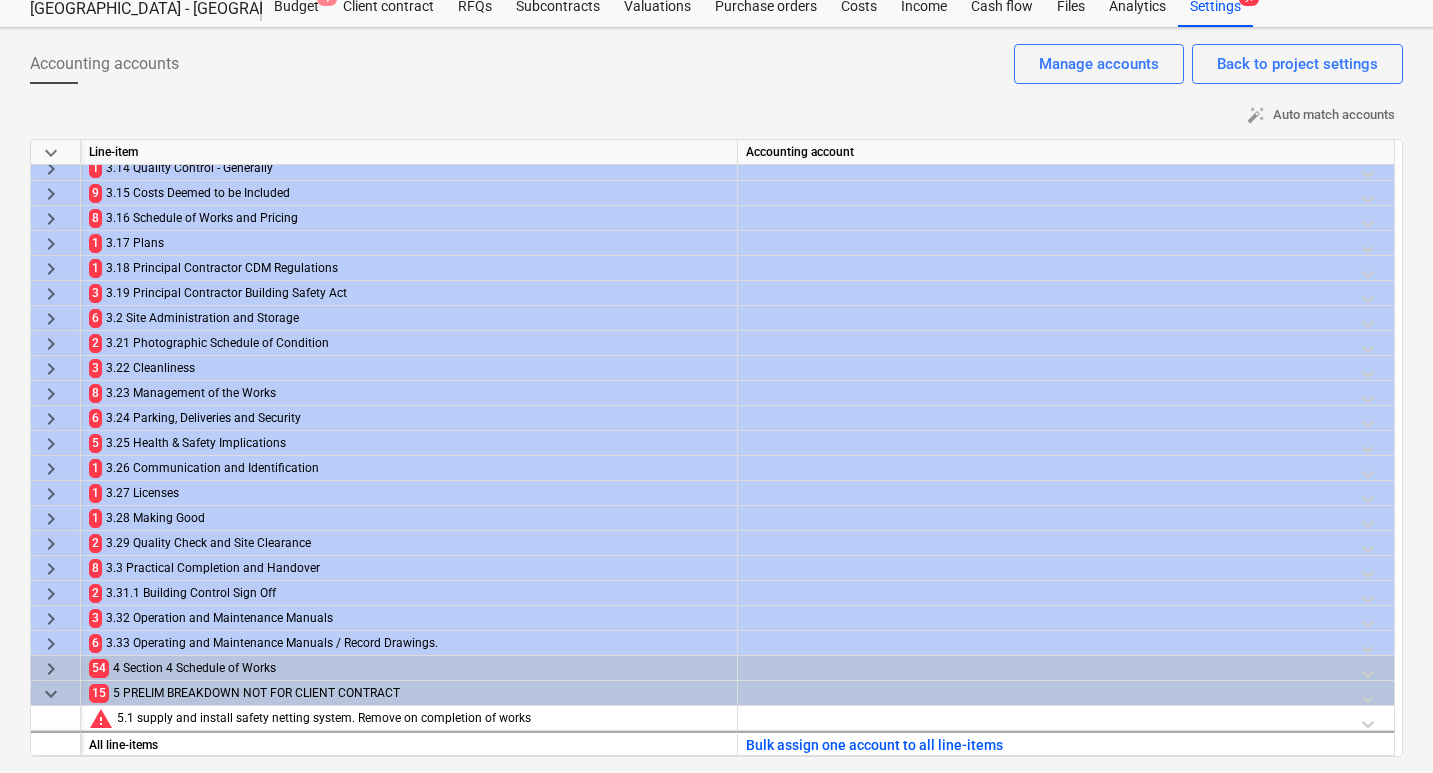 click on "keyboard_arrow_down" at bounding box center [51, 694] 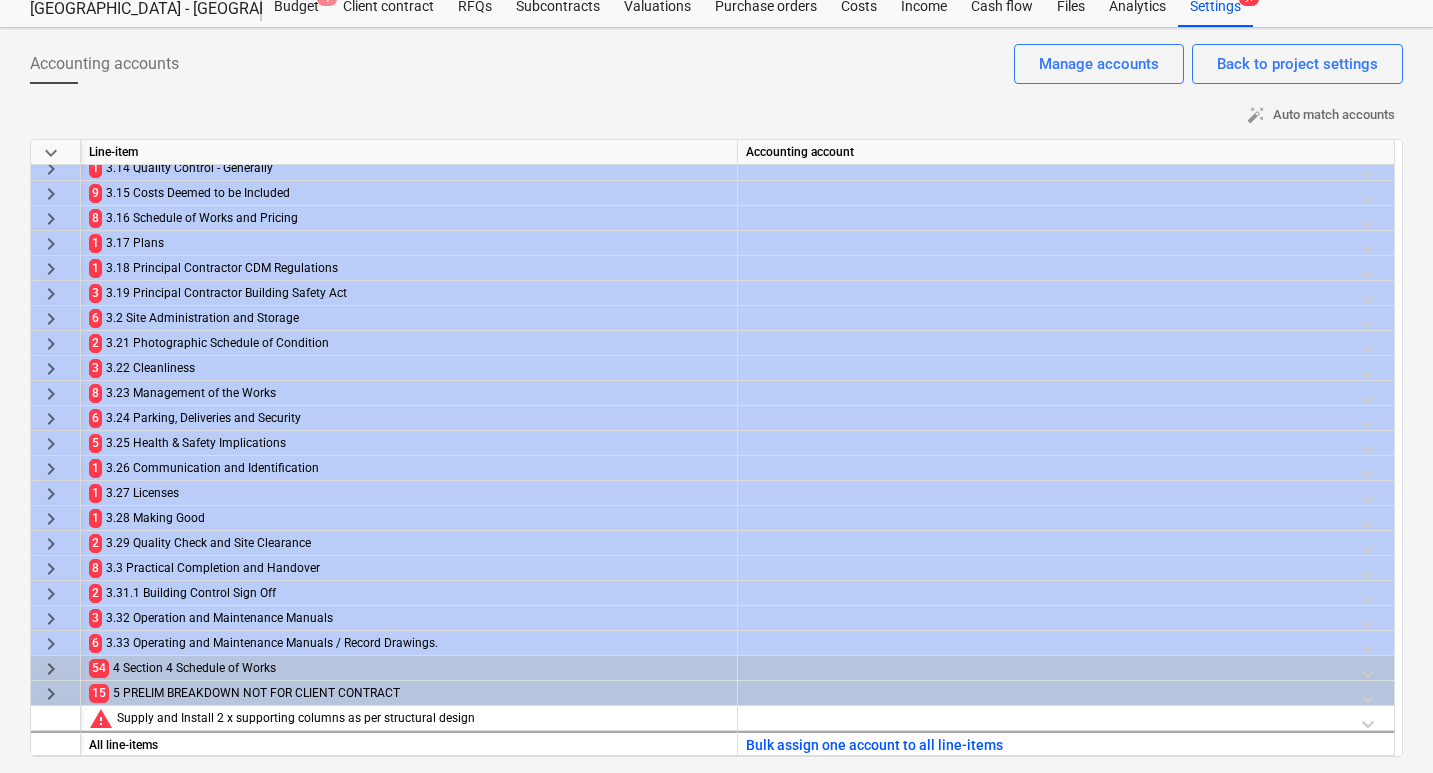 click on "keyboard_arrow_right" at bounding box center [51, 694] 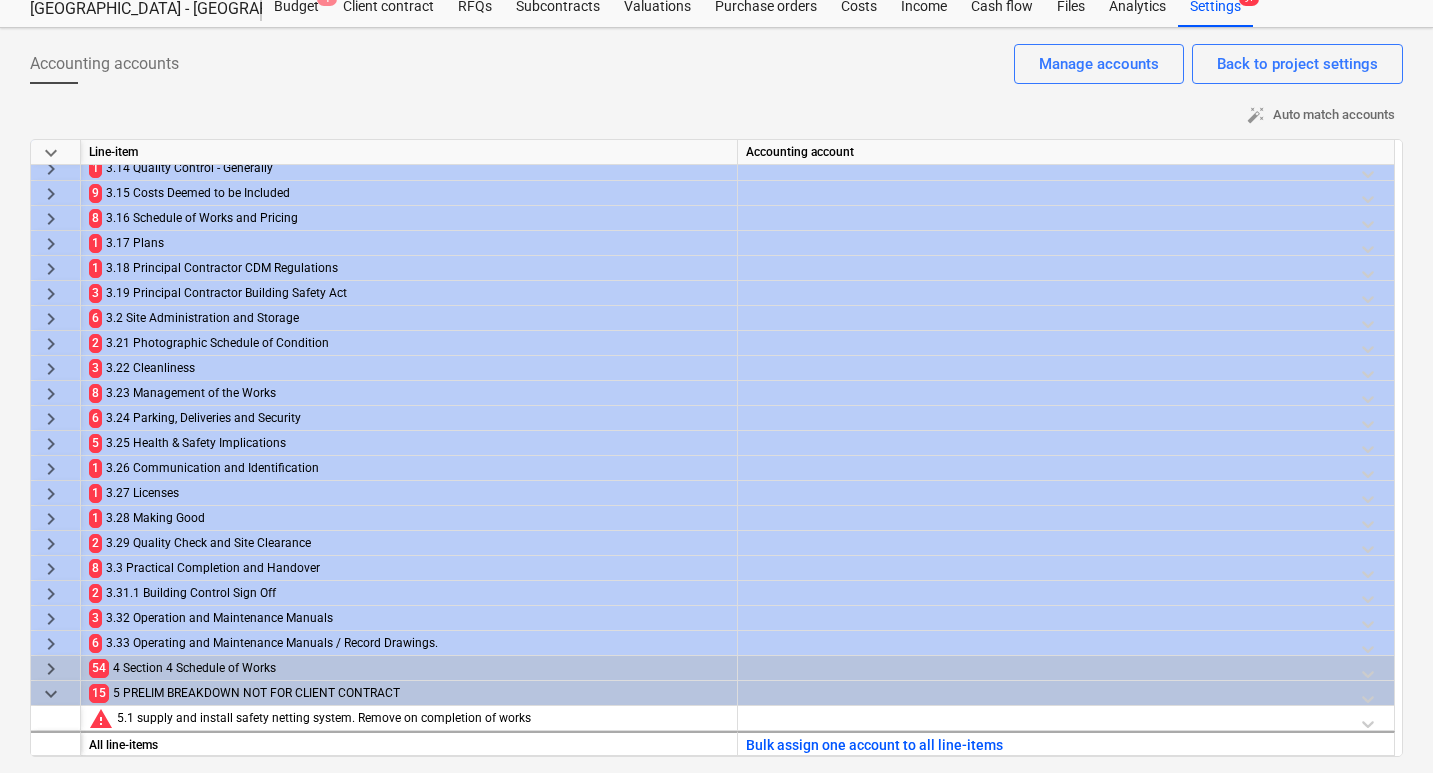 click on "keyboard_arrow_down" at bounding box center (51, 694) 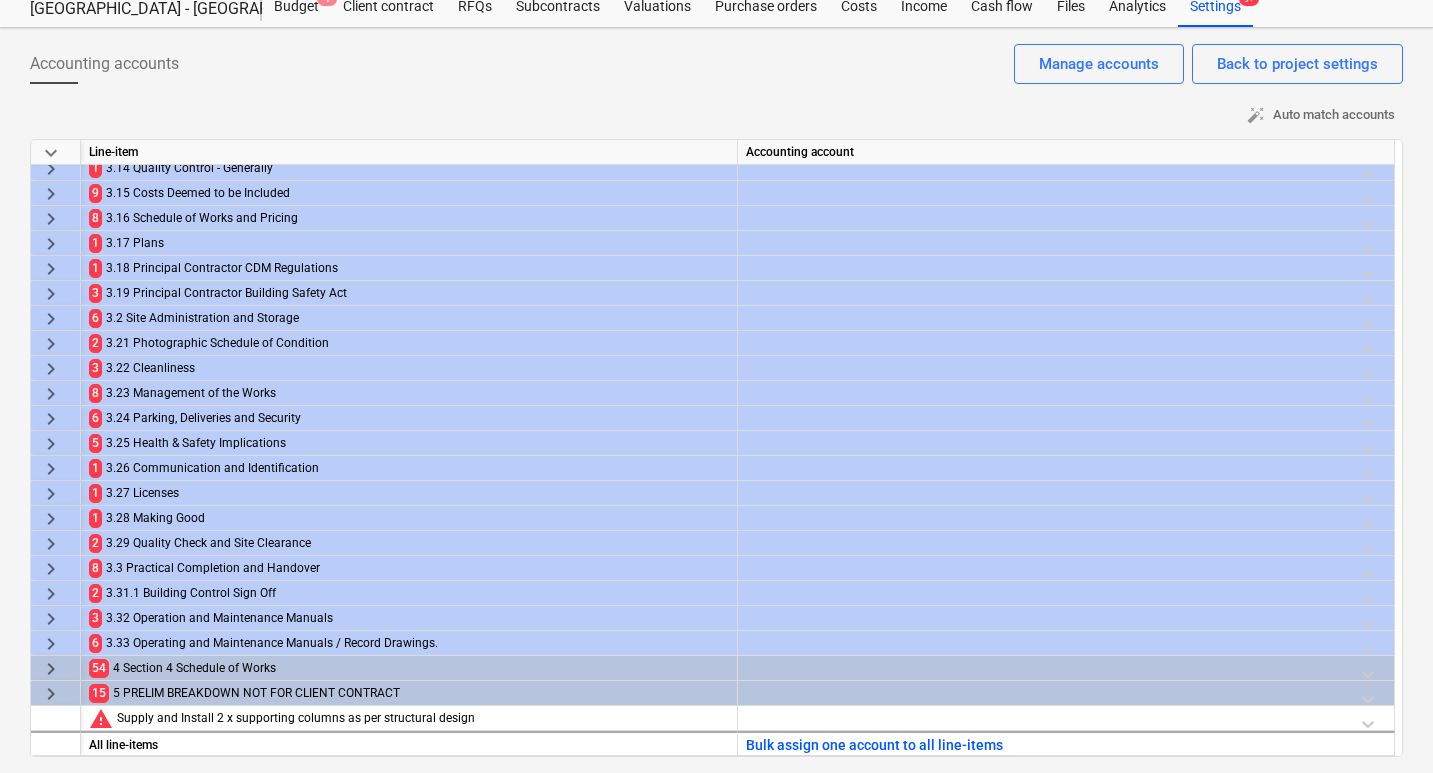 click on "keyboard_arrow_right" at bounding box center (51, 694) 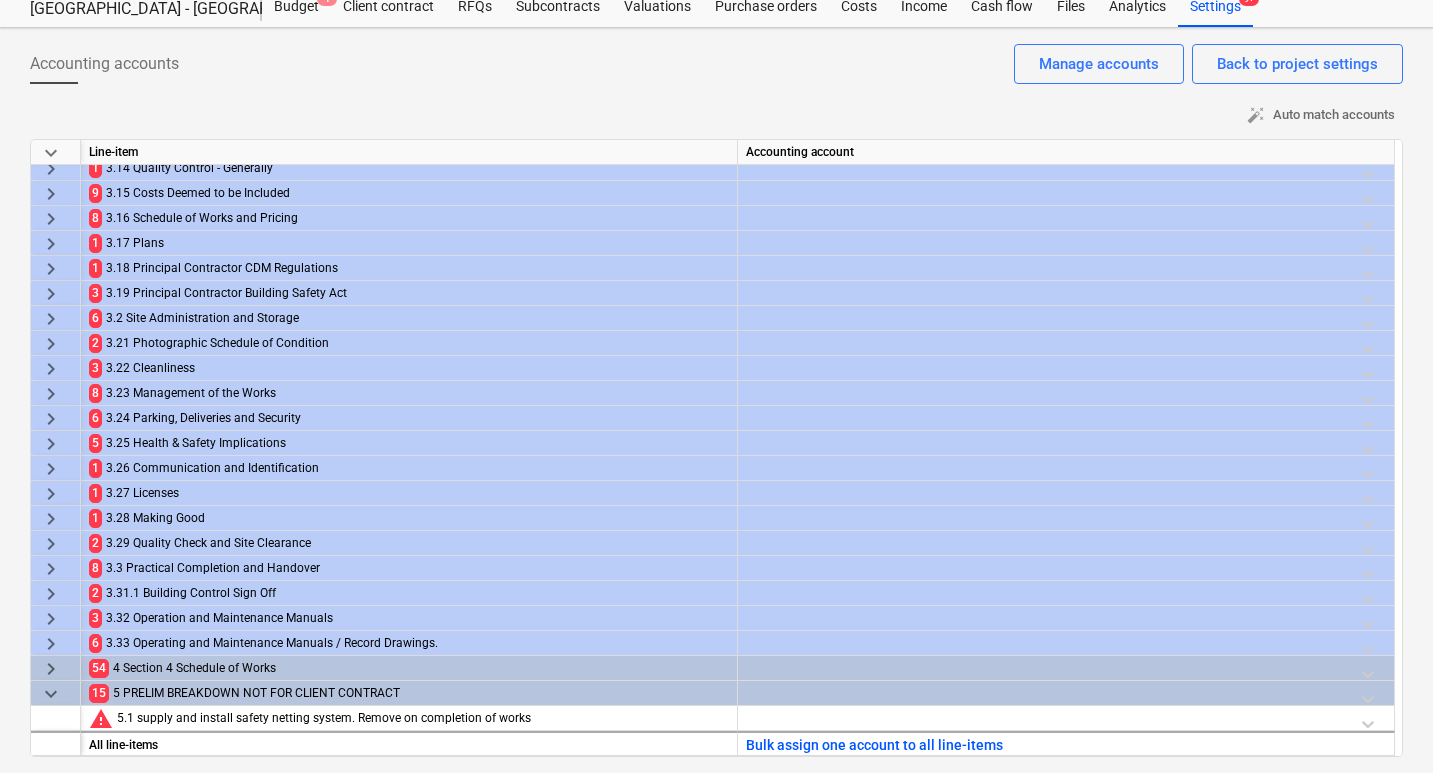 click on "keyboard_arrow_down" at bounding box center (51, 694) 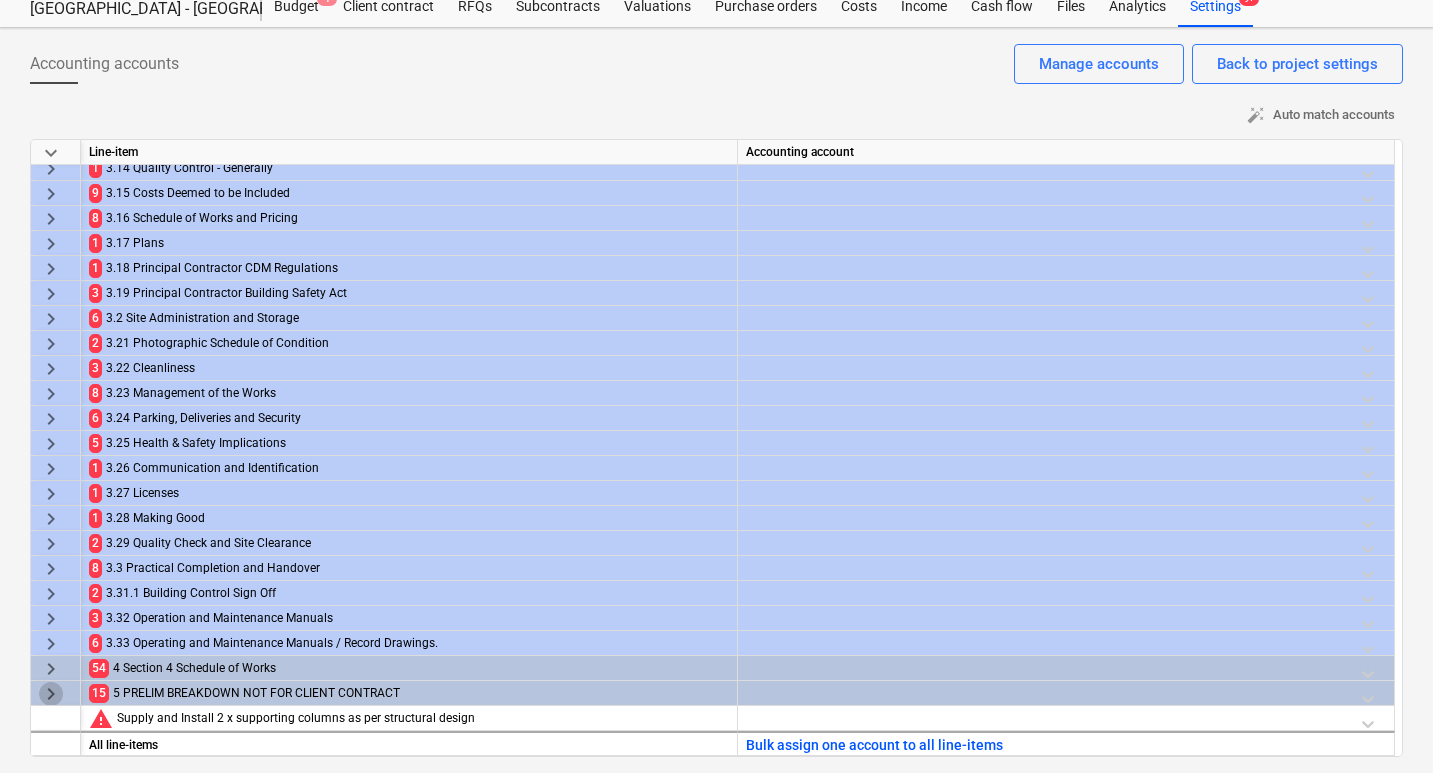 click on "keyboard_arrow_right" at bounding box center (51, 694) 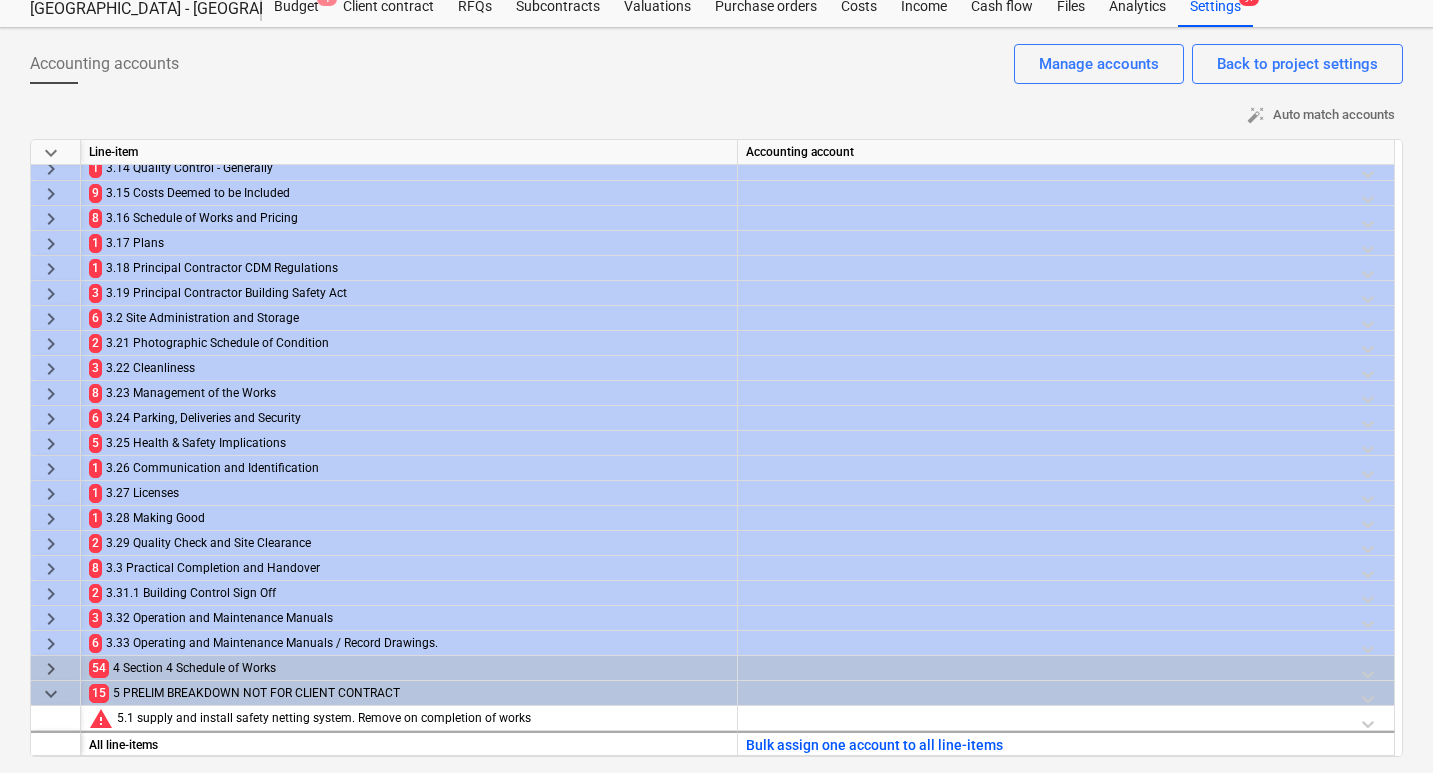 click on "keyboard_arrow_down" at bounding box center (51, 694) 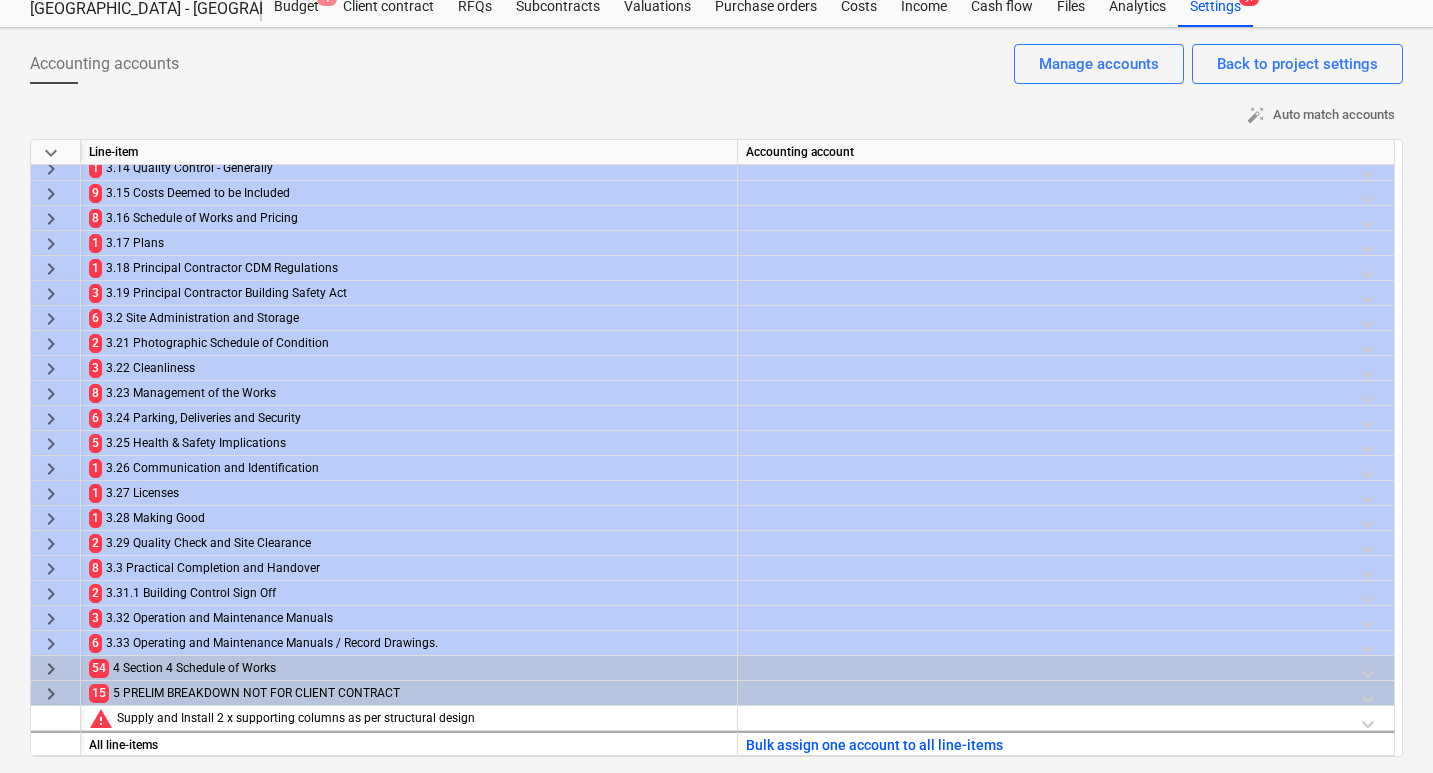 click on "keyboard_arrow_right" at bounding box center [51, 694] 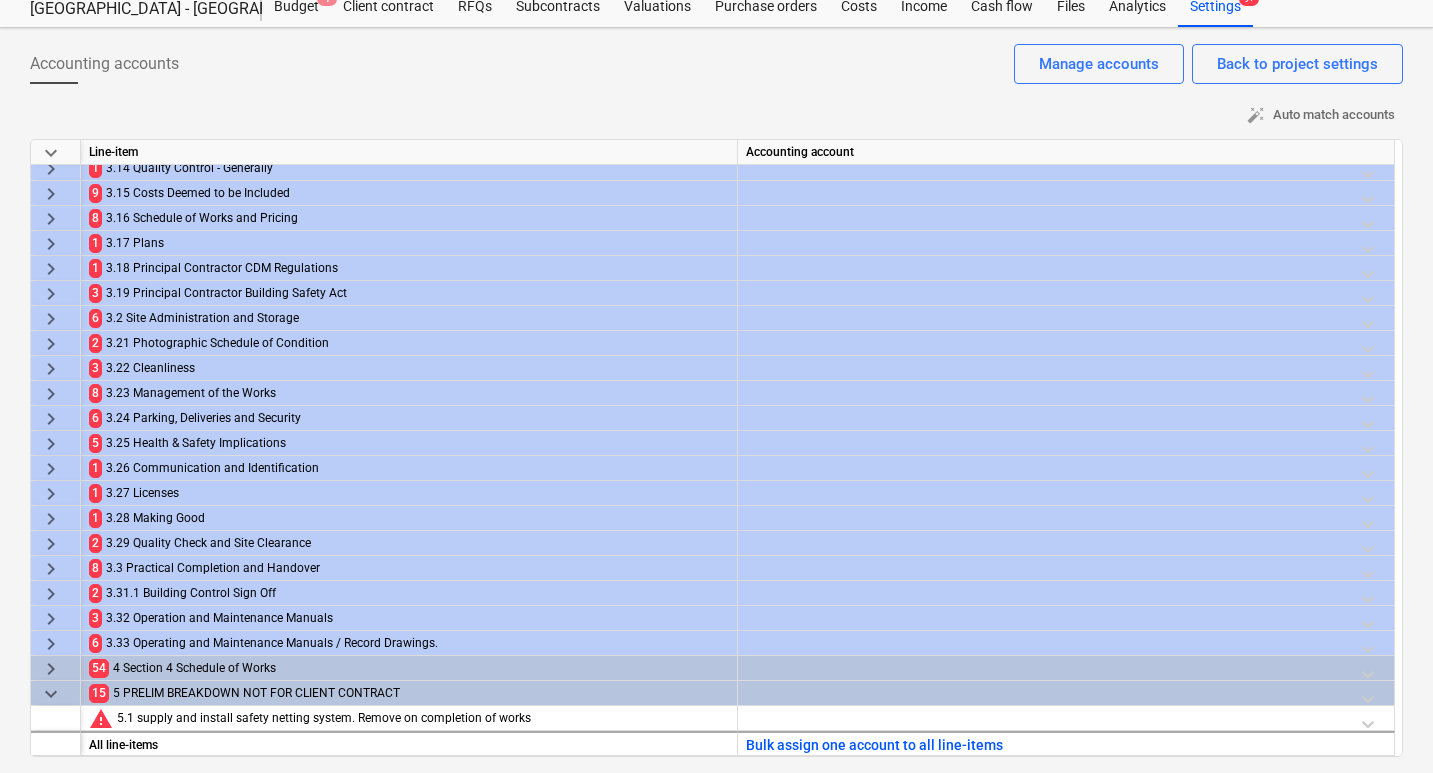 click on "keyboard_arrow_down" at bounding box center (51, 694) 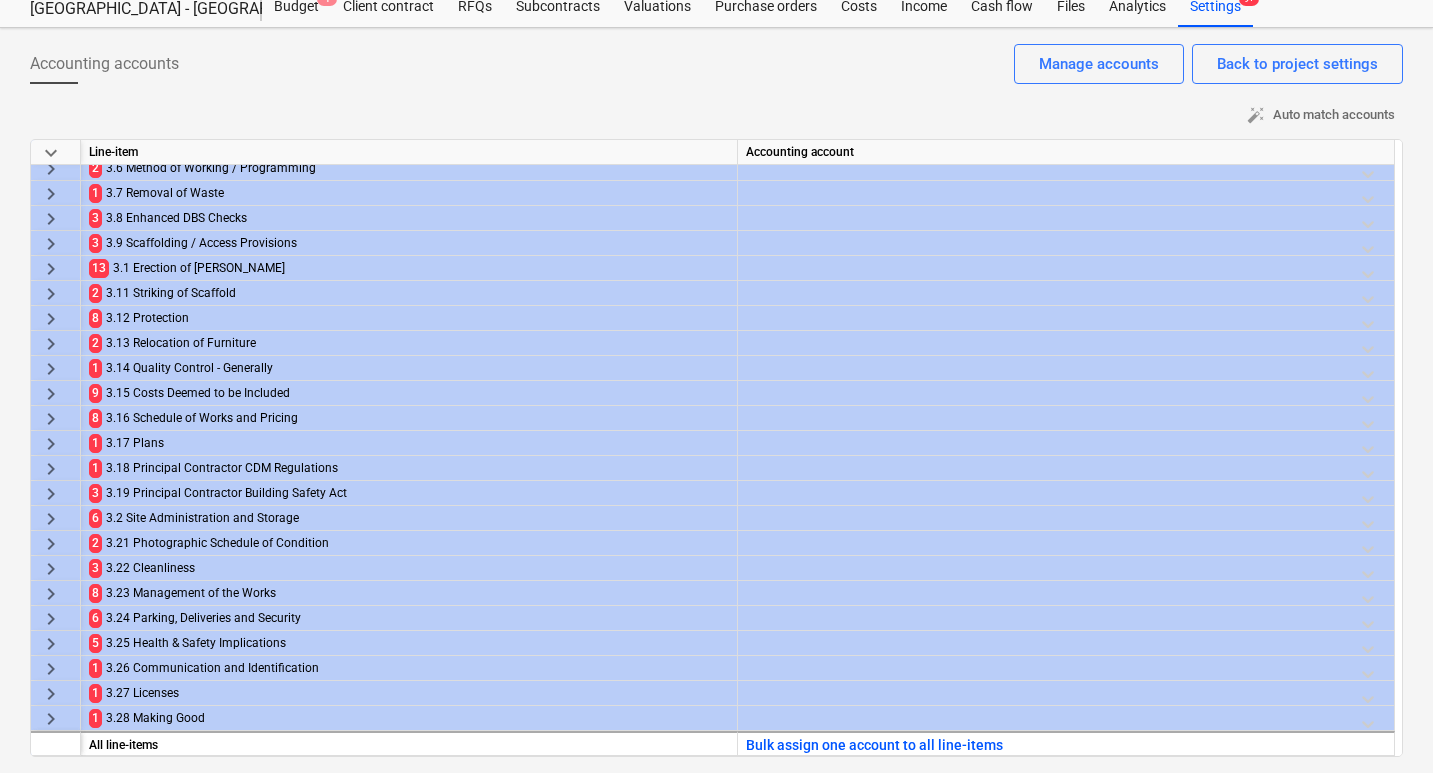 scroll, scrollTop: 0, scrollLeft: 0, axis: both 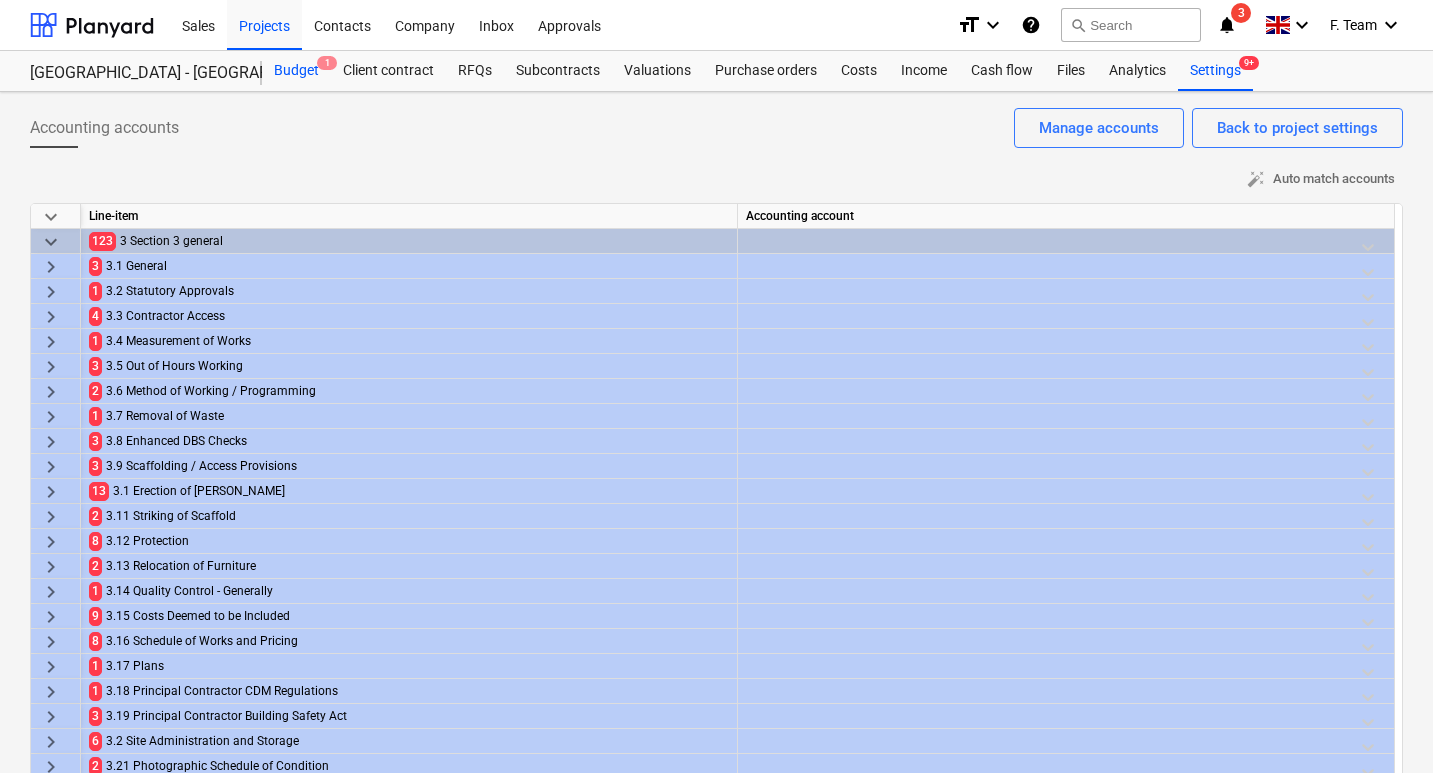 click on "Budget 1" at bounding box center [296, 71] 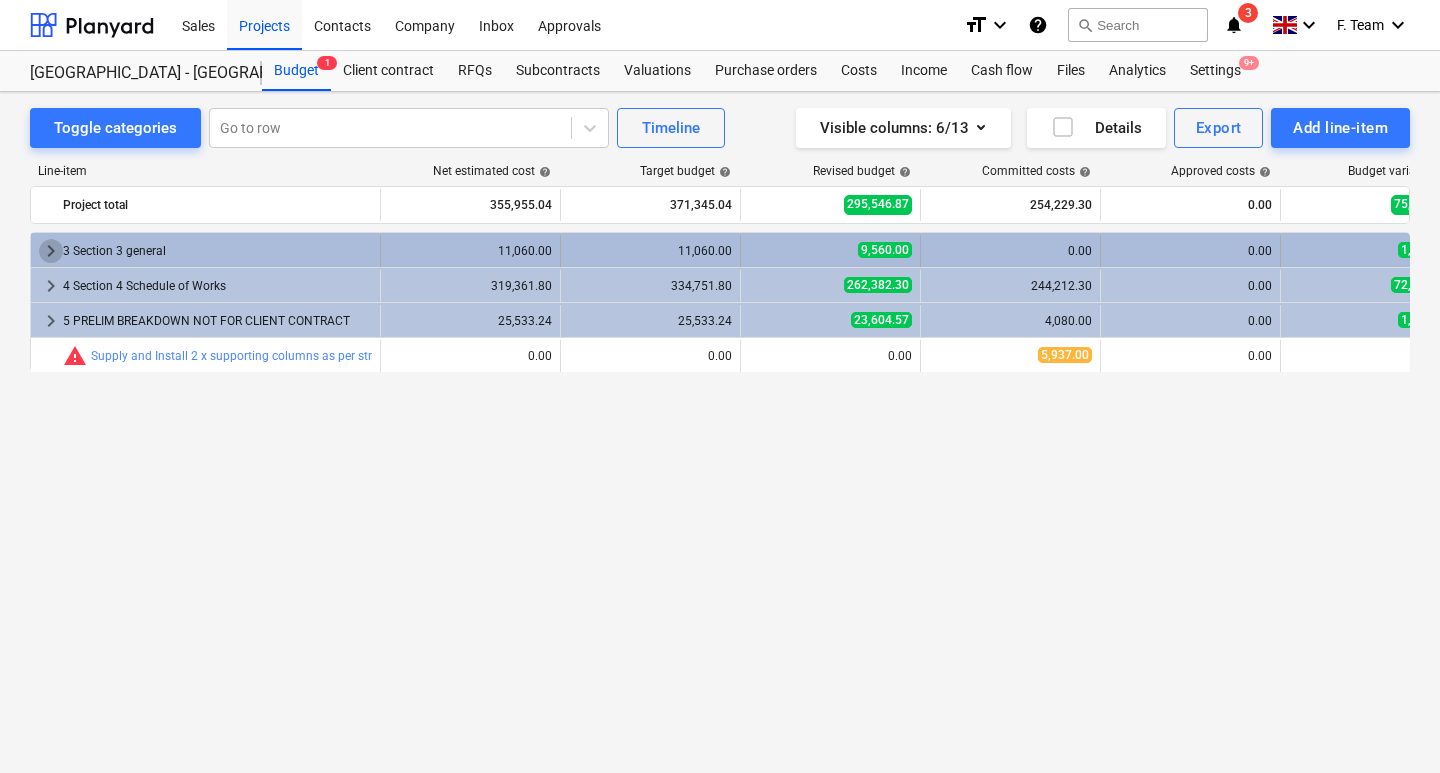 click on "keyboard_arrow_right" at bounding box center [51, 251] 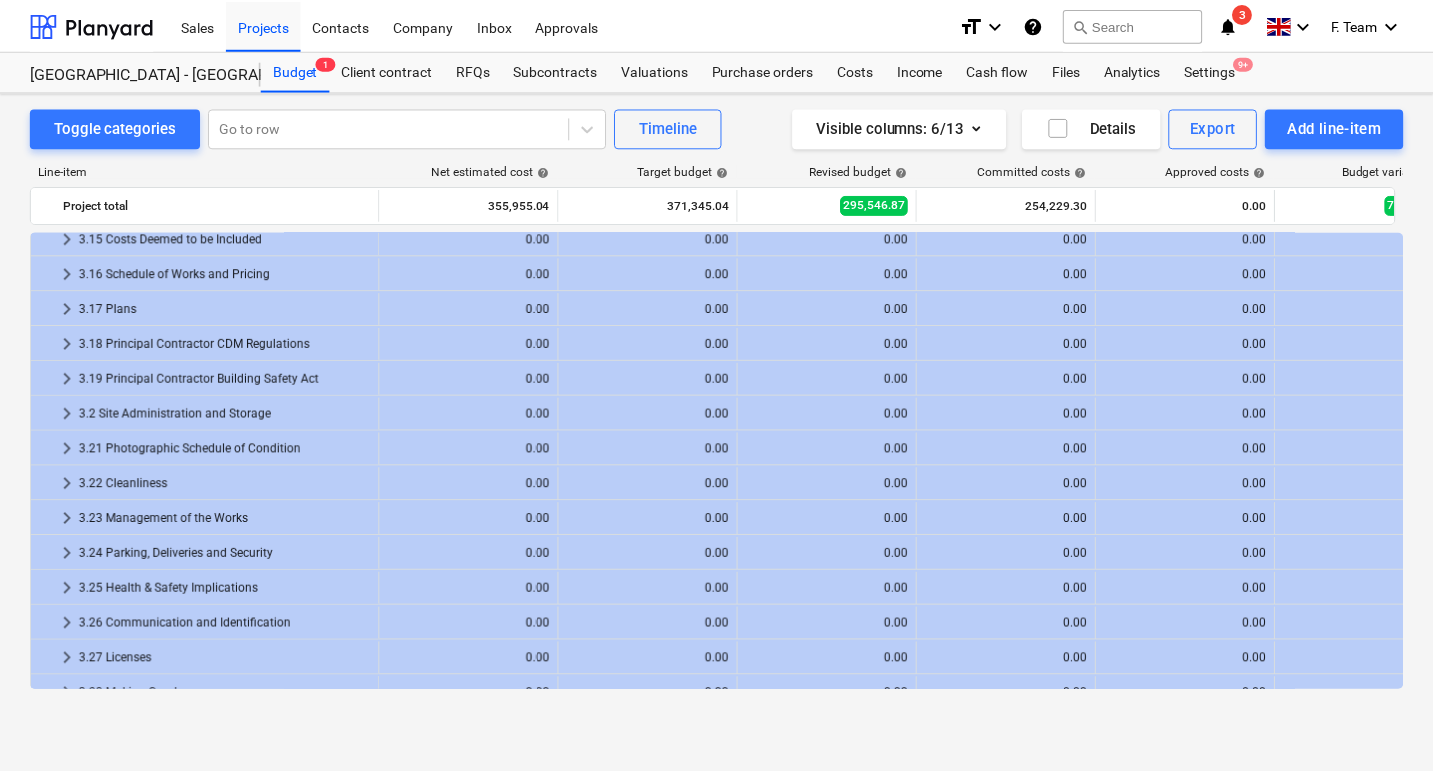 scroll, scrollTop: 0, scrollLeft: 0, axis: both 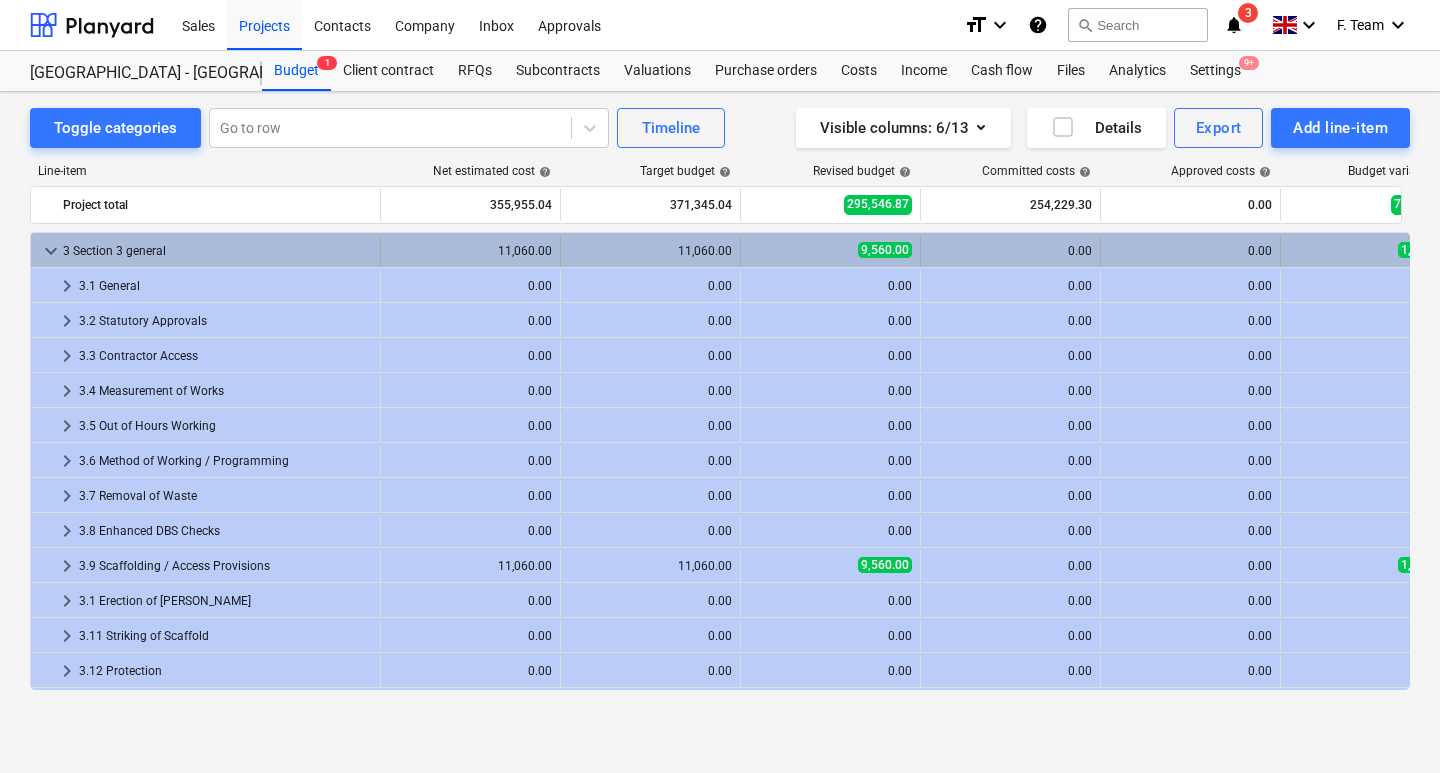 click on "keyboard_arrow_down" at bounding box center [51, 251] 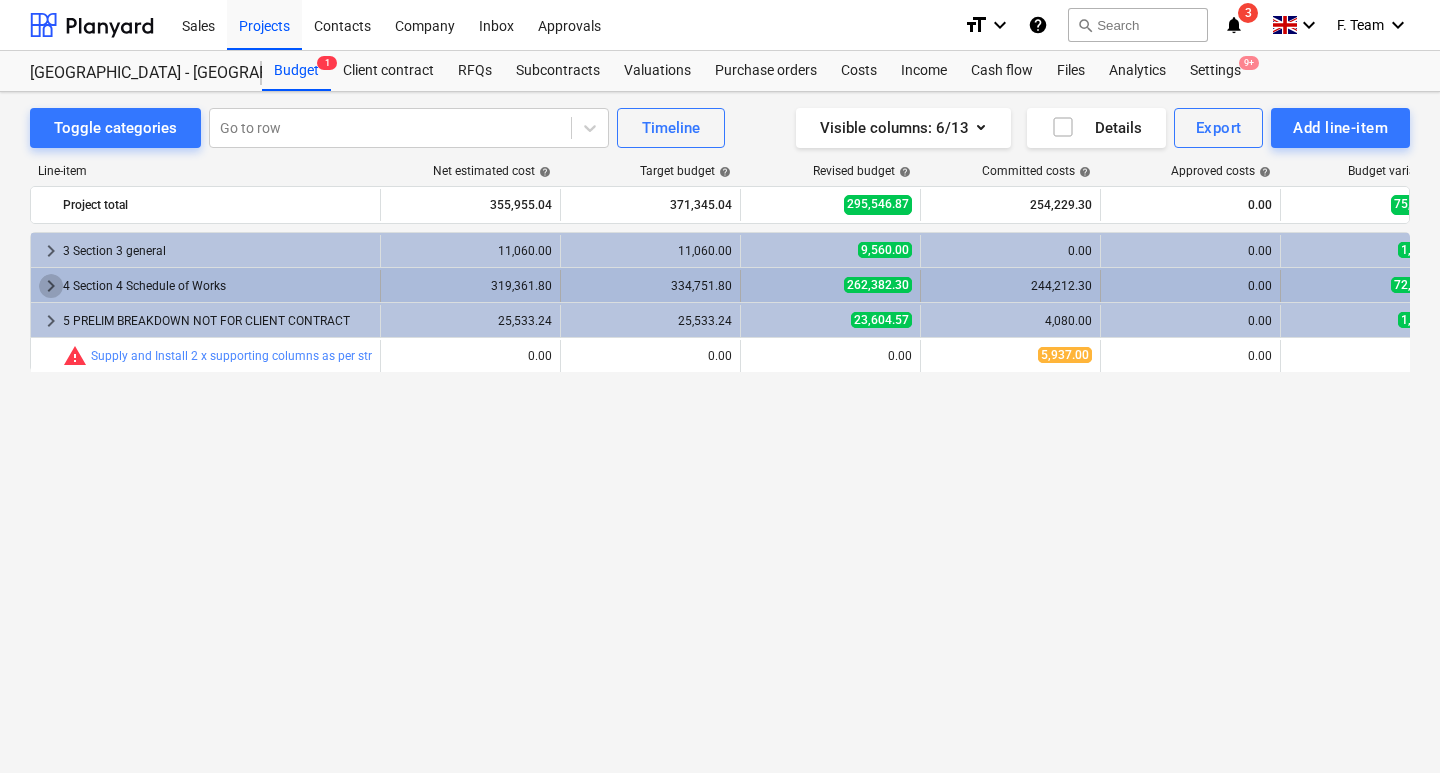 click on "keyboard_arrow_right" at bounding box center (51, 286) 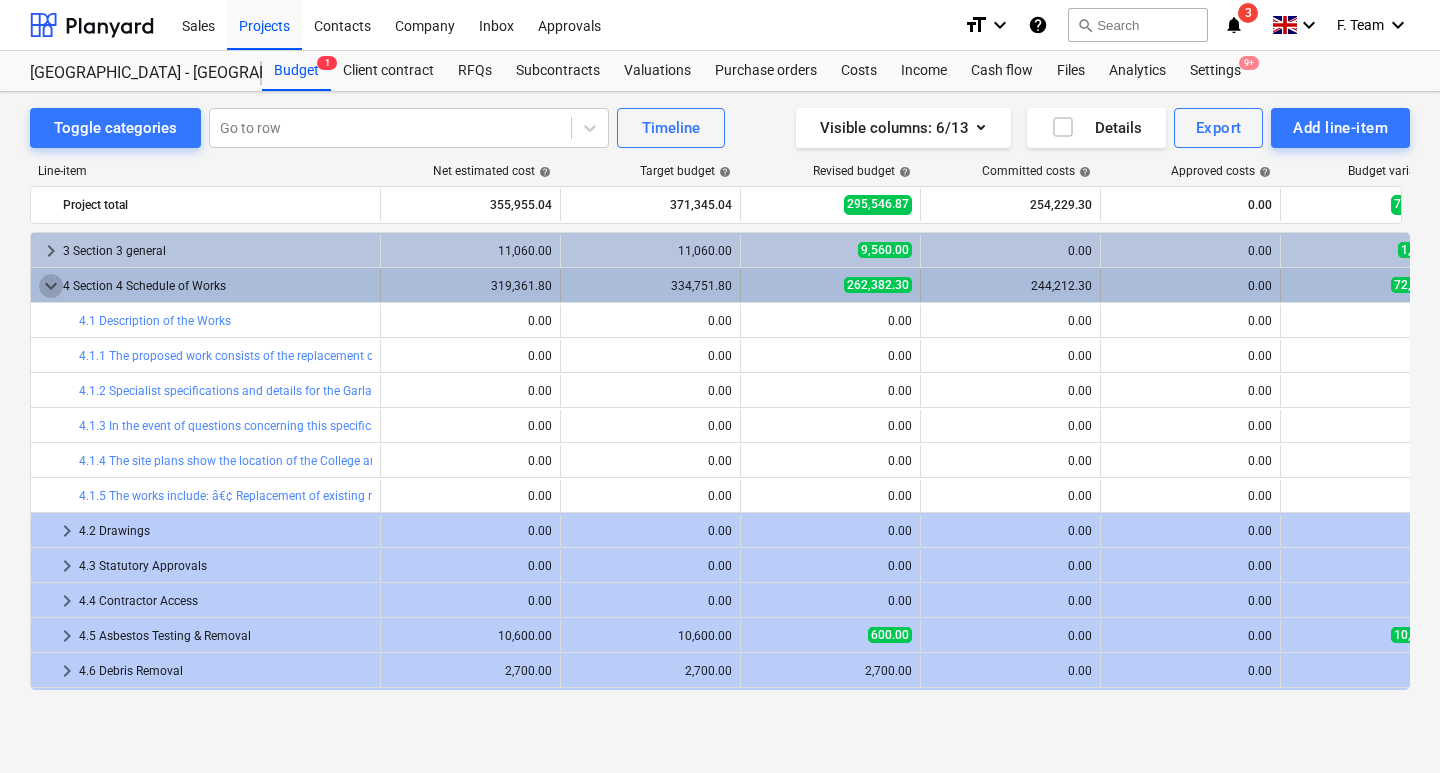 click on "keyboard_arrow_down" at bounding box center [51, 286] 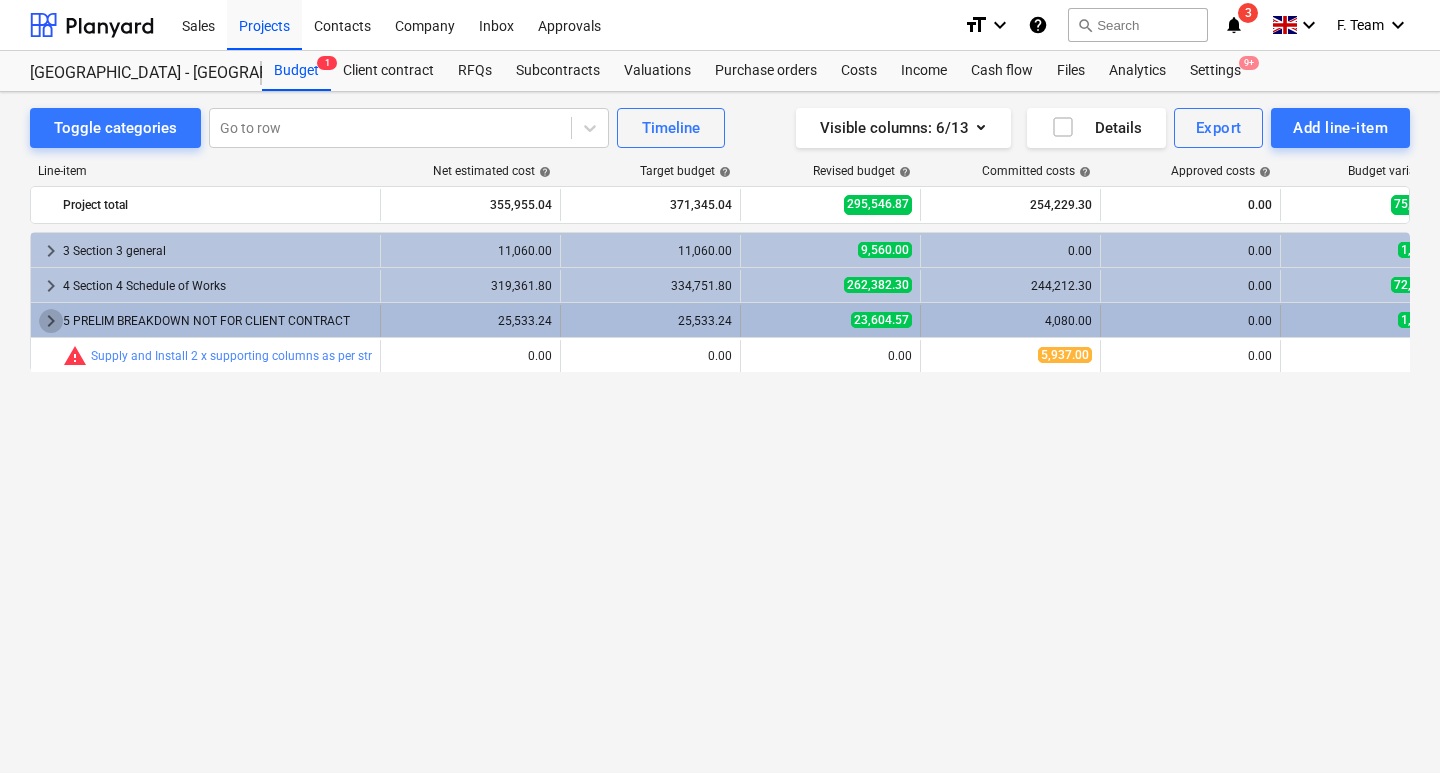 click on "keyboard_arrow_right" at bounding box center (51, 321) 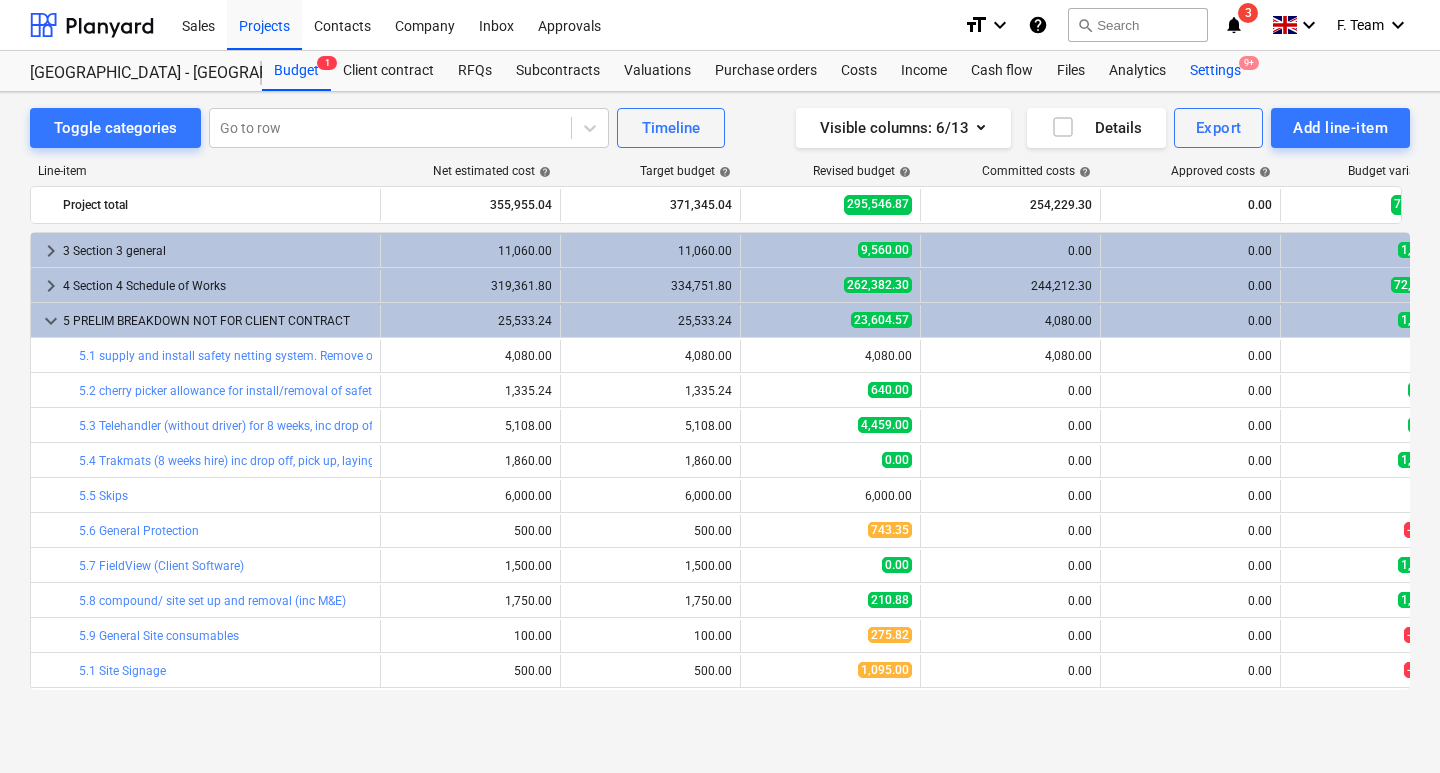 click on "Settings 9+" at bounding box center [1215, 71] 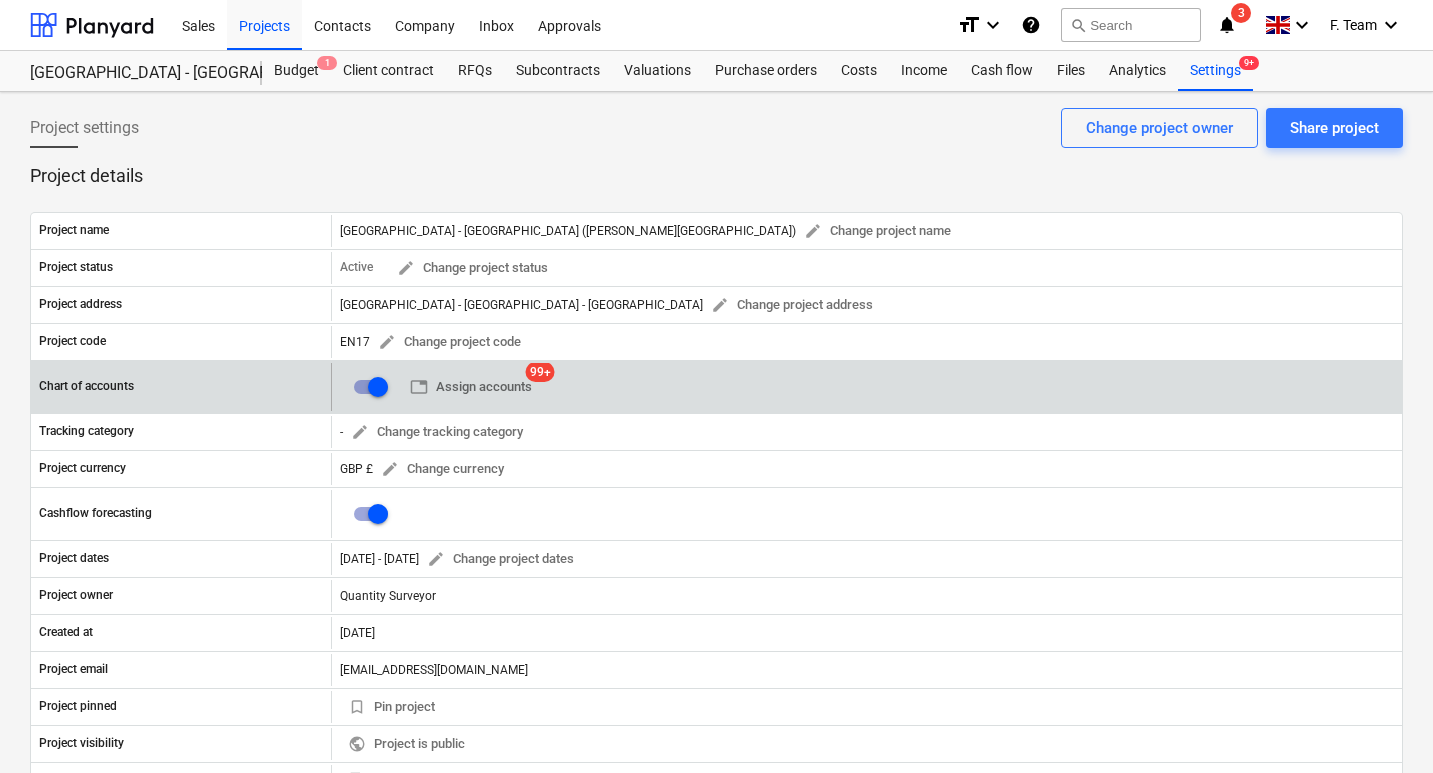 click at bounding box center (378, 387) 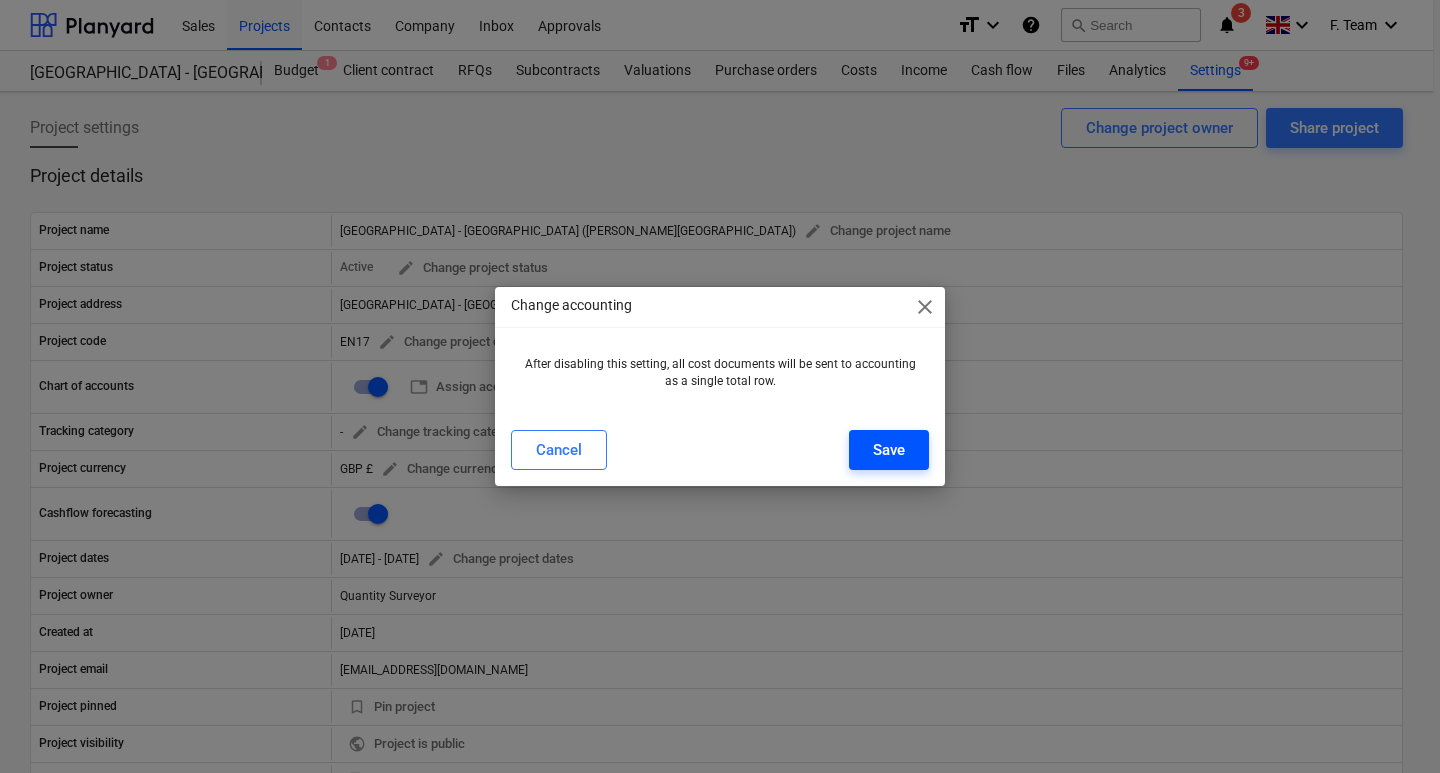 click on "Save" at bounding box center [889, 450] 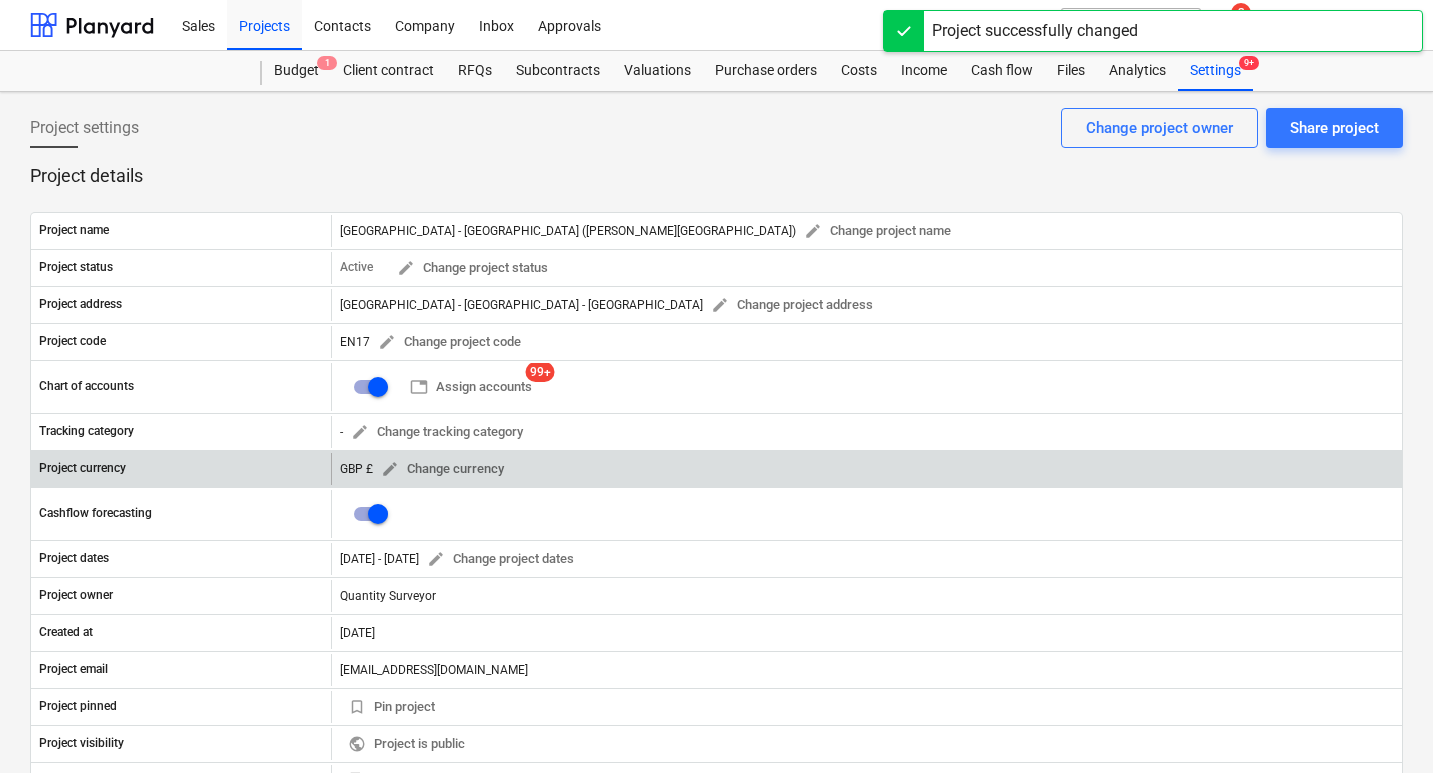 checkbox on "false" 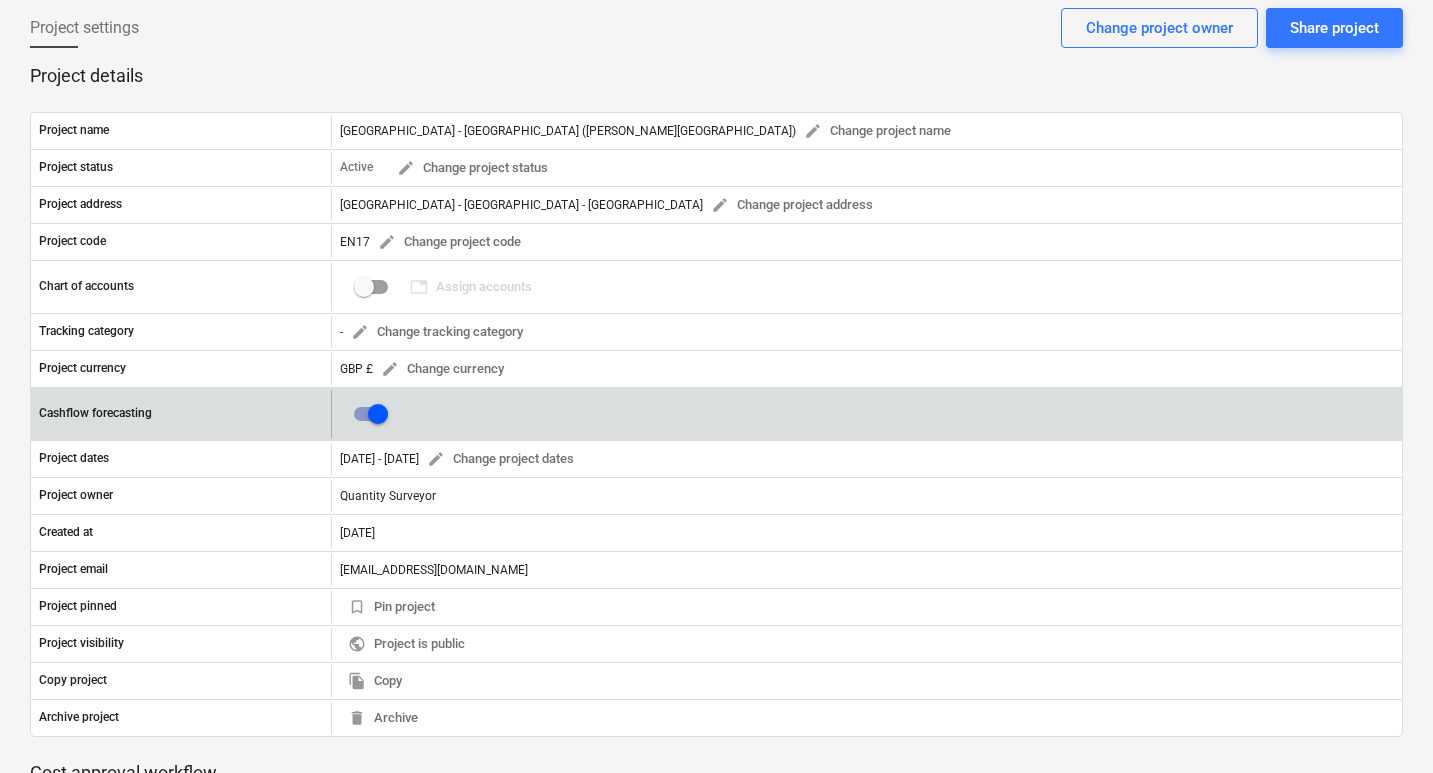 scroll, scrollTop: 0, scrollLeft: 0, axis: both 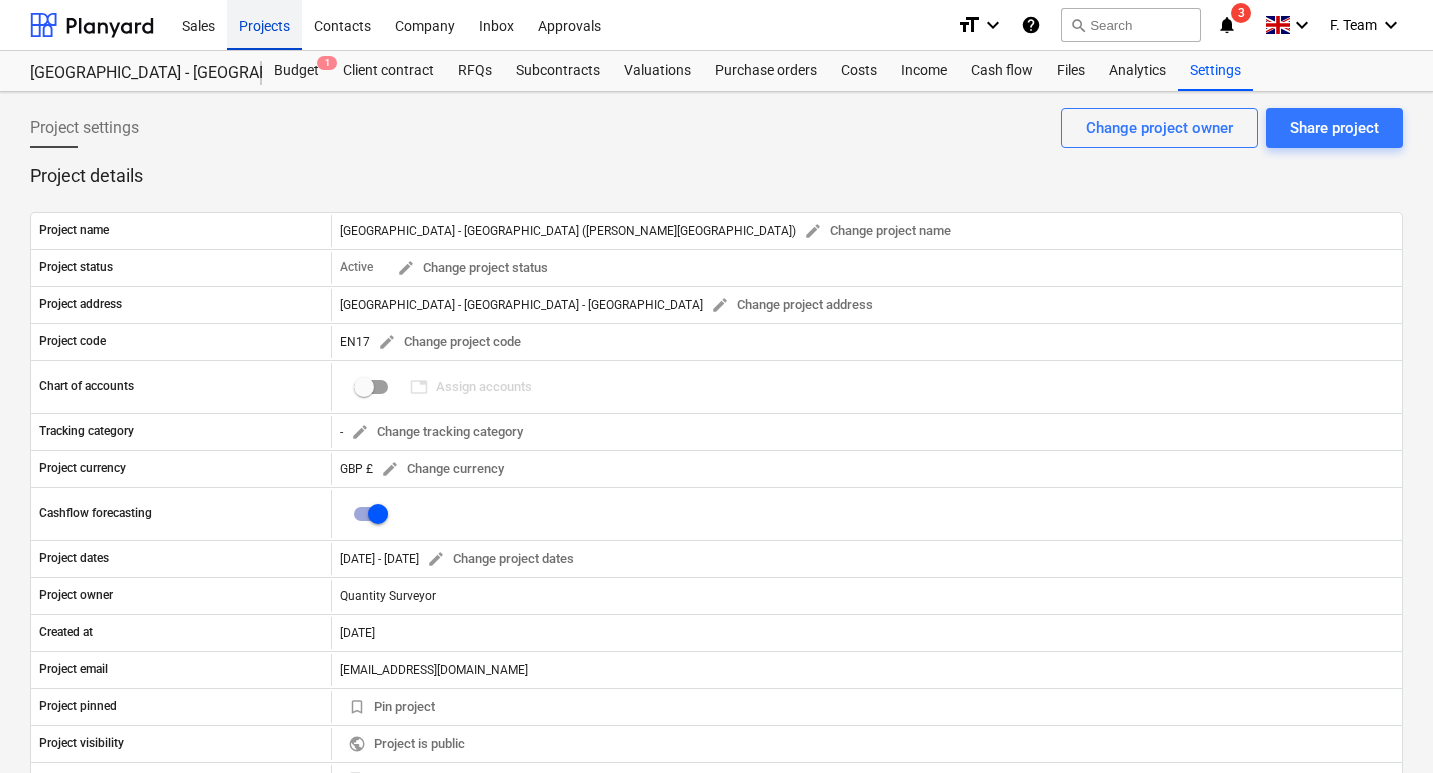 click on "Projects" at bounding box center [264, 24] 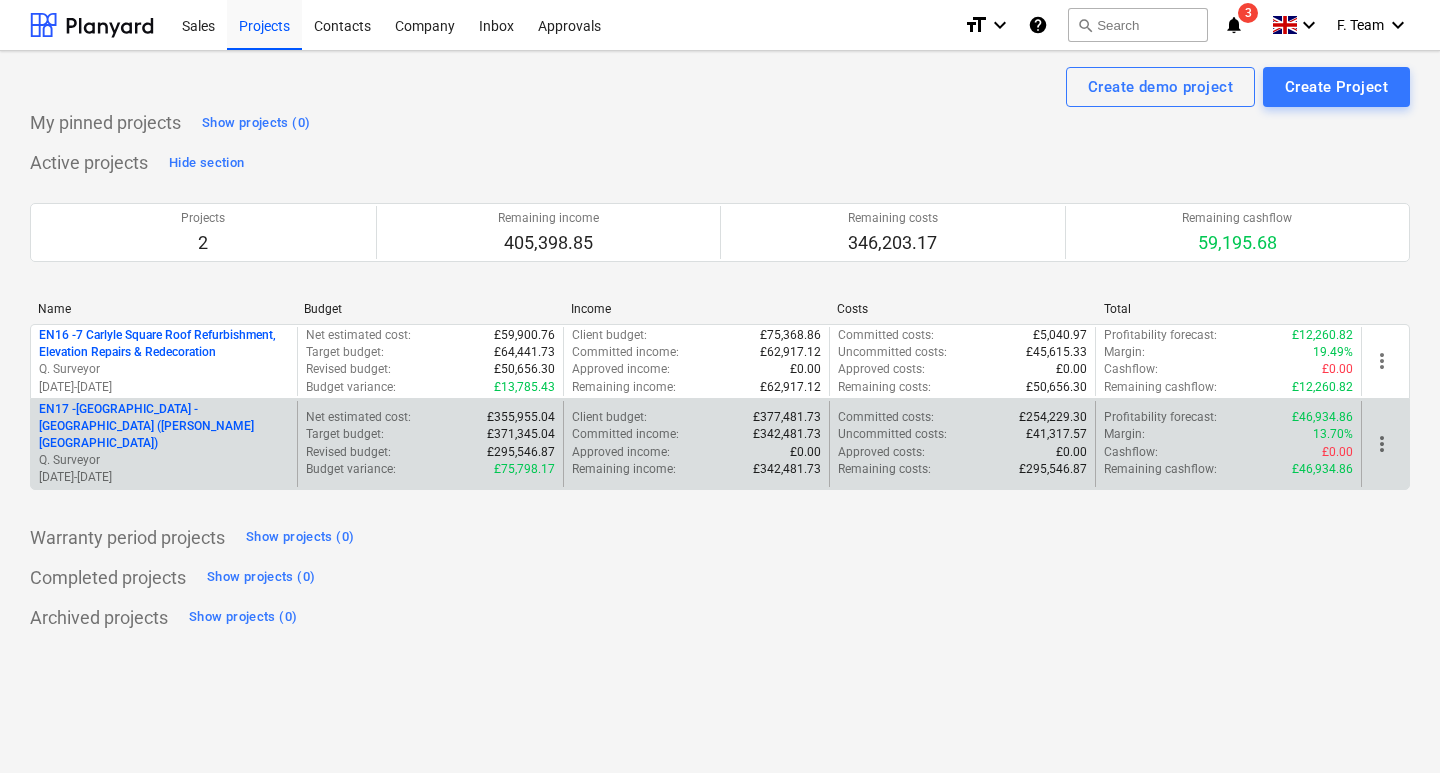 click on "EN17 -  North Kent College - Hadlow College (Peter Webster Building and Garden Centre)" at bounding box center (164, 426) 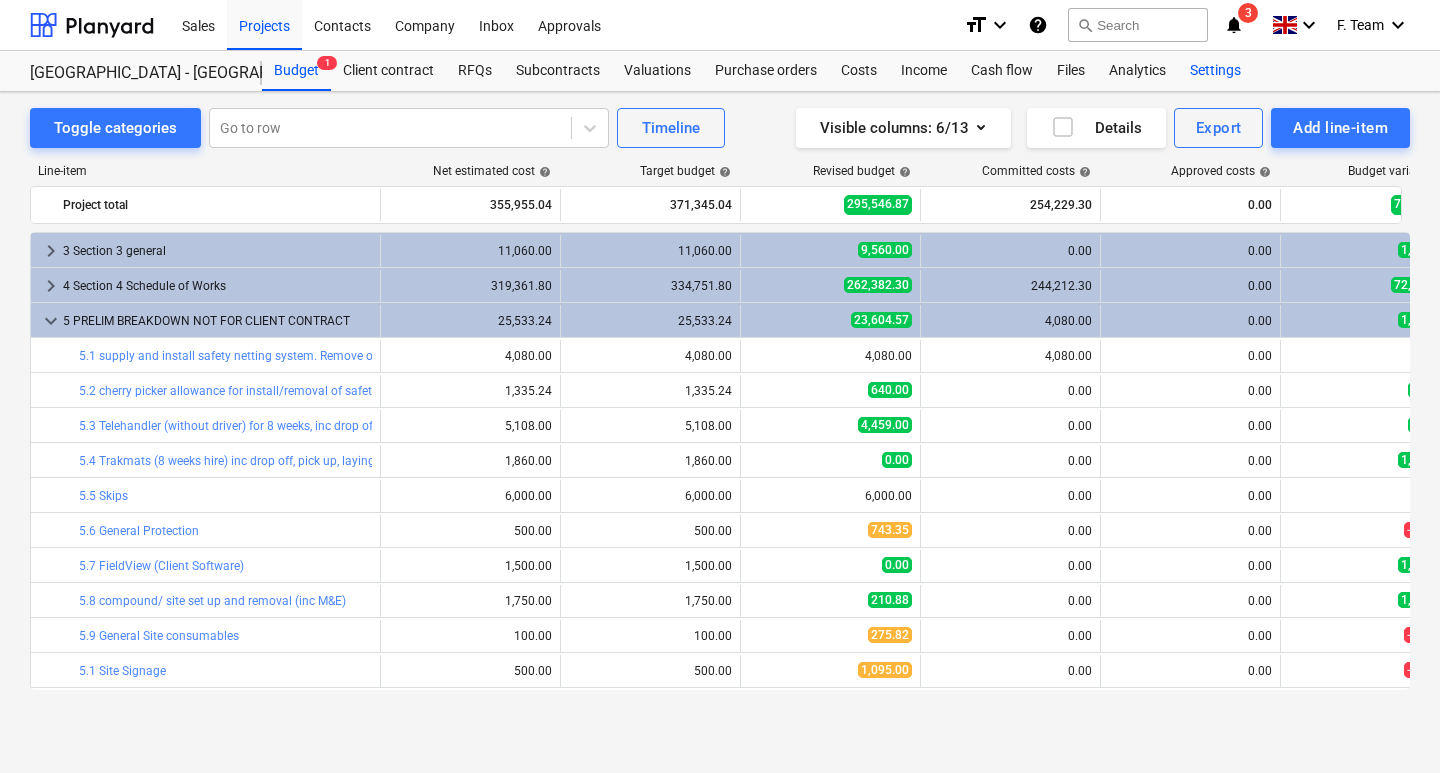 click on "Settings" at bounding box center [1215, 71] 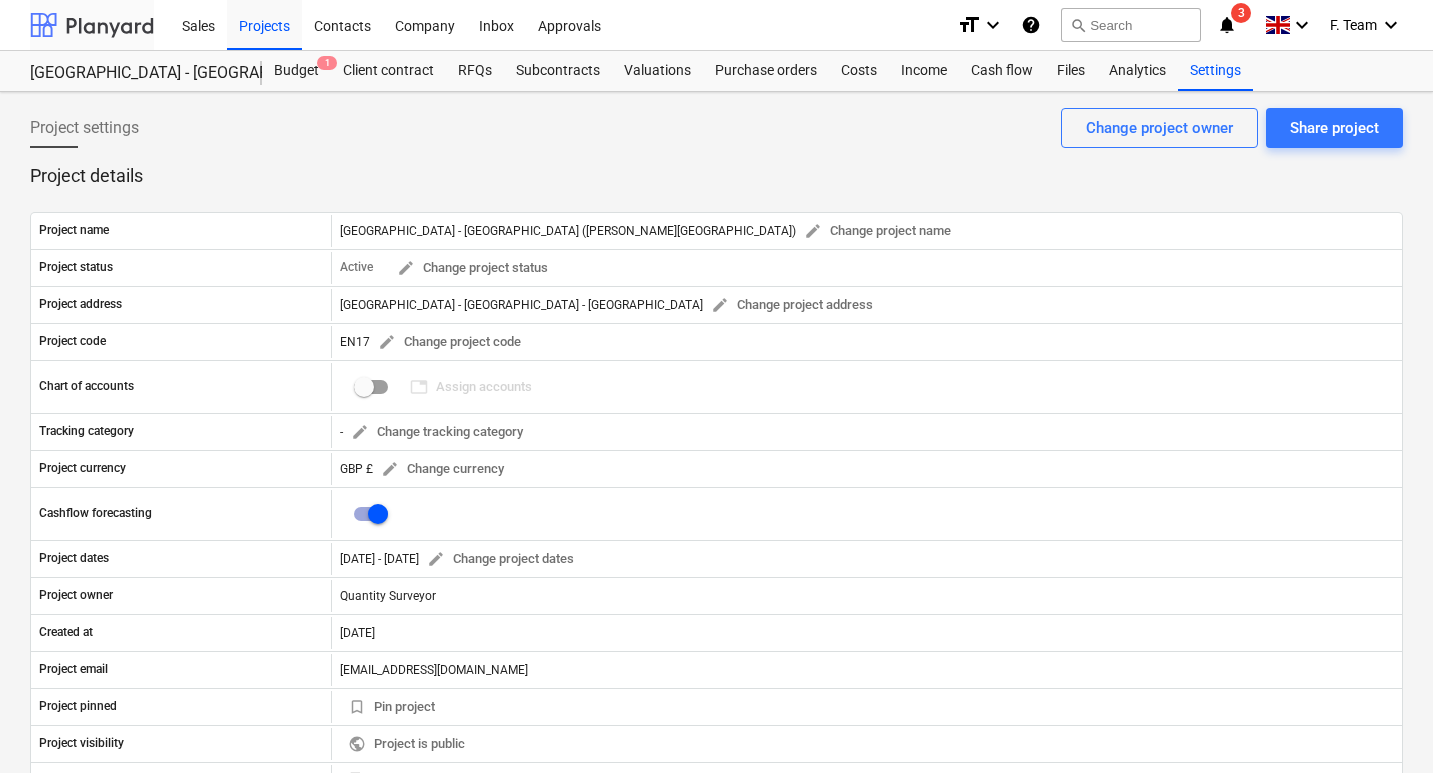 click at bounding box center [92, 25] 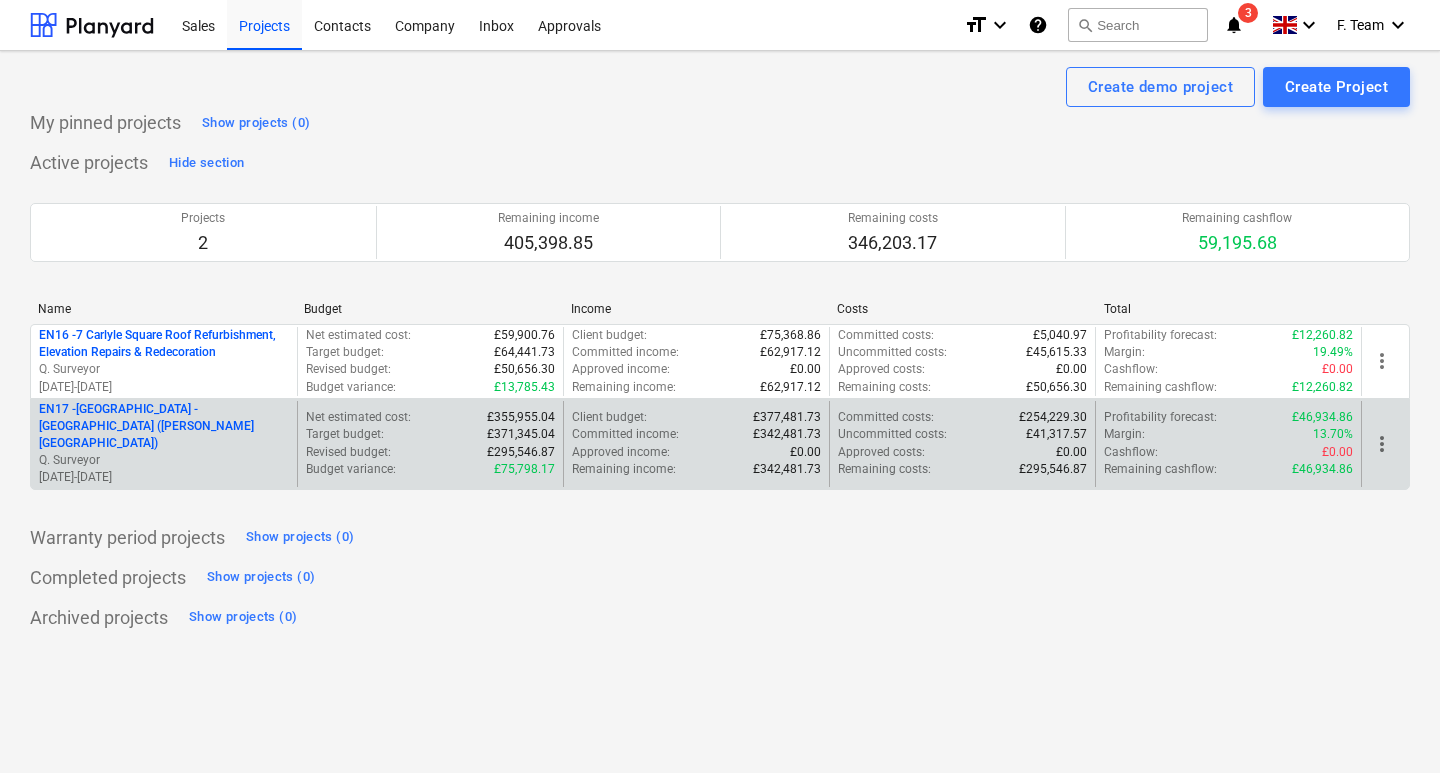 click on "Q. Surveyor" at bounding box center [164, 460] 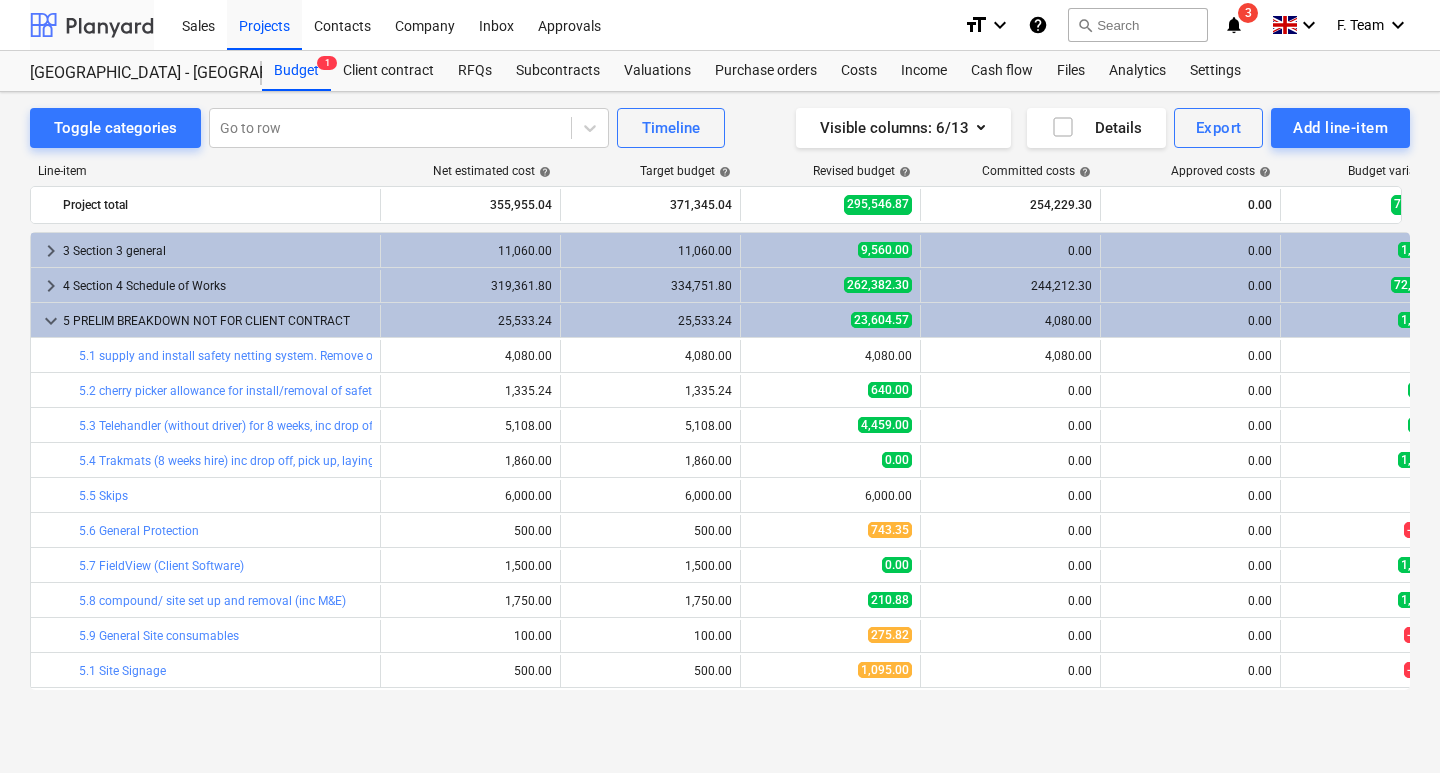click at bounding box center [92, 25] 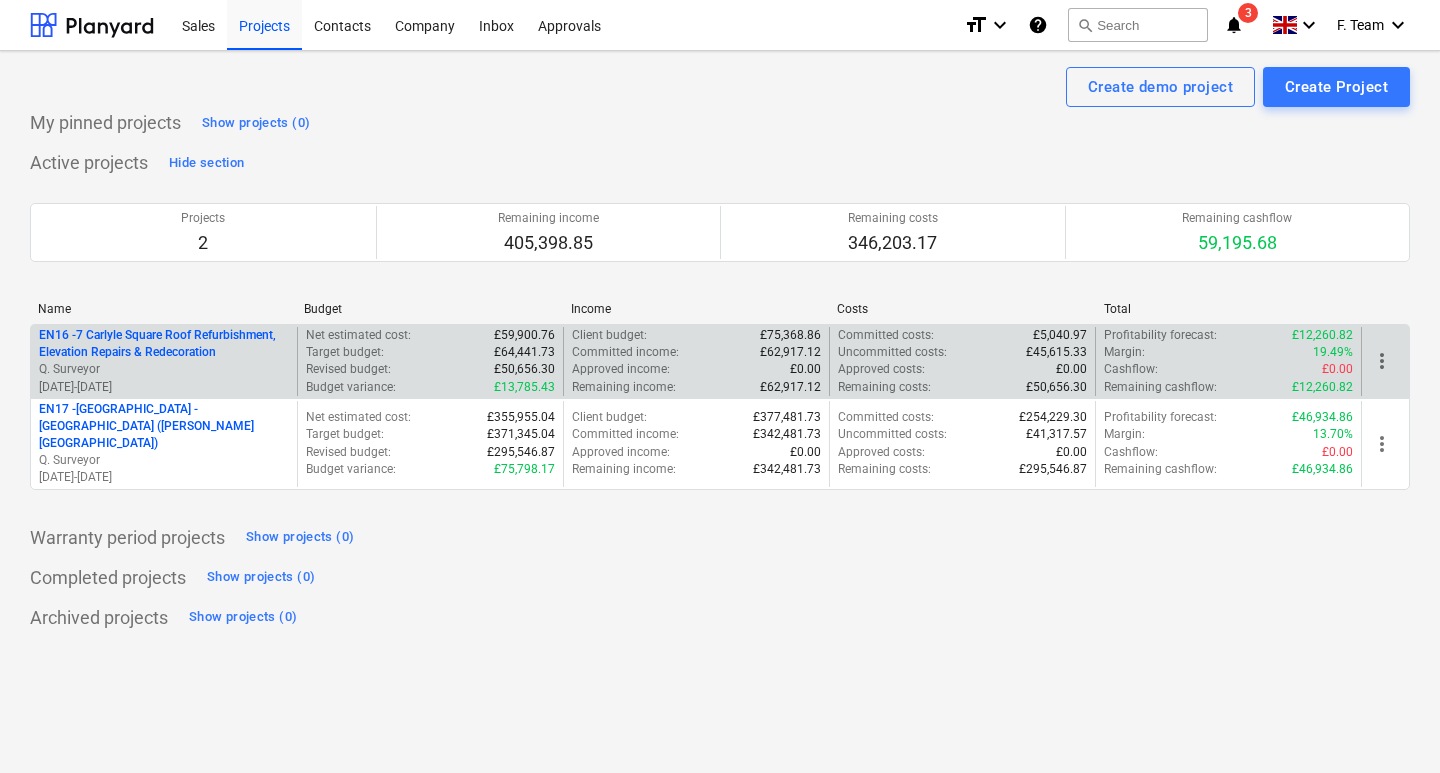click on "Q. Surveyor" at bounding box center (164, 369) 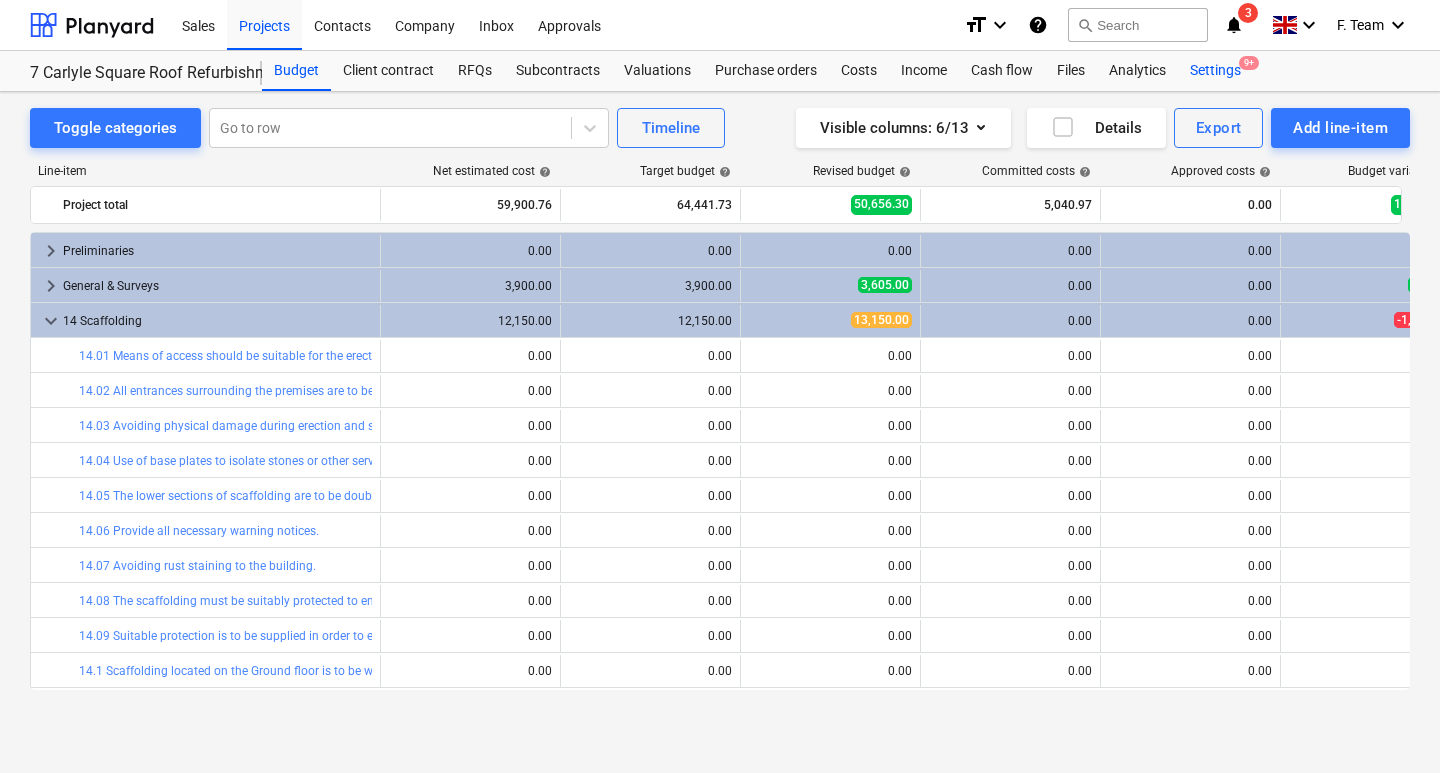 click on "Settings 9+" at bounding box center [1215, 71] 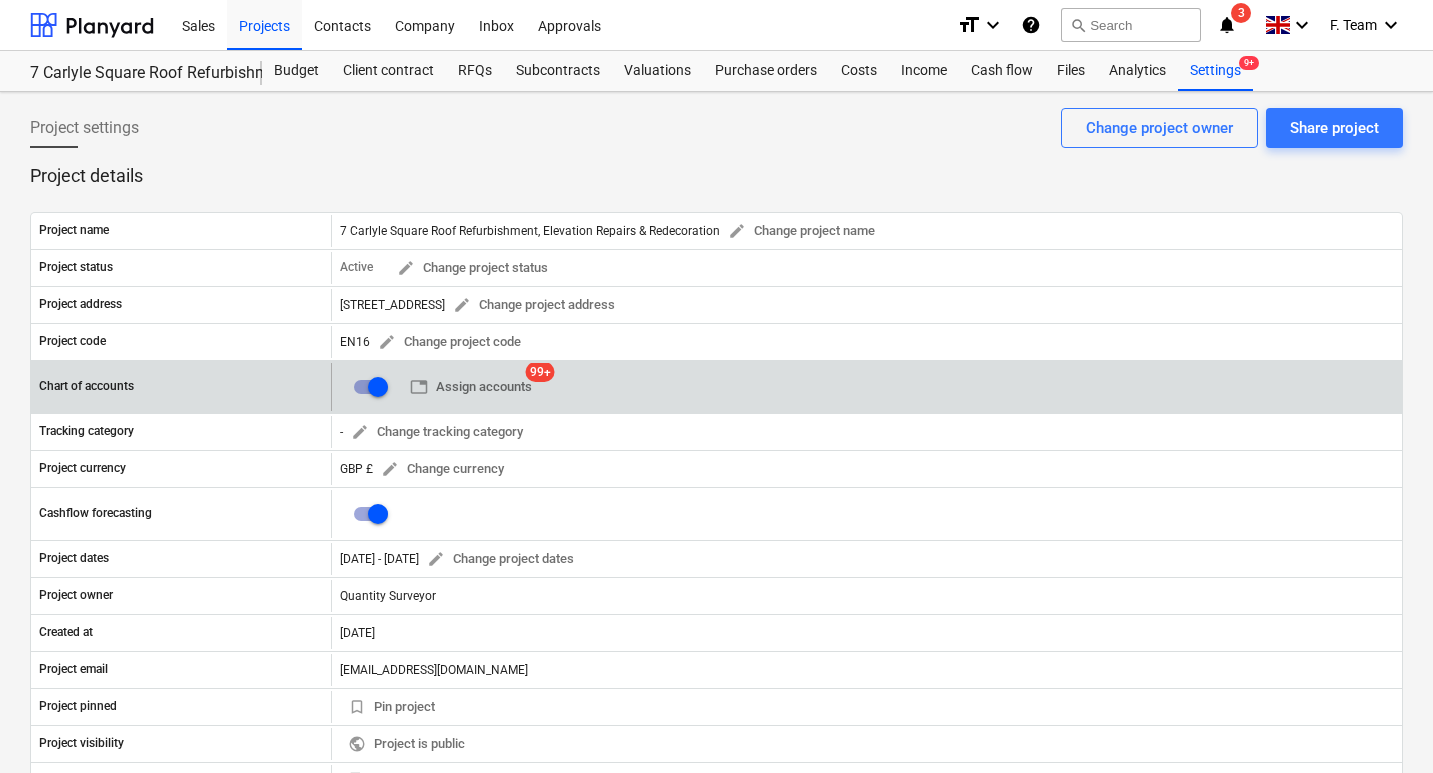 click at bounding box center [378, 387] 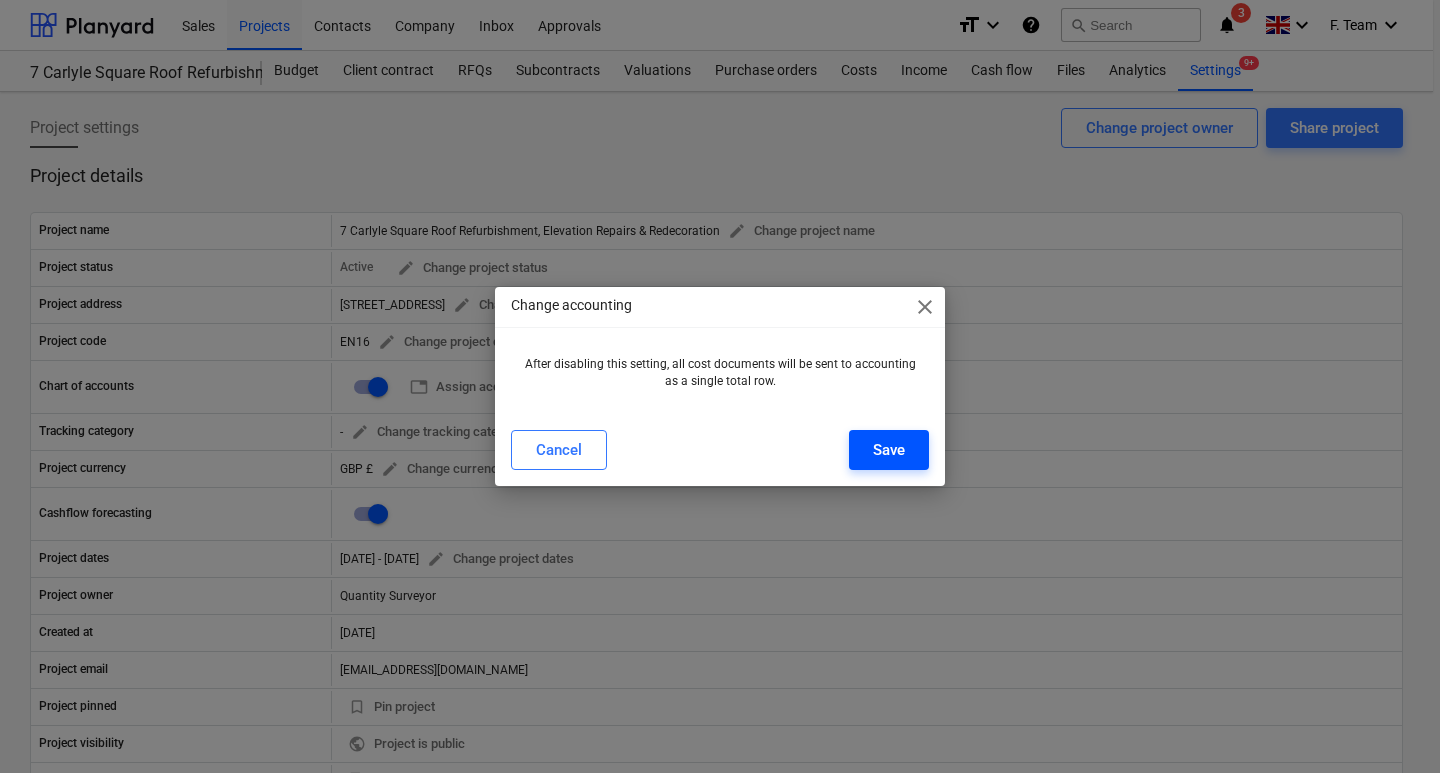 click on "Save" at bounding box center [889, 450] 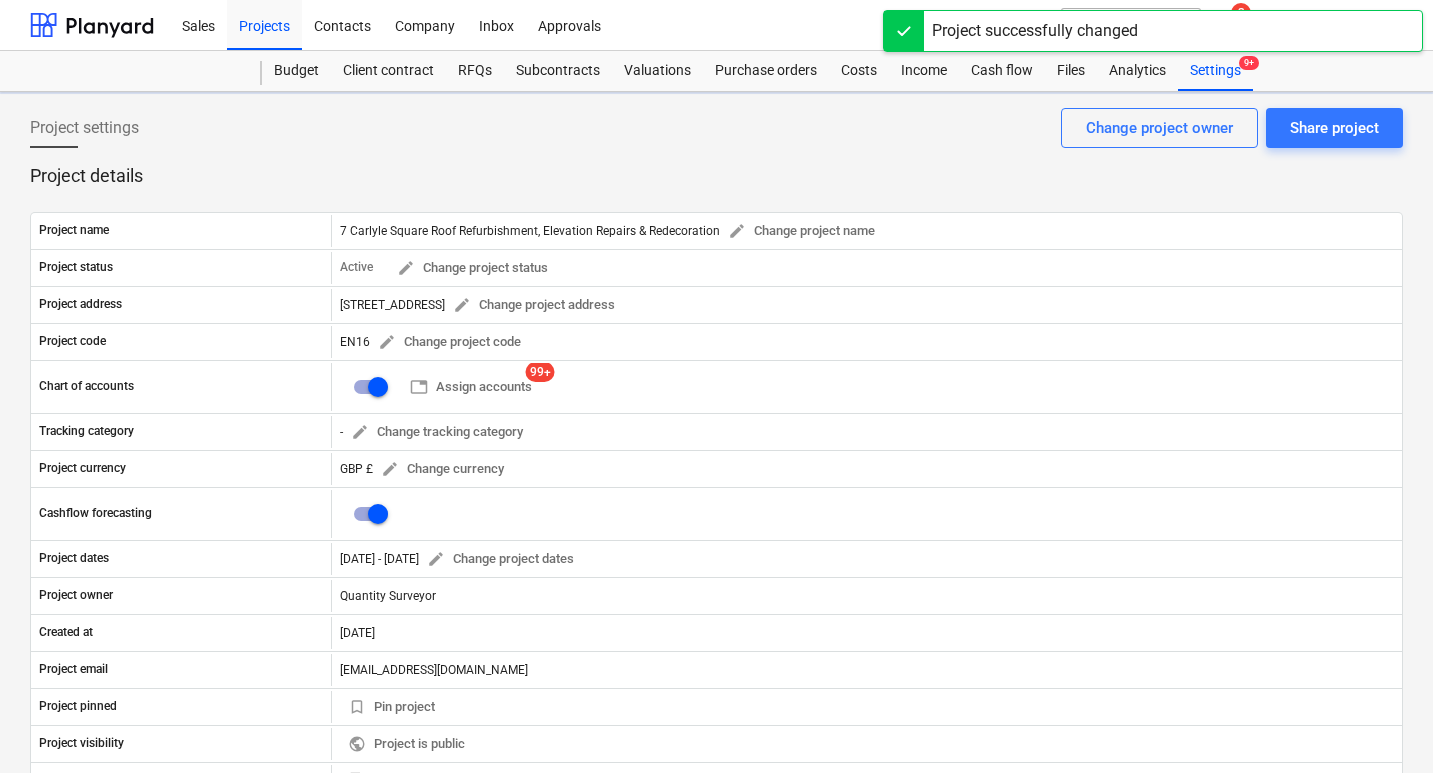 checkbox on "false" 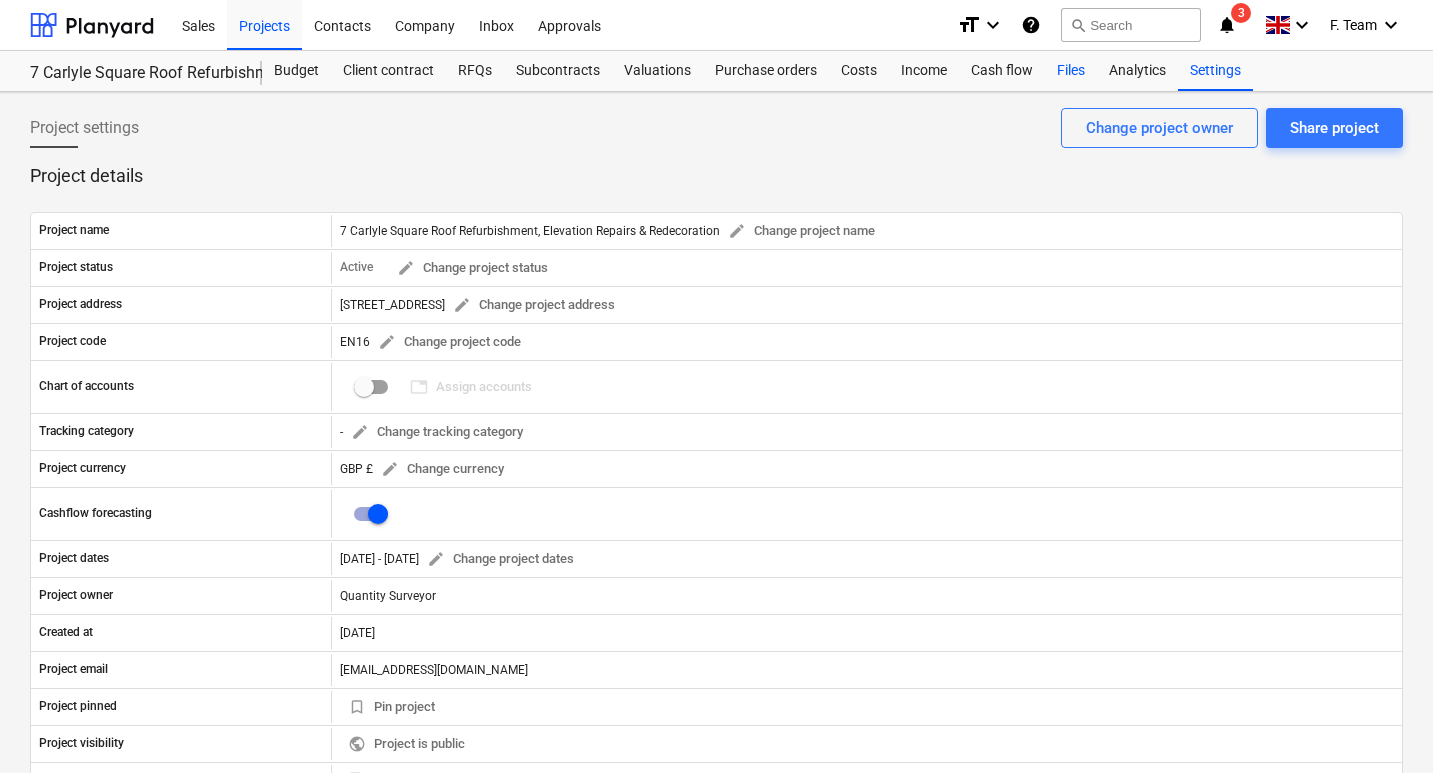 click on "Files" at bounding box center (1071, 71) 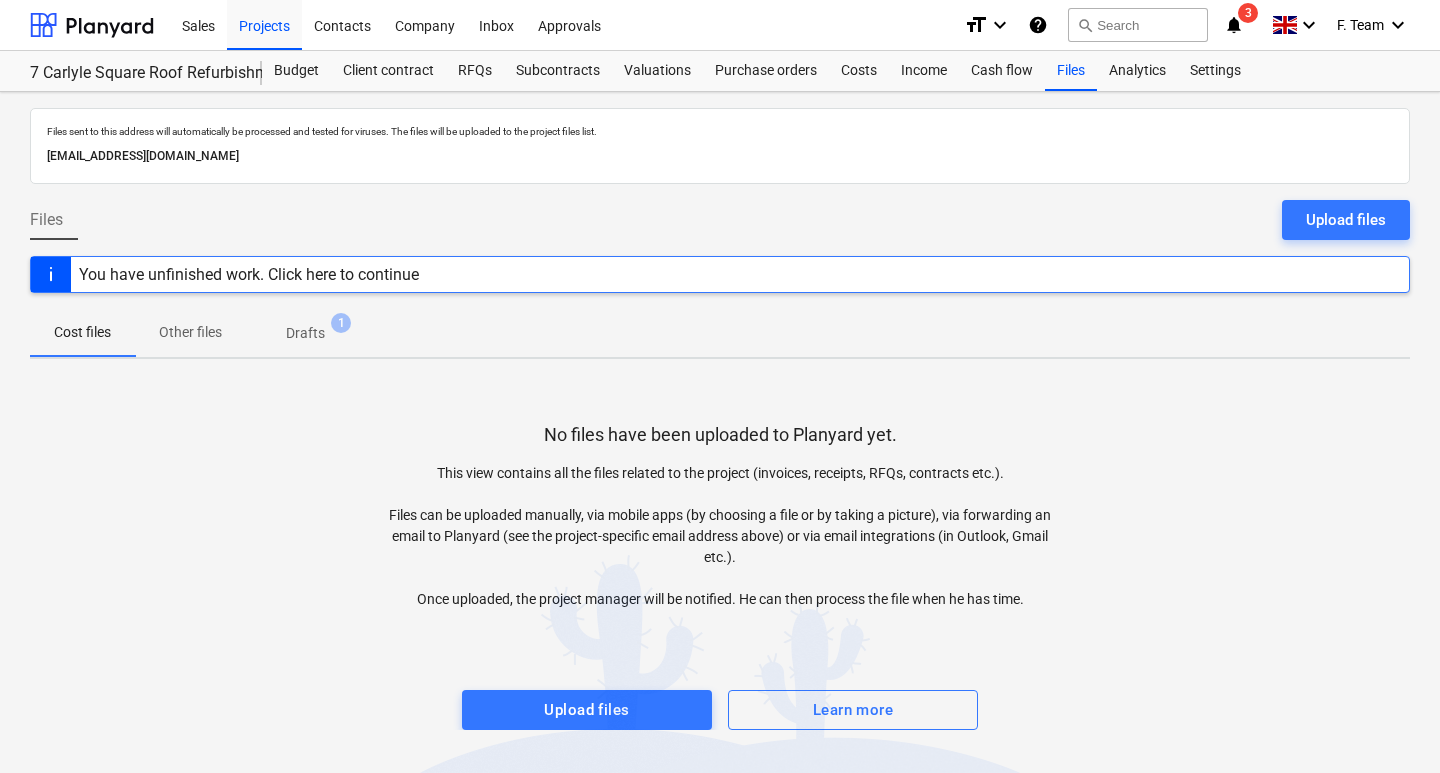 drag, startPoint x: 46, startPoint y: 154, endPoint x: 399, endPoint y: 155, distance: 353.0014 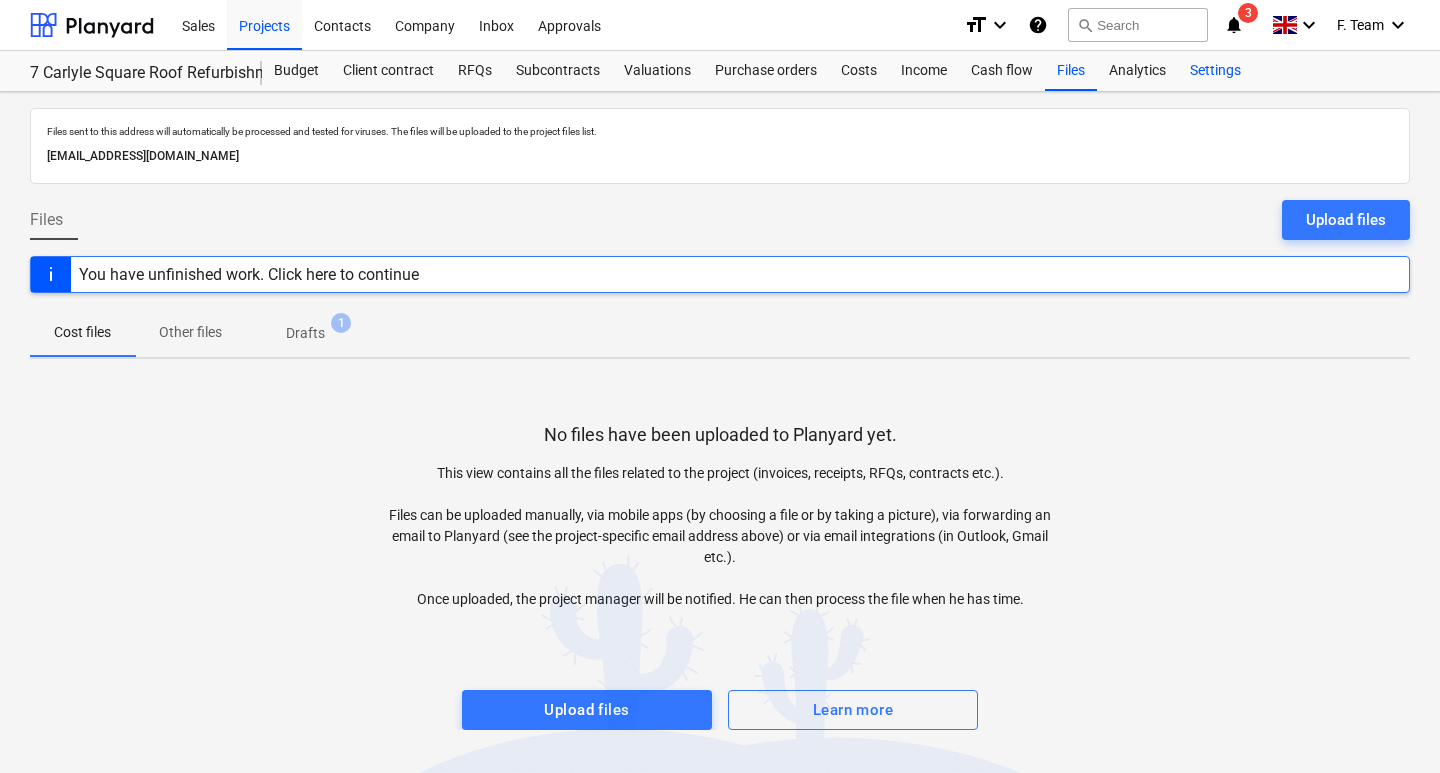 click on "Settings" at bounding box center (1215, 71) 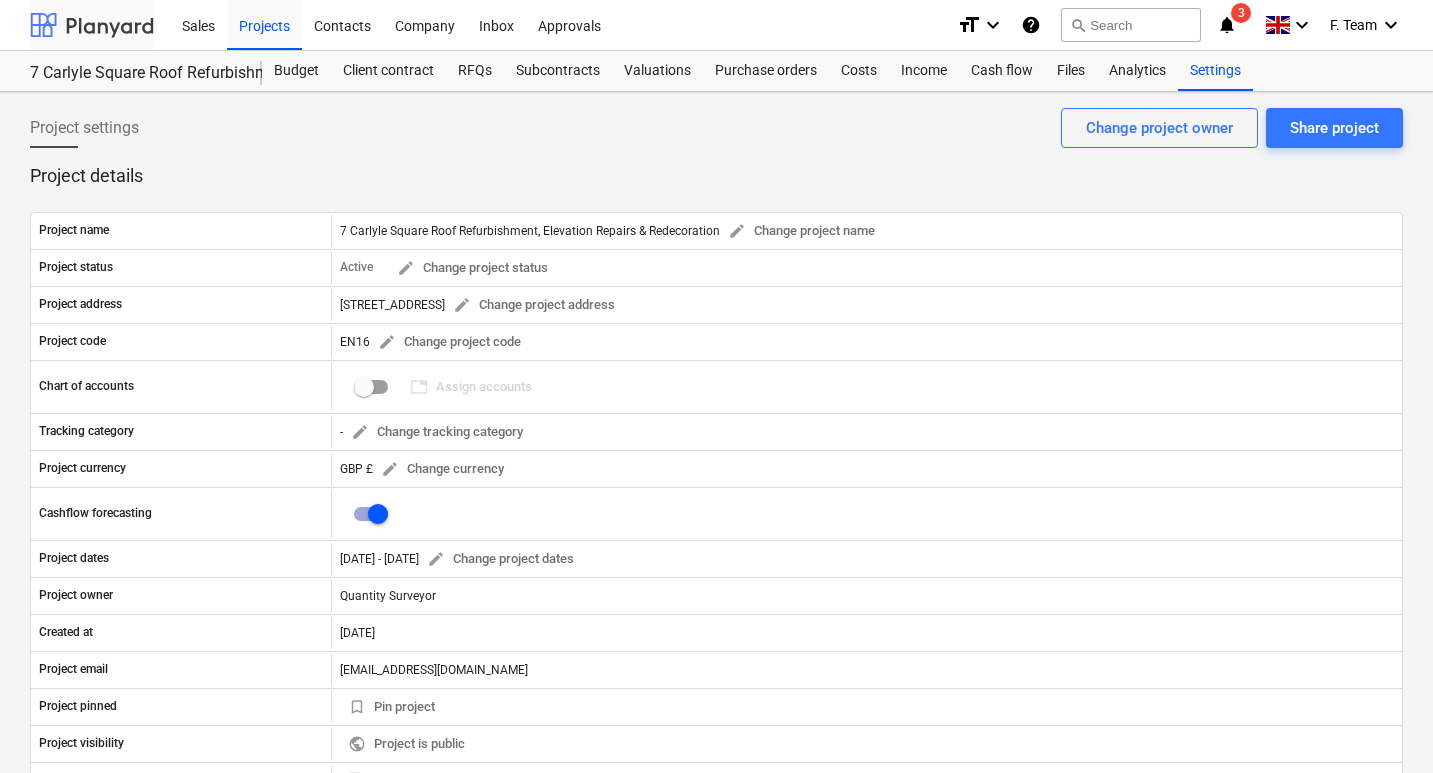 click at bounding box center (92, 25) 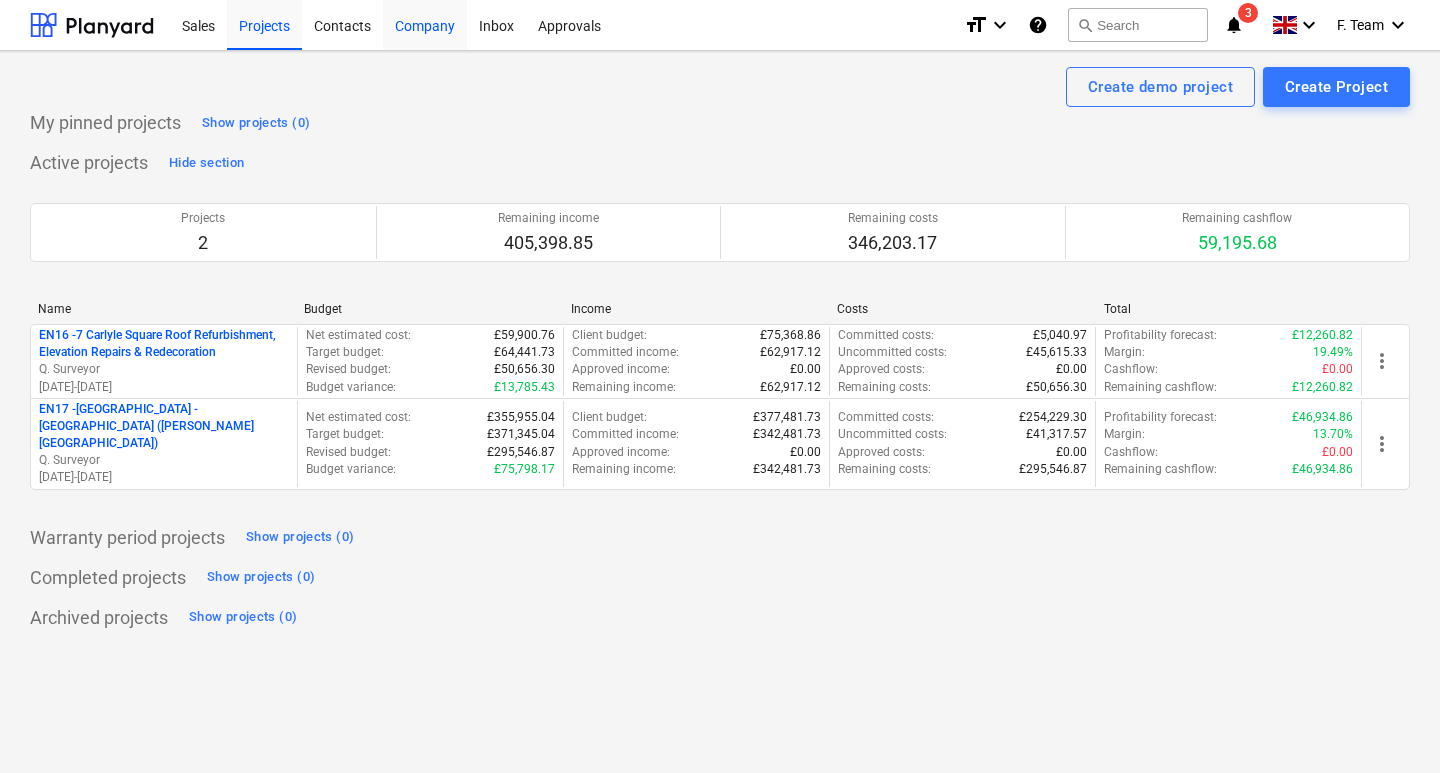 click on "Company" at bounding box center [425, 24] 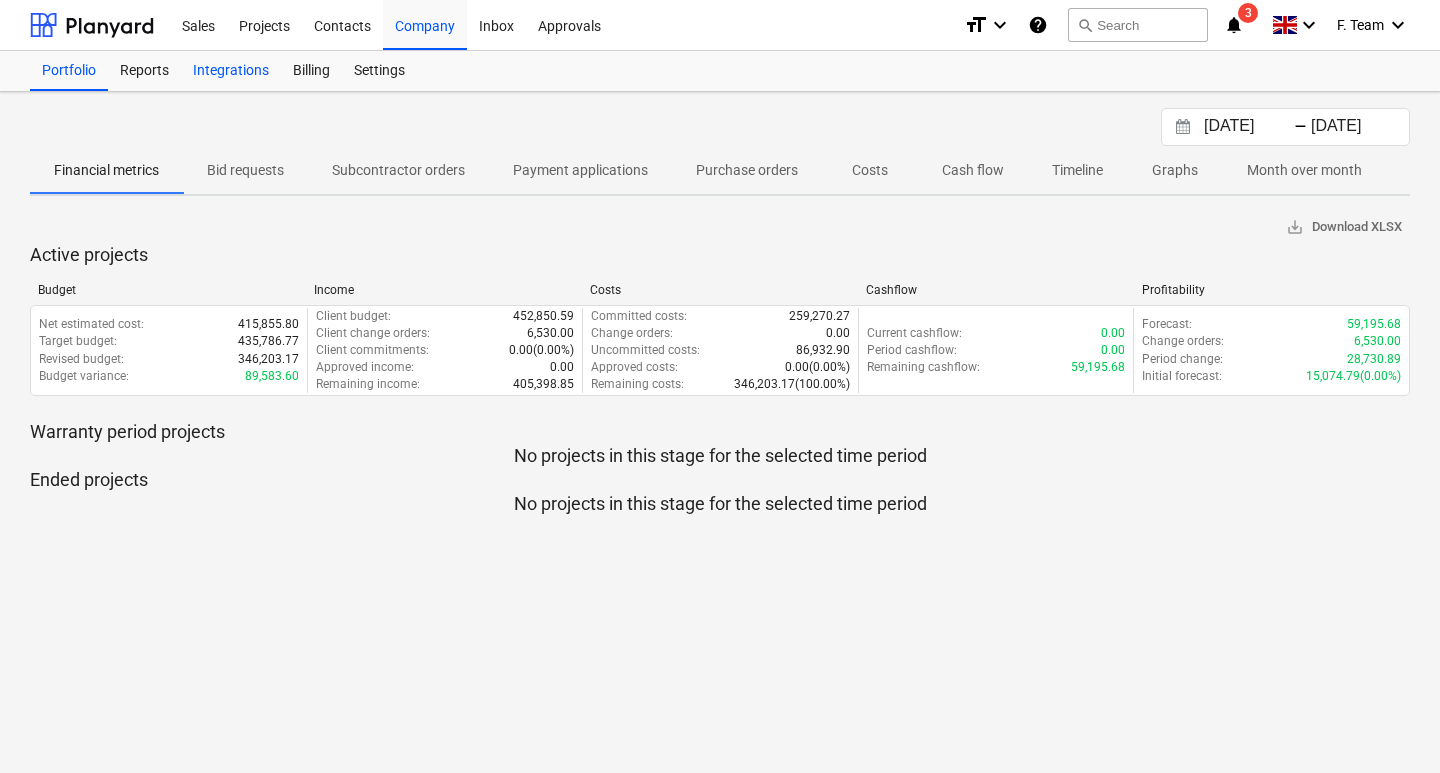click on "Integrations" at bounding box center (231, 71) 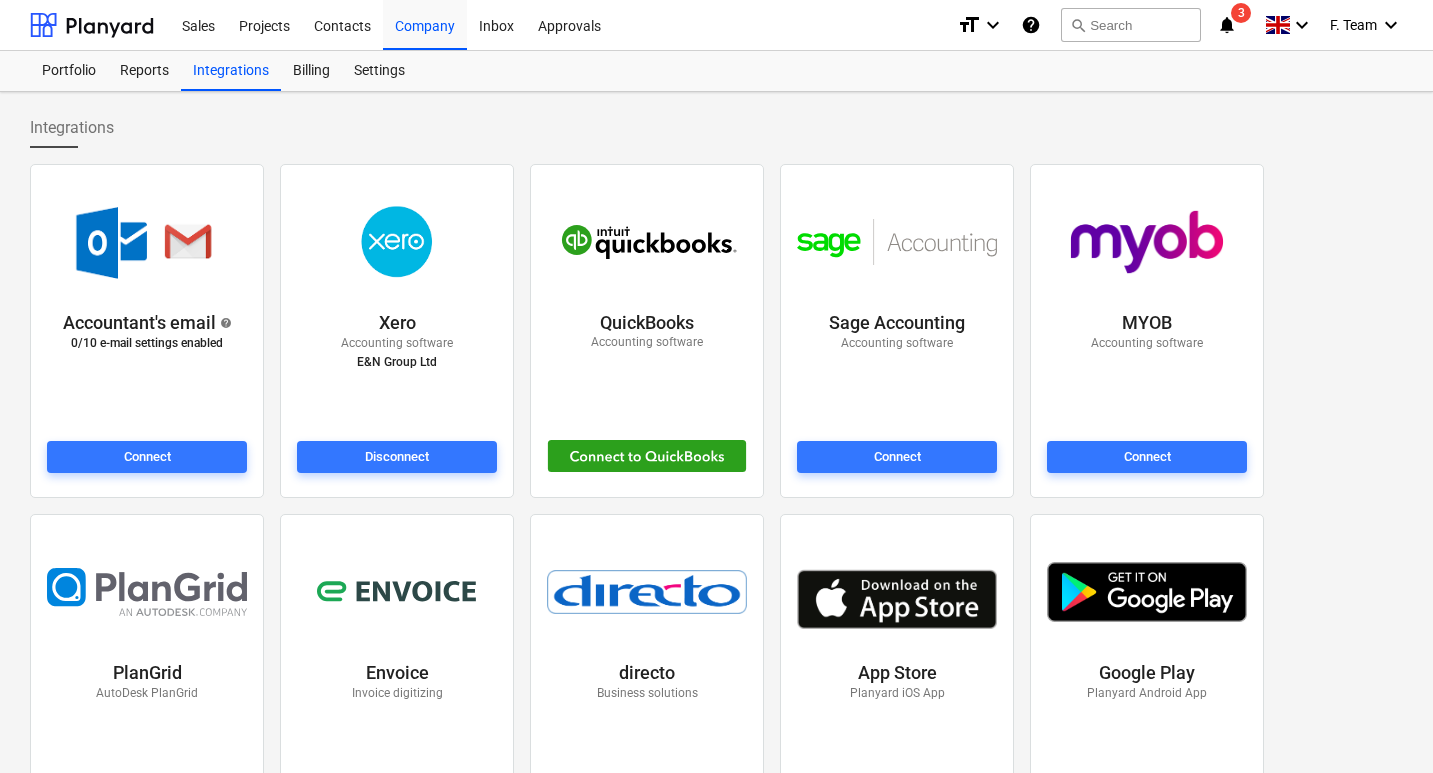 scroll, scrollTop: 441, scrollLeft: 0, axis: vertical 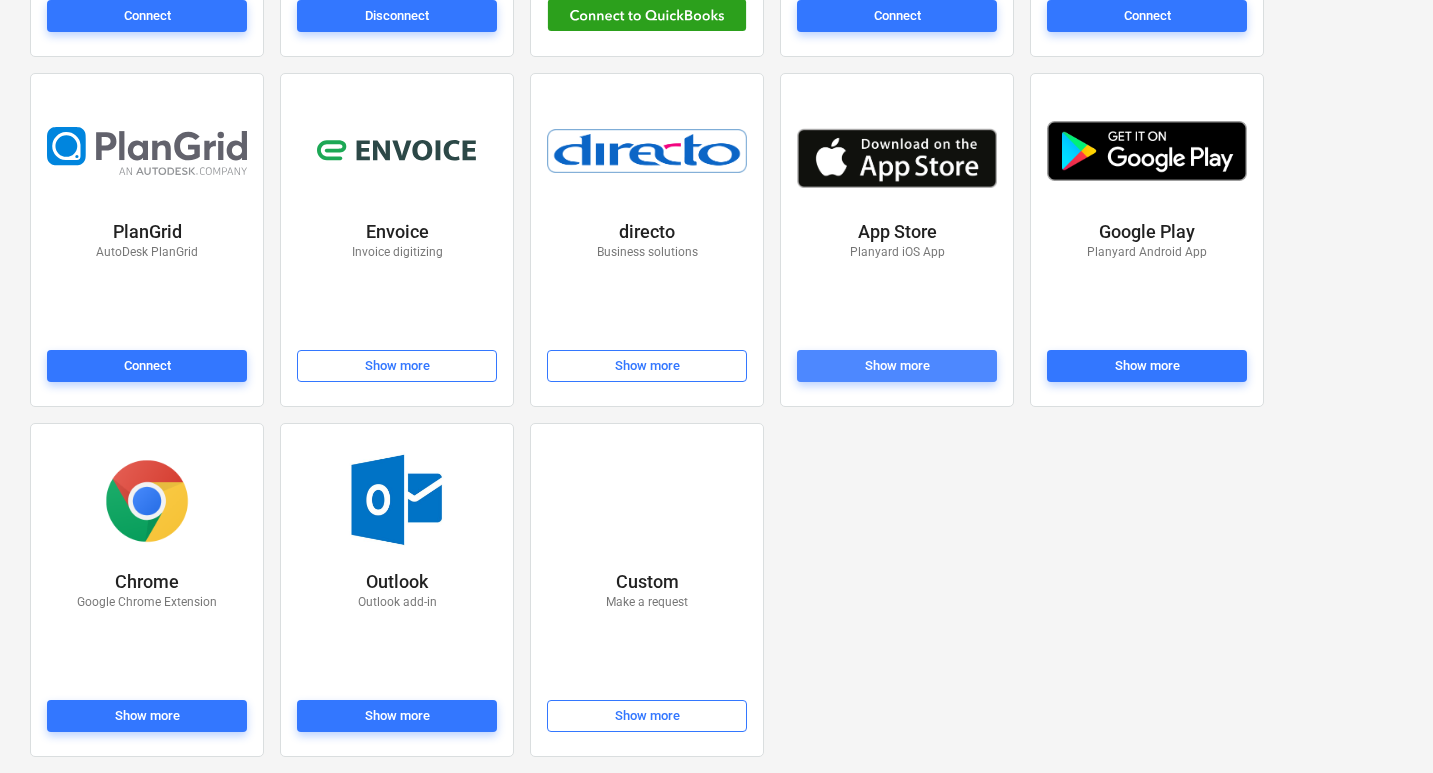 click on "Show more" at bounding box center [897, 366] 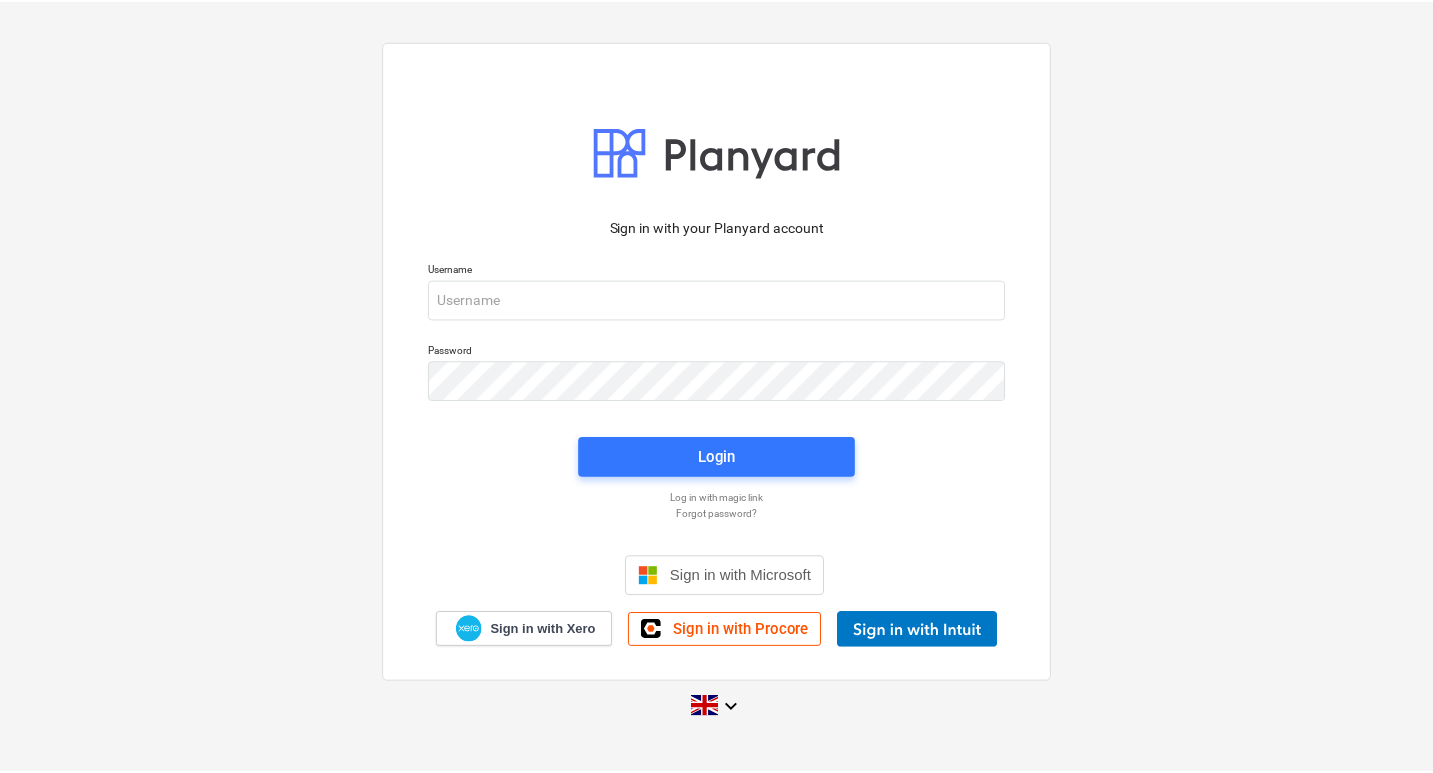 scroll, scrollTop: 0, scrollLeft: 0, axis: both 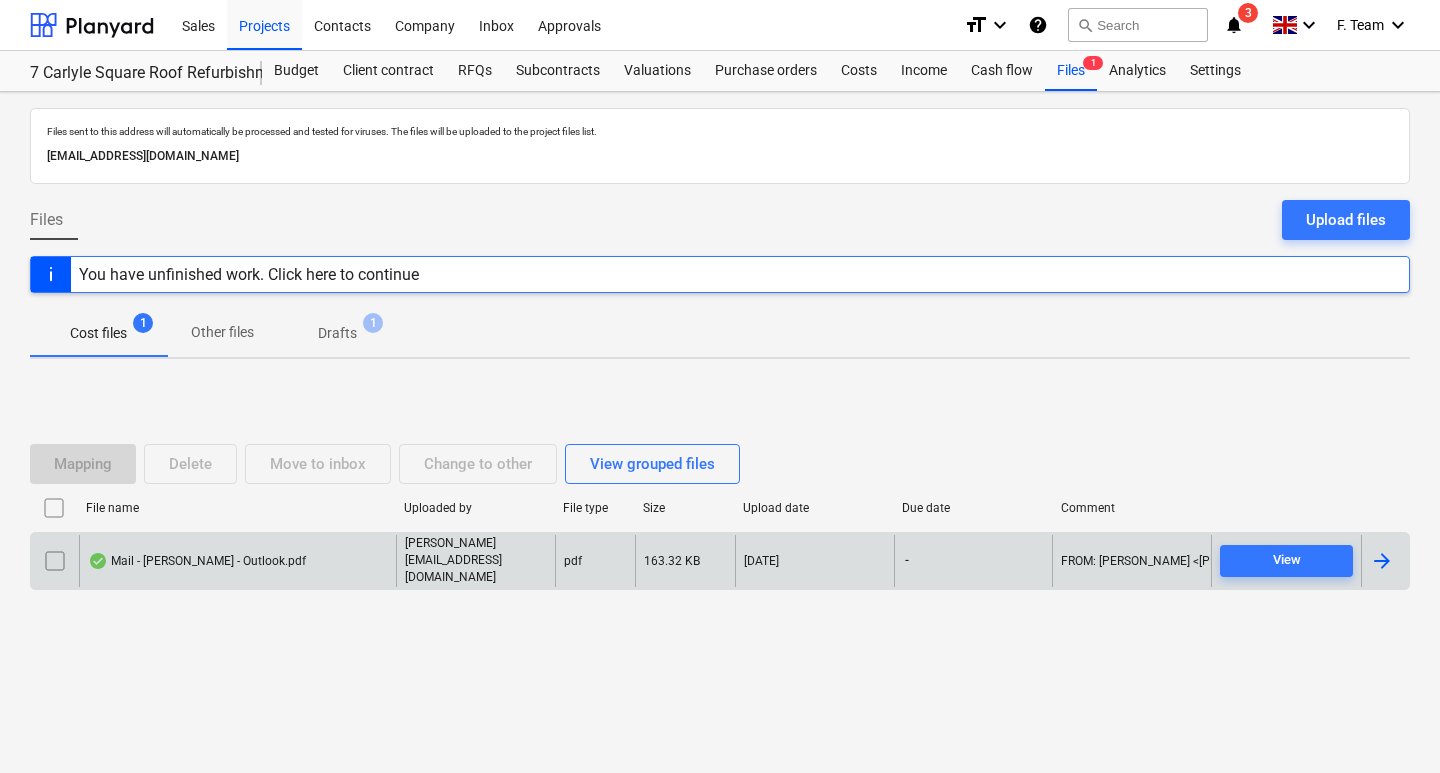 click on "Mail - Ammar Ahmad - Outlook.pdf" at bounding box center (197, 561) 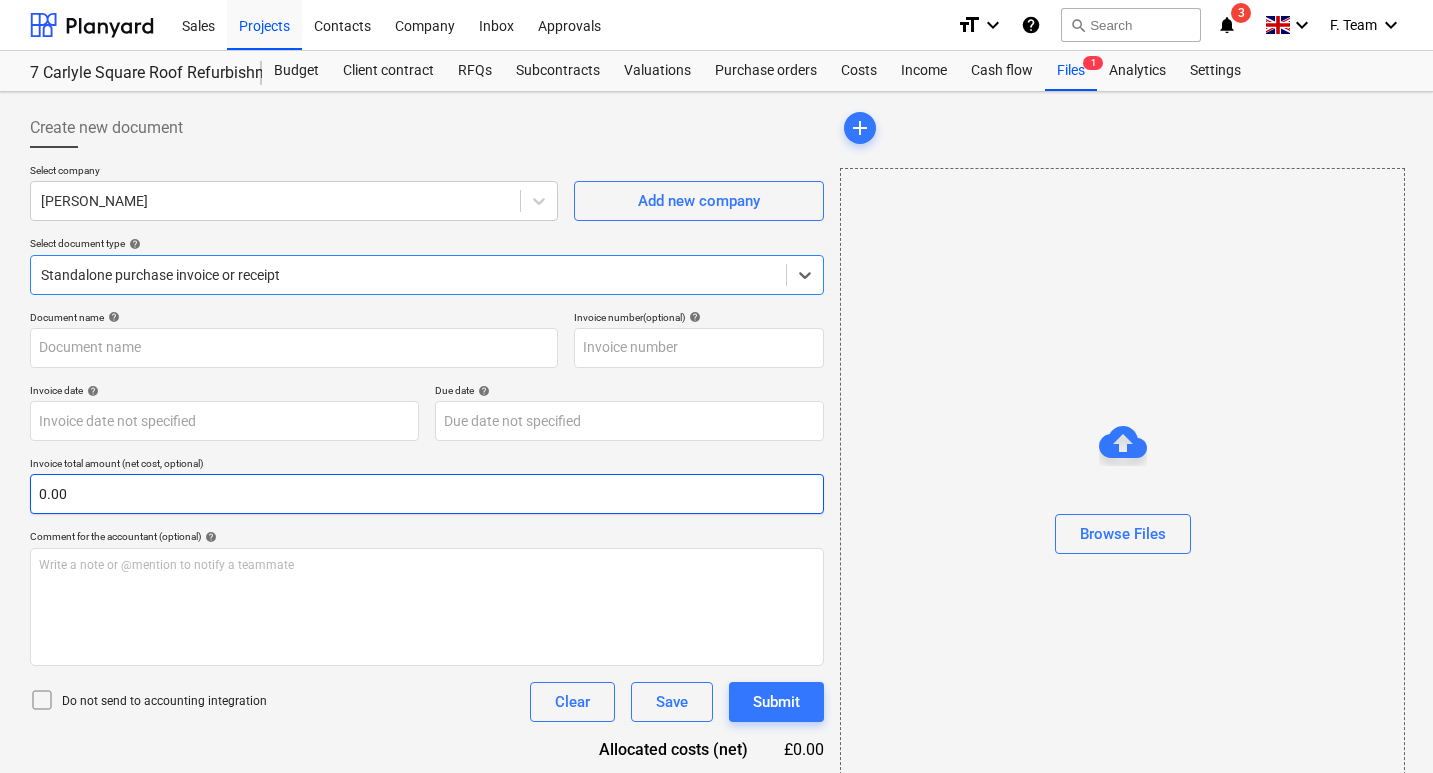 type on "Mail - Ammar Ahmad - Outlook.pdf" 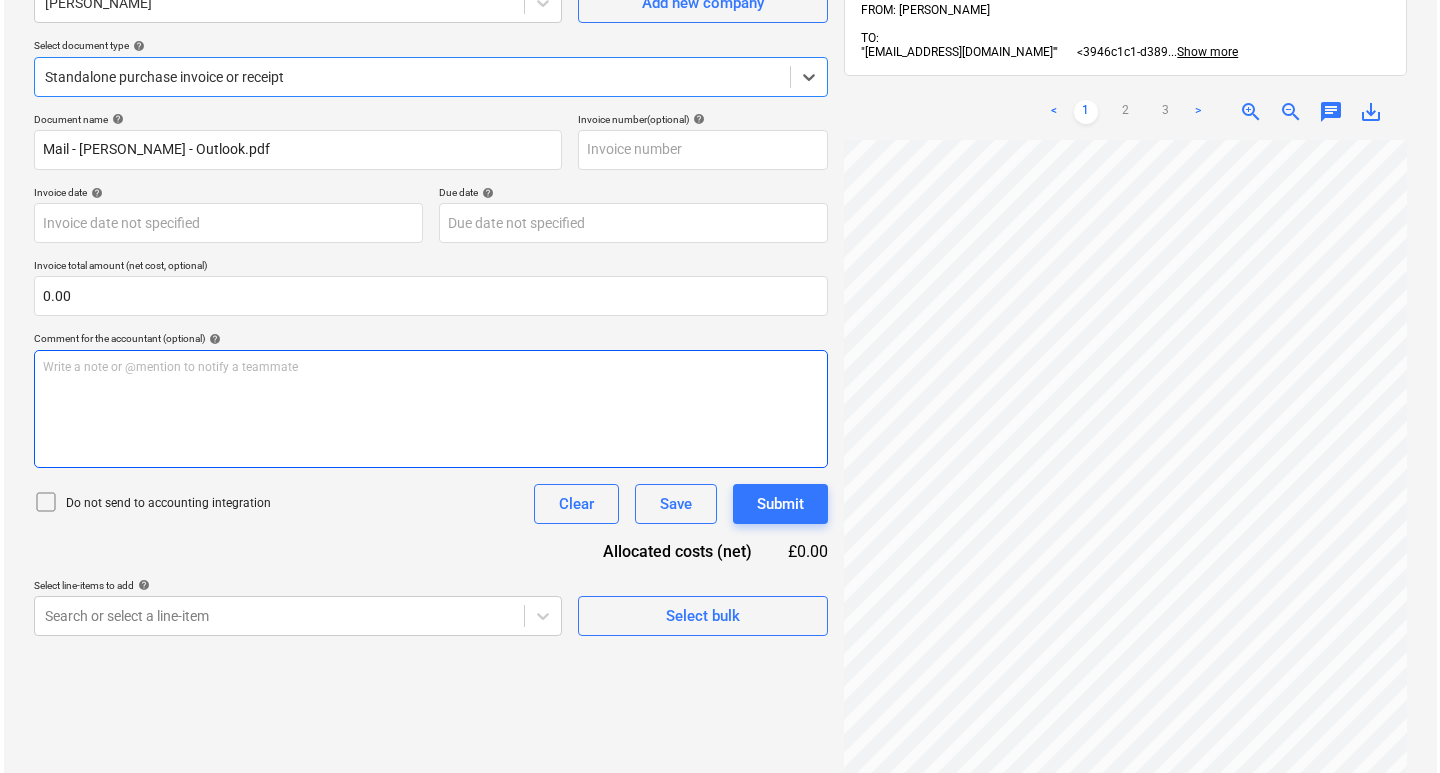scroll, scrollTop: 0, scrollLeft: 0, axis: both 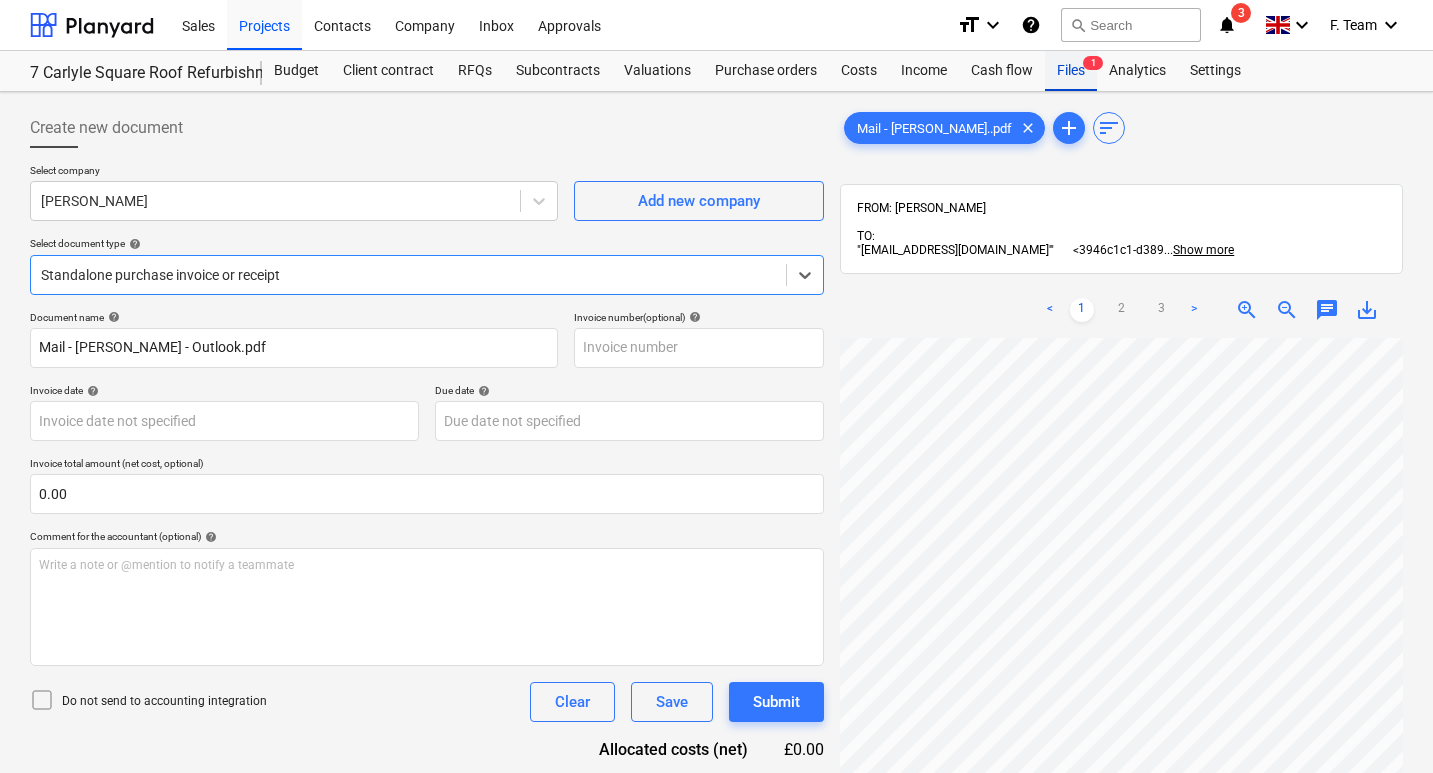 click on "Files 1" at bounding box center [1071, 71] 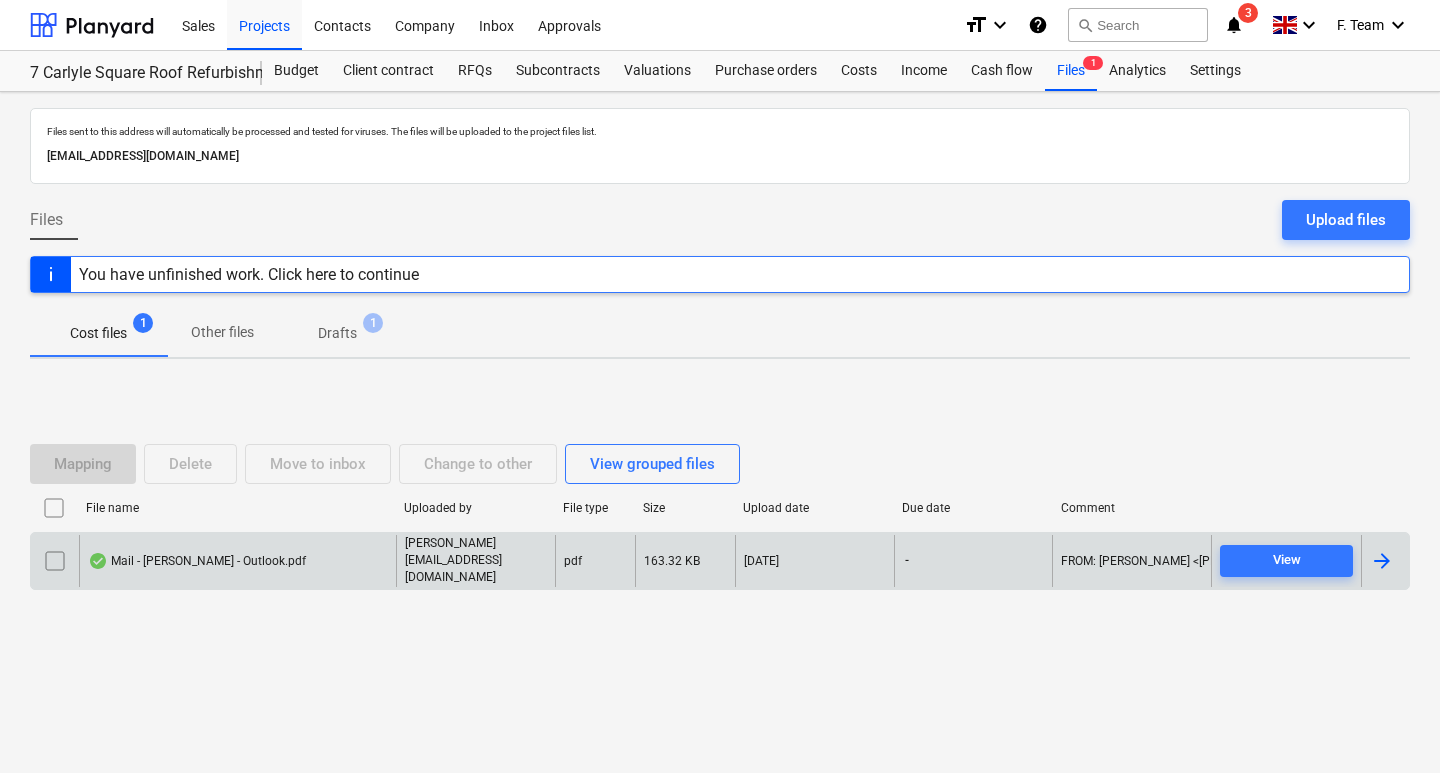click at bounding box center (55, 561) 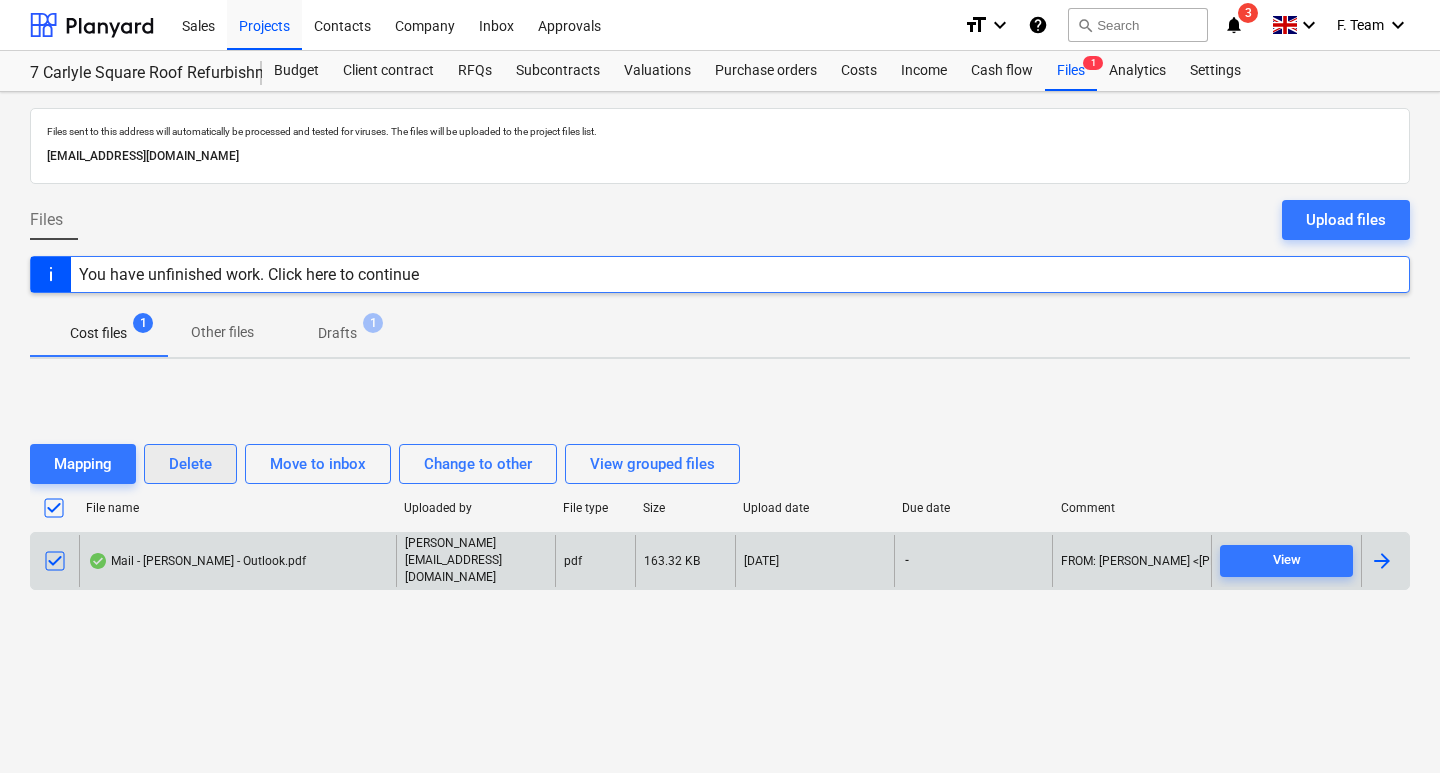 click on "Delete" at bounding box center [190, 464] 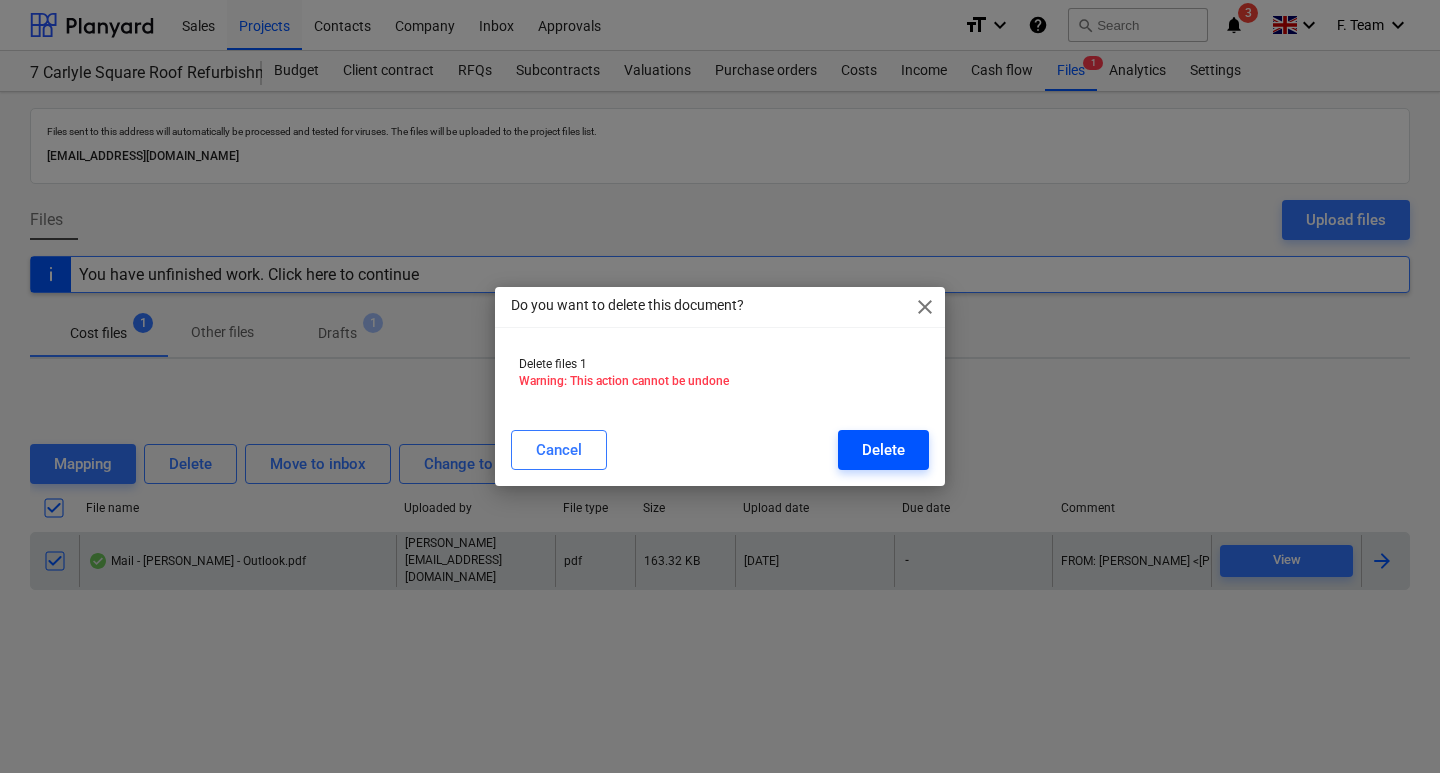 click on "Delete" at bounding box center (883, 450) 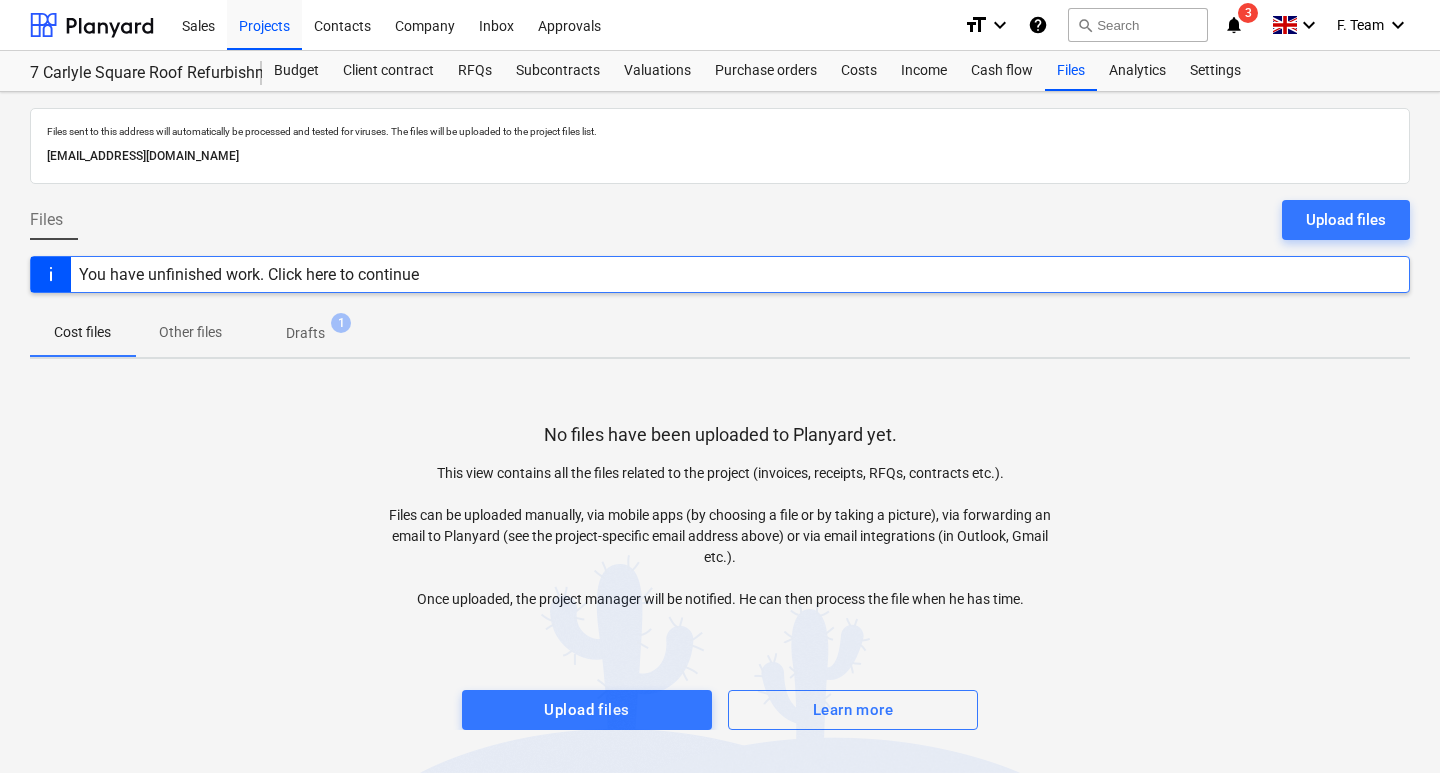 drag, startPoint x: 46, startPoint y: 156, endPoint x: 414, endPoint y: 163, distance: 368.06656 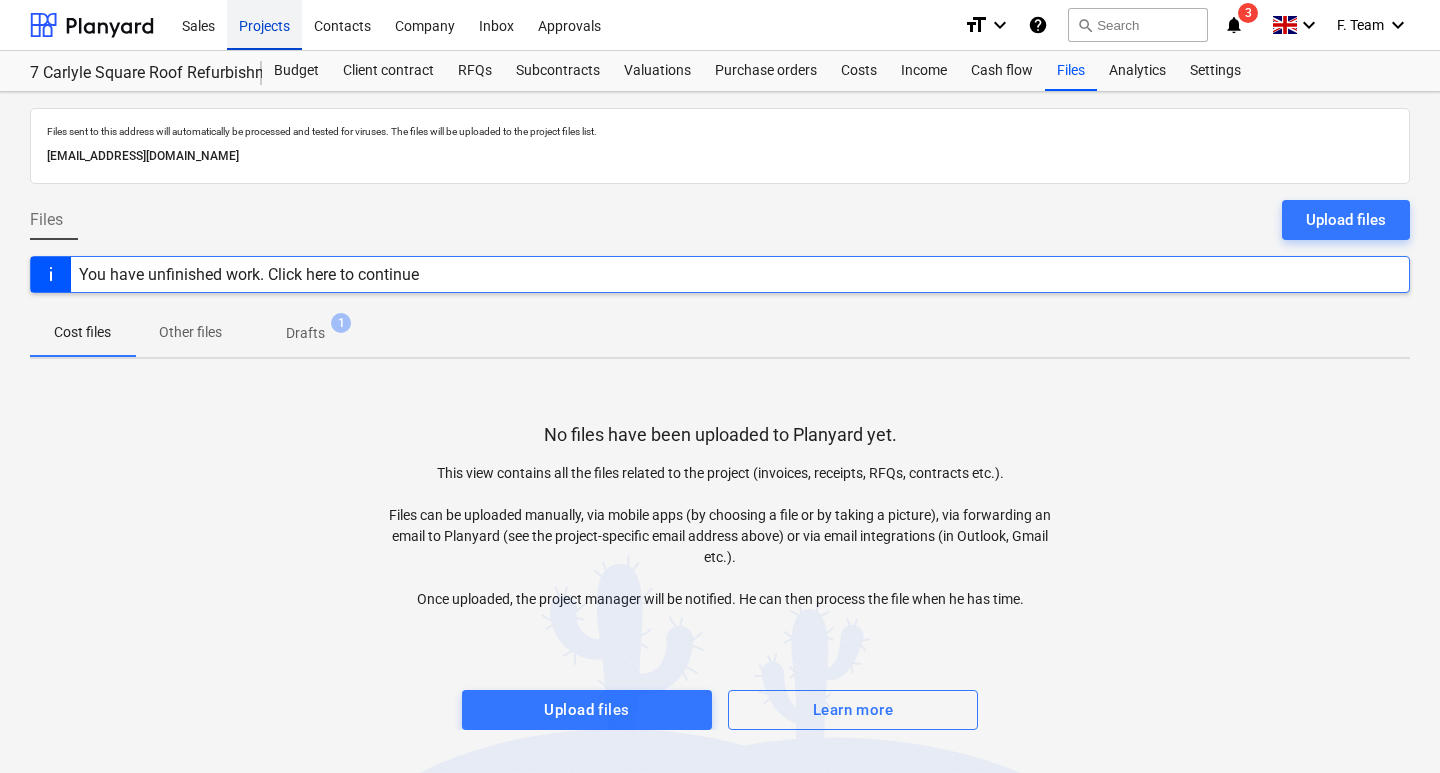 click on "Projects" at bounding box center [264, 24] 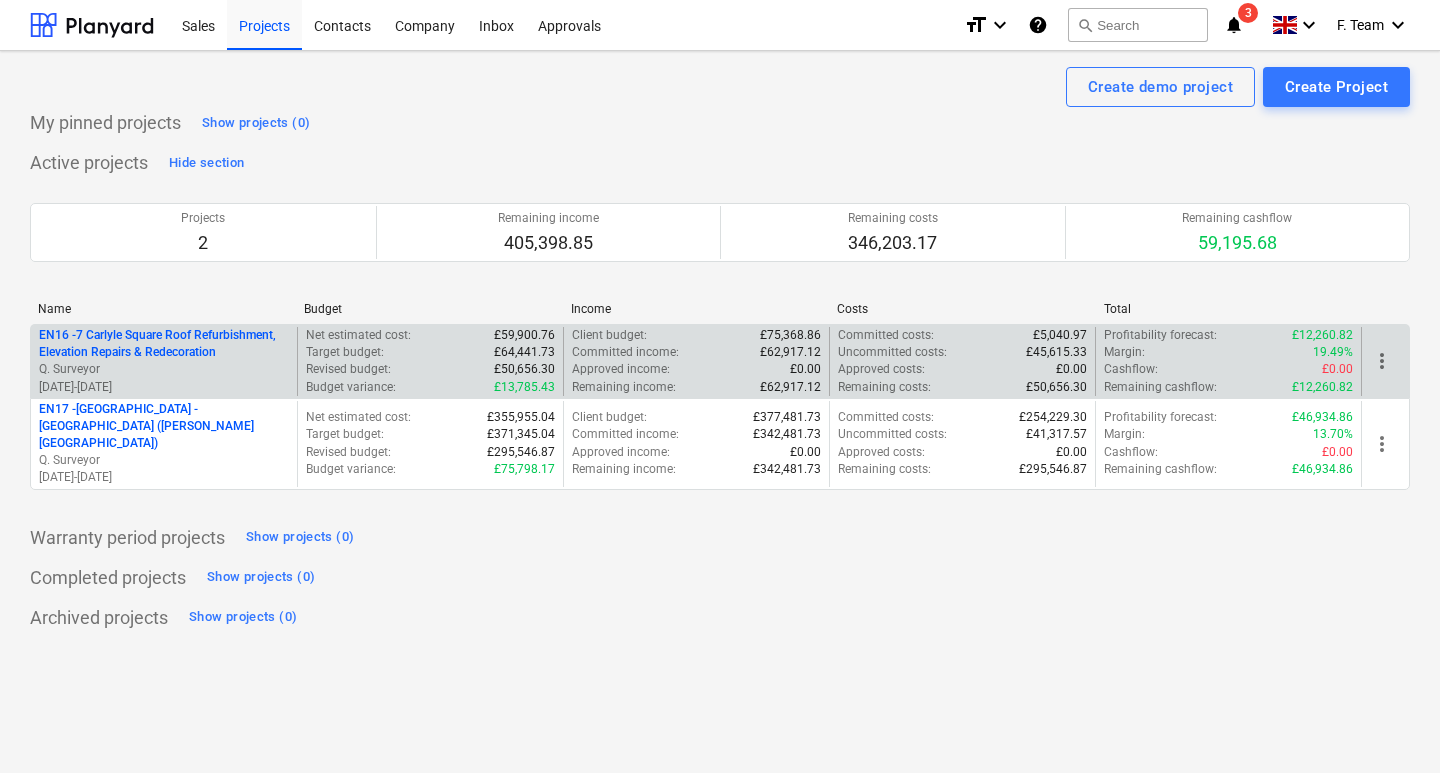 click on "EN16 -  7 Carlyle Square Roof Refurbishment, Elevation Repairs & Redecoration" at bounding box center [164, 344] 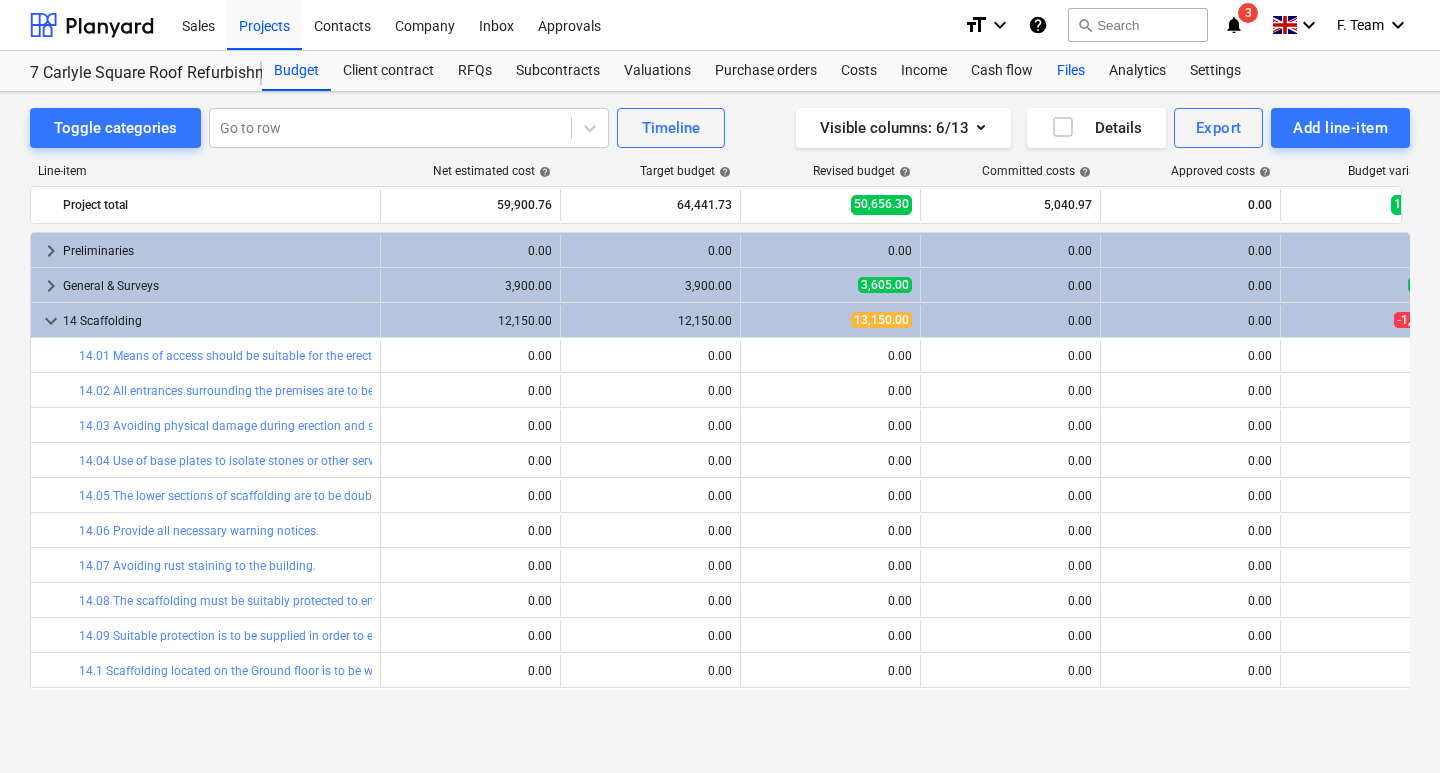 click on "Files" at bounding box center [1071, 71] 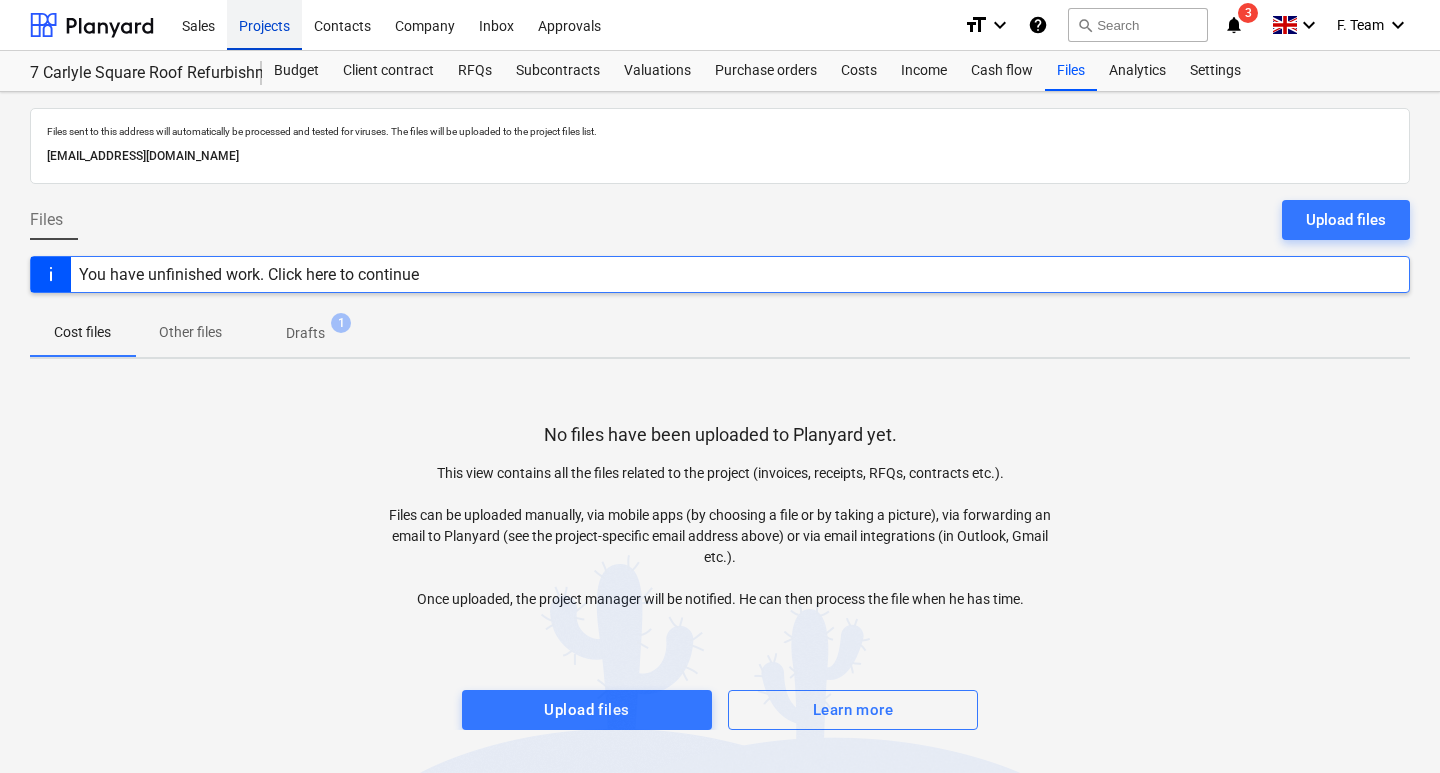 click on "Projects" at bounding box center [264, 24] 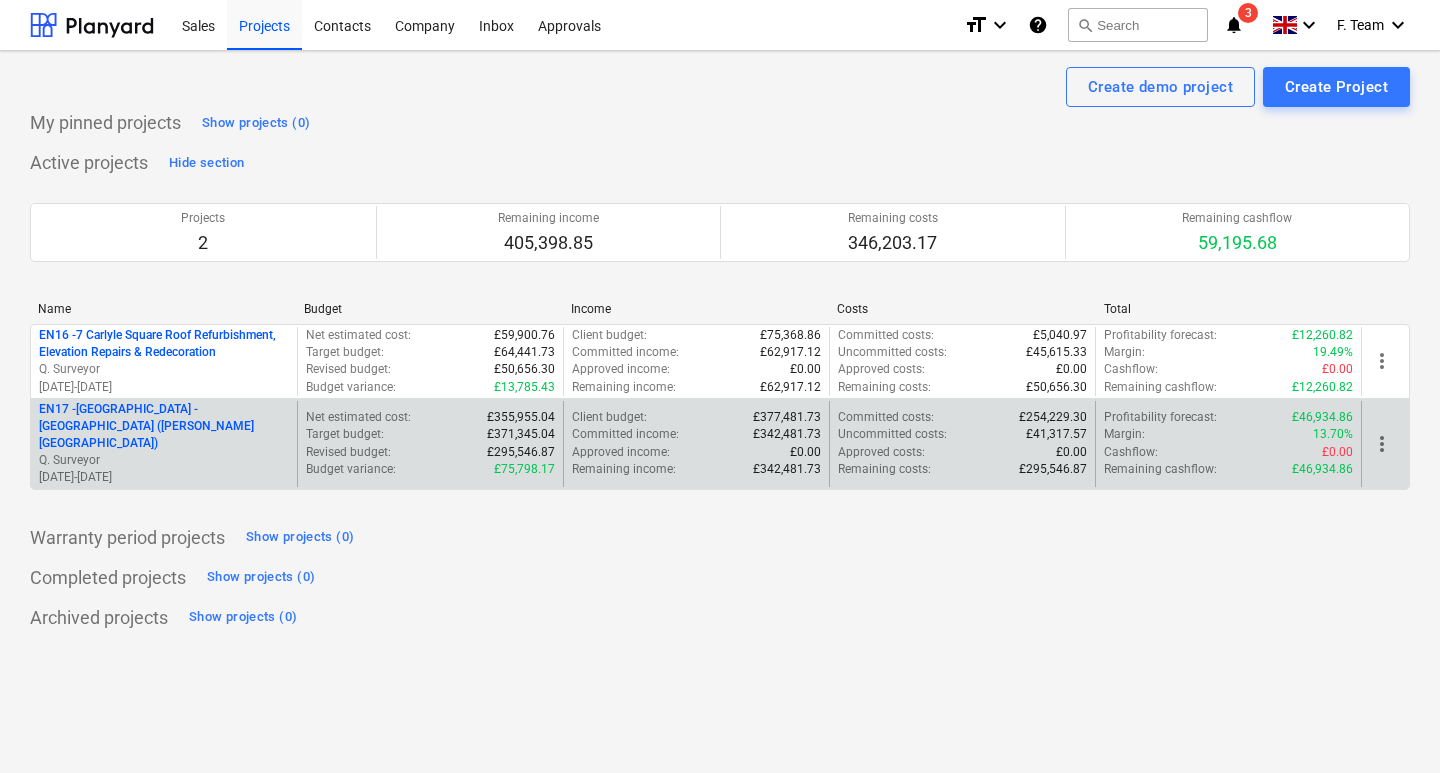 click on "EN17 -  North Kent College - Hadlow College (Peter Webster Building and Garden Centre)" at bounding box center (164, 426) 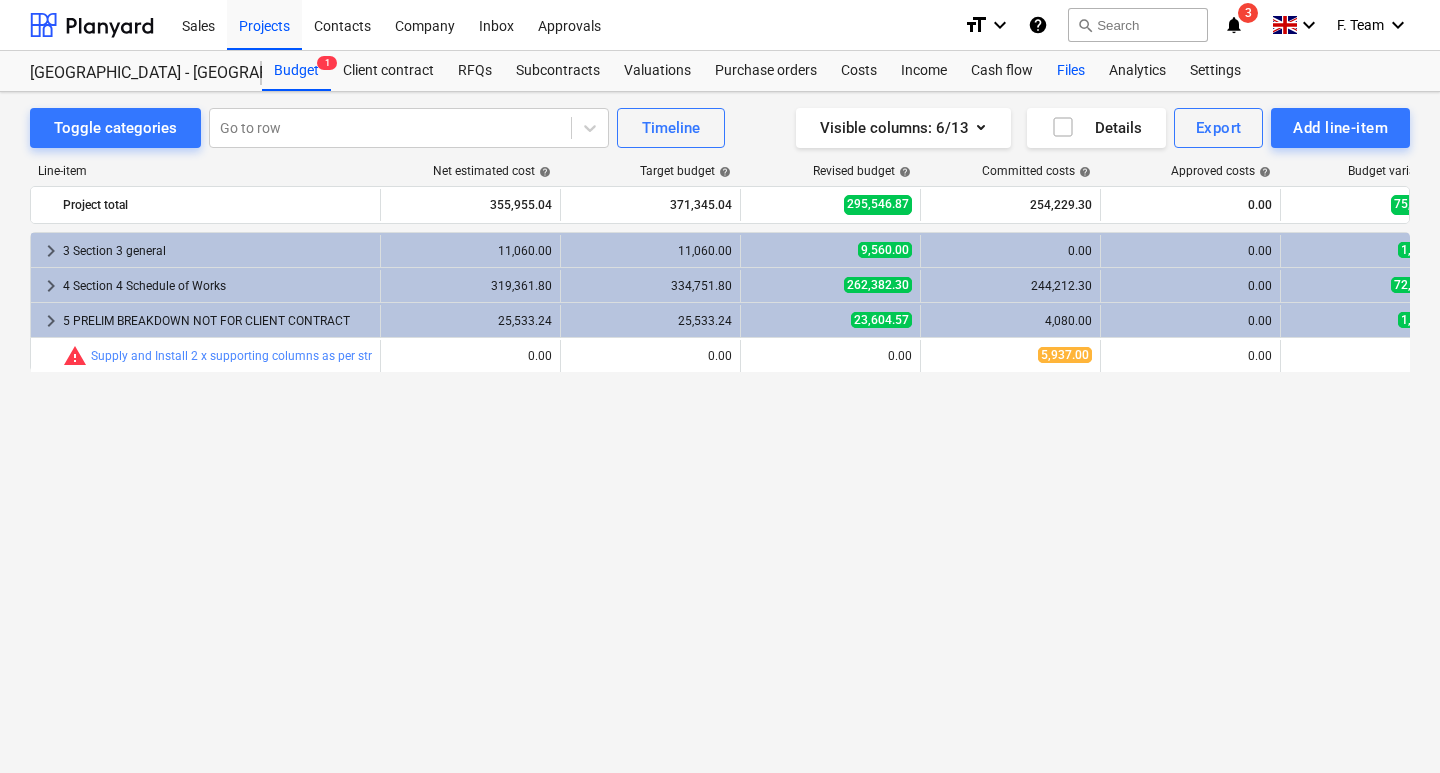 click on "Files" at bounding box center (1071, 71) 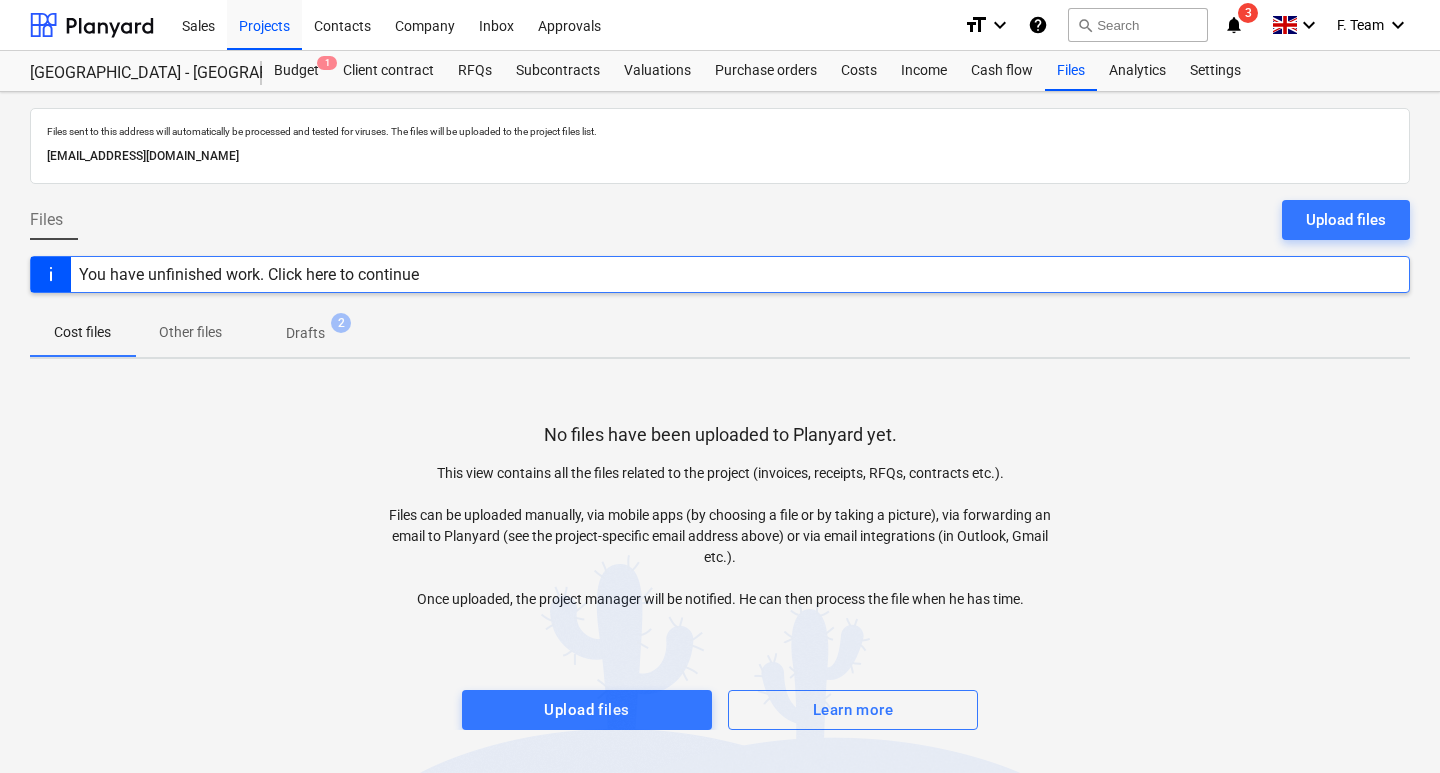 drag, startPoint x: 197, startPoint y: 158, endPoint x: 263, endPoint y: 152, distance: 66.27216 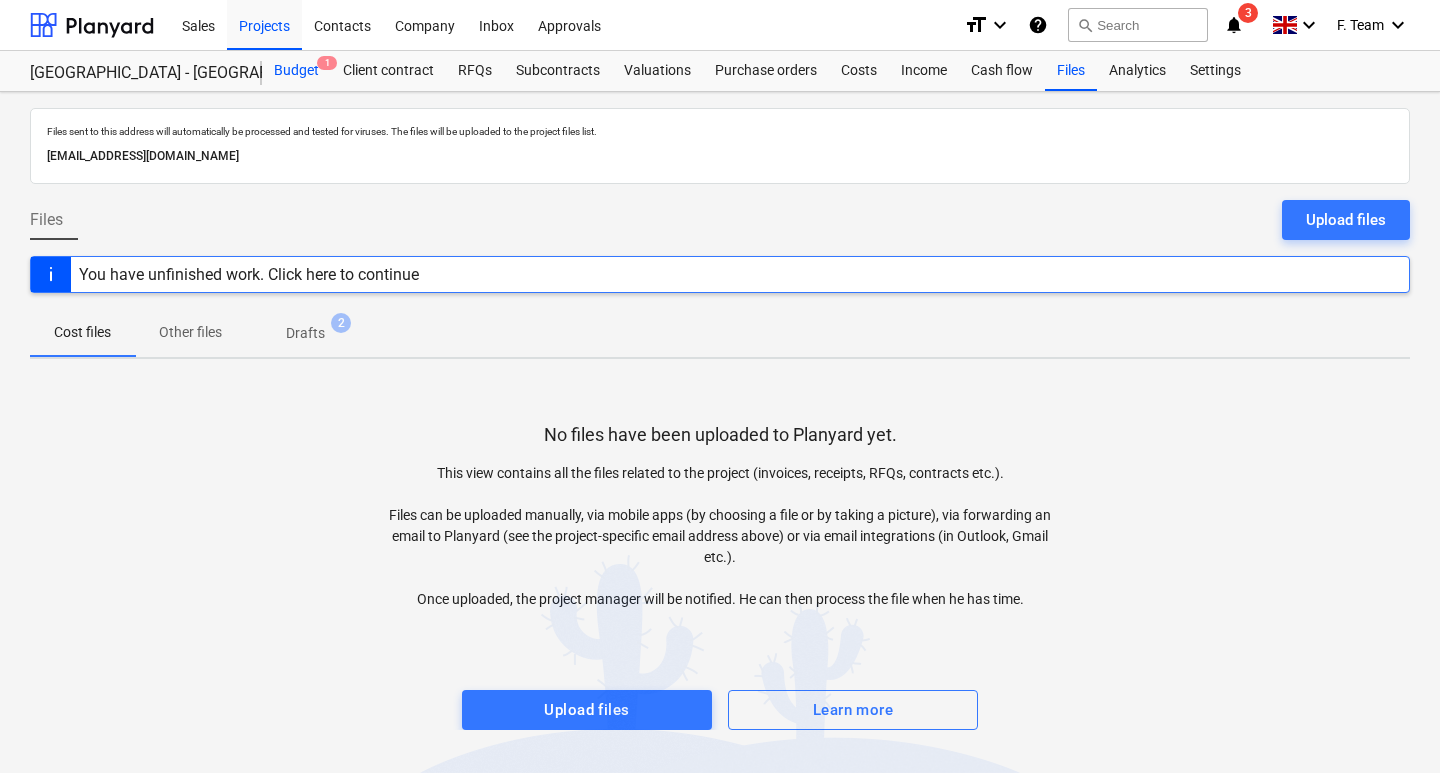 click on "Budget 1" at bounding box center [296, 71] 